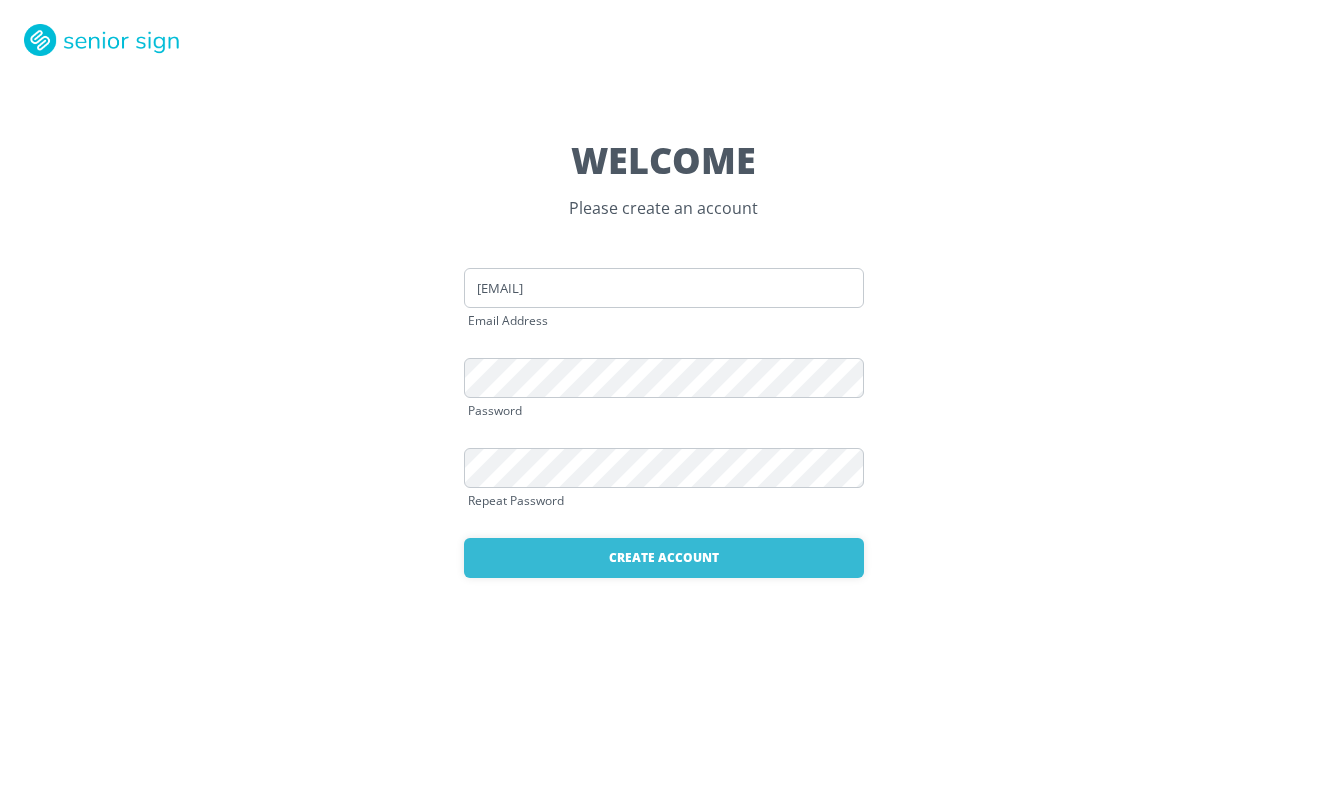 scroll, scrollTop: 0, scrollLeft: 0, axis: both 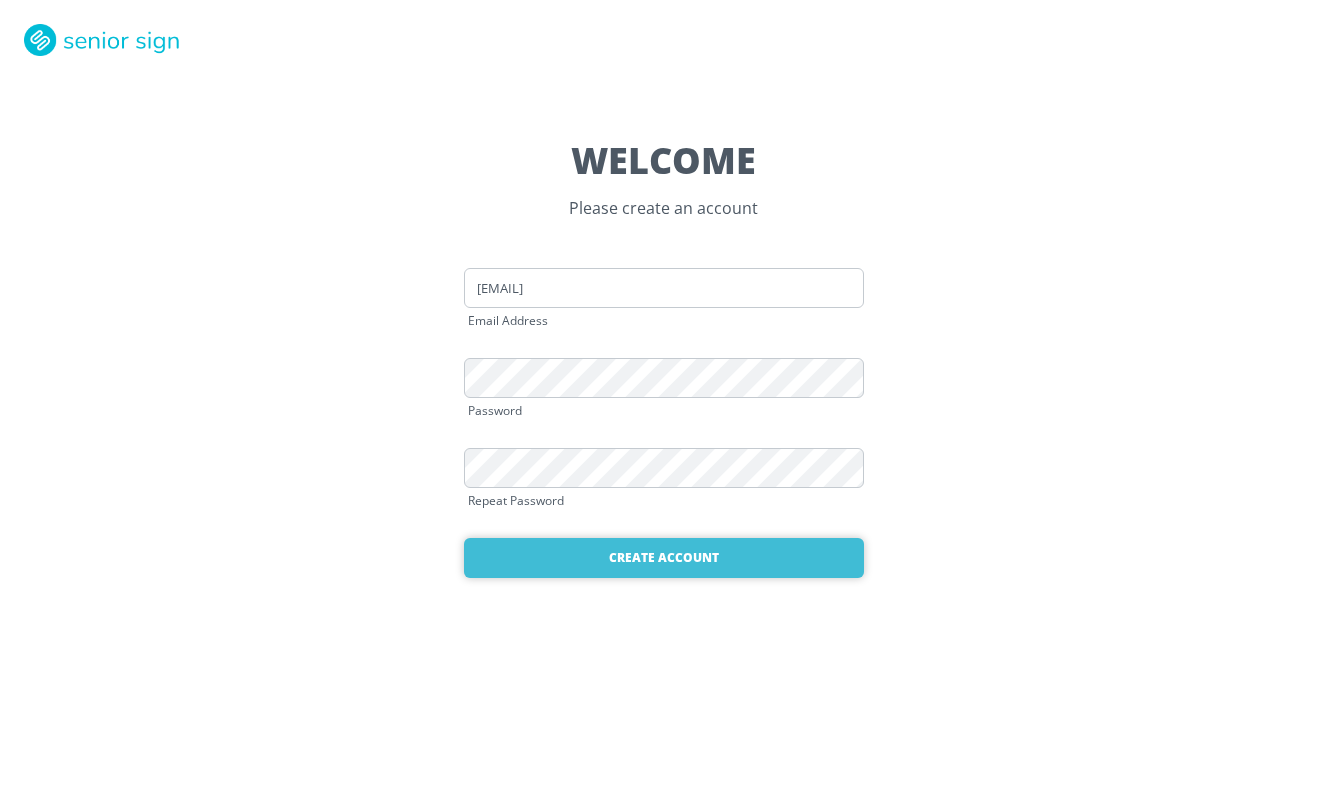 click on "Create Account" at bounding box center [664, 558] 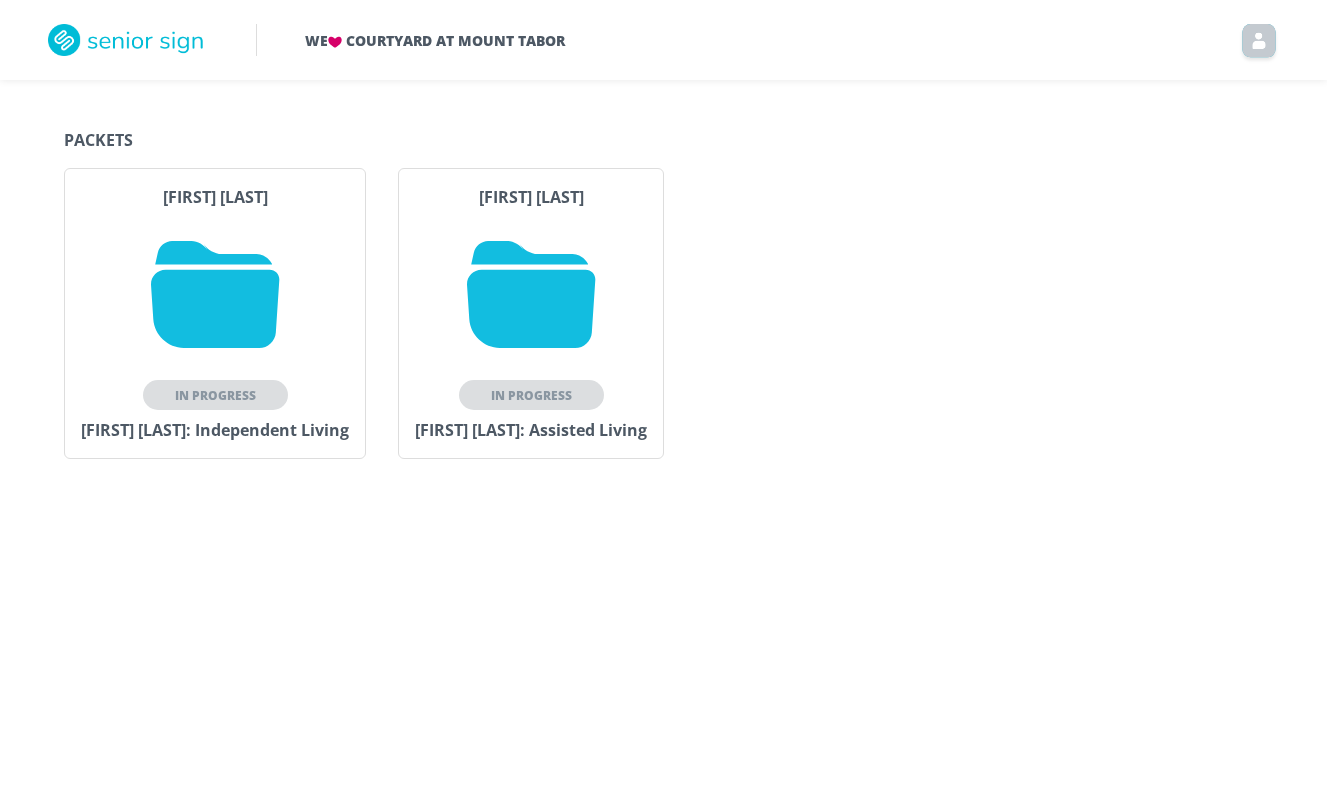 click at bounding box center (531, 294) 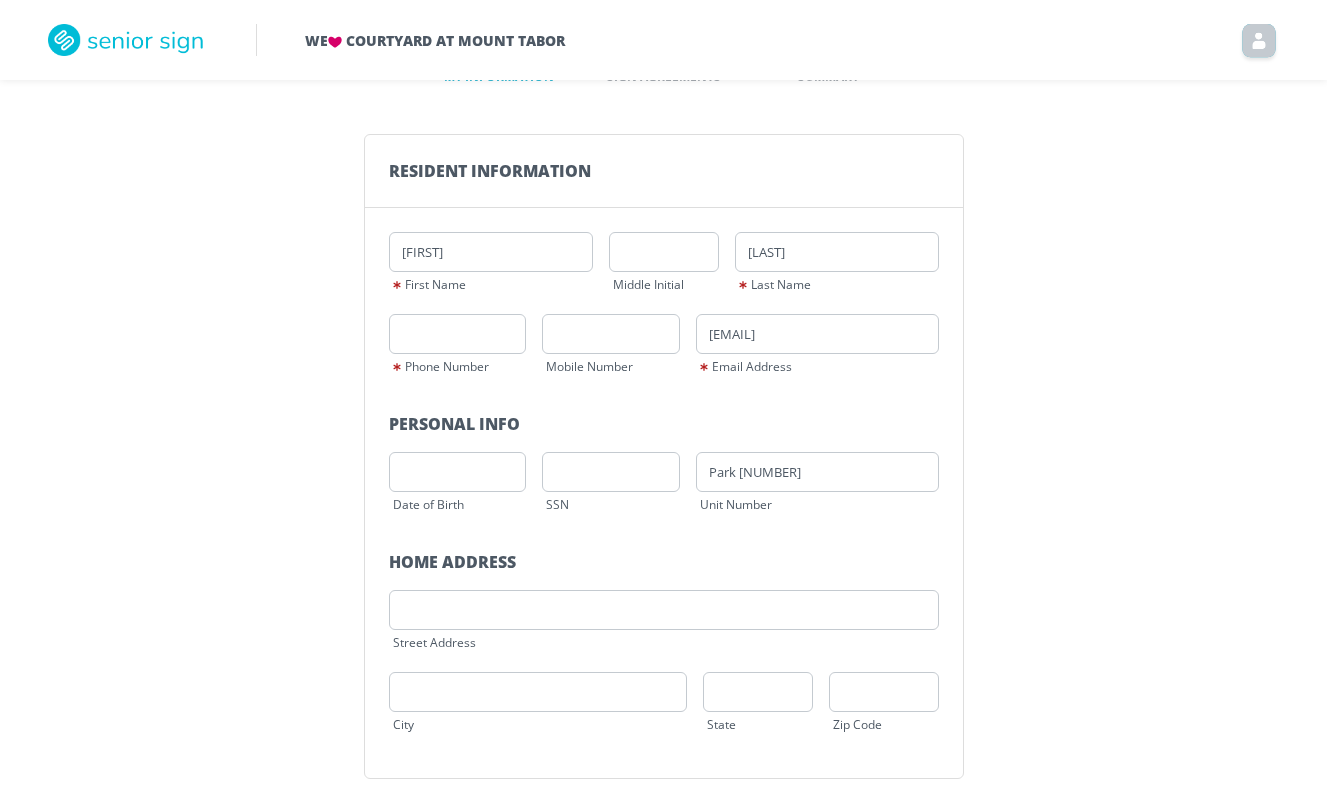 scroll, scrollTop: 110, scrollLeft: 0, axis: vertical 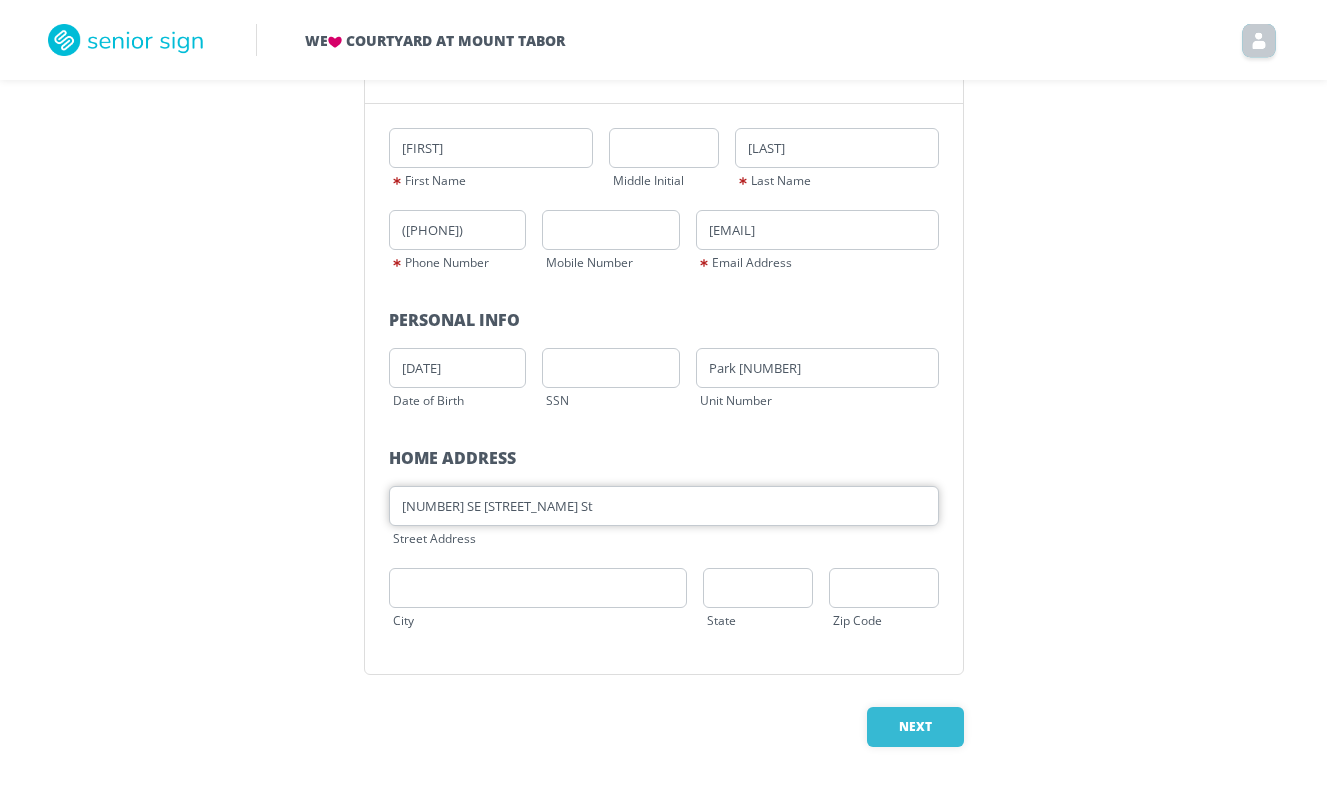 type on "[NUMBER] SE [STREET_NAME] St" 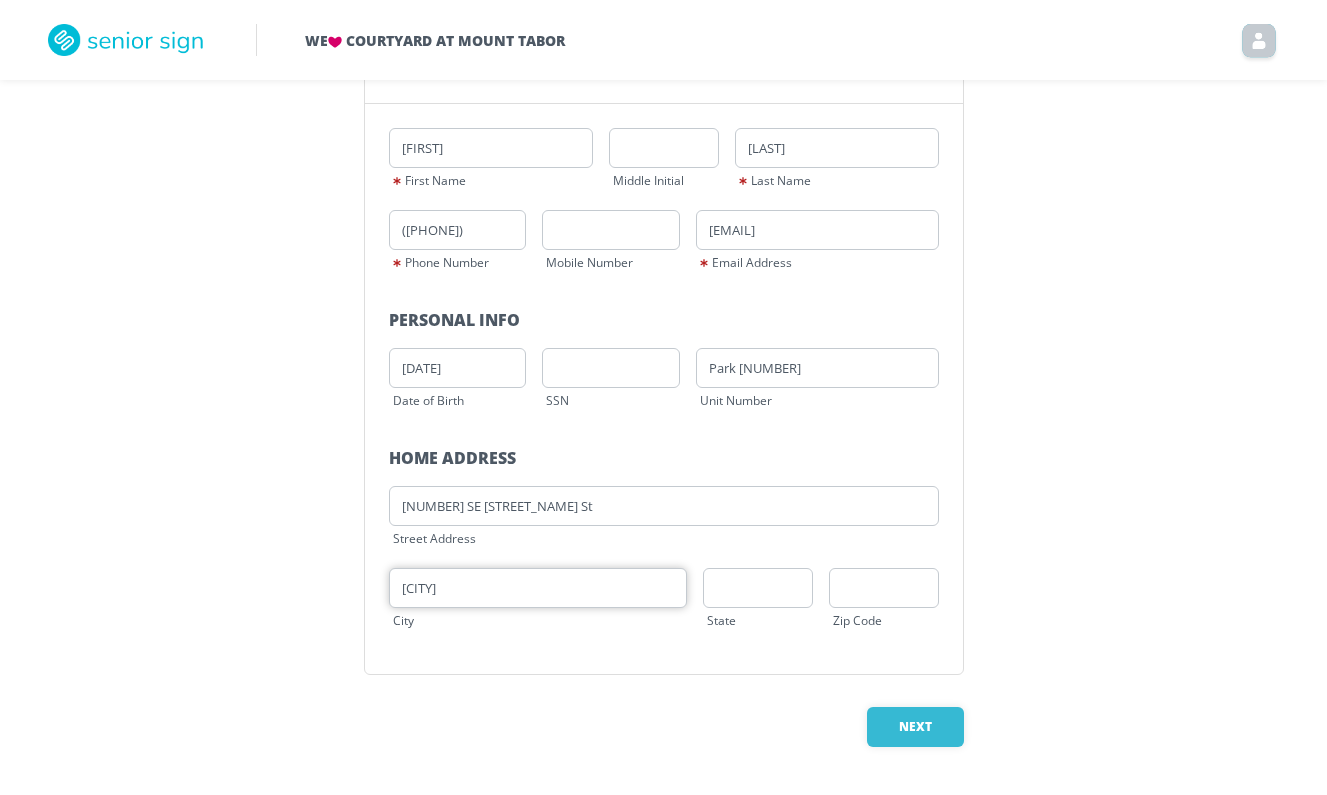 type on "[CITY]" 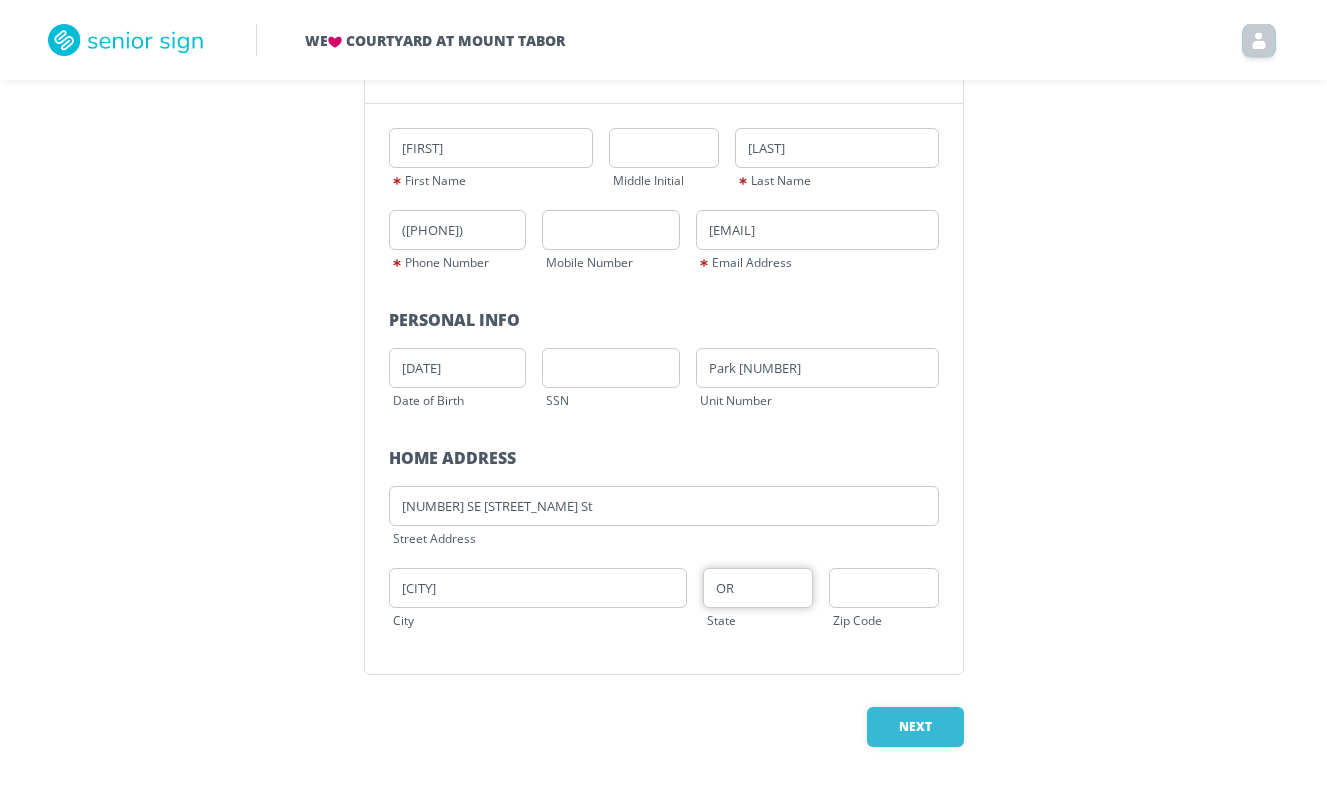 type on "OR" 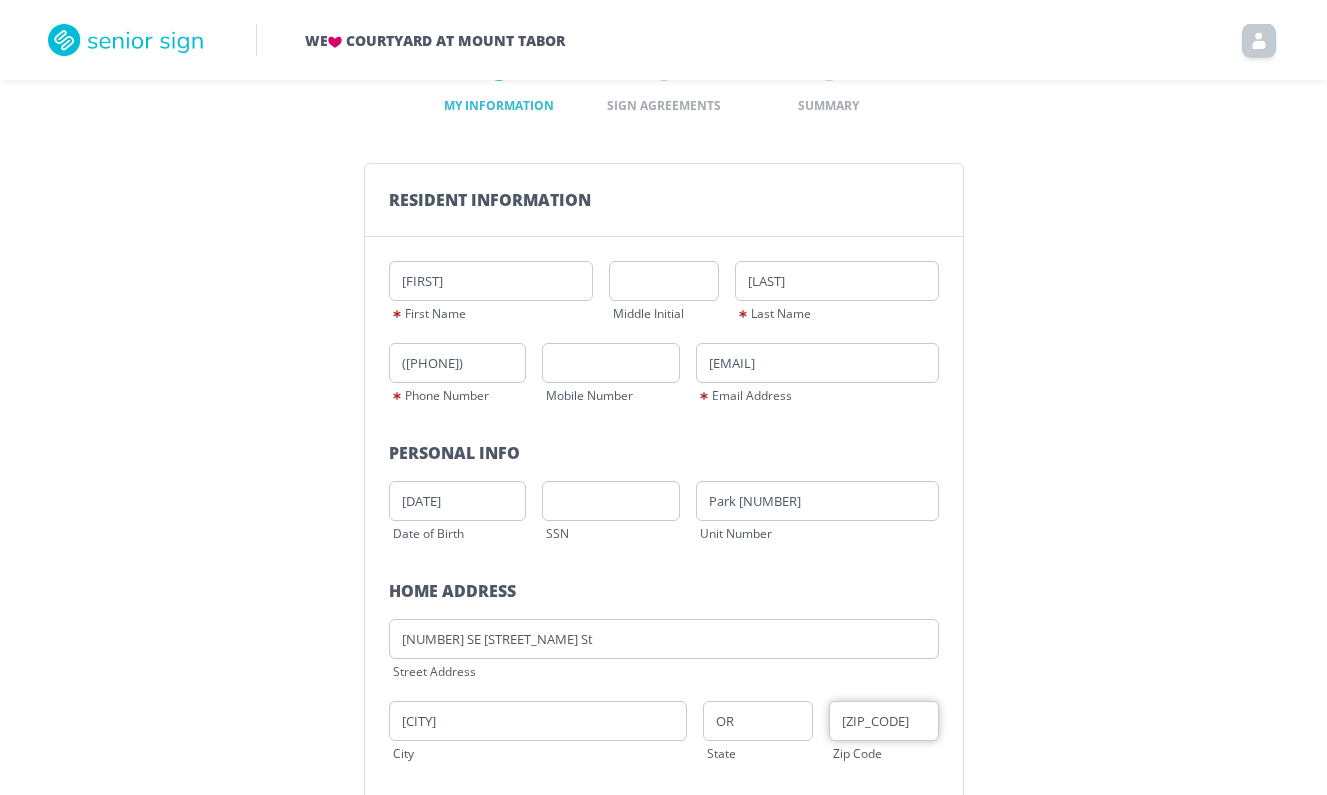 scroll, scrollTop: 61, scrollLeft: 0, axis: vertical 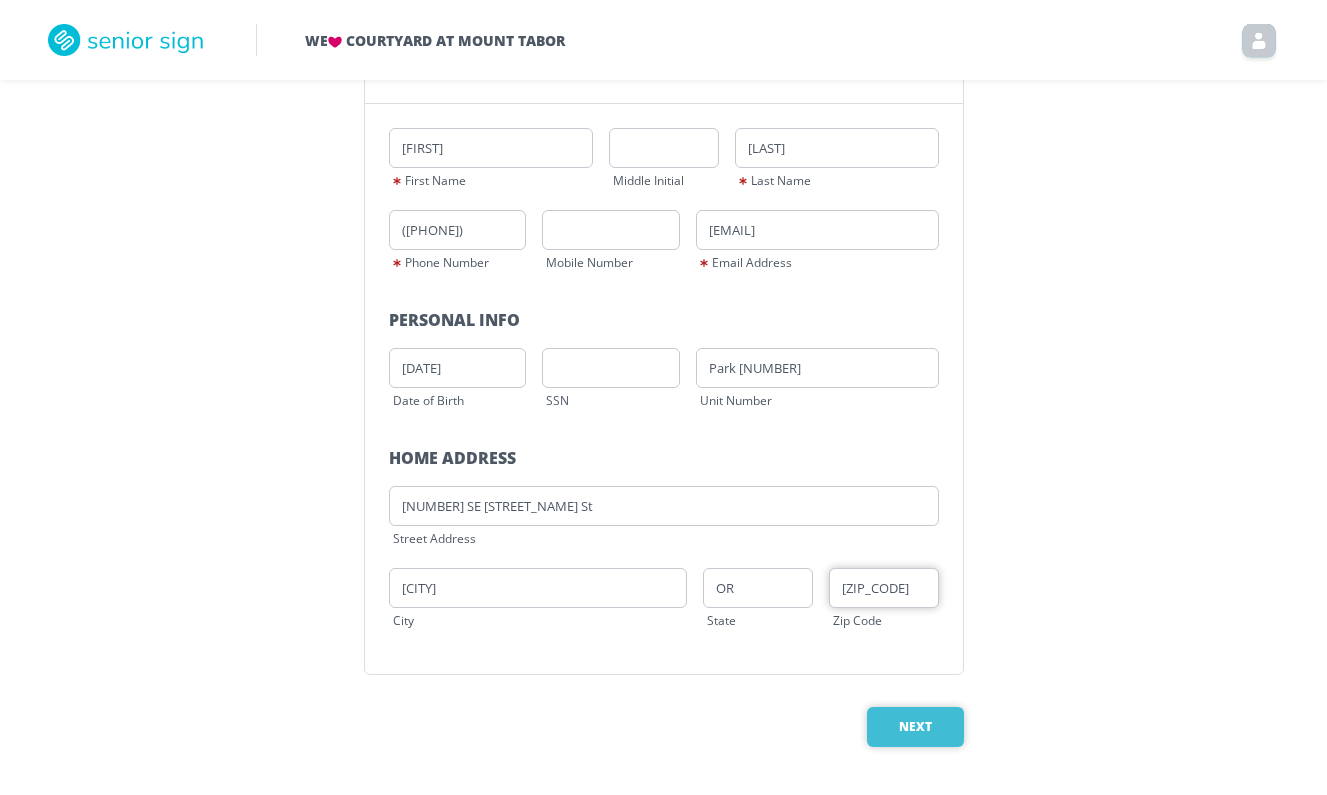 type on "[ZIP_CODE]" 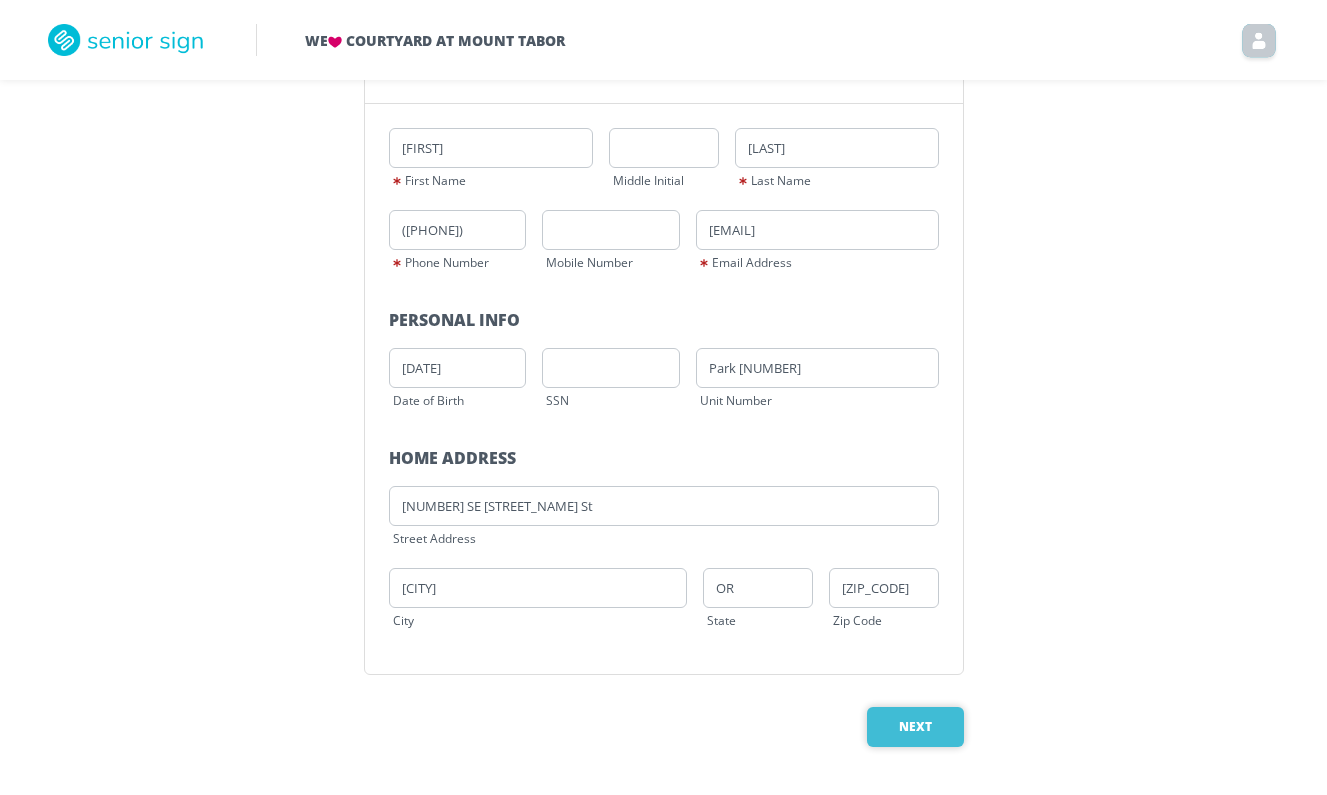 click on "Next" at bounding box center (915, 727) 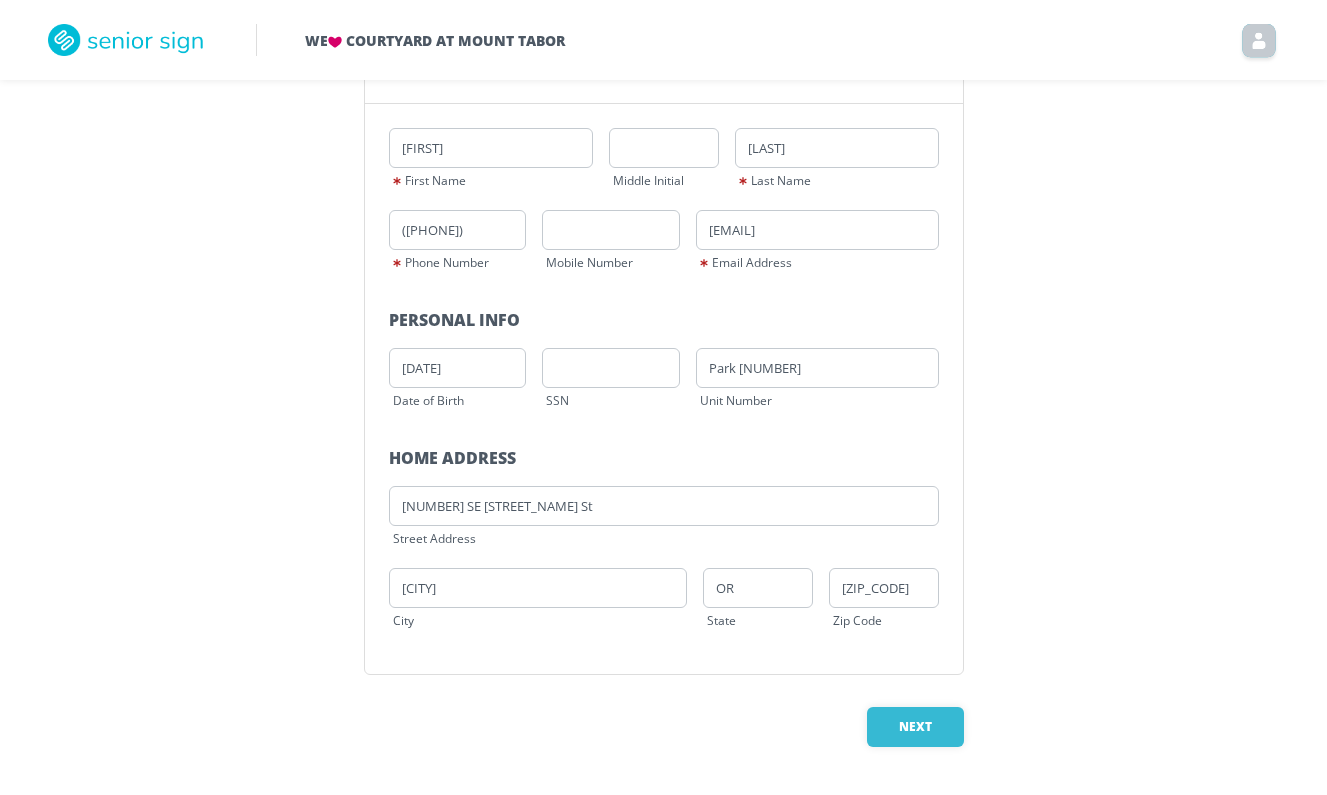 scroll, scrollTop: 0, scrollLeft: 0, axis: both 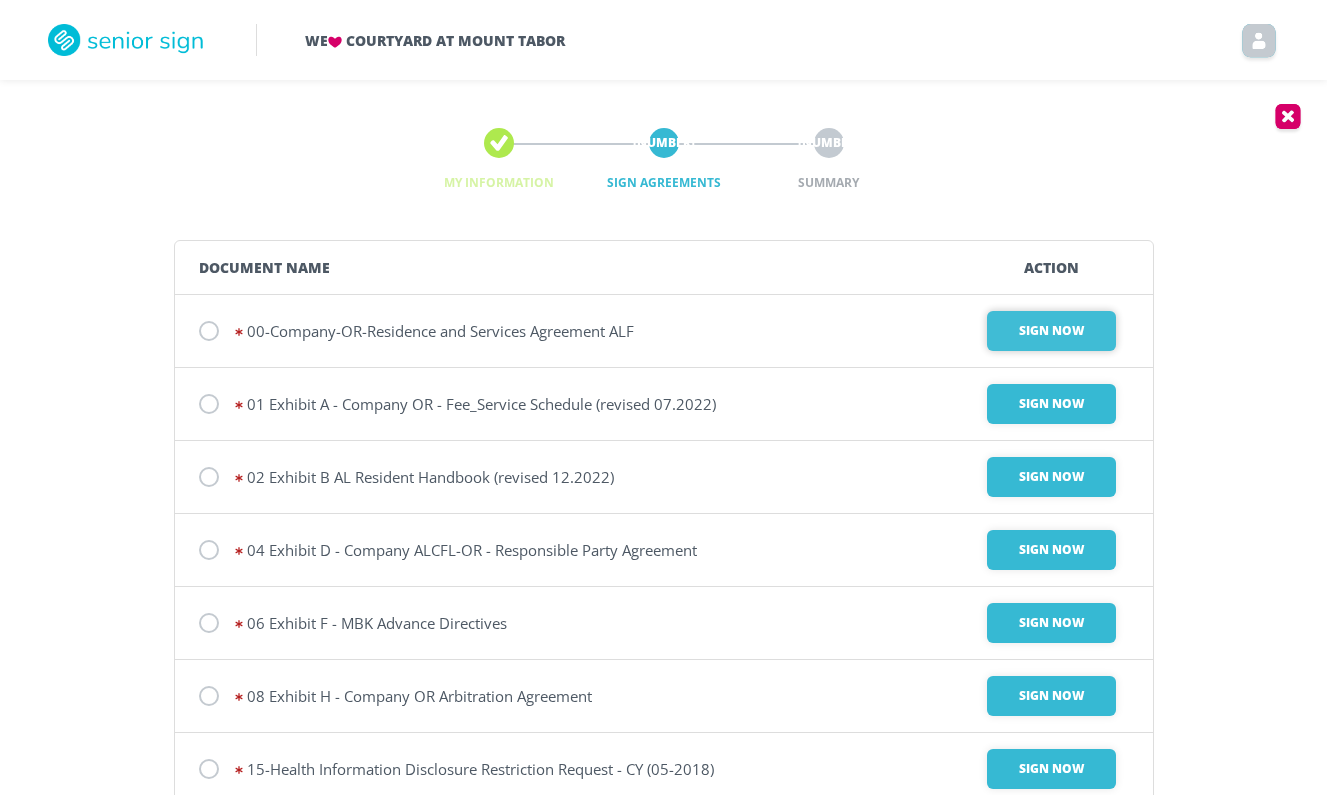 click on "Sign Now" at bounding box center [1051, 331] 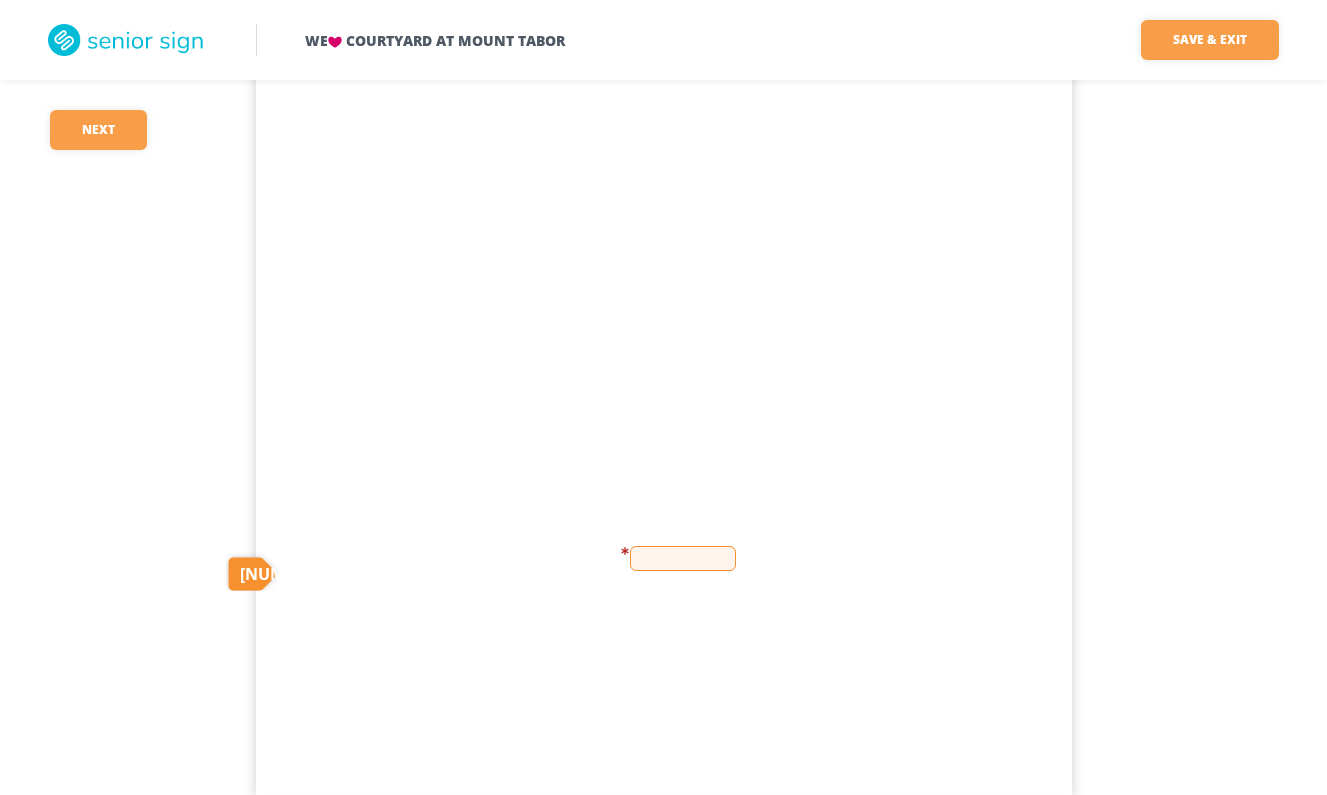 scroll, scrollTop: 2543, scrollLeft: 0, axis: vertical 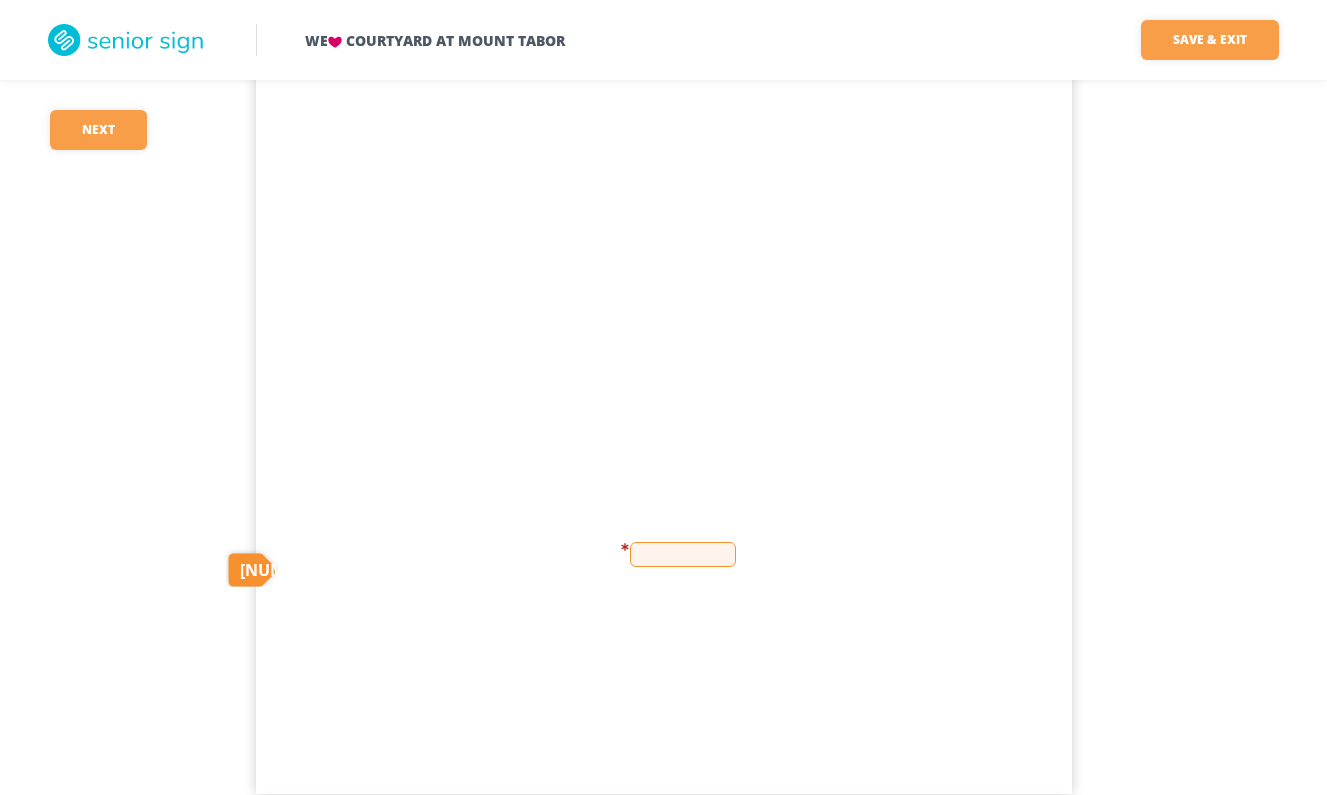 click at bounding box center (683, 554) 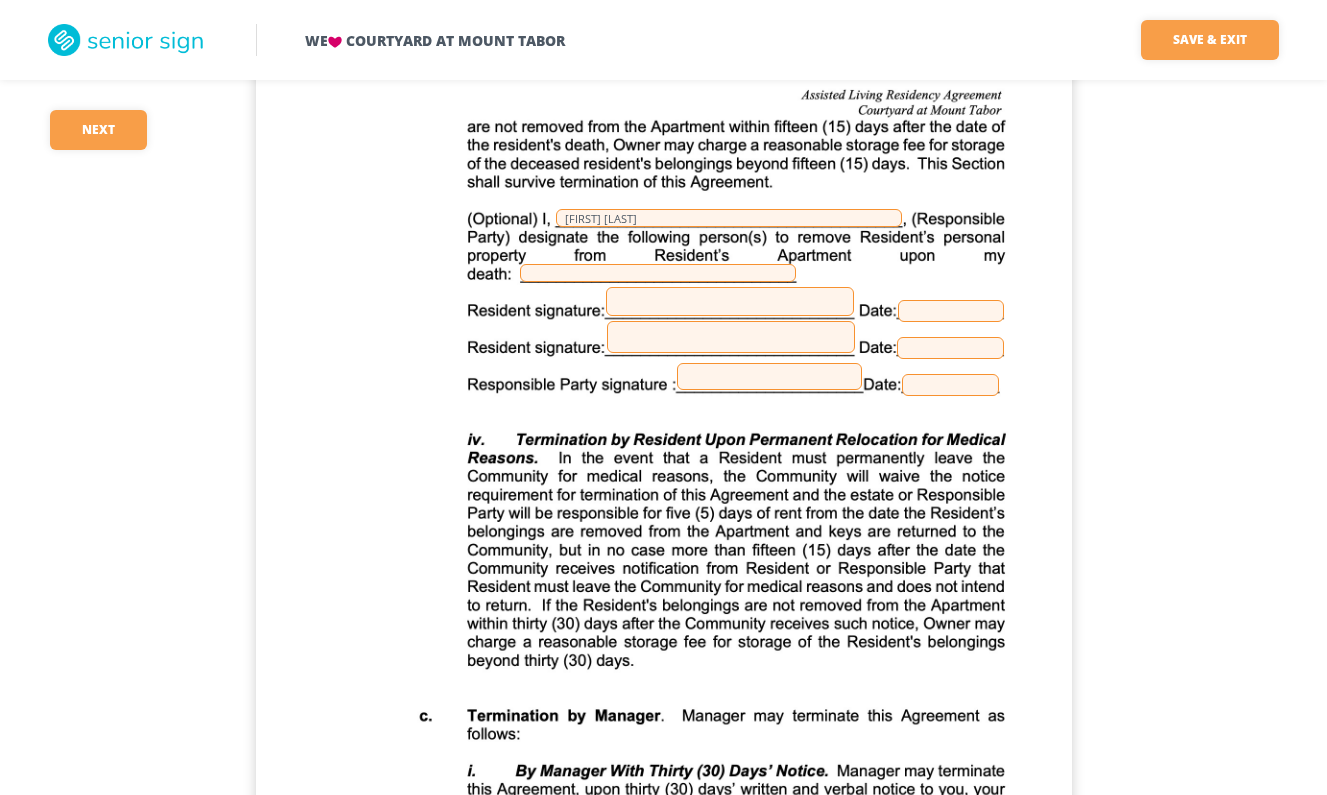 scroll, scrollTop: 8599, scrollLeft: 0, axis: vertical 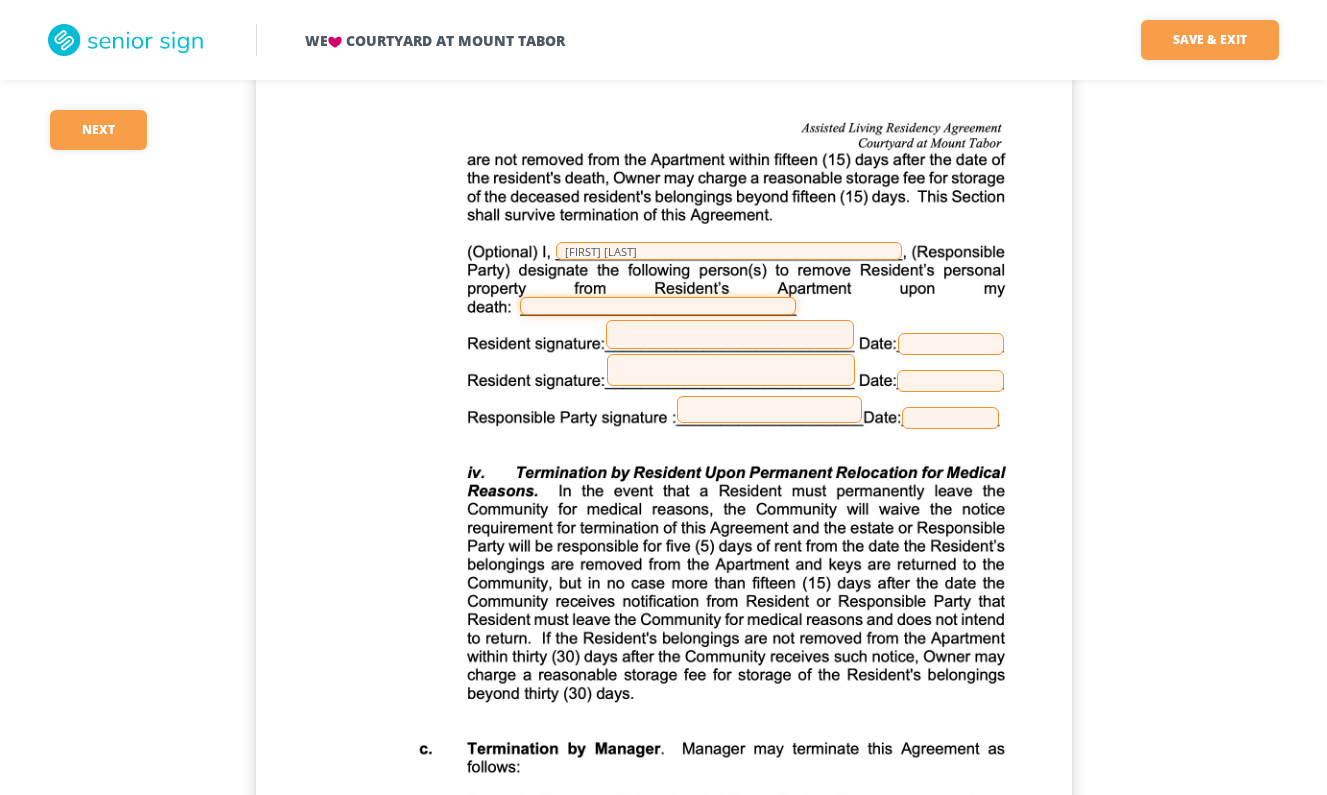click at bounding box center (658, 306) 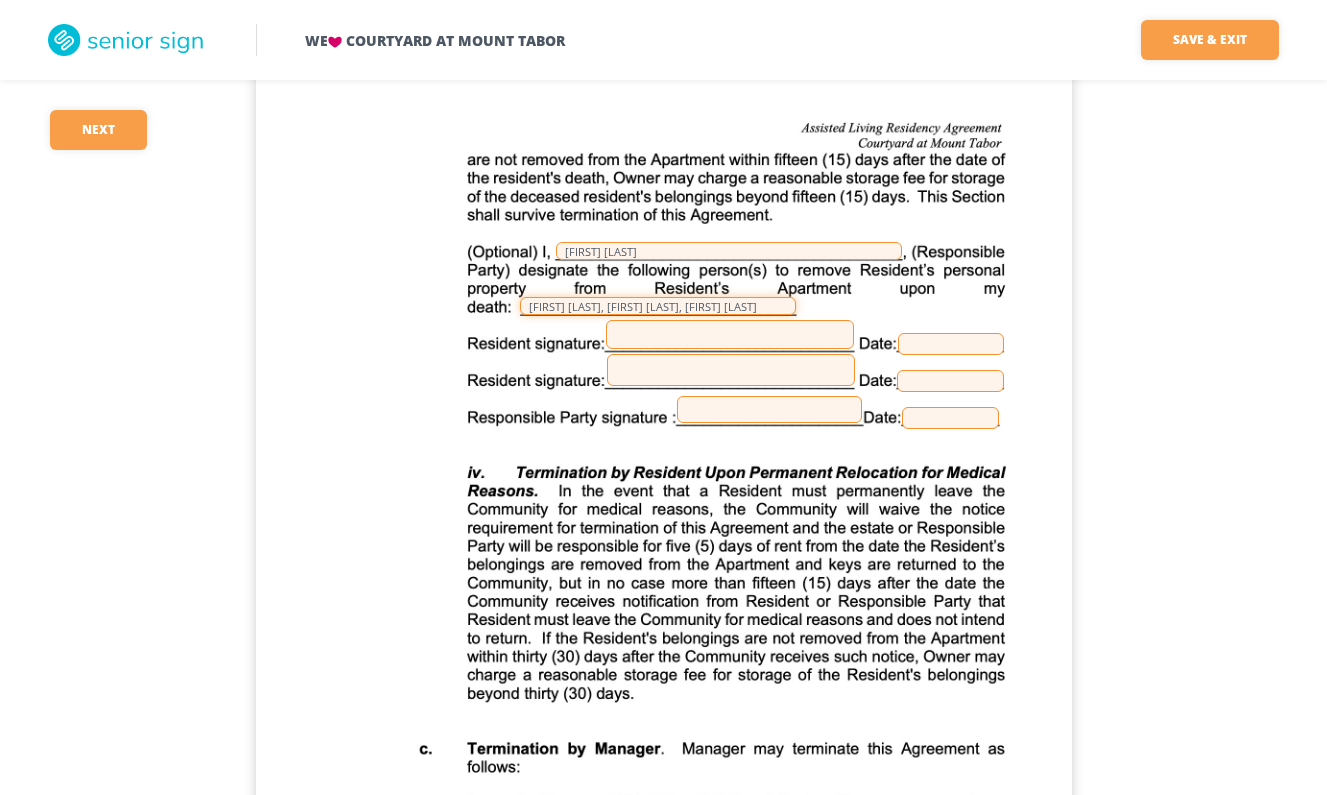 type on "[FIRST] [LAST], [FIRST] [LAST], [FIRST] [LAST]" 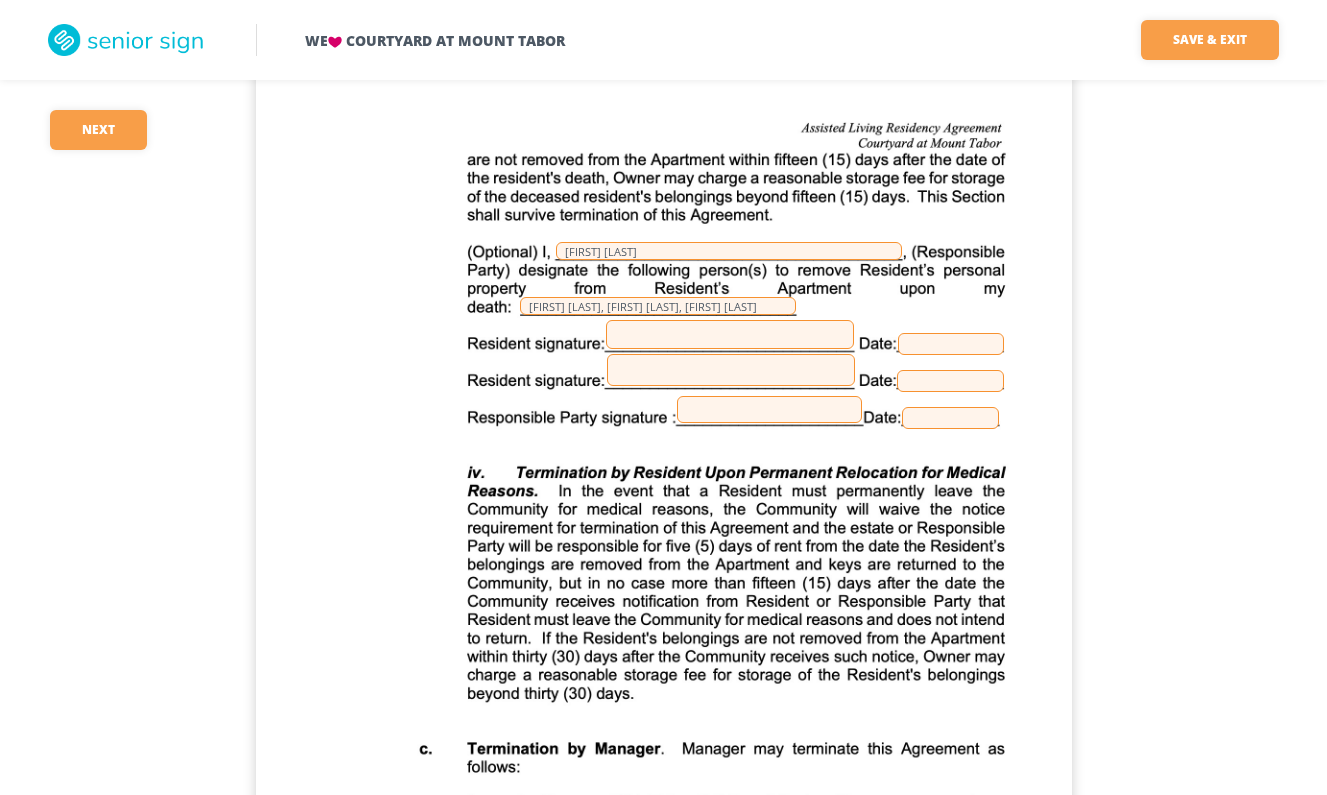 click at bounding box center (730, 334) 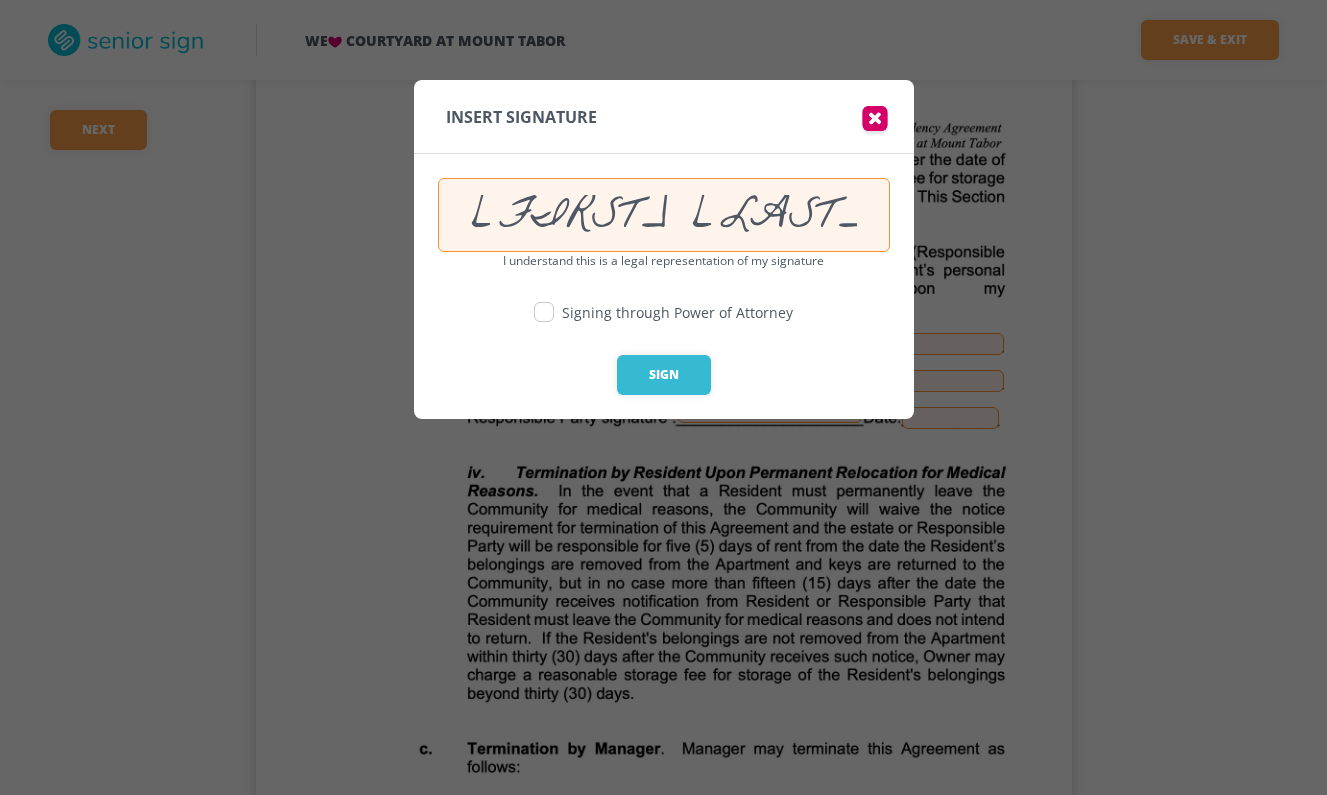 click at bounding box center (544, 312) 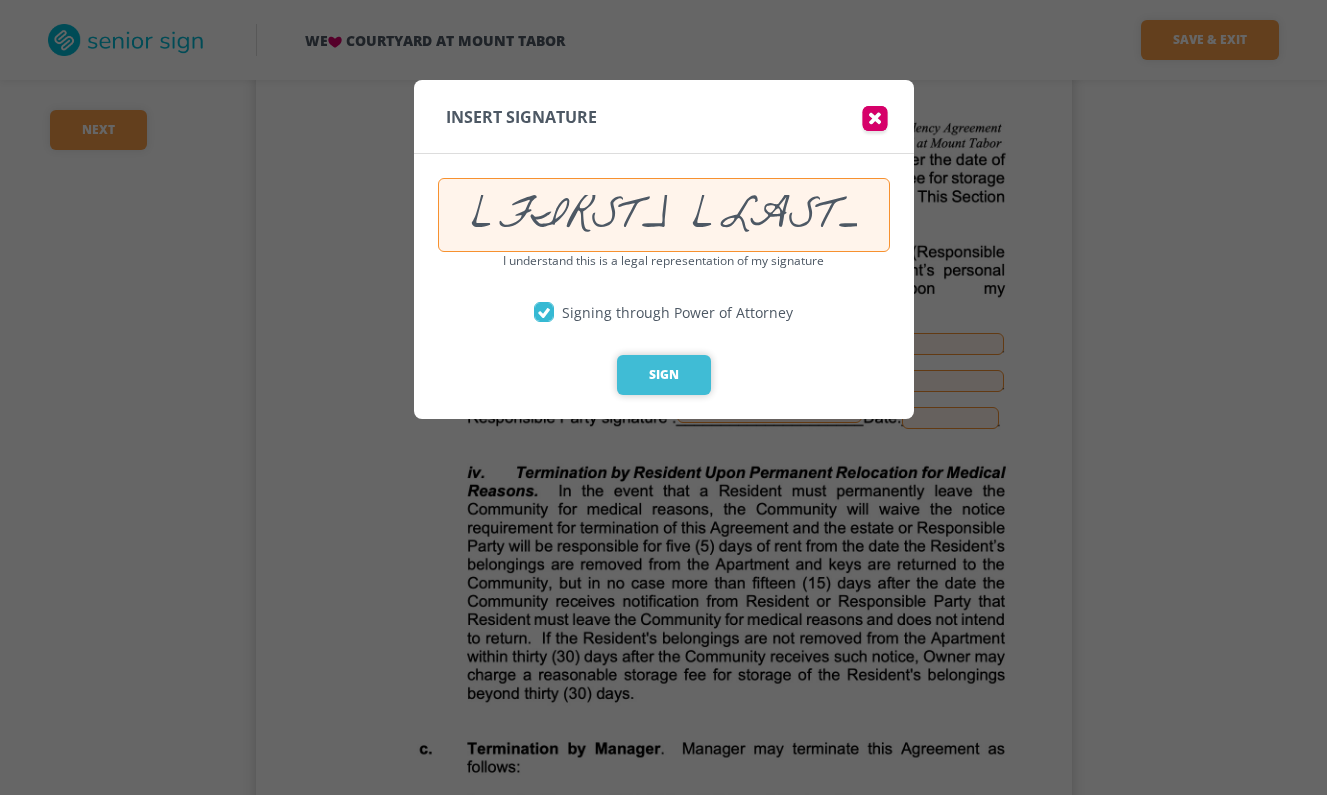 click on "Sign" at bounding box center (664, 375) 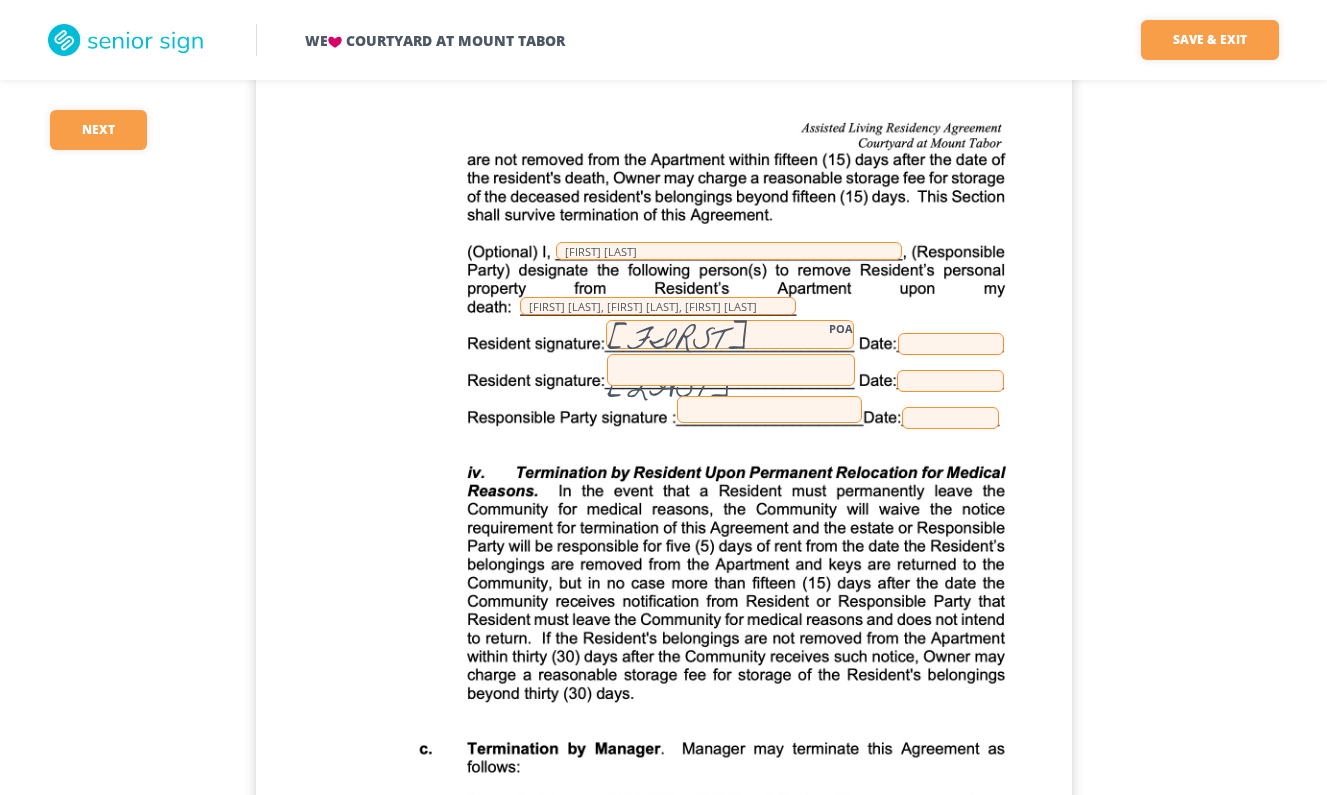 click at bounding box center [951, 344] 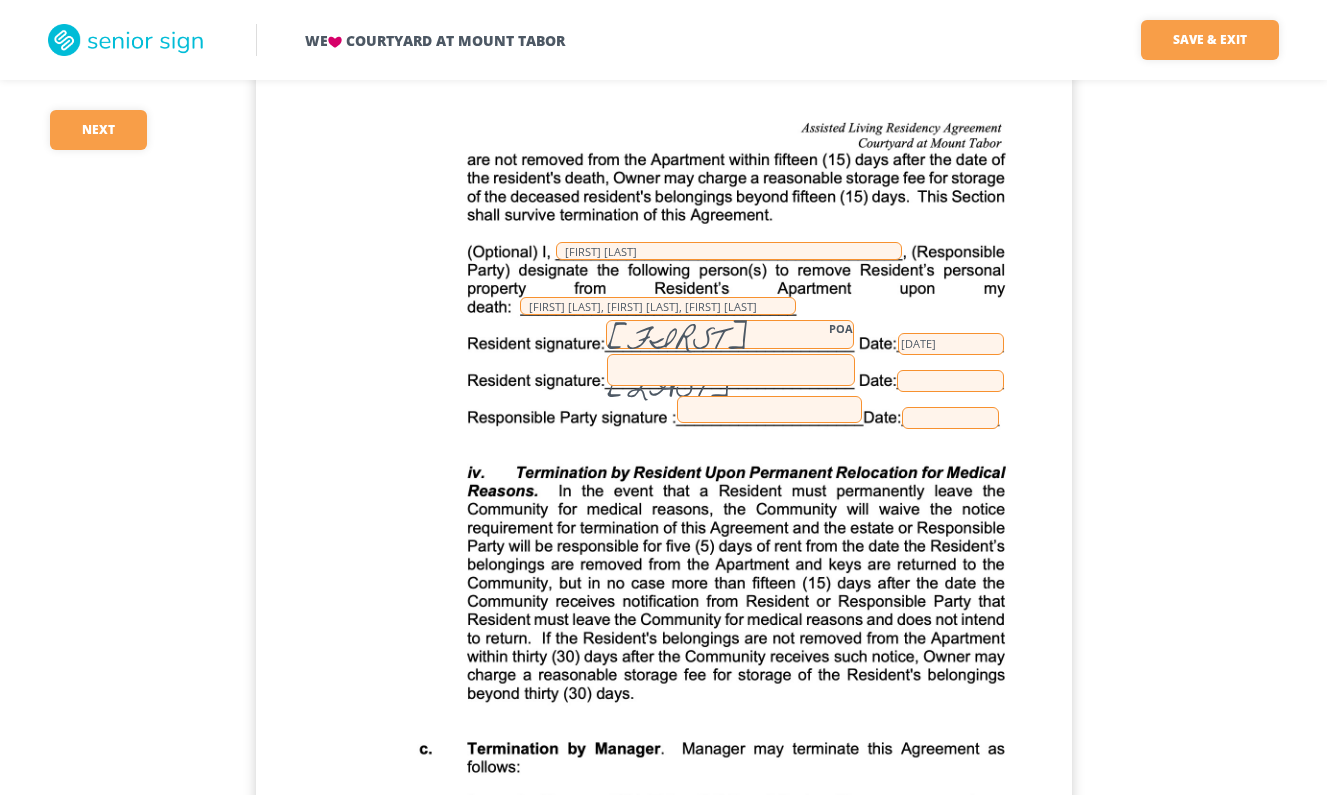 click at bounding box center (731, 370) 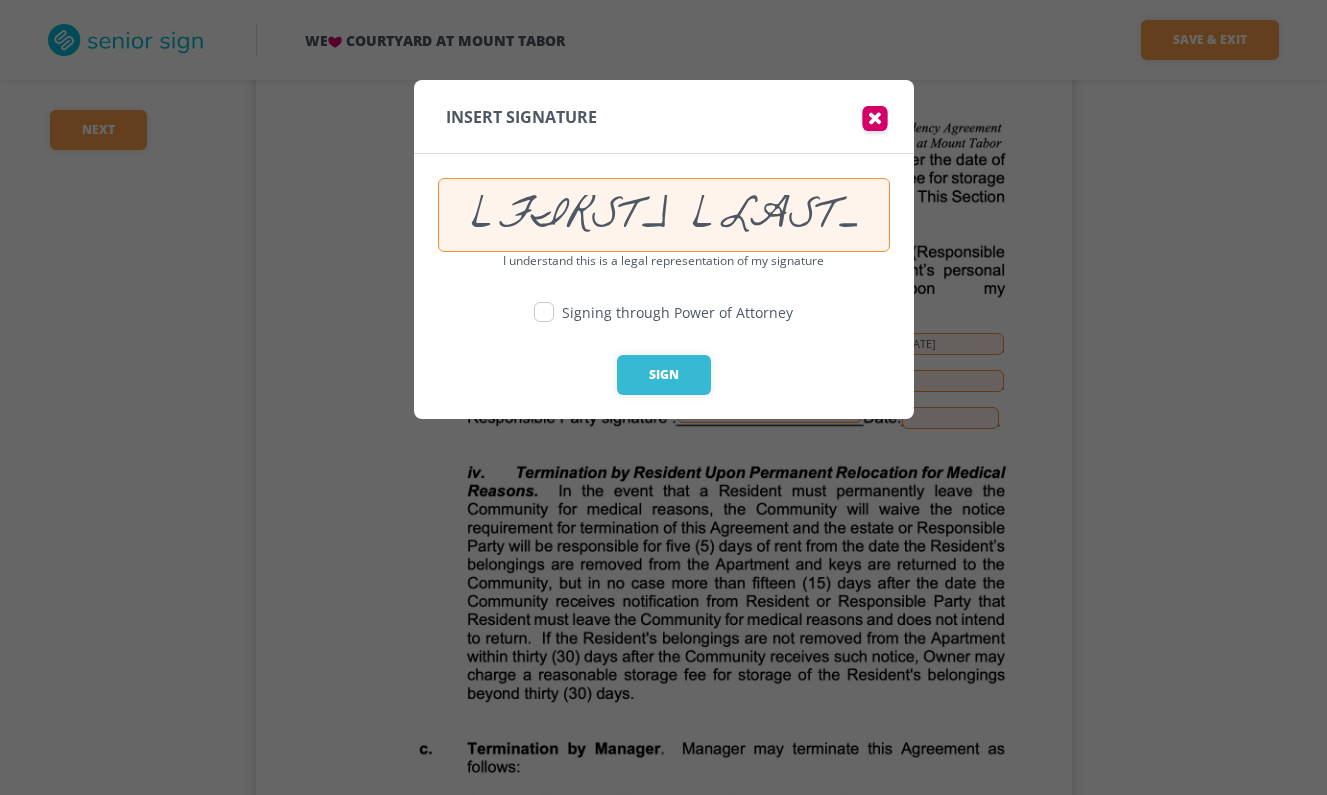 click at bounding box center [544, 312] 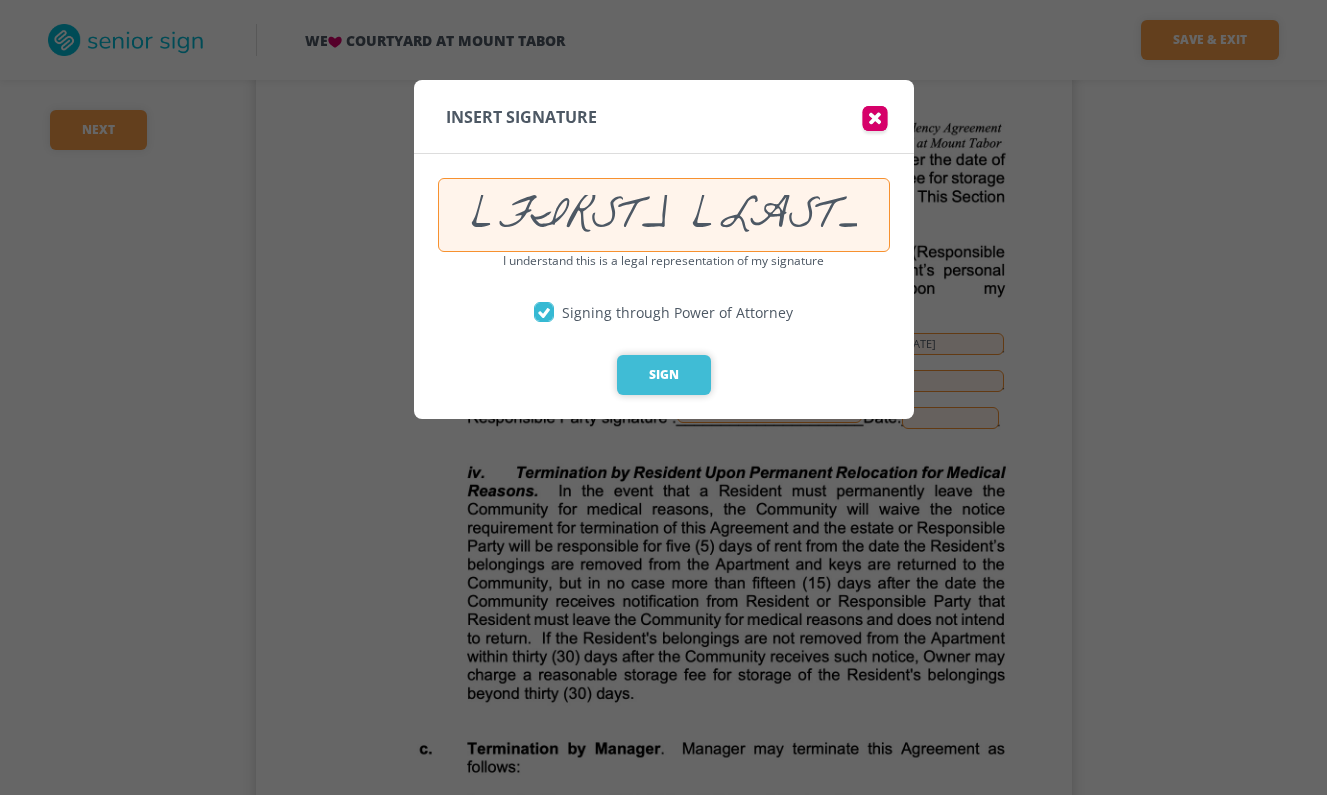 click on "Sign" at bounding box center (664, 375) 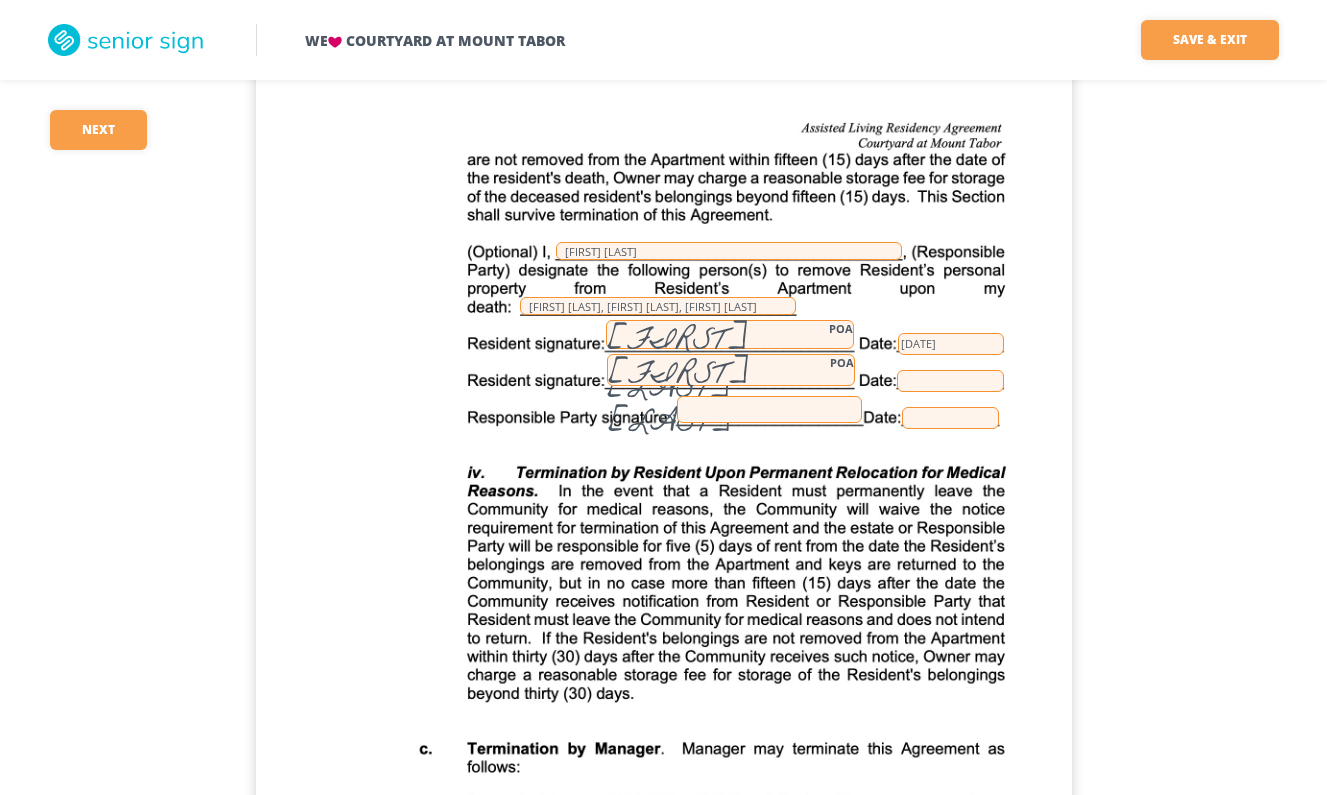 click at bounding box center (950, 381) 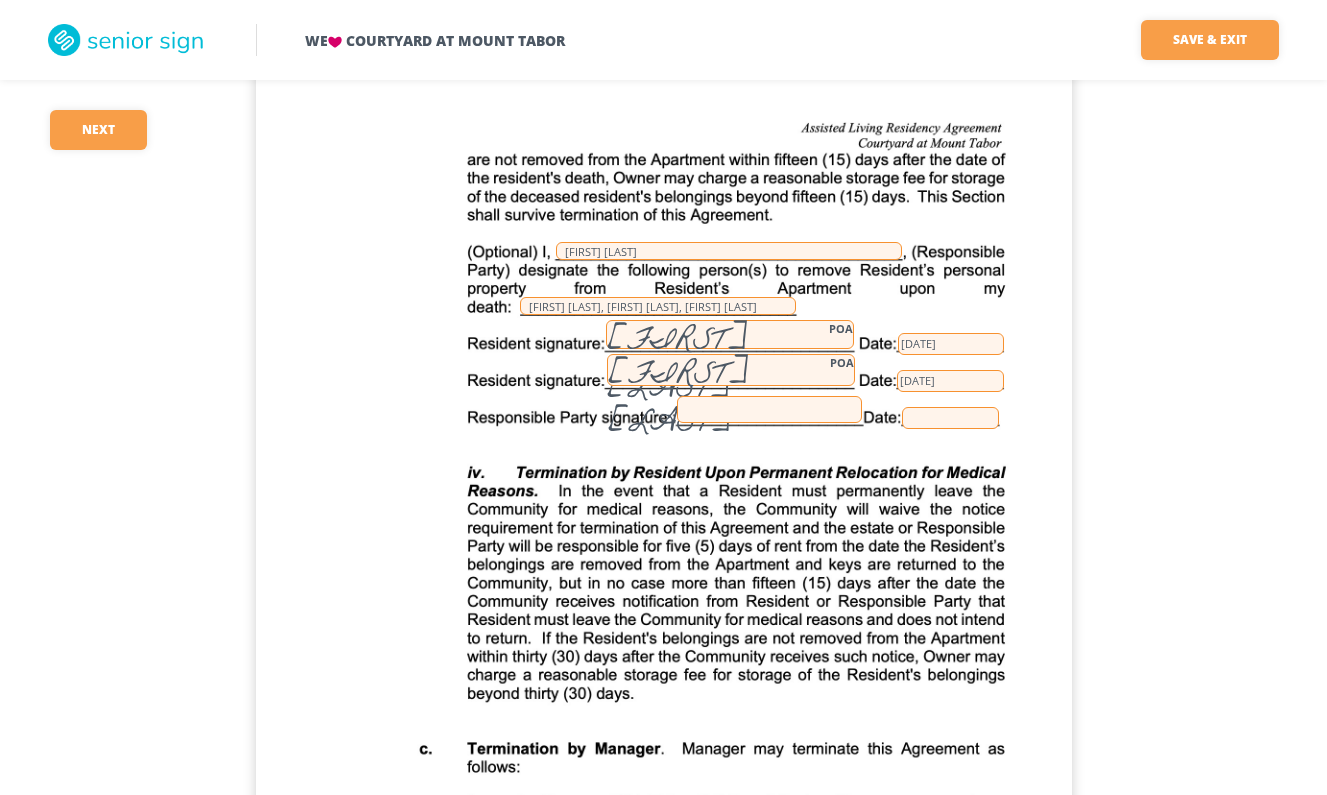 click at bounding box center [769, 409] 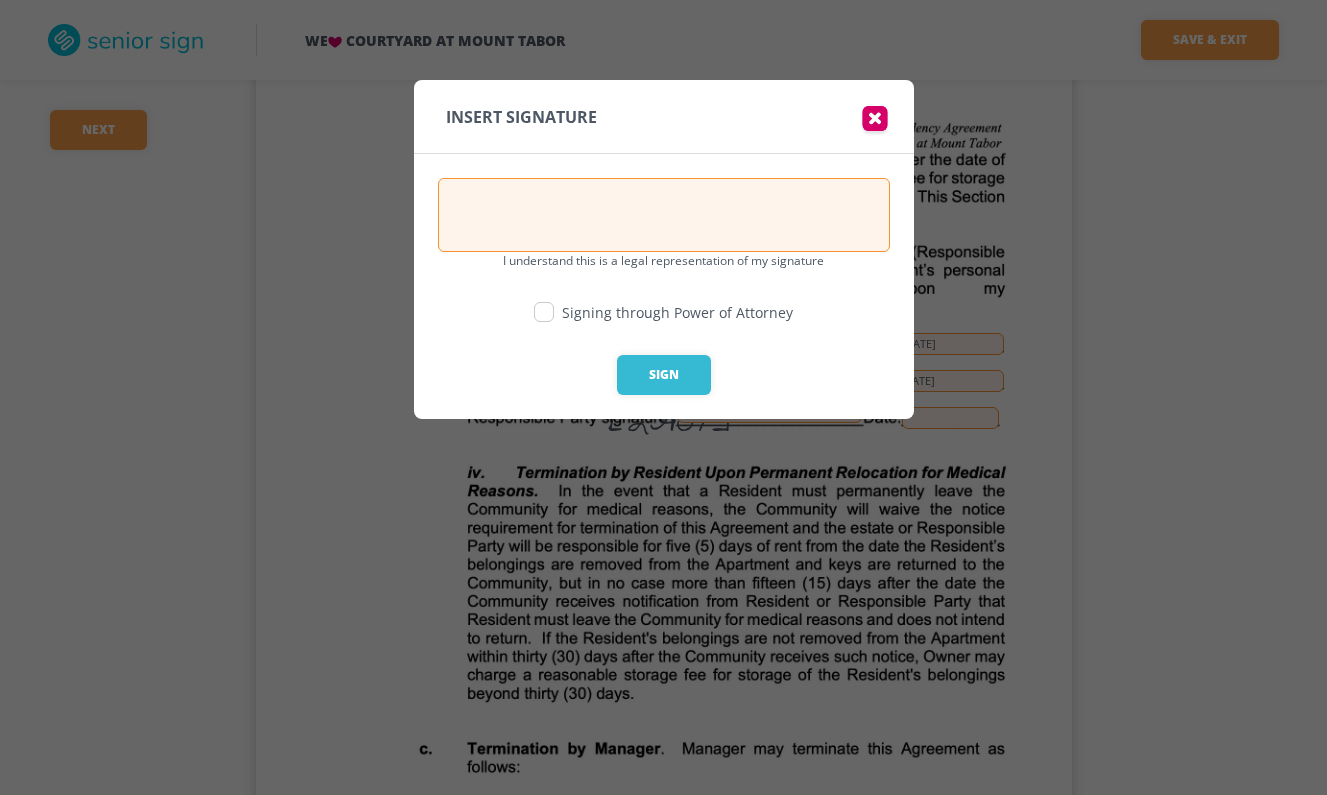 click at bounding box center [544, 312] 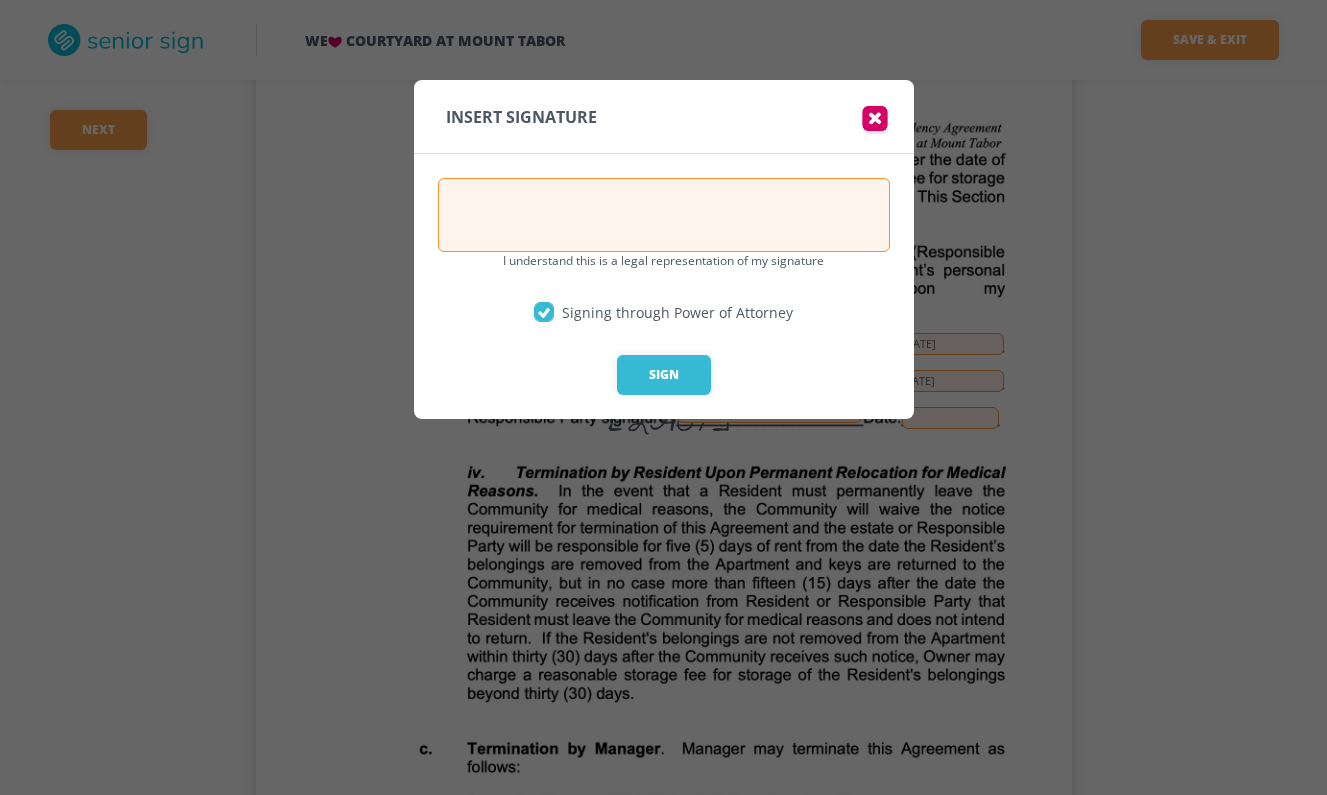 drag, startPoint x: 494, startPoint y: 197, endPoint x: 555, endPoint y: 269, distance: 94.36631 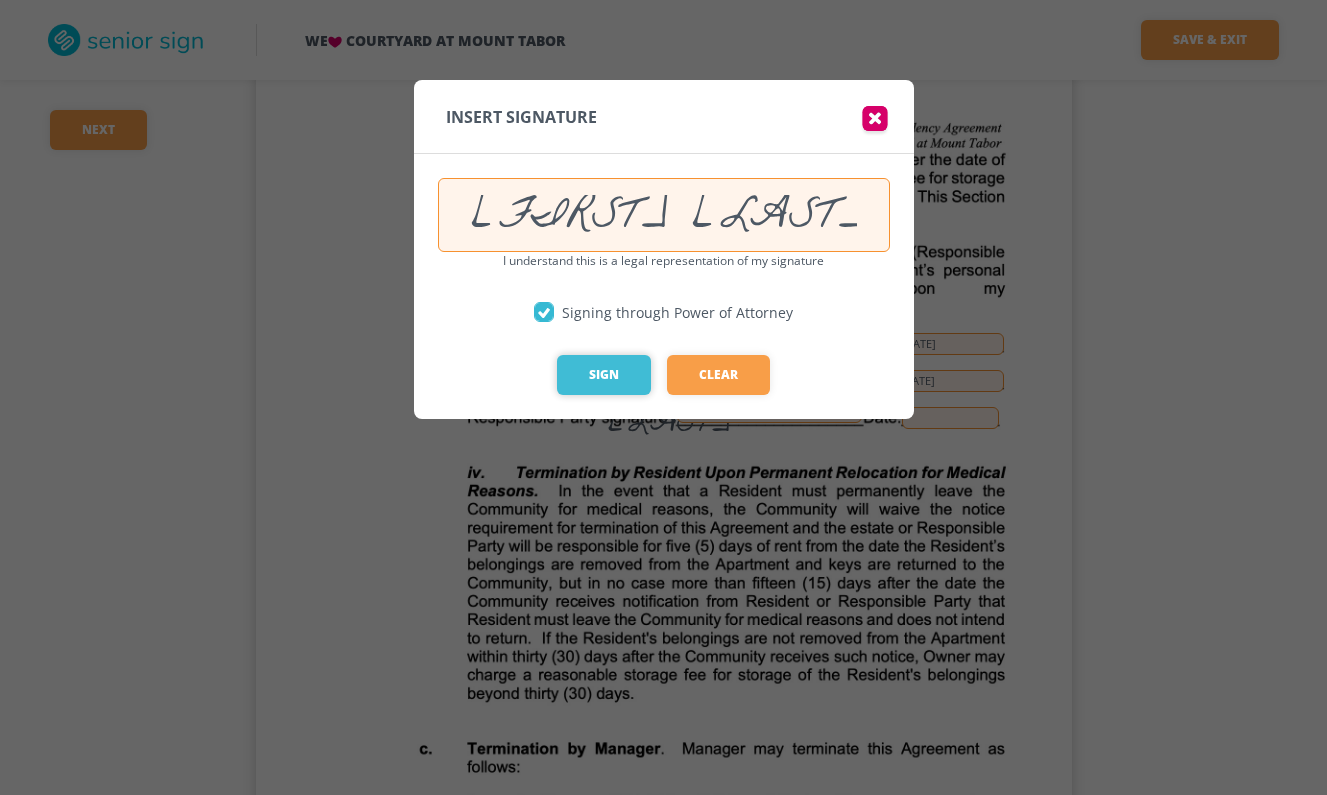 type on "[FIRST] [LAST]" 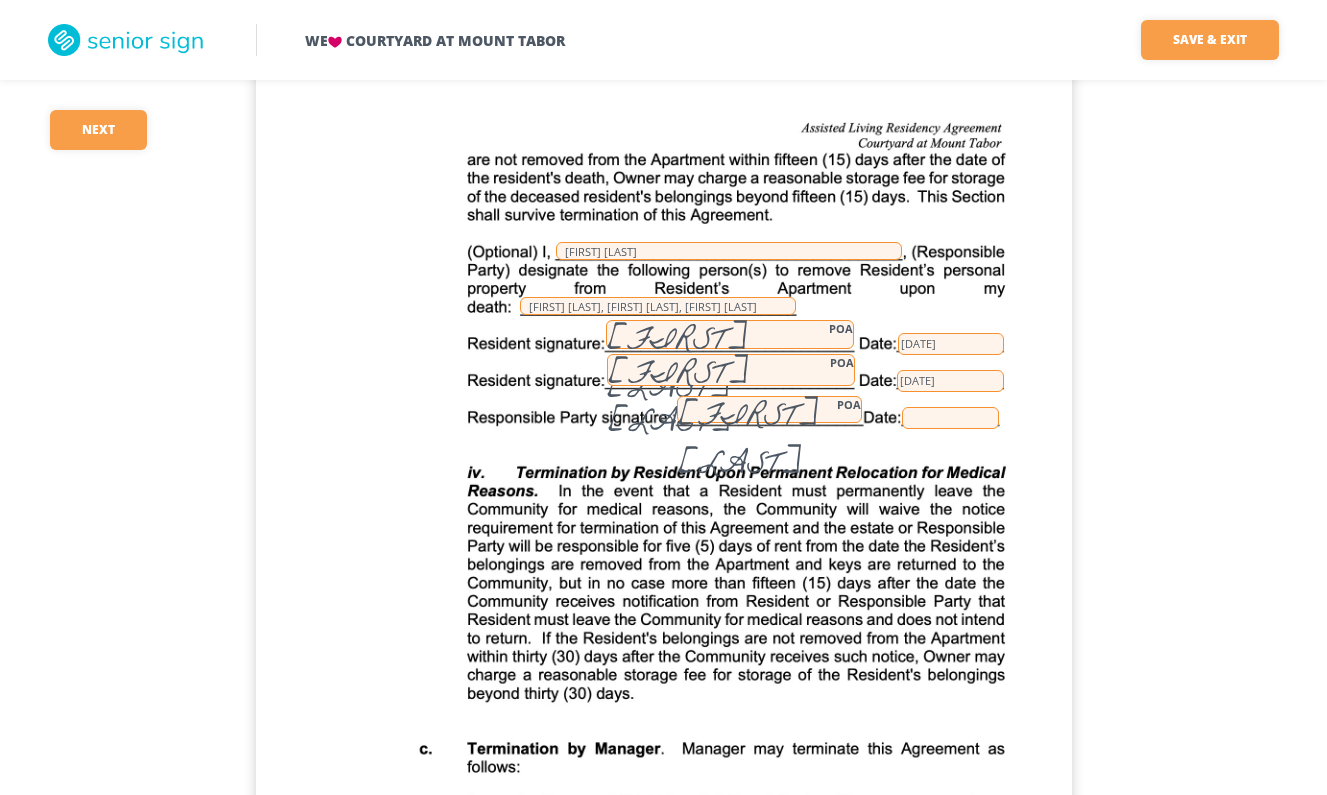 click on "[FIRST] [LAST], [FIRST] [LAST], [FIRST] [LAST] POA [DATE] [FIRST] [LAST] POA [DATE] [FIRST] [LAST] POA" at bounding box center (664, 600) 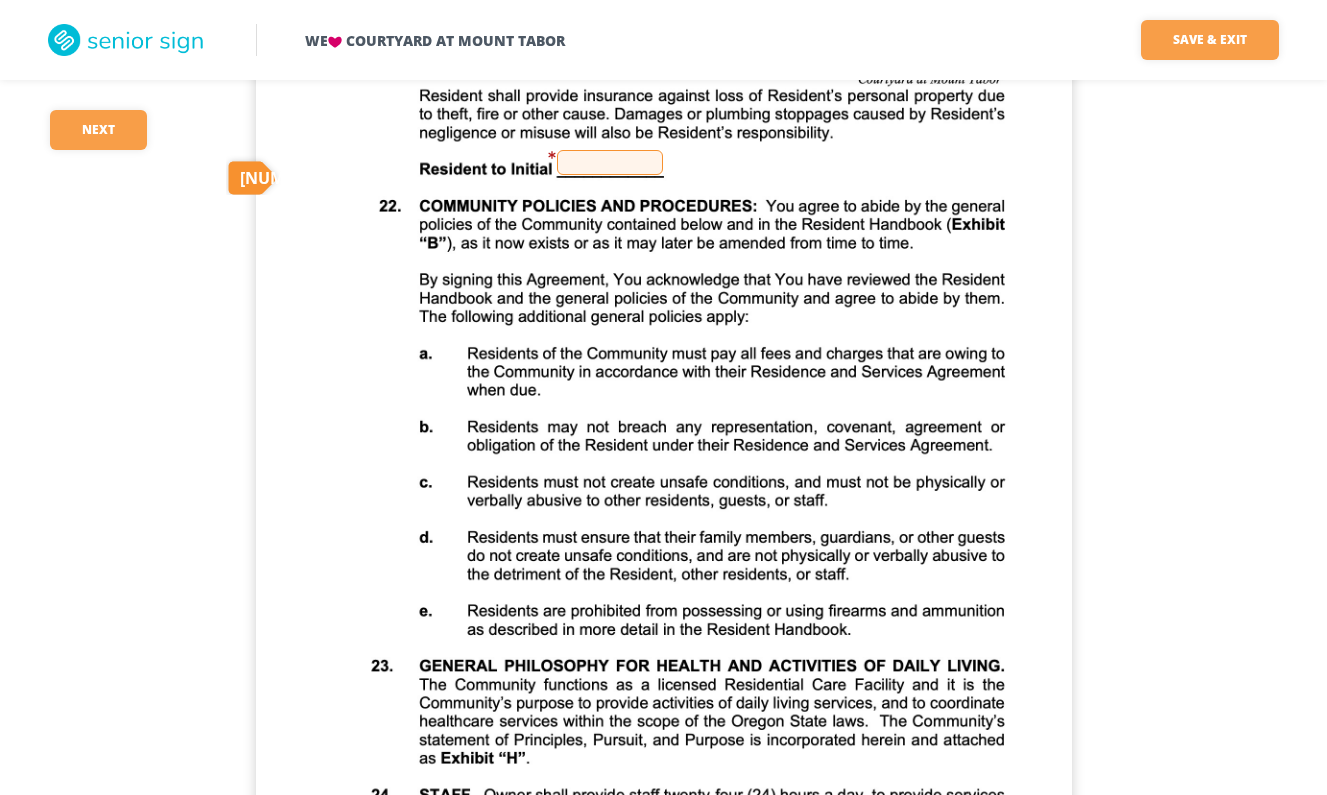 scroll, scrollTop: 12925, scrollLeft: 0, axis: vertical 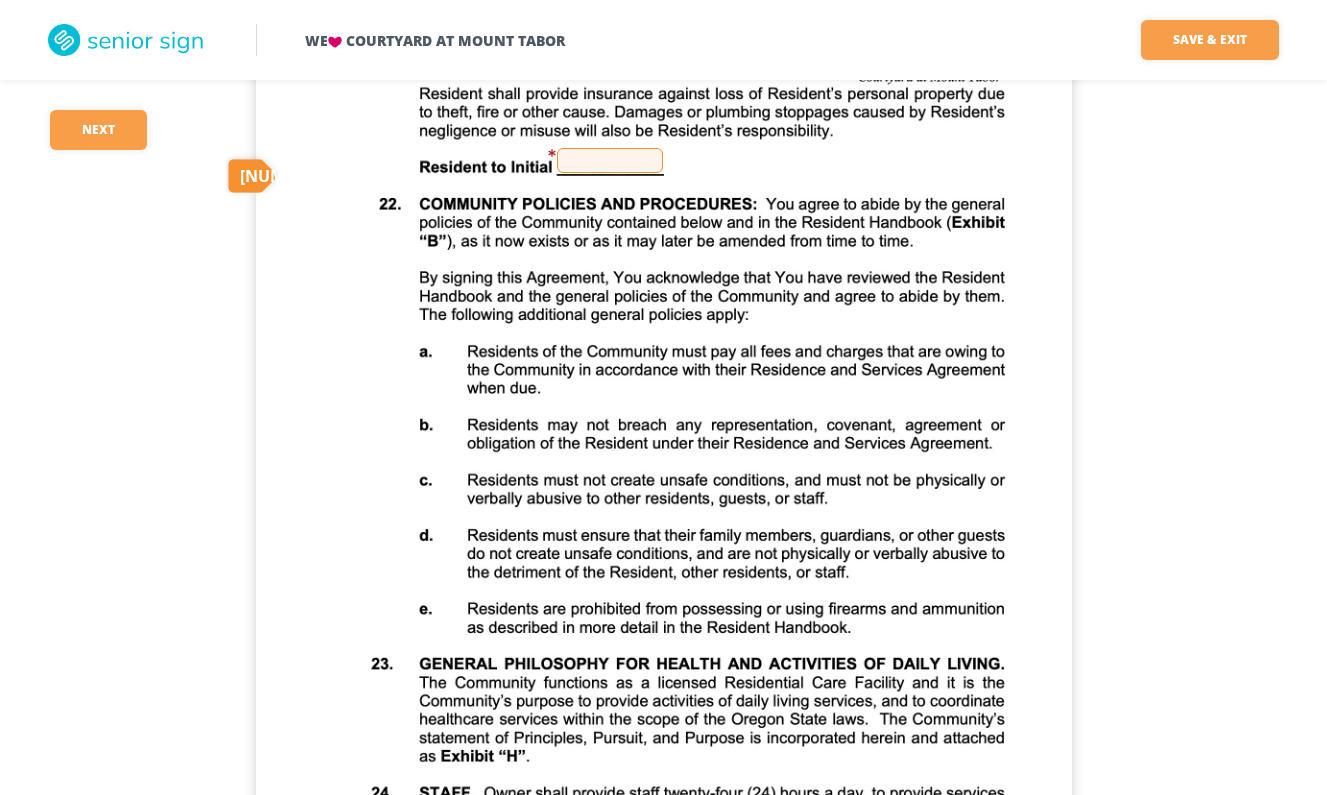 click at bounding box center (610, 160) 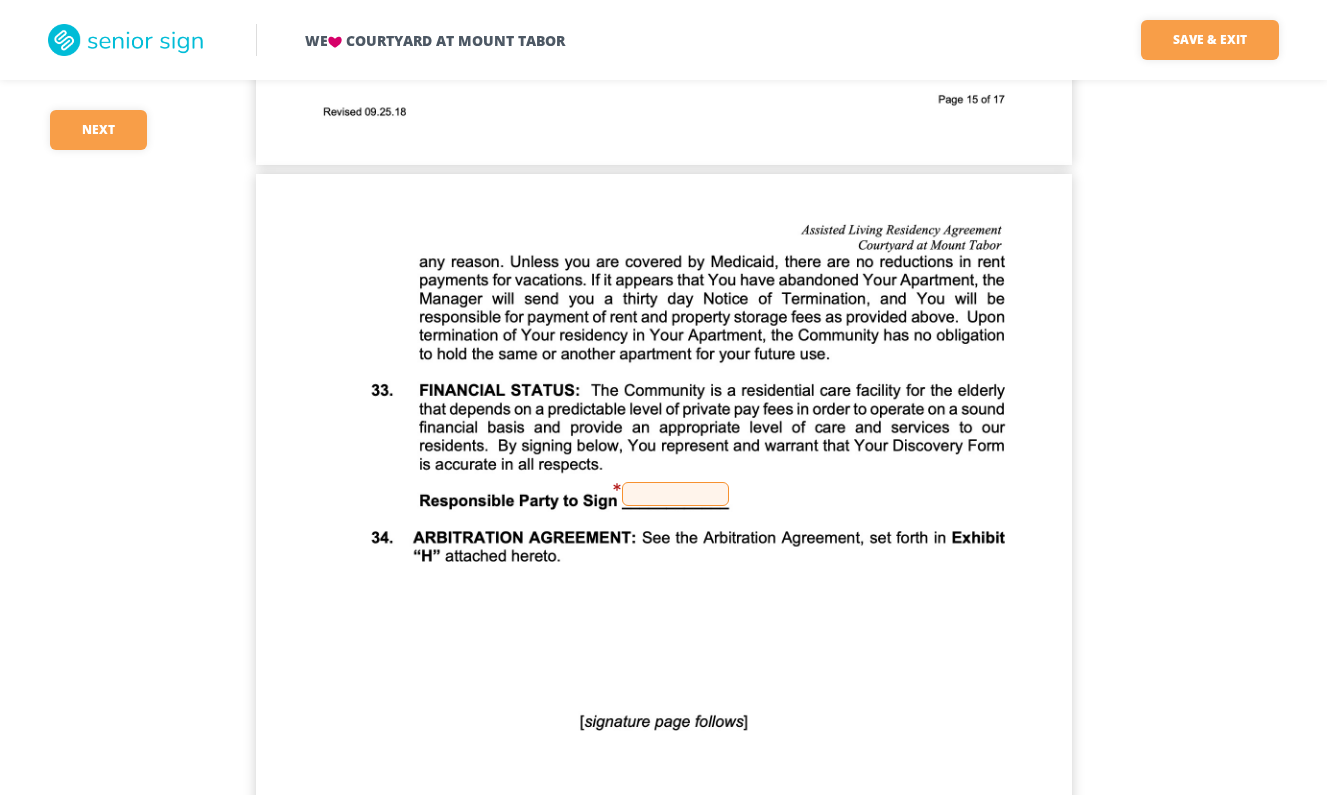 scroll, scrollTop: 15950, scrollLeft: 0, axis: vertical 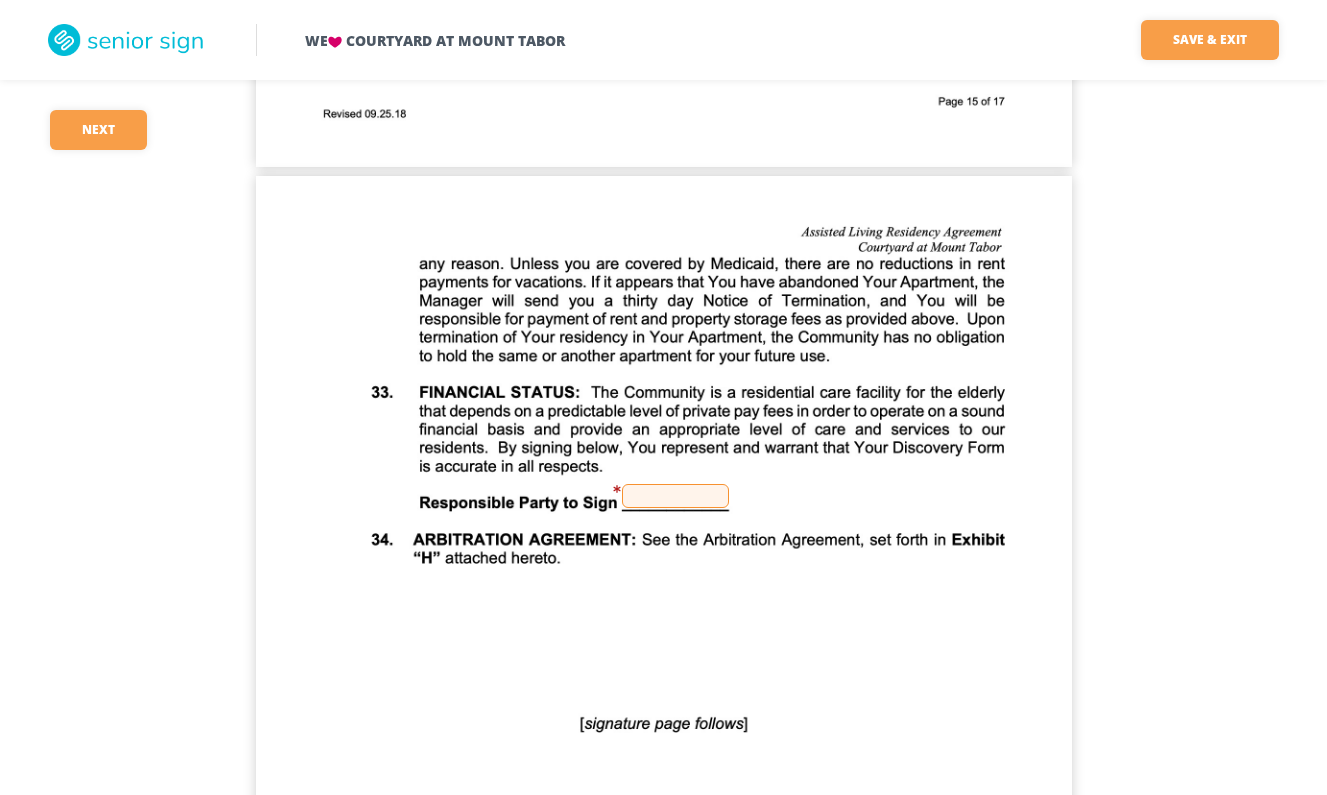 click at bounding box center [675, 496] 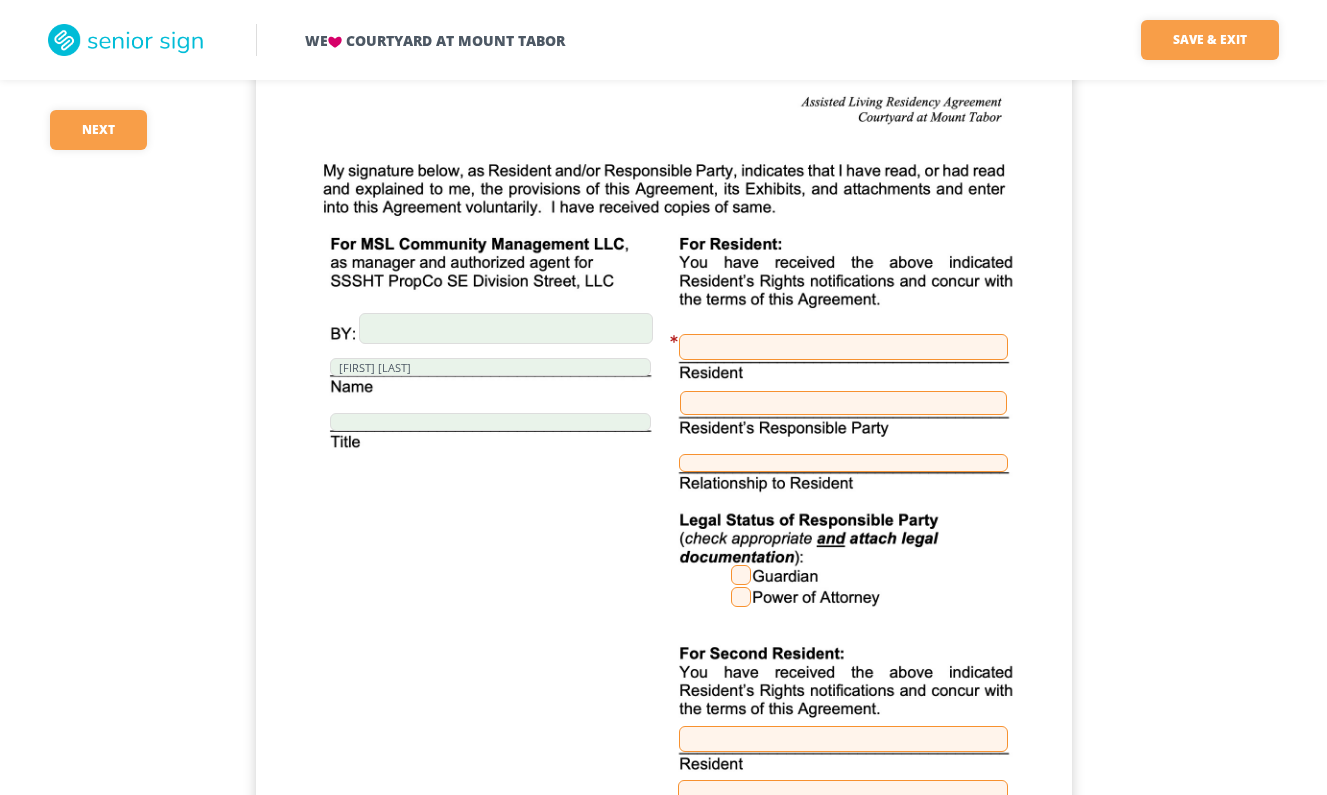 scroll, scrollTop: 17146, scrollLeft: 0, axis: vertical 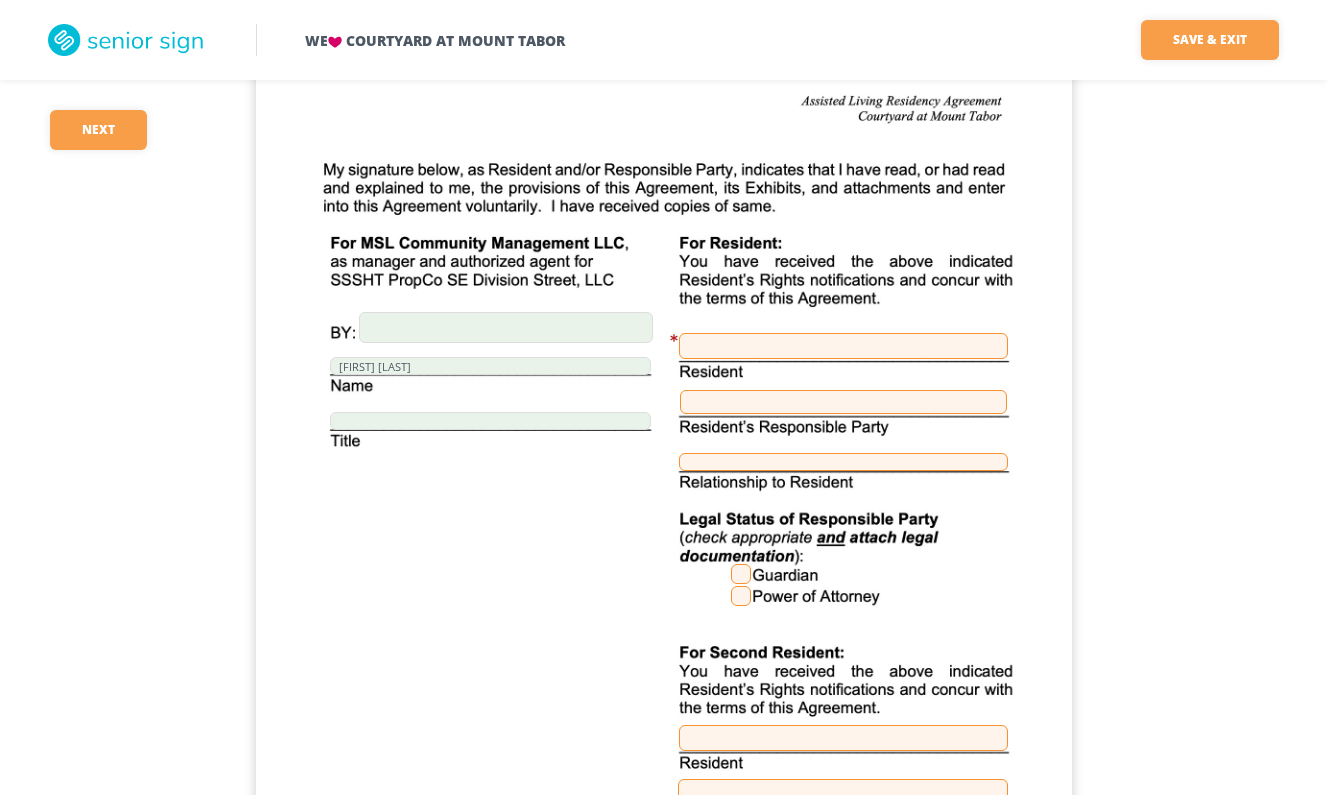 click at bounding box center (506, 327) 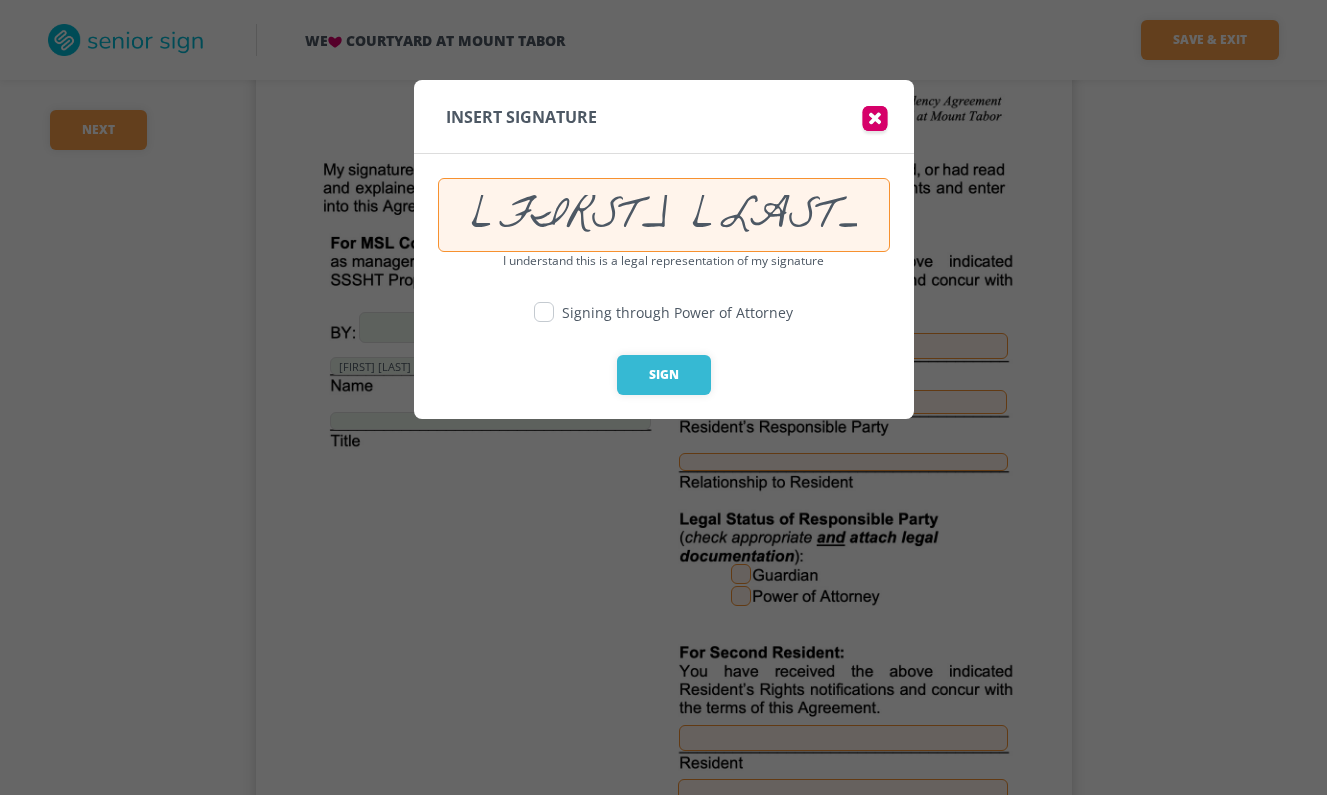 click at bounding box center [544, 312] 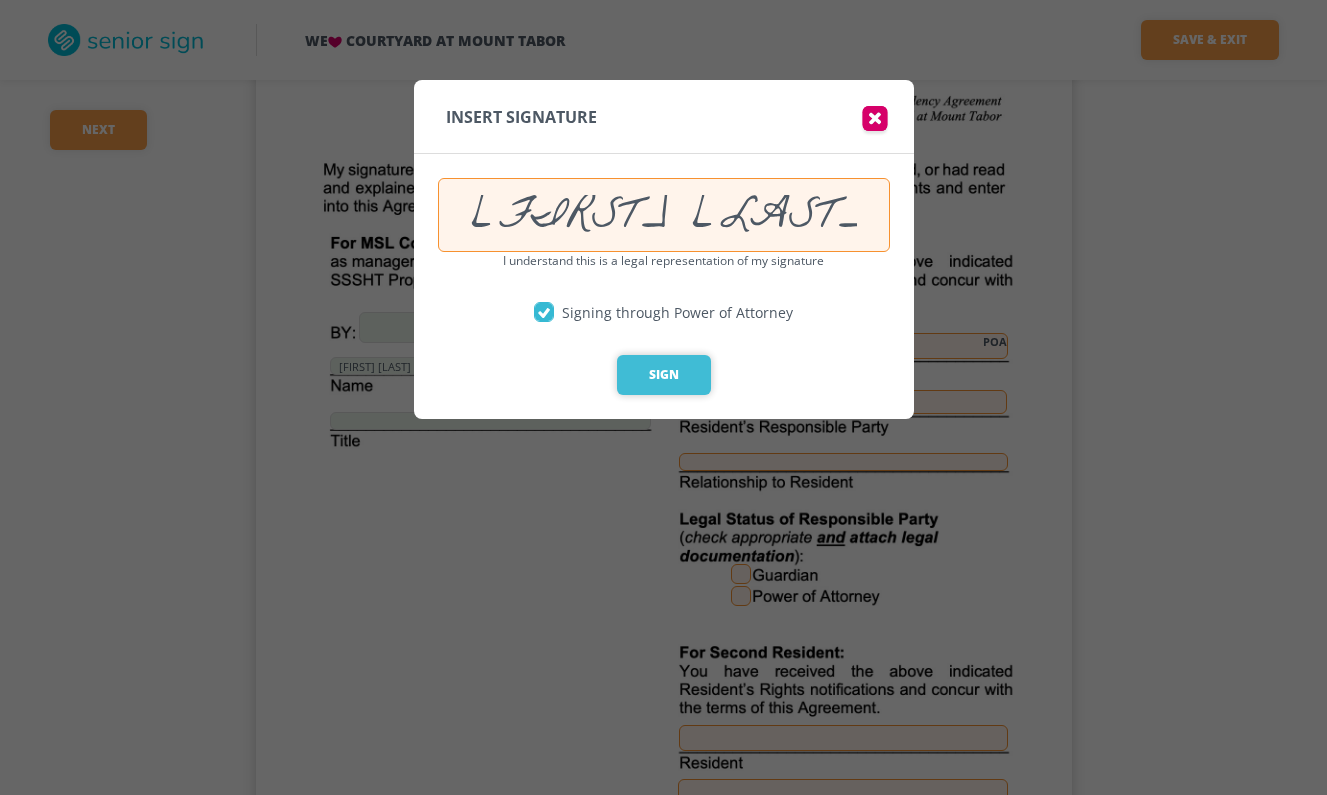 click on "Sign" at bounding box center [664, 375] 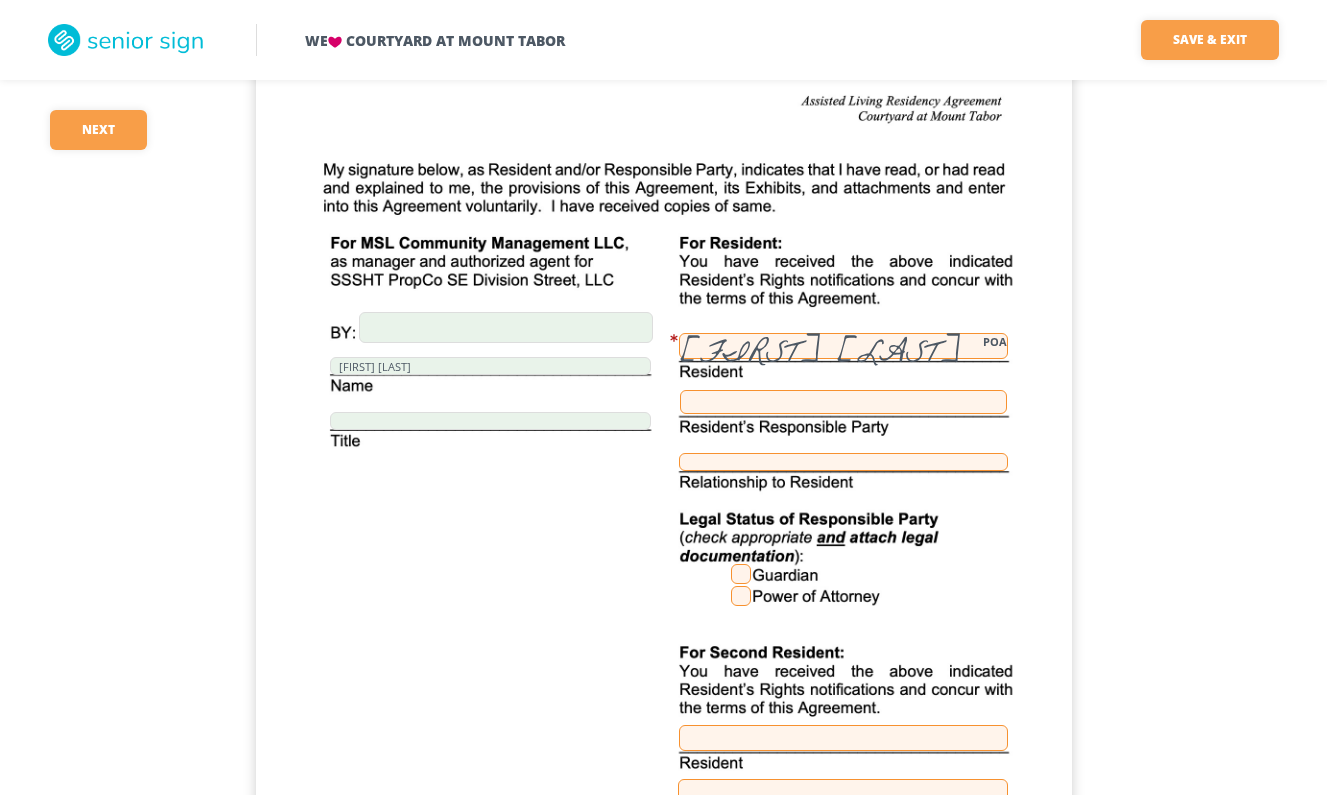 click at bounding box center (843, 402) 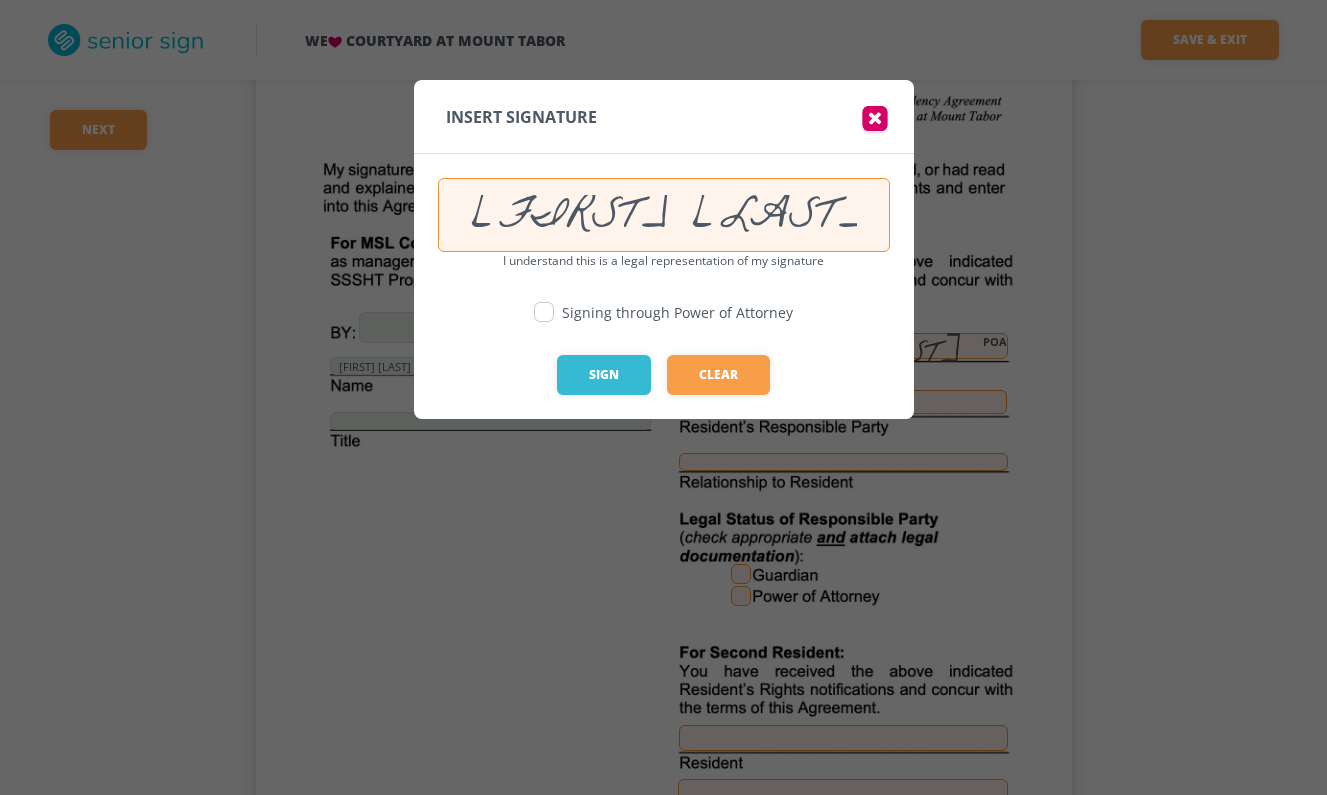 type on "[FIRST] [LAST]" 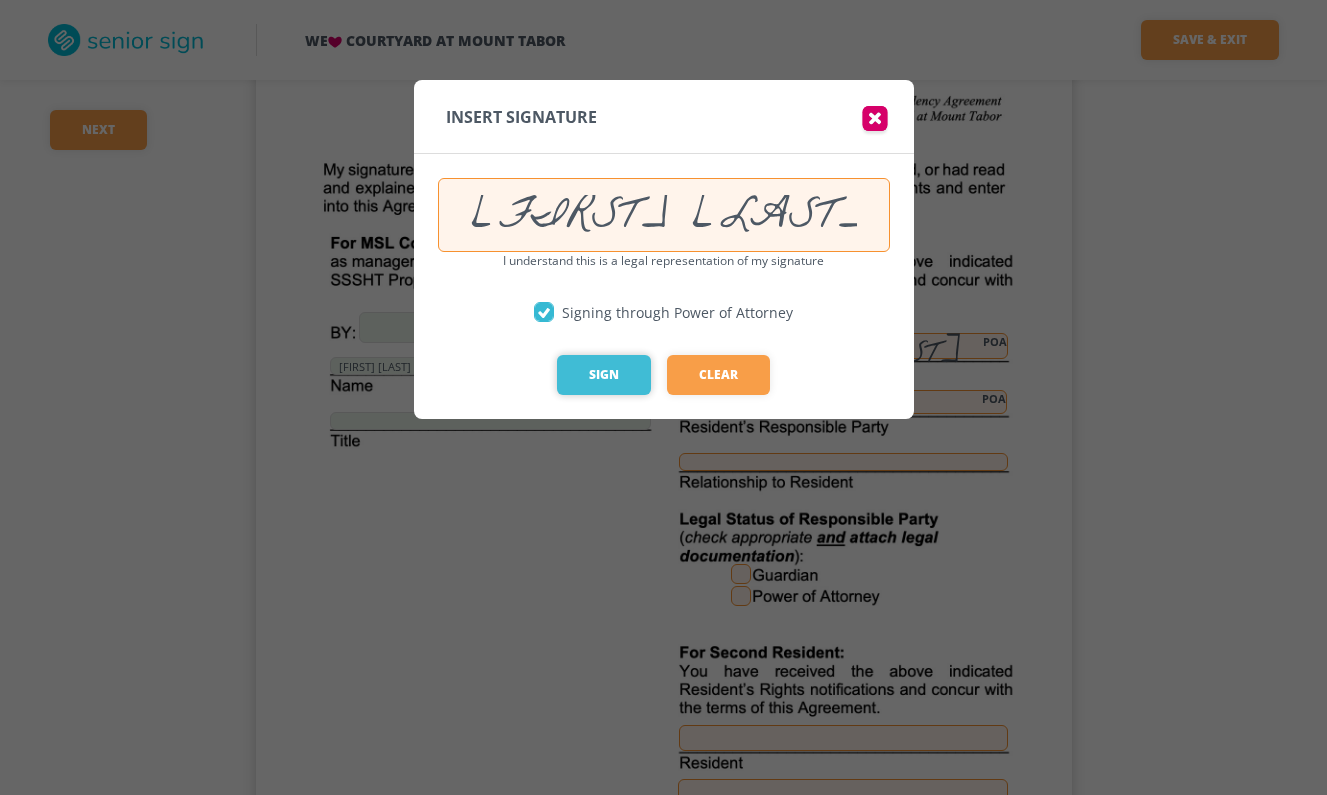 click on "Sign" at bounding box center [604, 375] 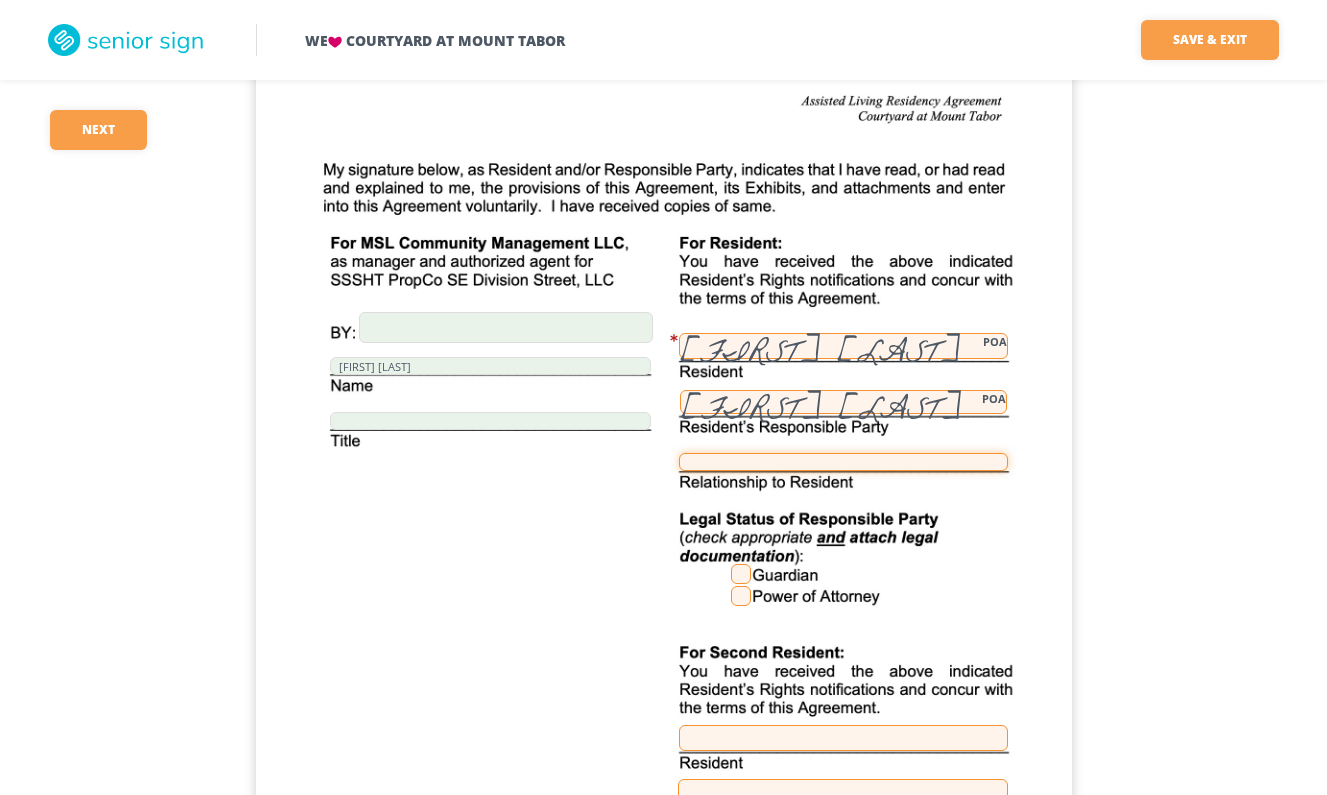 click at bounding box center [843, 462] 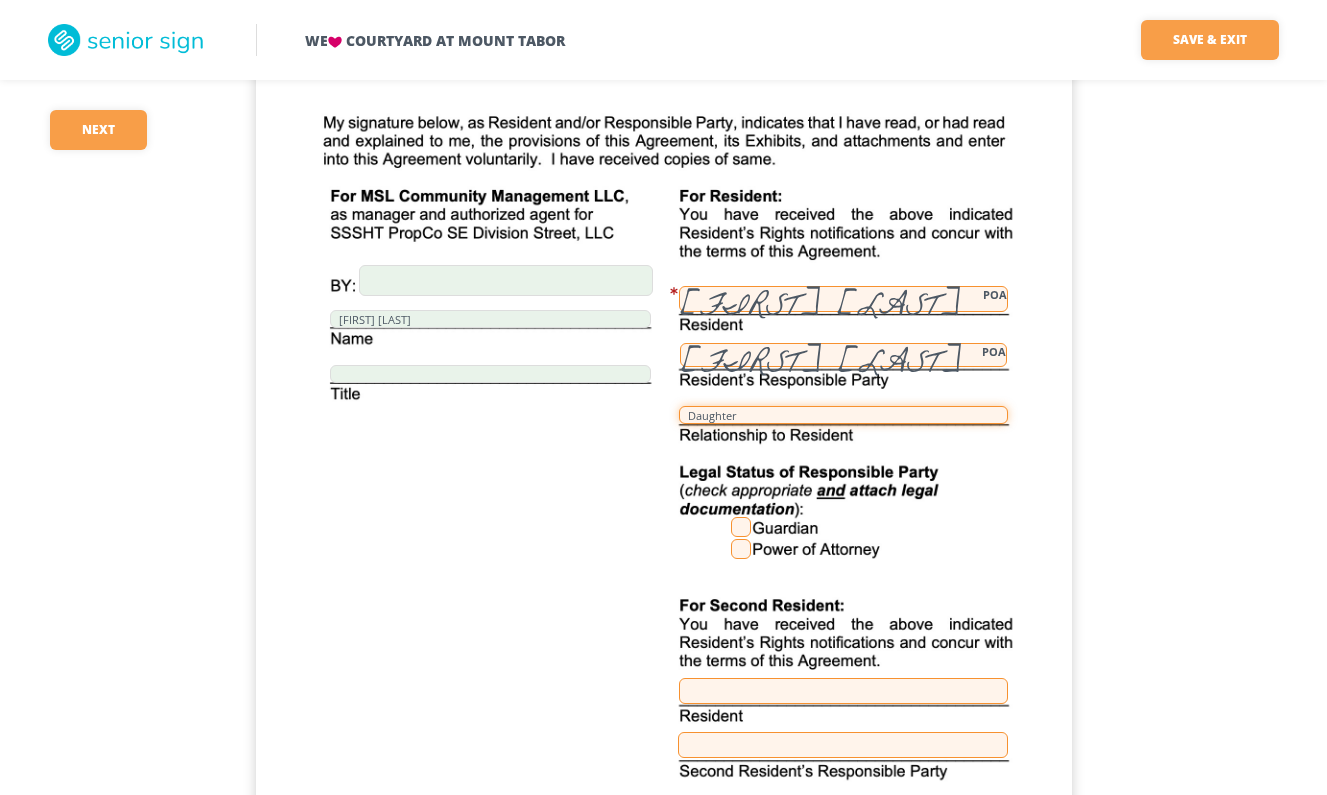 scroll, scrollTop: 17198, scrollLeft: 0, axis: vertical 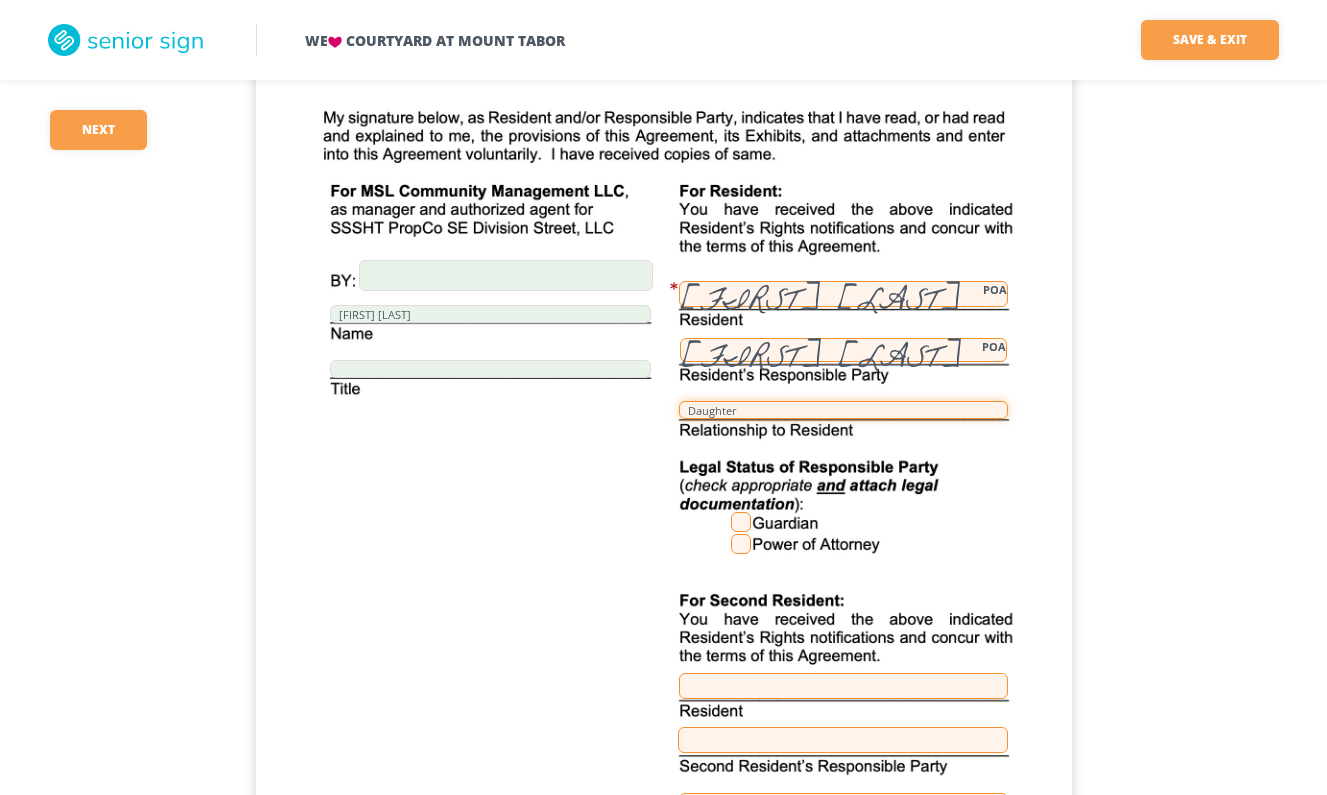 type on "Daughter" 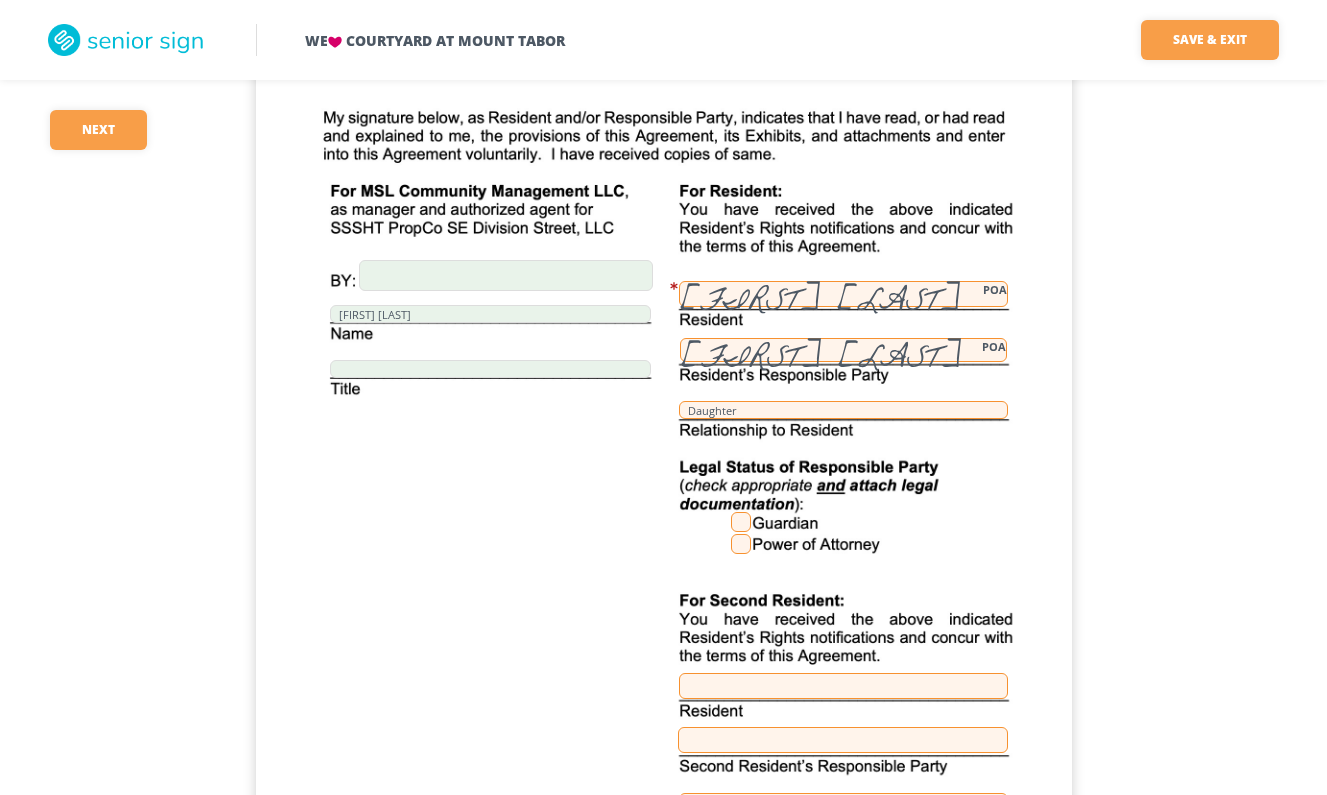 click at bounding box center (741, 544) 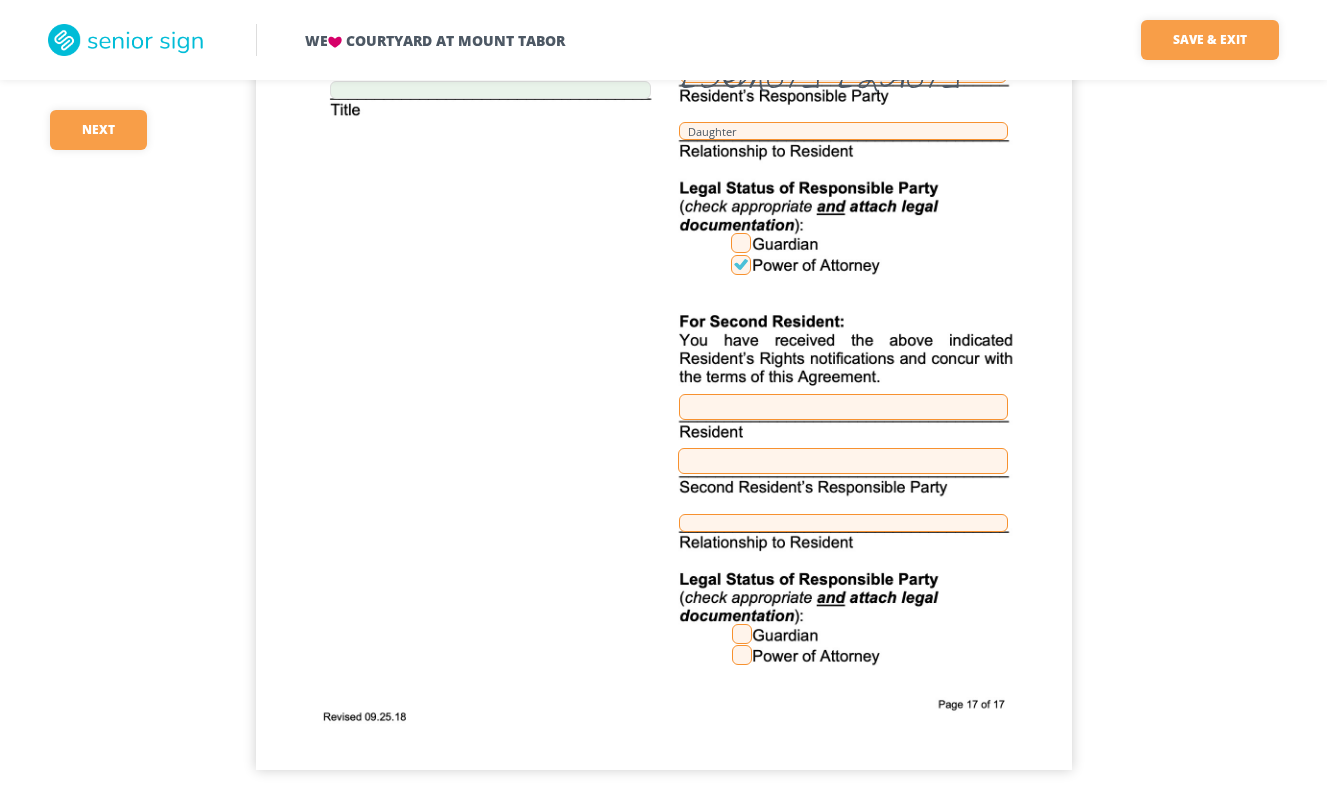scroll, scrollTop: 17476, scrollLeft: 0, axis: vertical 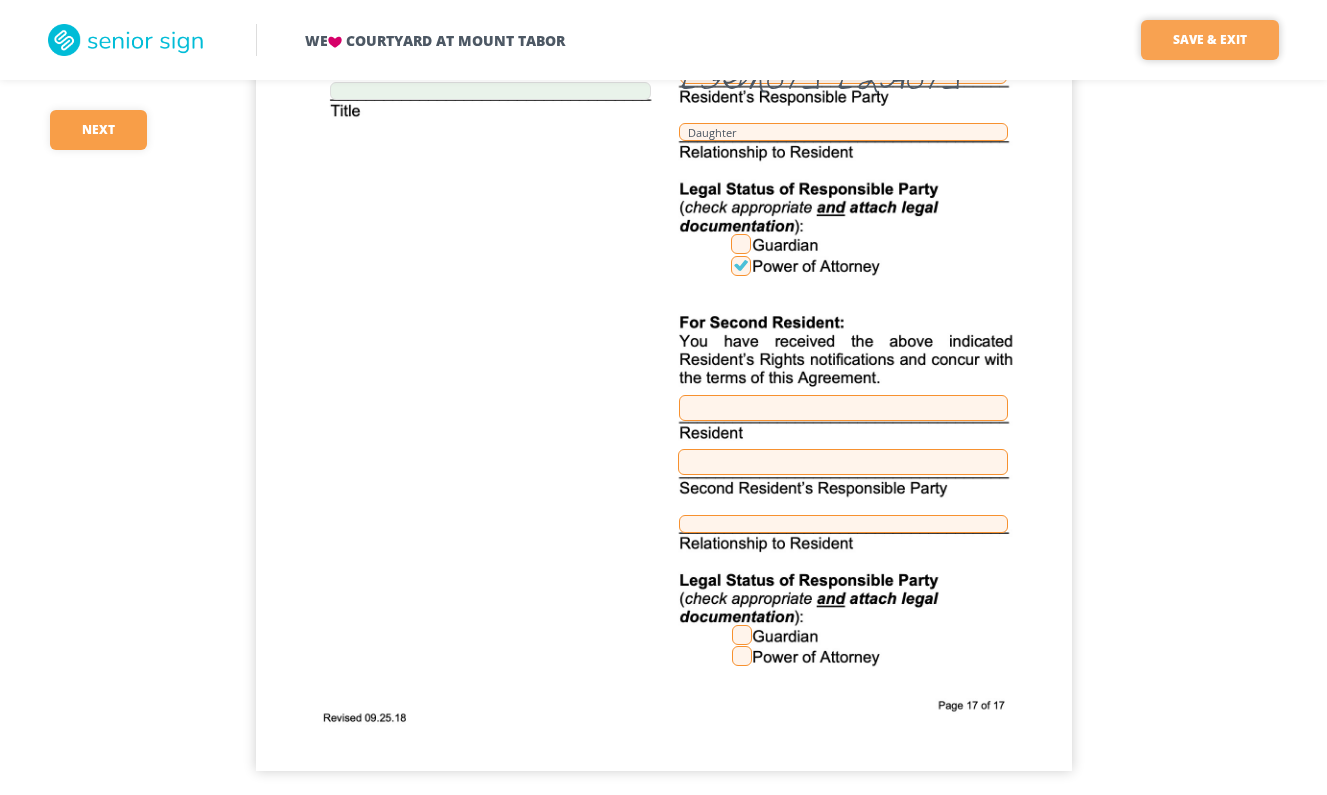 click on "Save & Exit" at bounding box center (1210, 40) 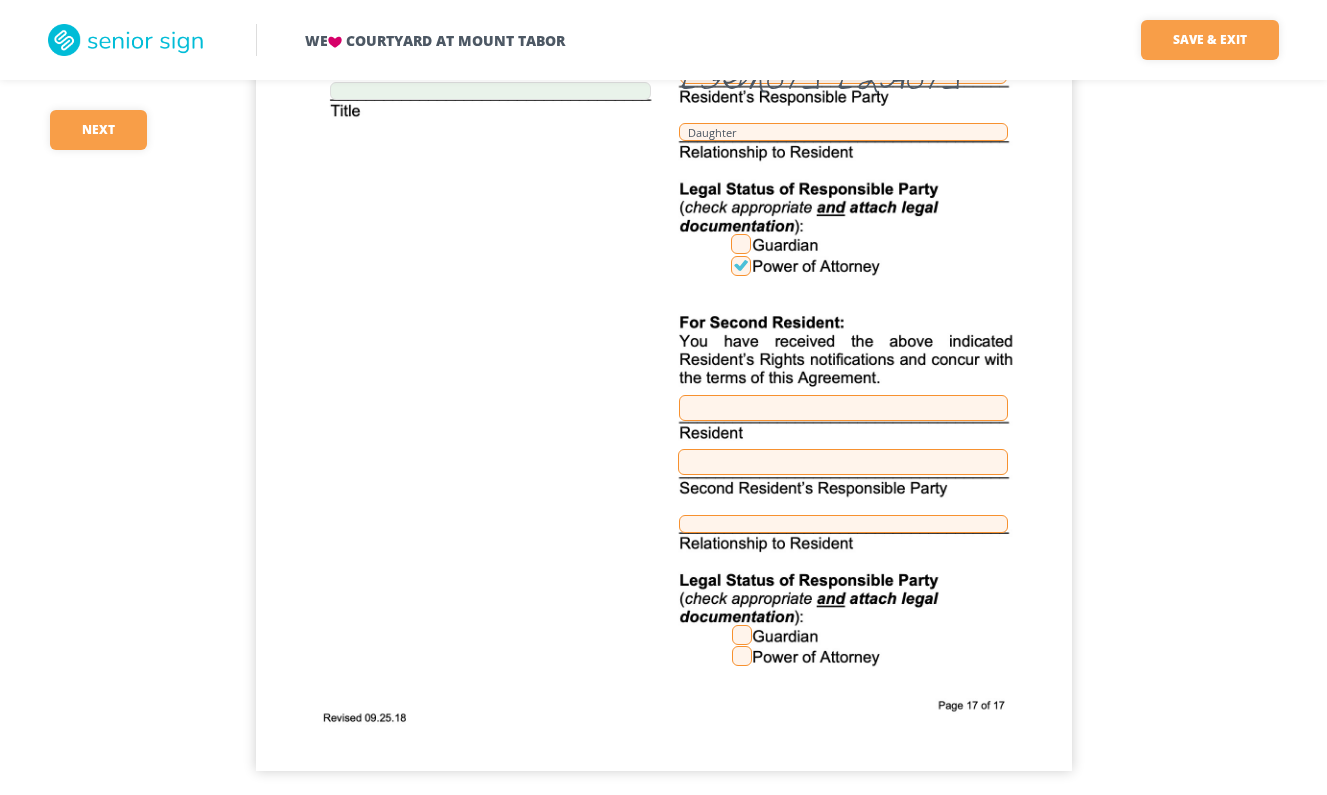 scroll, scrollTop: 0, scrollLeft: 0, axis: both 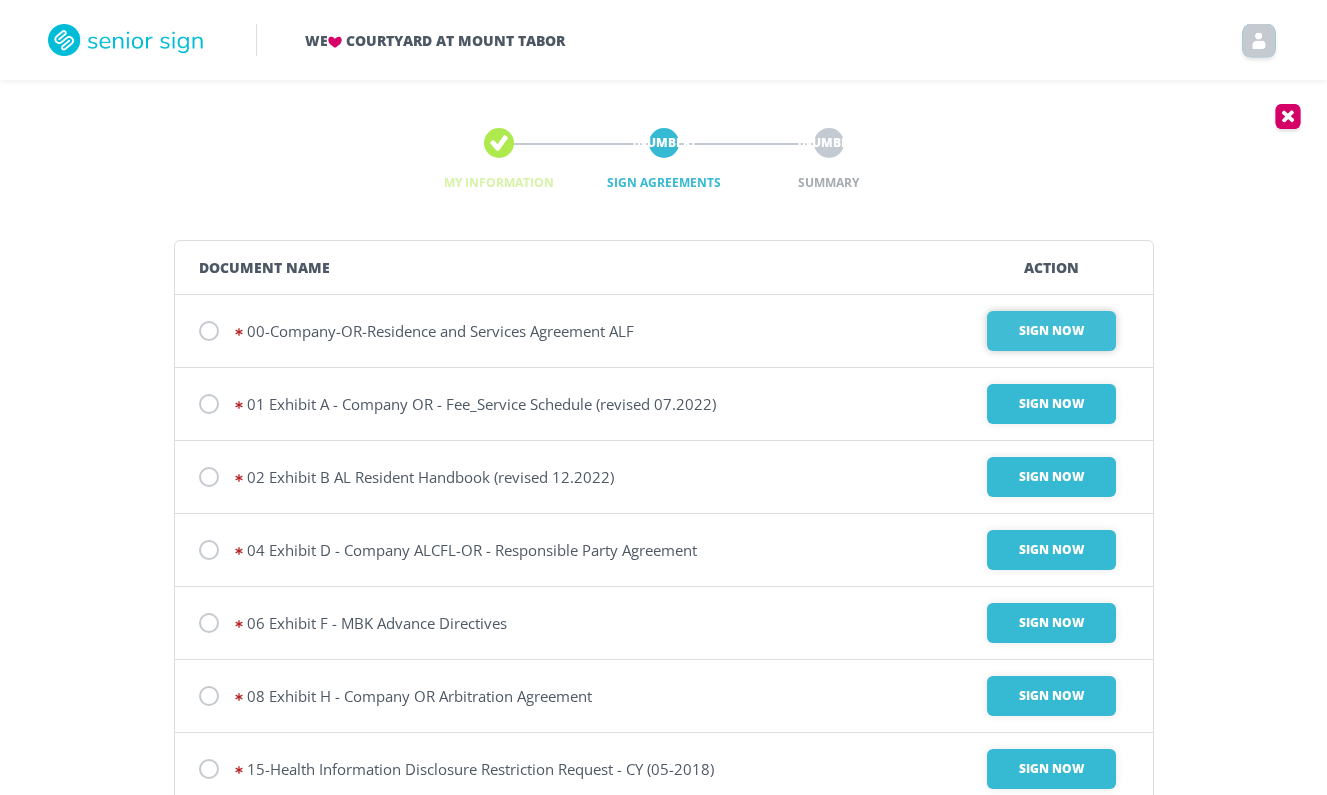 click on "Sign Now" at bounding box center [1051, 331] 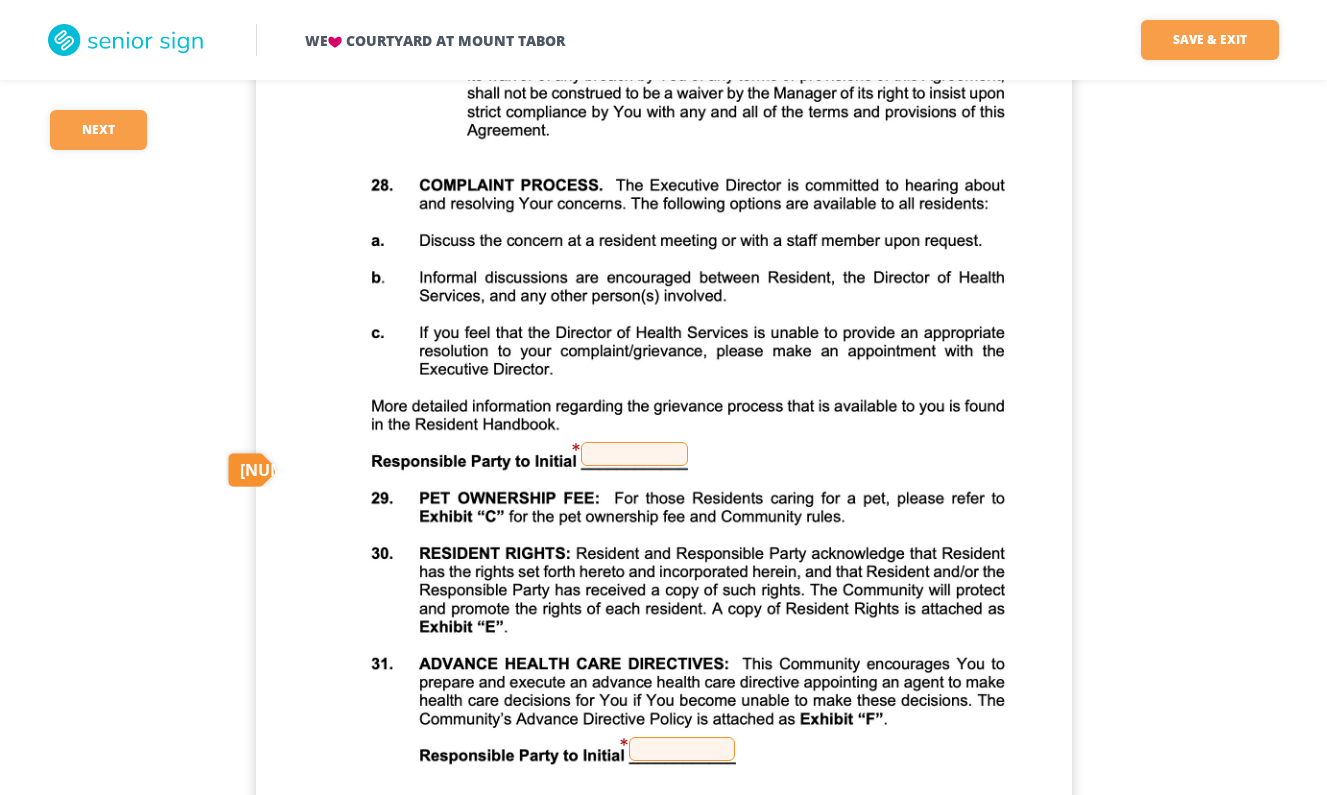 scroll, scrollTop: 15157, scrollLeft: 0, axis: vertical 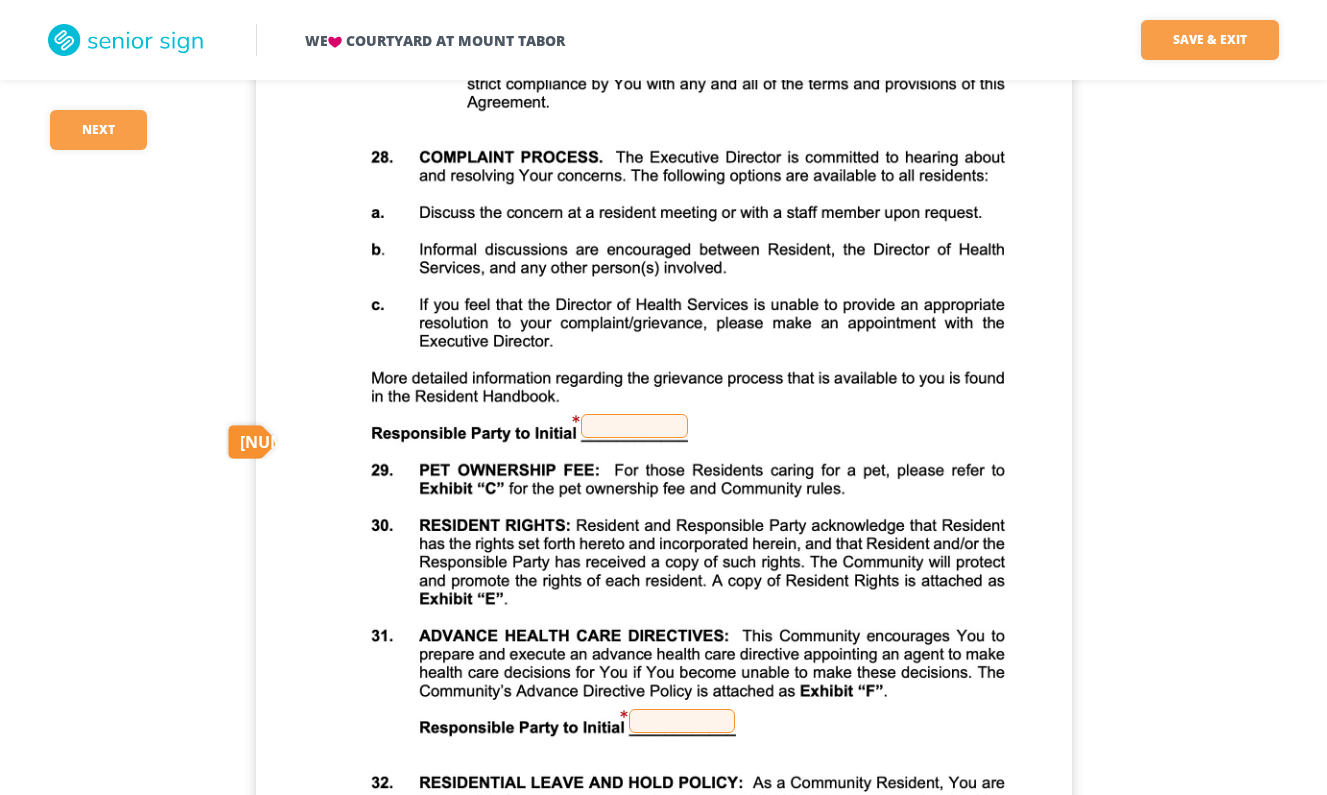 click at bounding box center [634, 426] 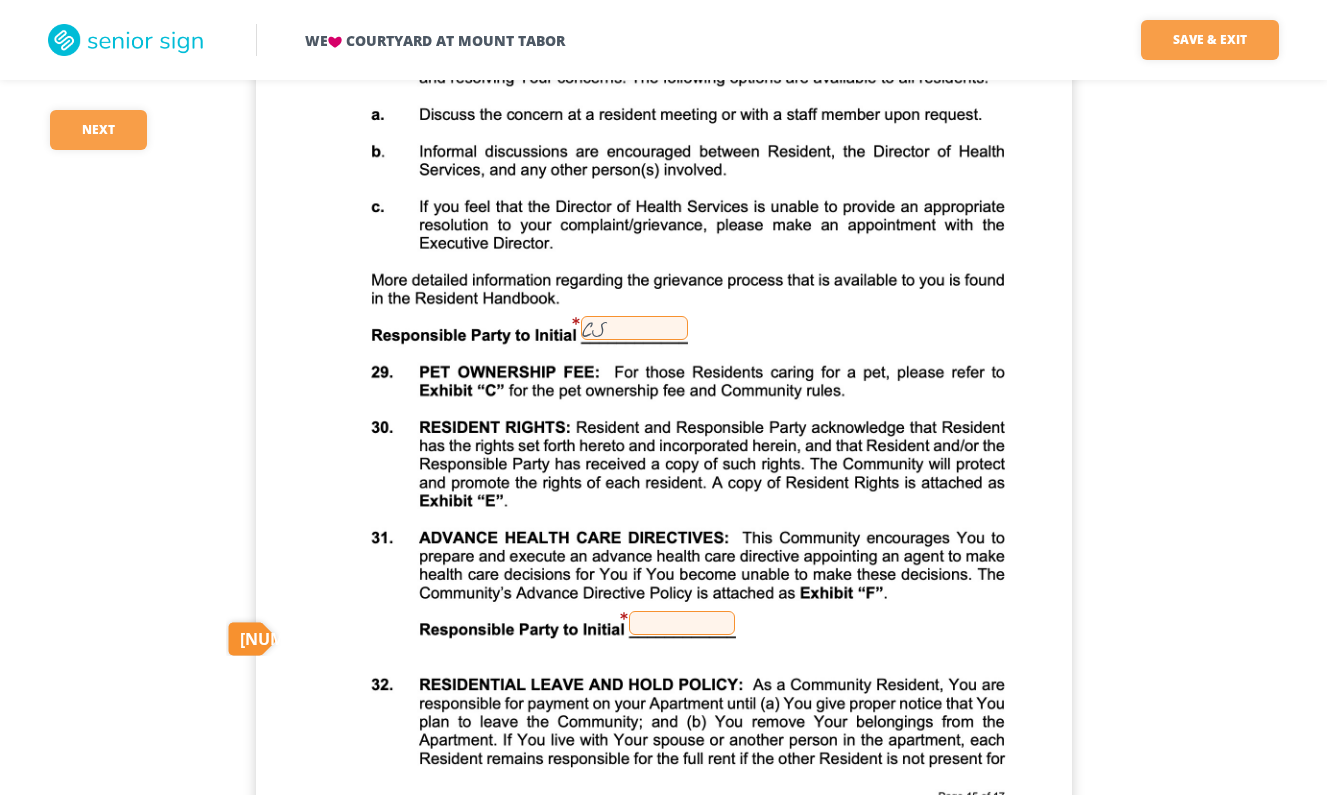 click at bounding box center (682, 623) 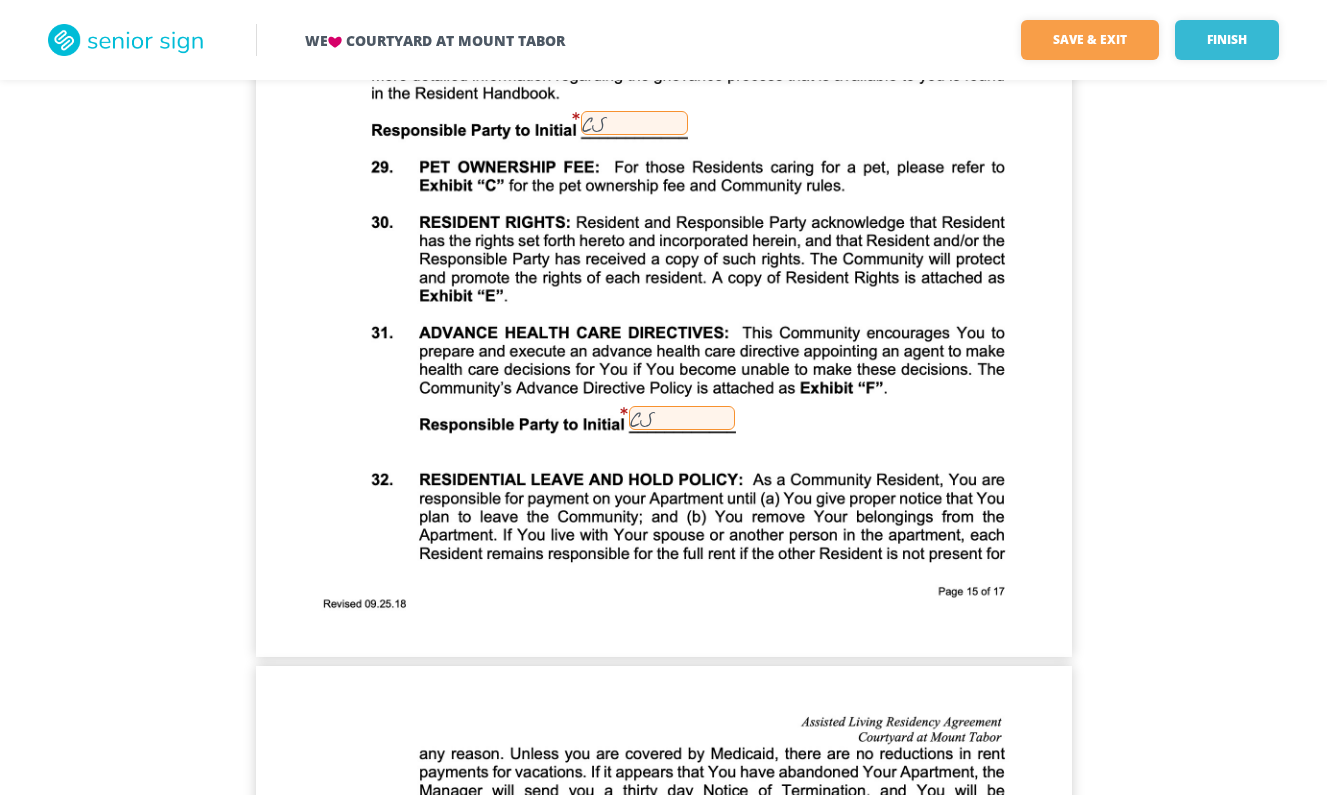 scroll, scrollTop: 15468, scrollLeft: 0, axis: vertical 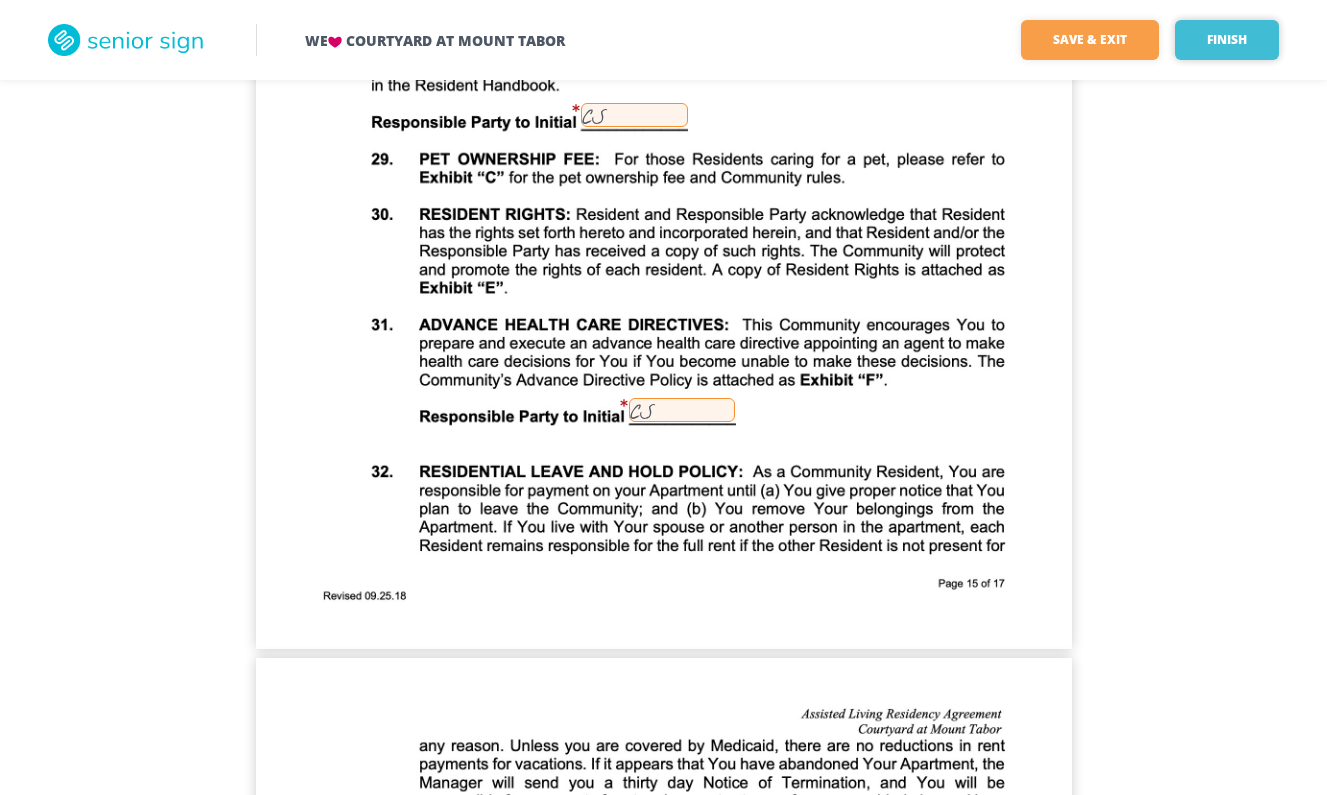click on "Finish" at bounding box center (1227, 40) 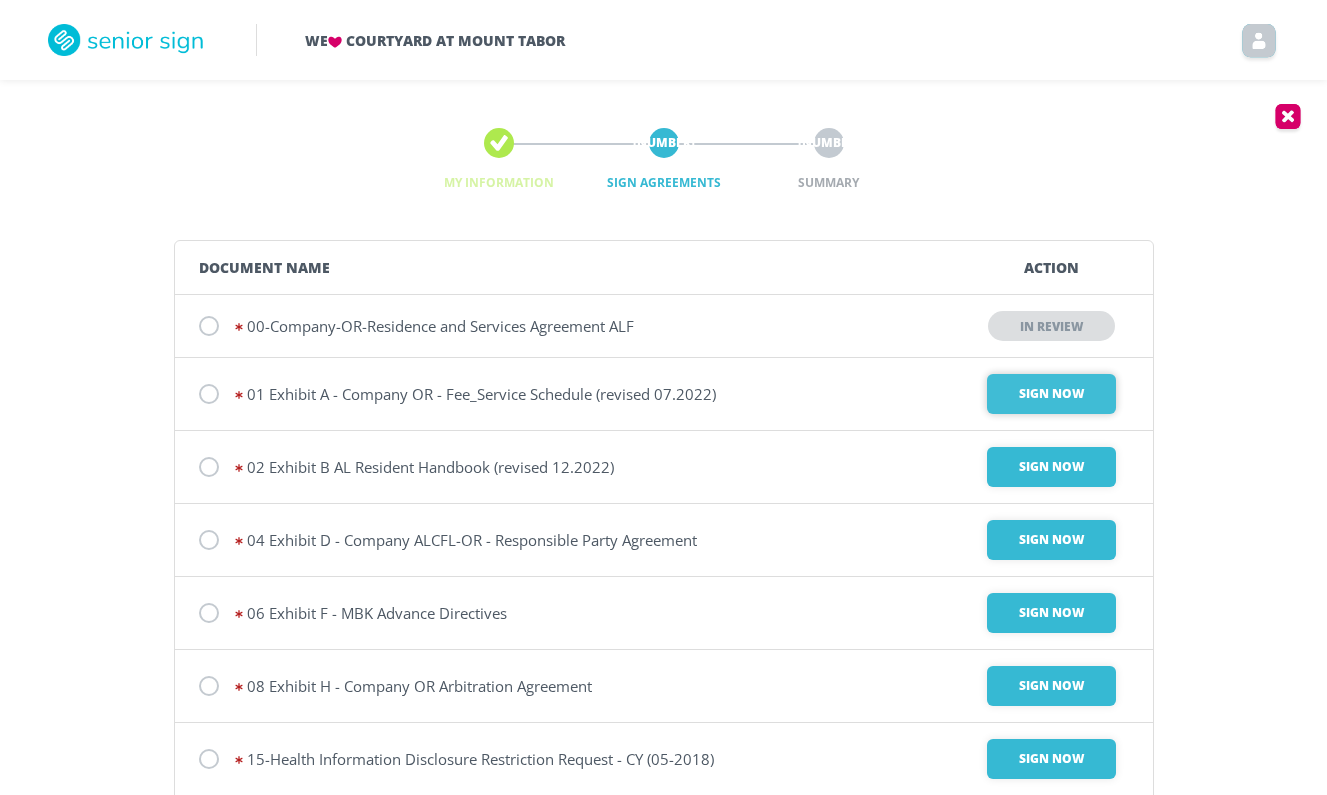 click on "Sign Now" at bounding box center (1051, 394) 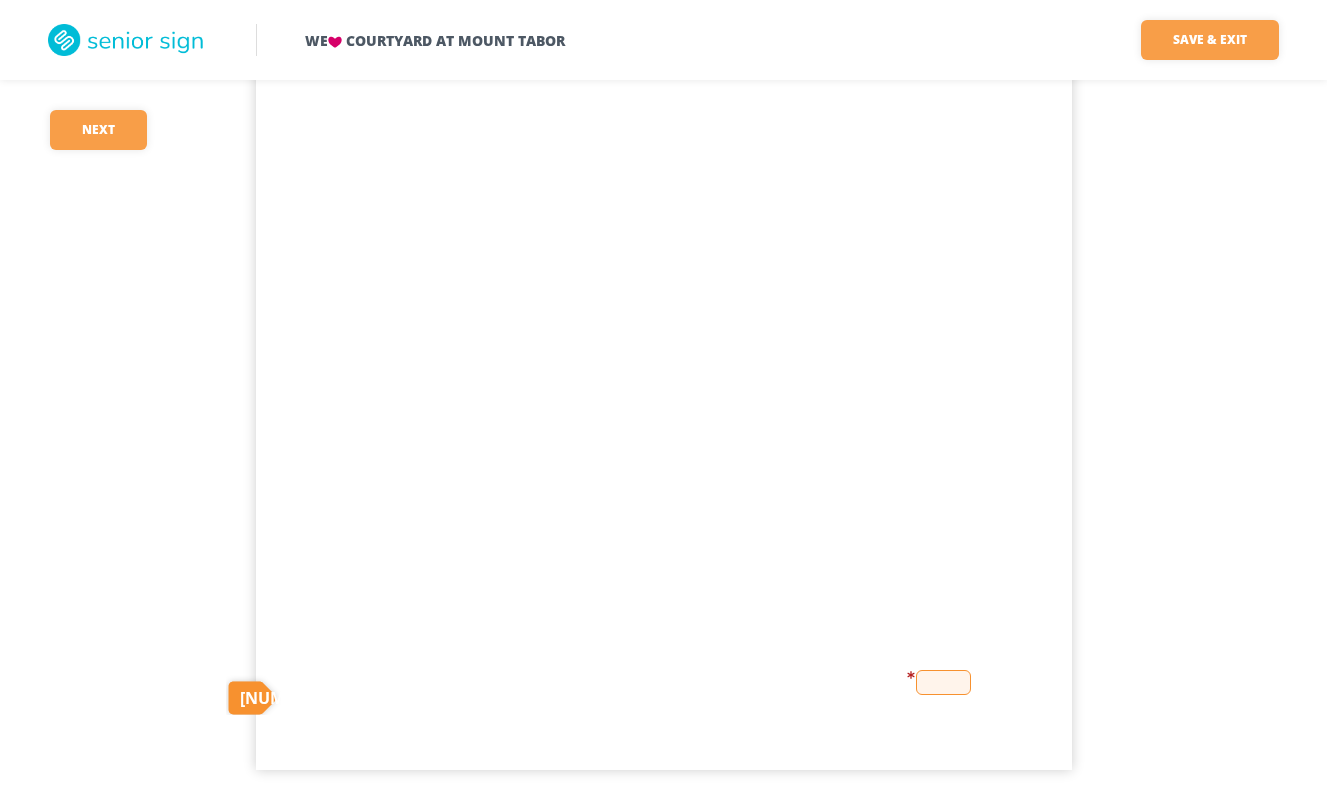 scroll, scrollTop: 2566, scrollLeft: 0, axis: vertical 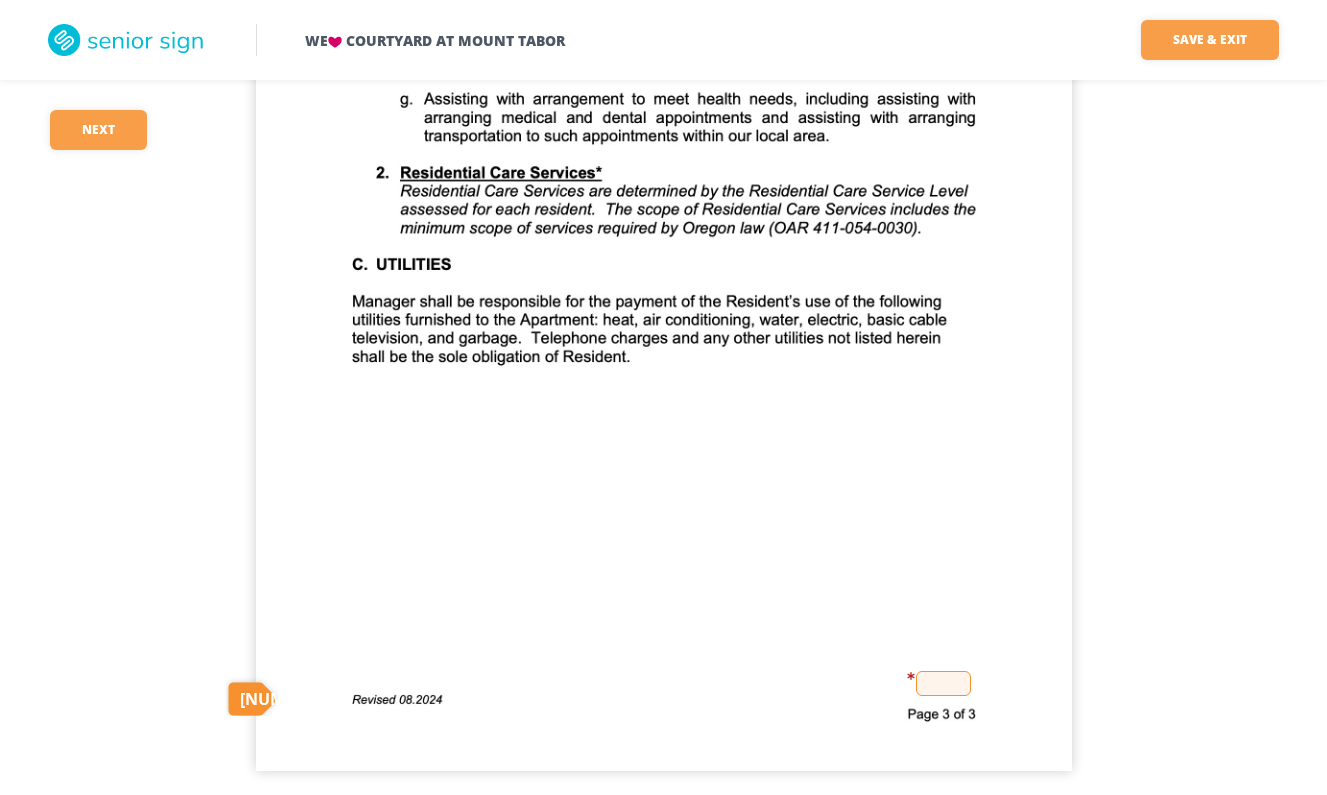click at bounding box center (943, 683) 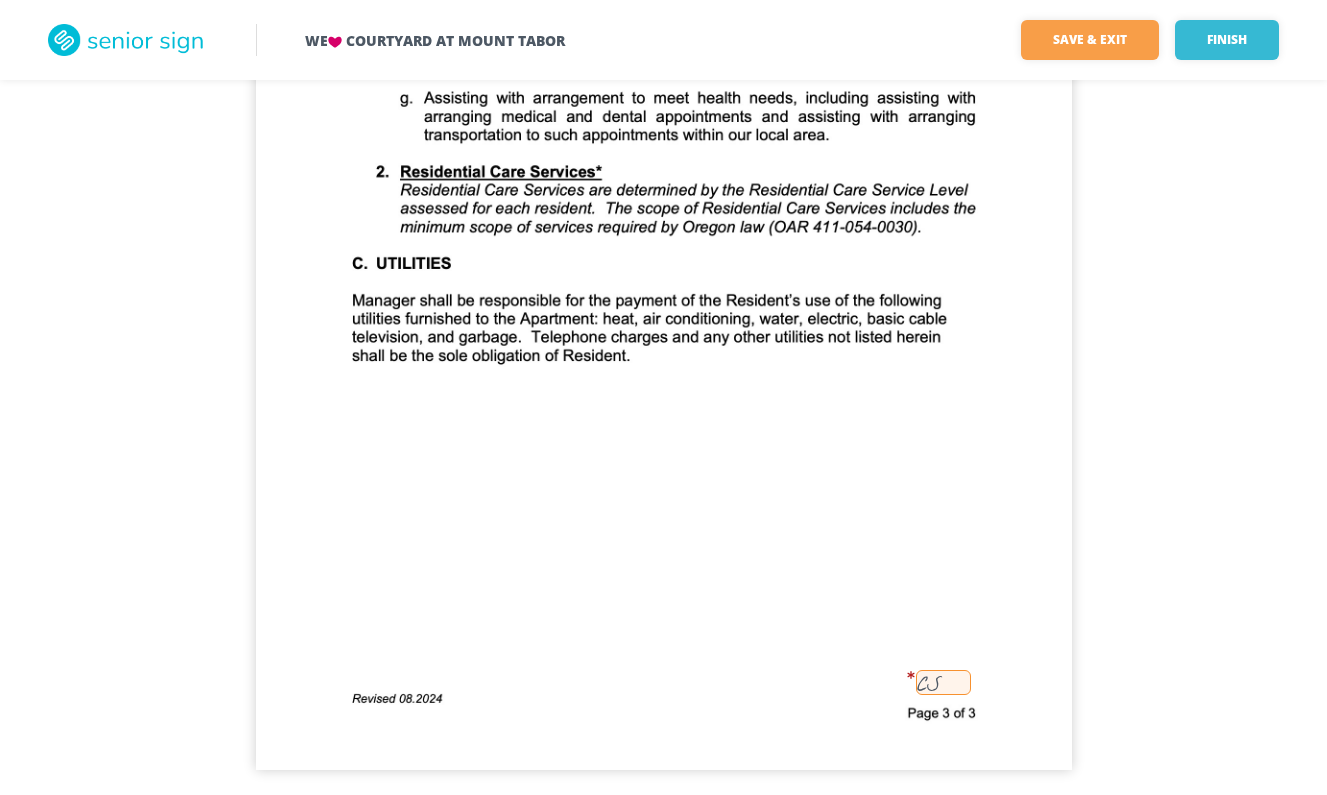 scroll, scrollTop: 2566, scrollLeft: 0, axis: vertical 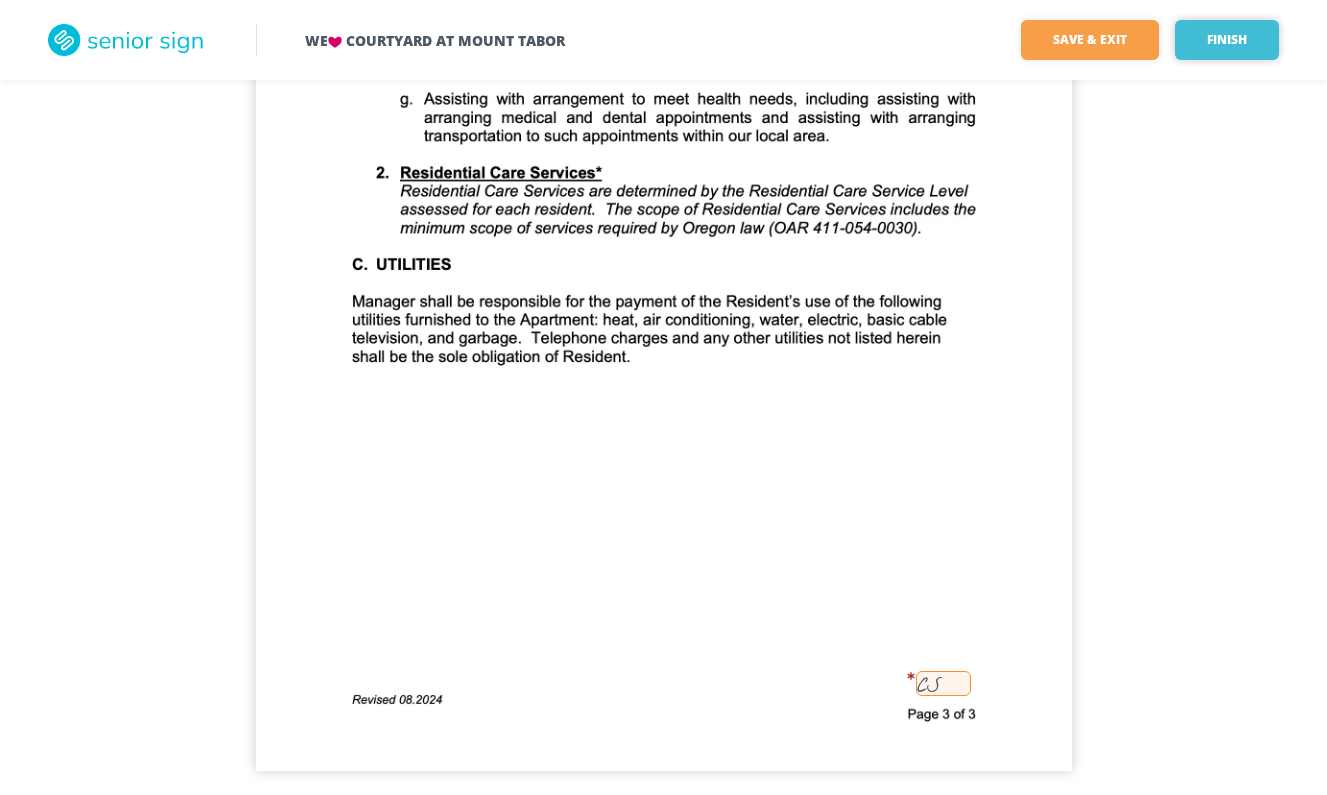 click on "Finish" at bounding box center [1227, 40] 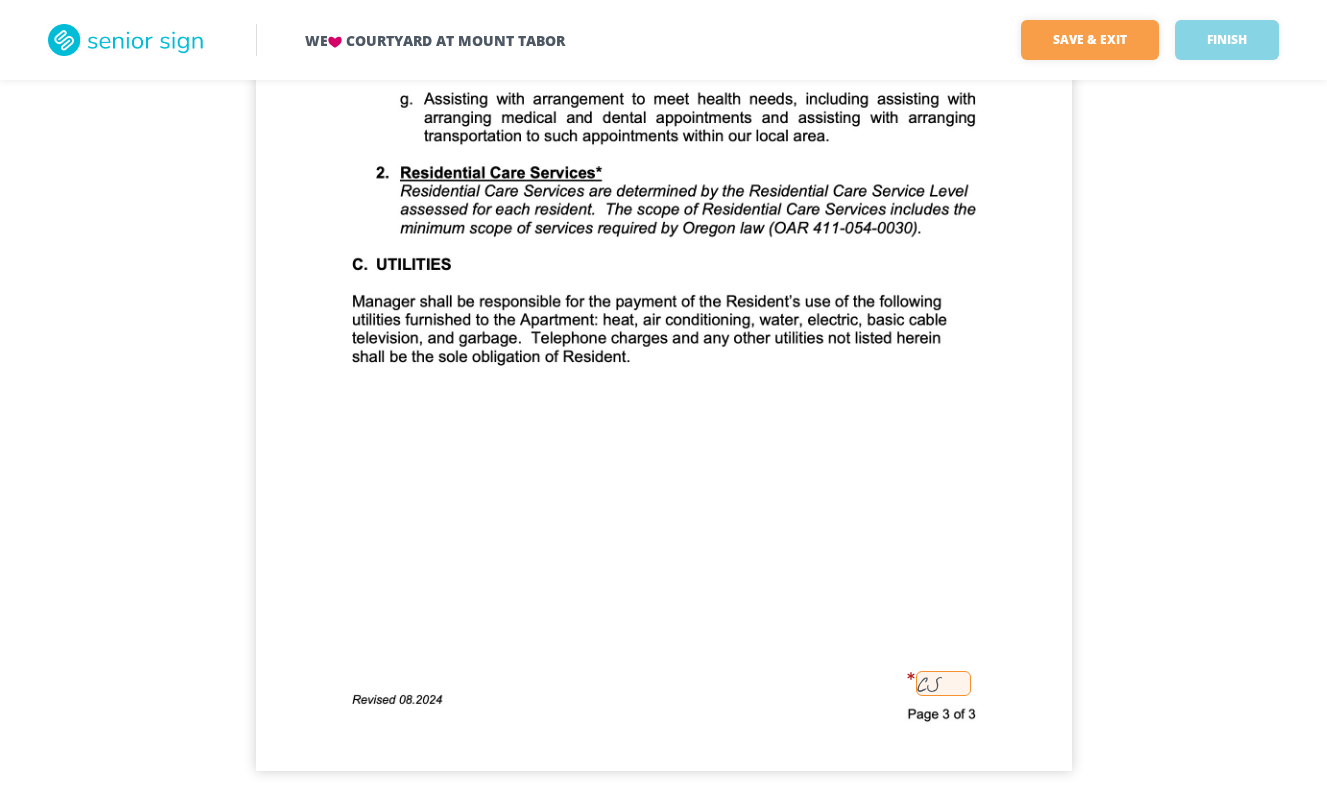 scroll, scrollTop: 0, scrollLeft: 0, axis: both 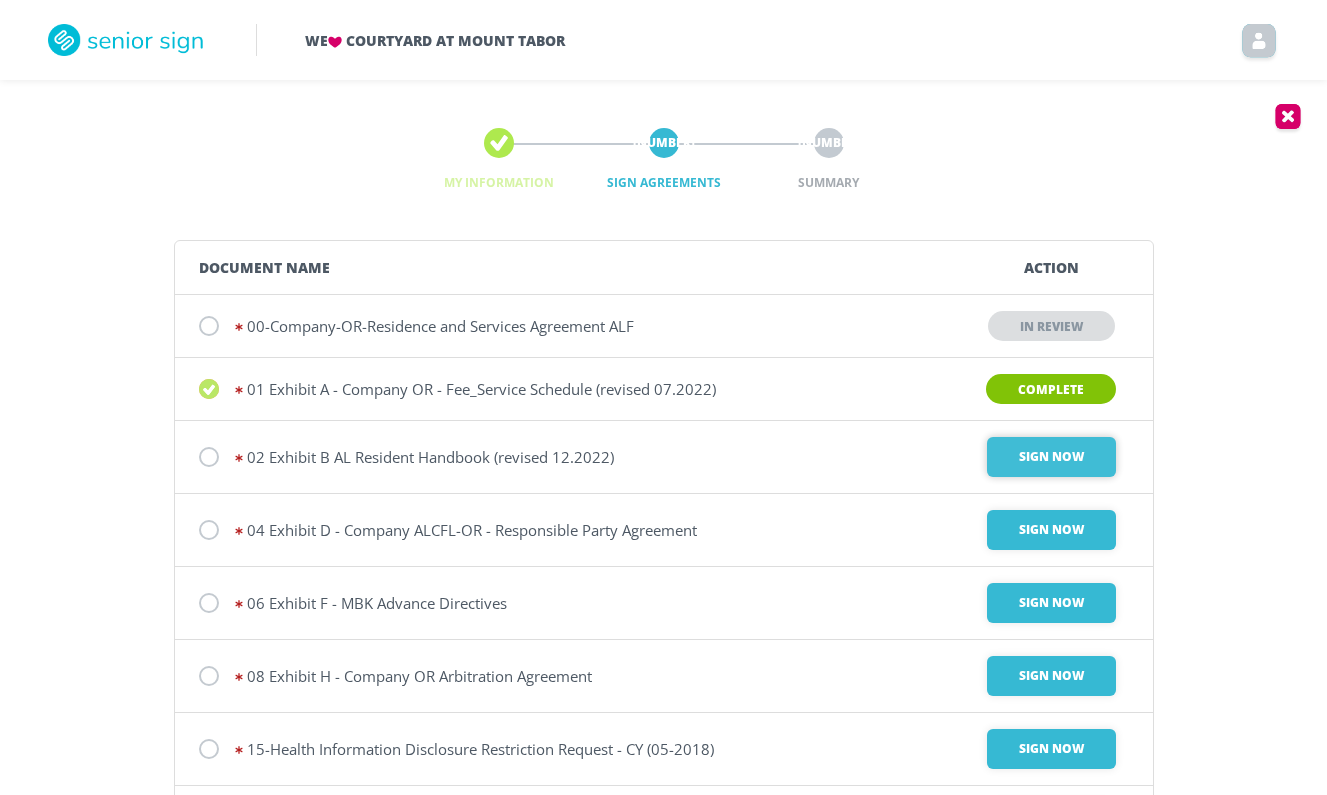 click on "Sign Now" at bounding box center [1051, 457] 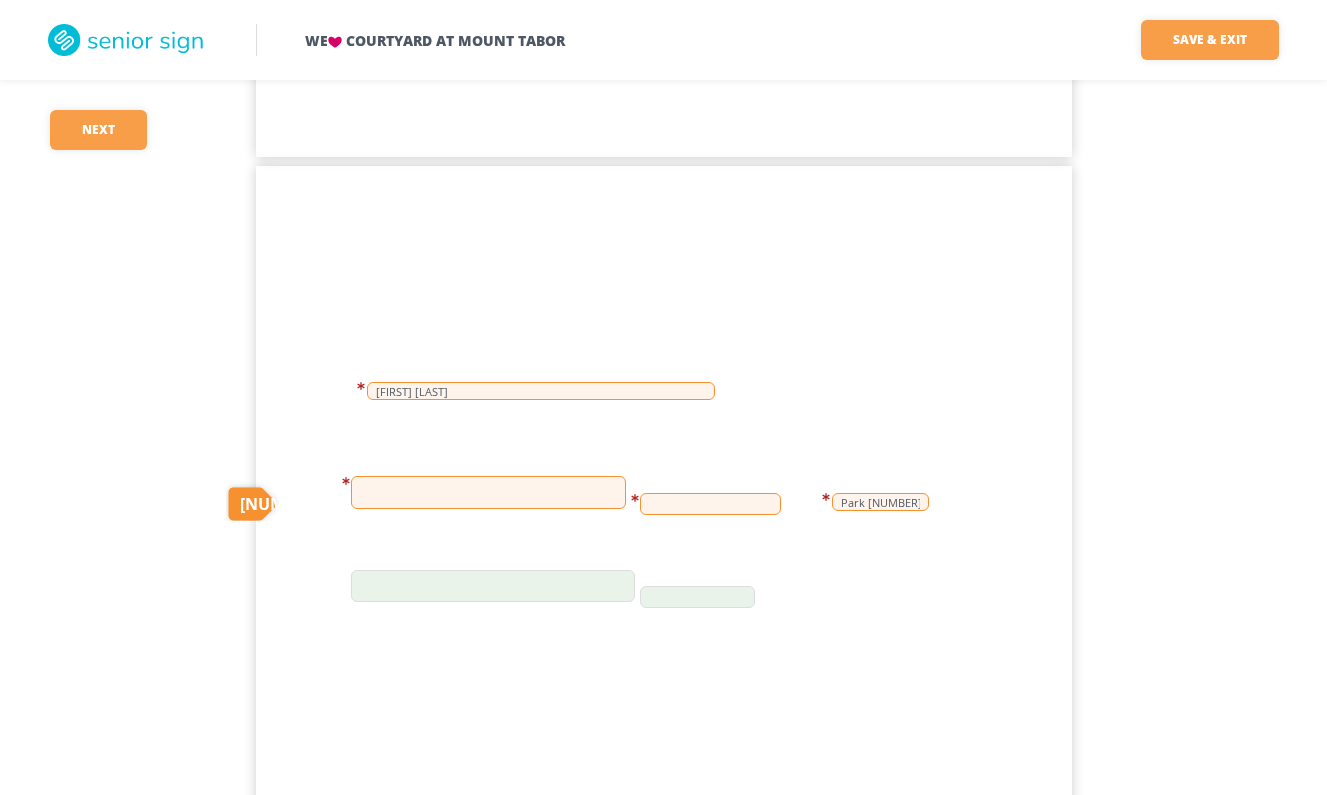 scroll, scrollTop: 14863, scrollLeft: 0, axis: vertical 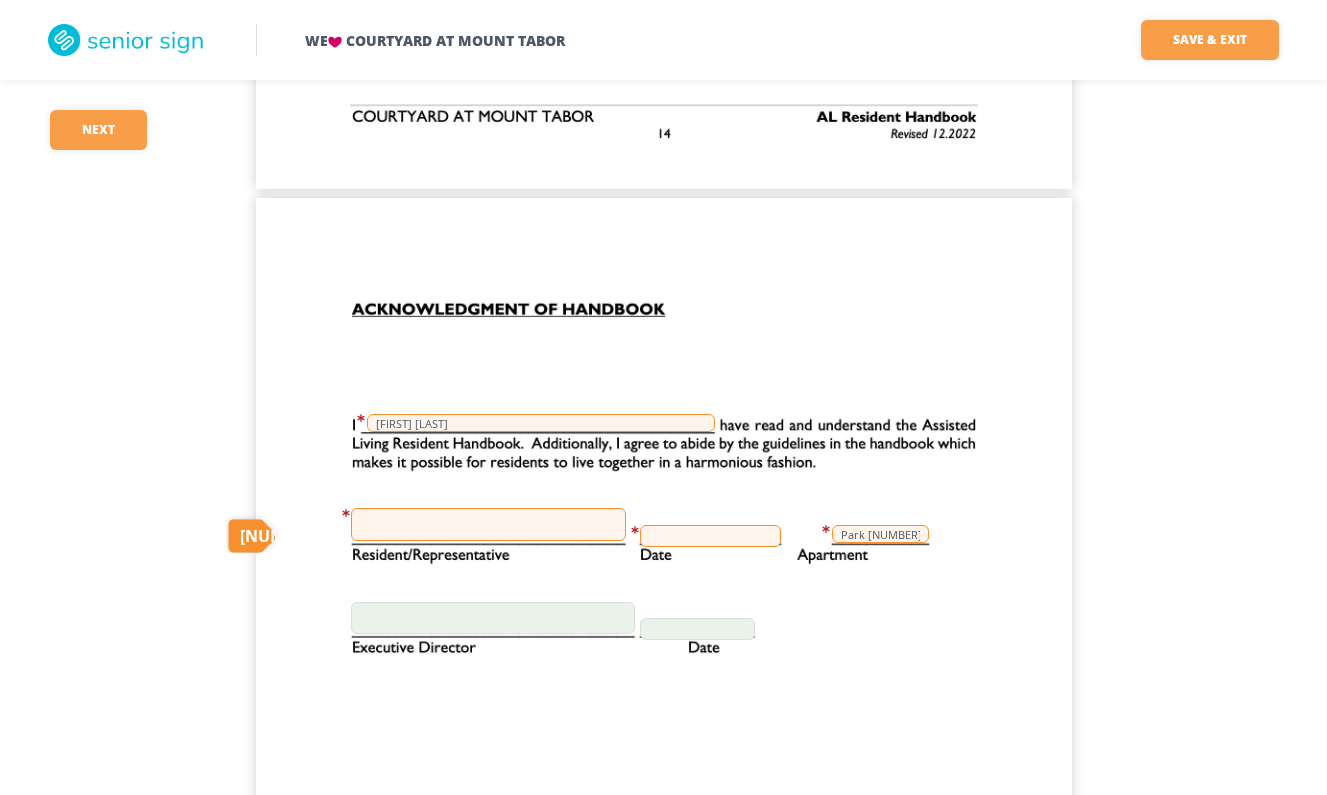 click at bounding box center [488, 524] 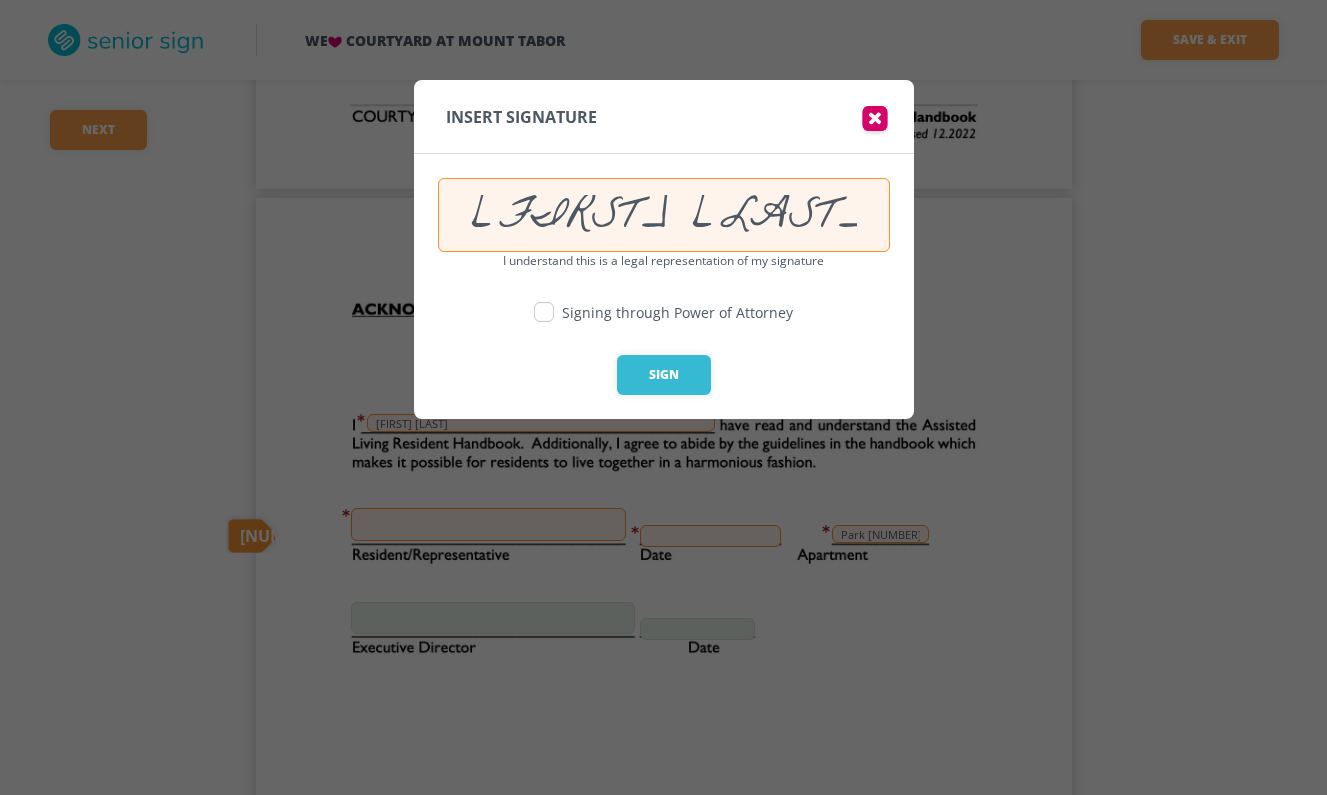 click at bounding box center (544, 312) 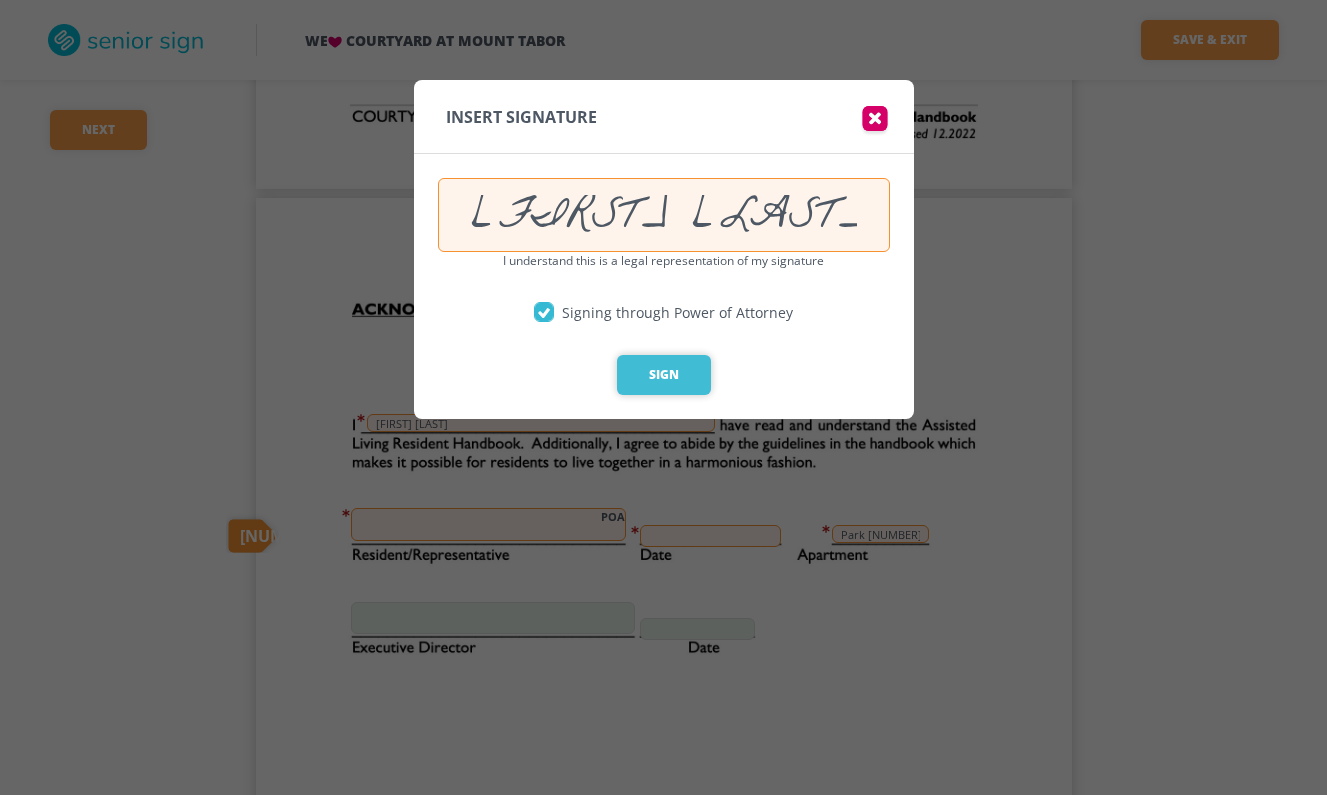 click on "Sign" at bounding box center [664, 375] 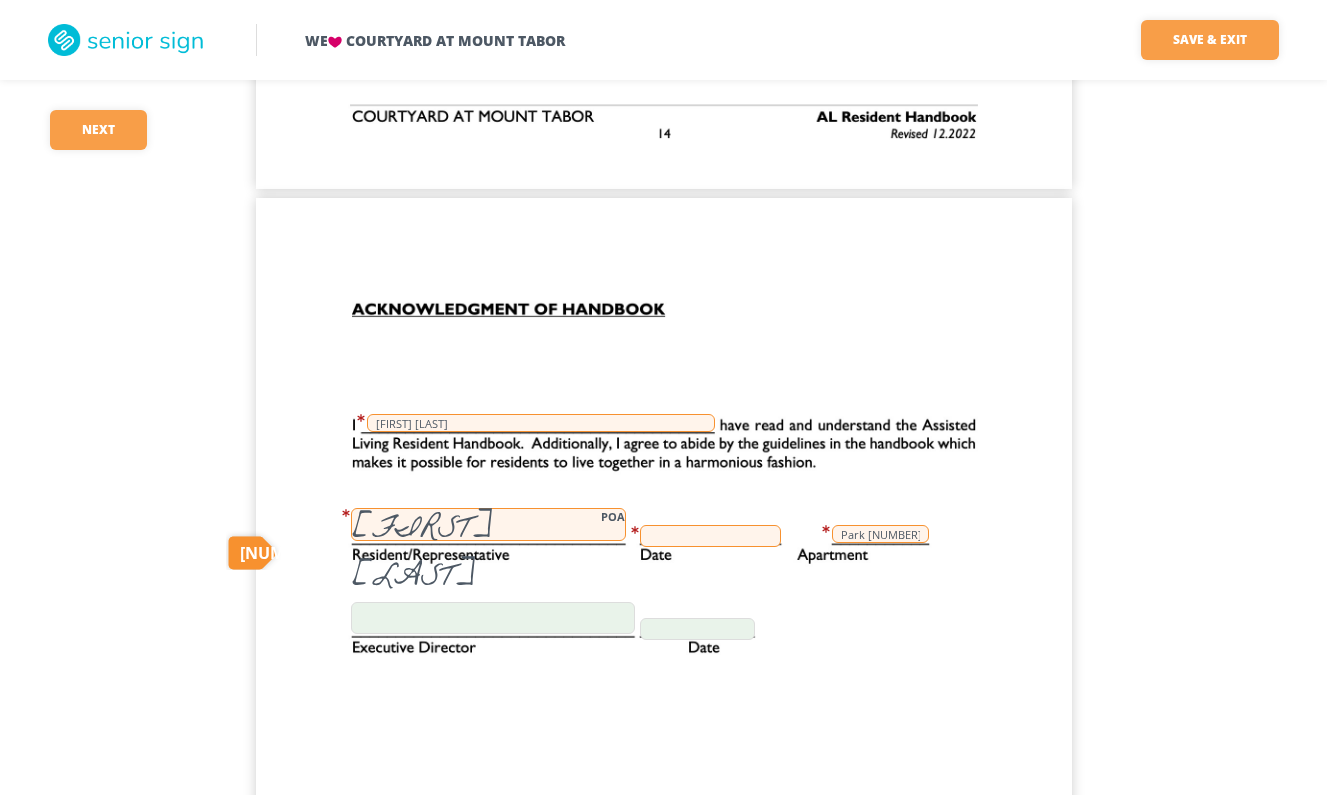 click at bounding box center [710, 536] 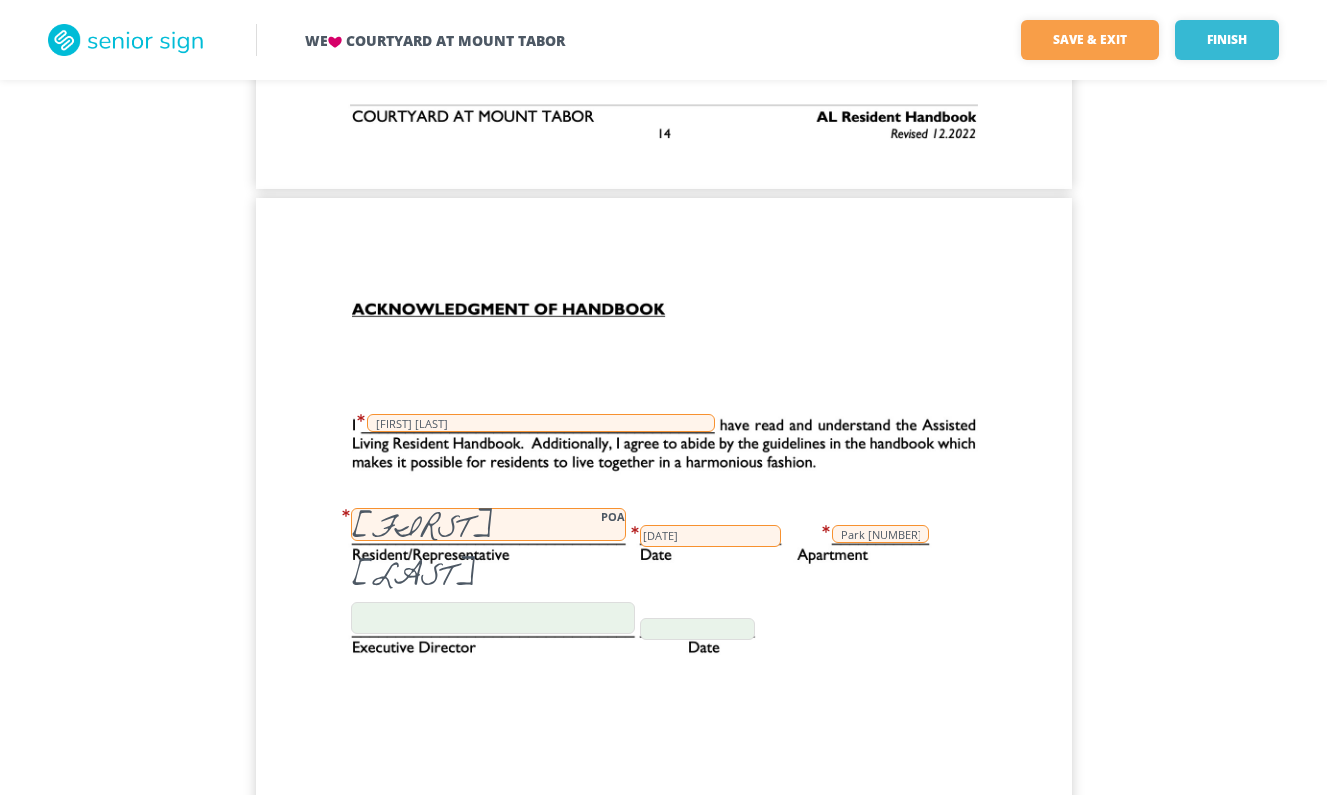 click at bounding box center (493, 618) 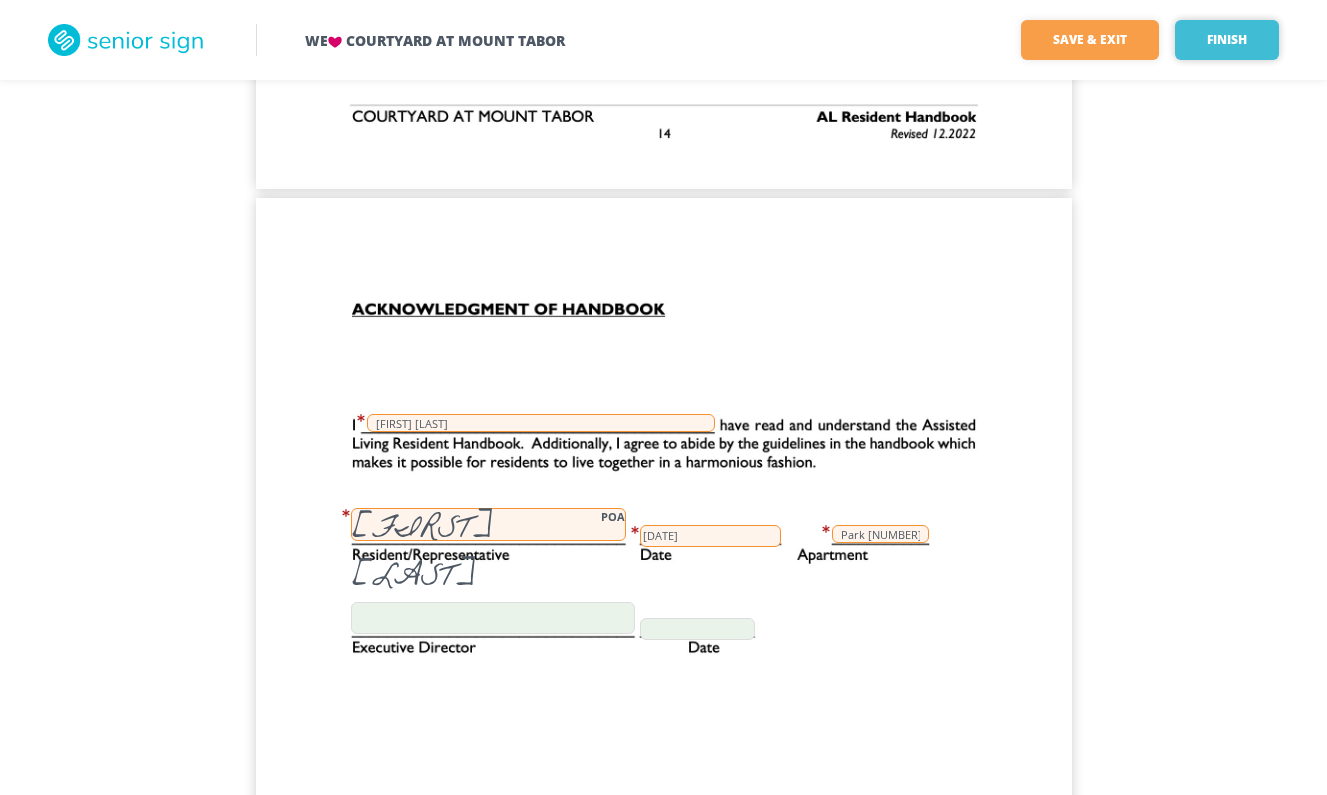 click on "Finish" at bounding box center (1227, 40) 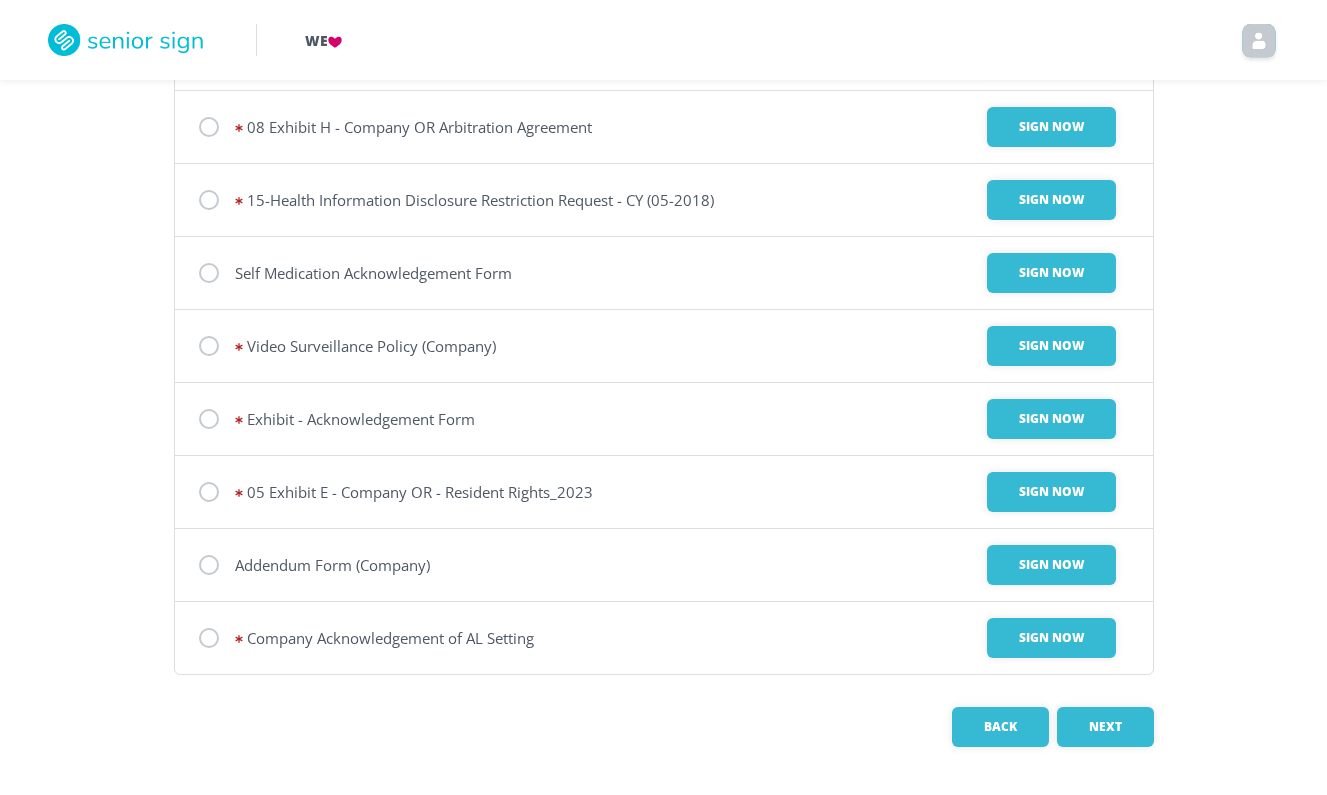 scroll, scrollTop: 0, scrollLeft: 0, axis: both 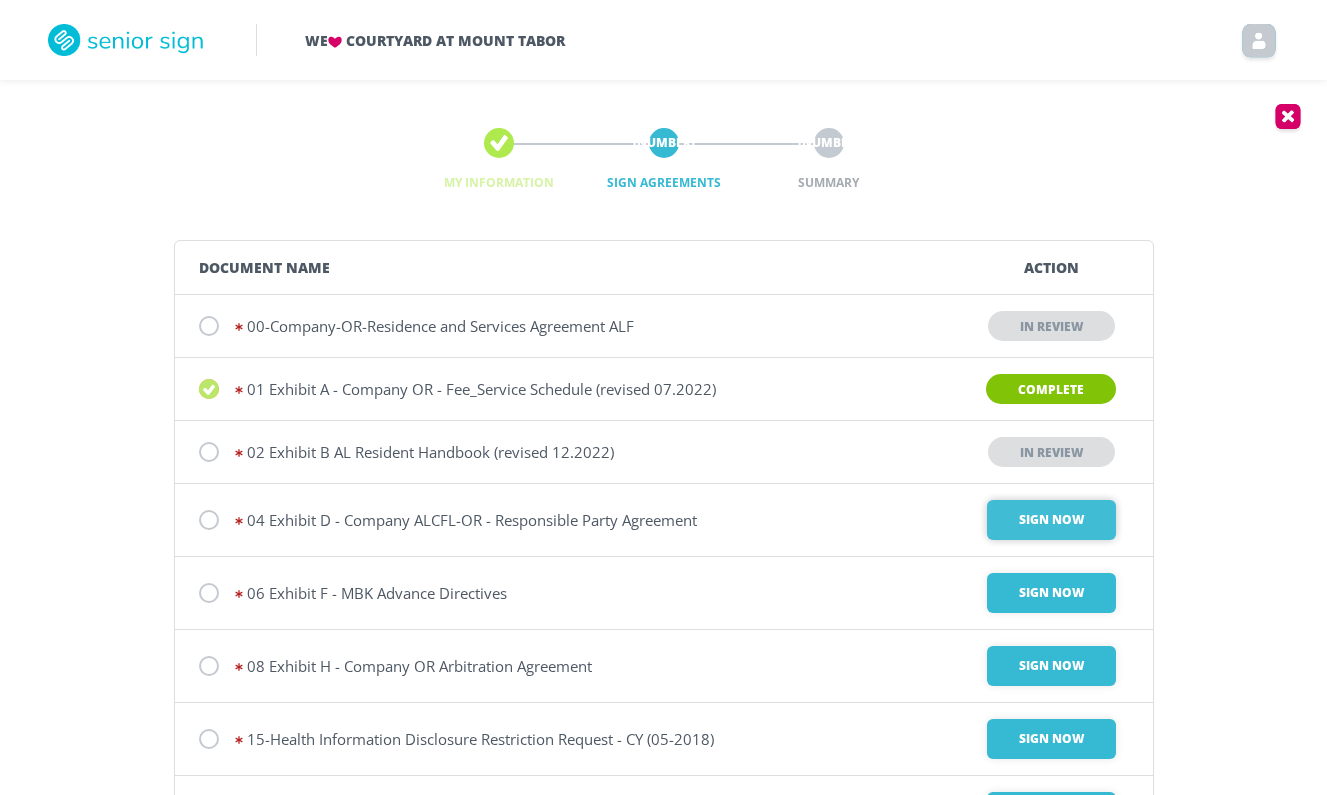 click on "Sign Now" at bounding box center [1051, 520] 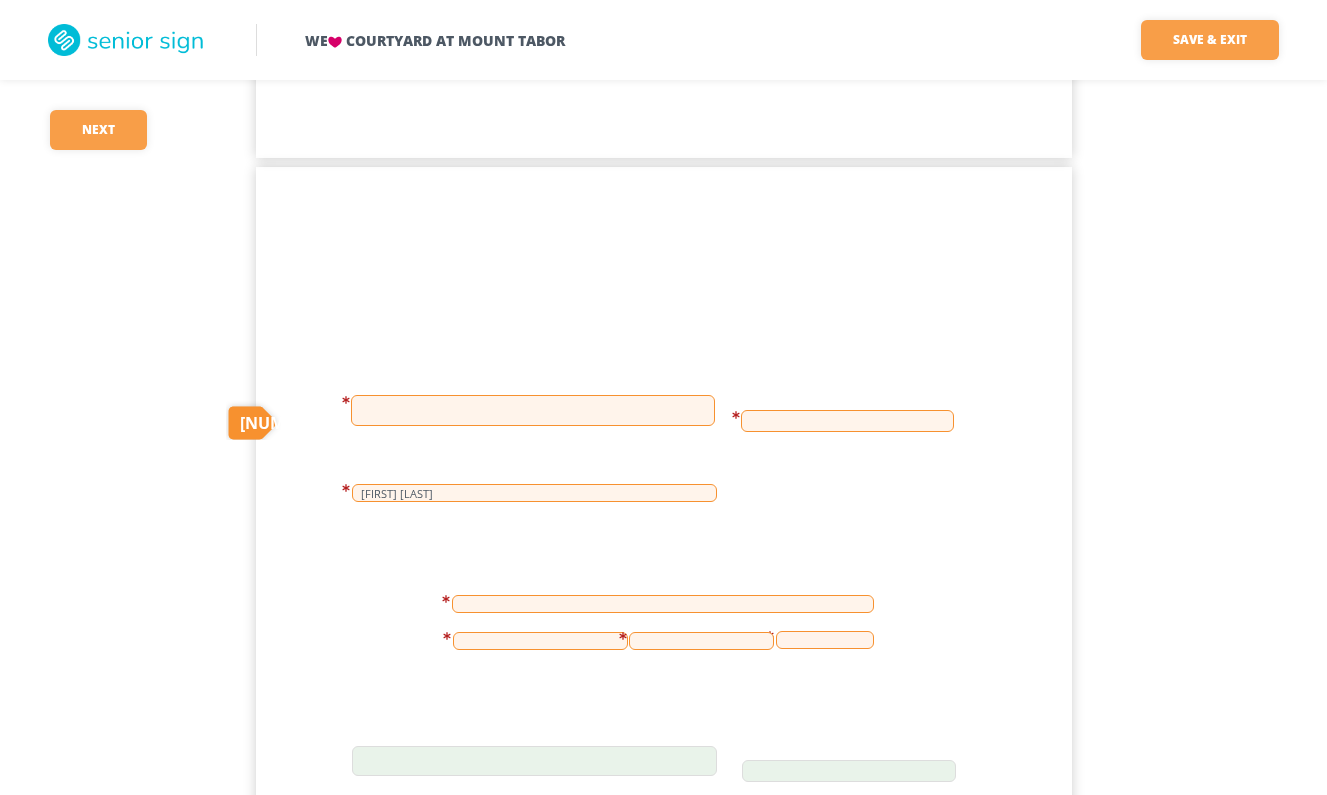 scroll, scrollTop: 1076, scrollLeft: 0, axis: vertical 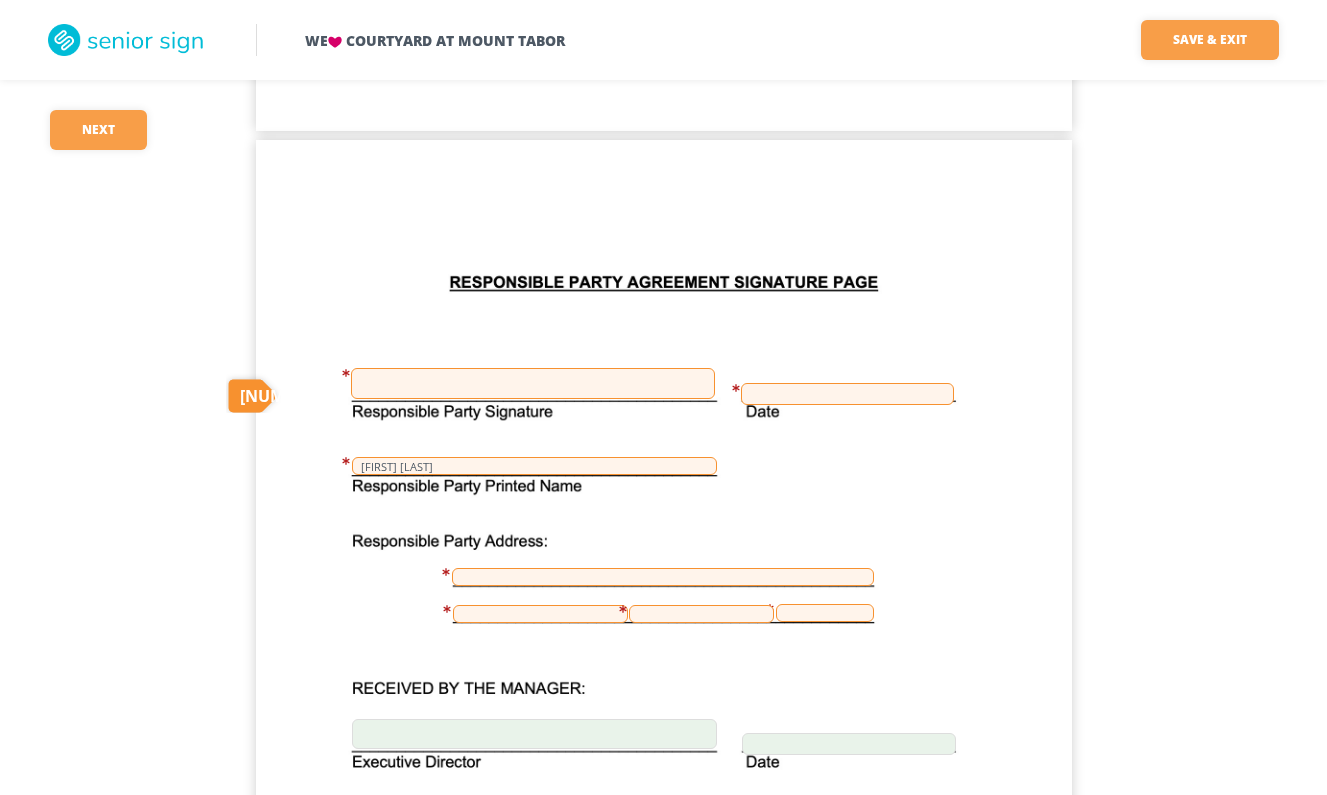 click at bounding box center [533, 383] 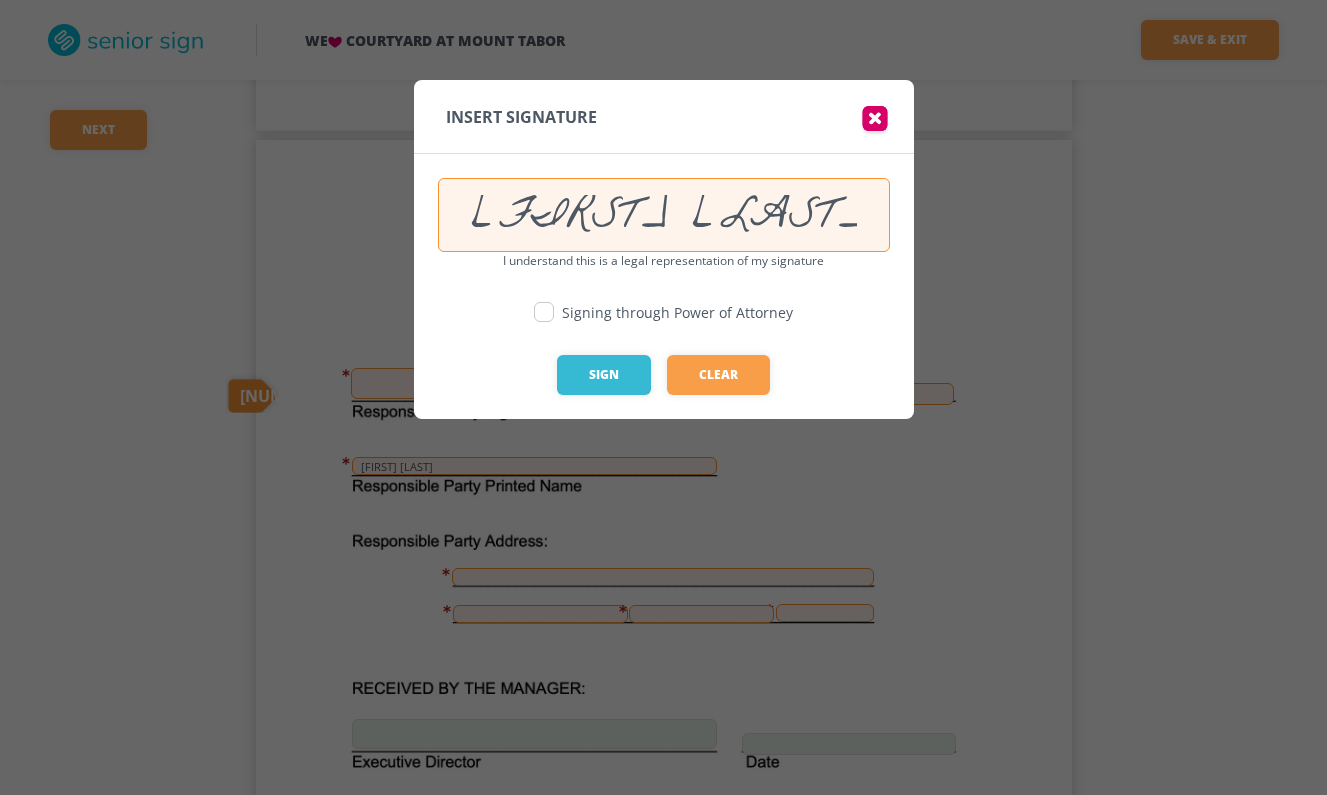 click at bounding box center (544, 312) 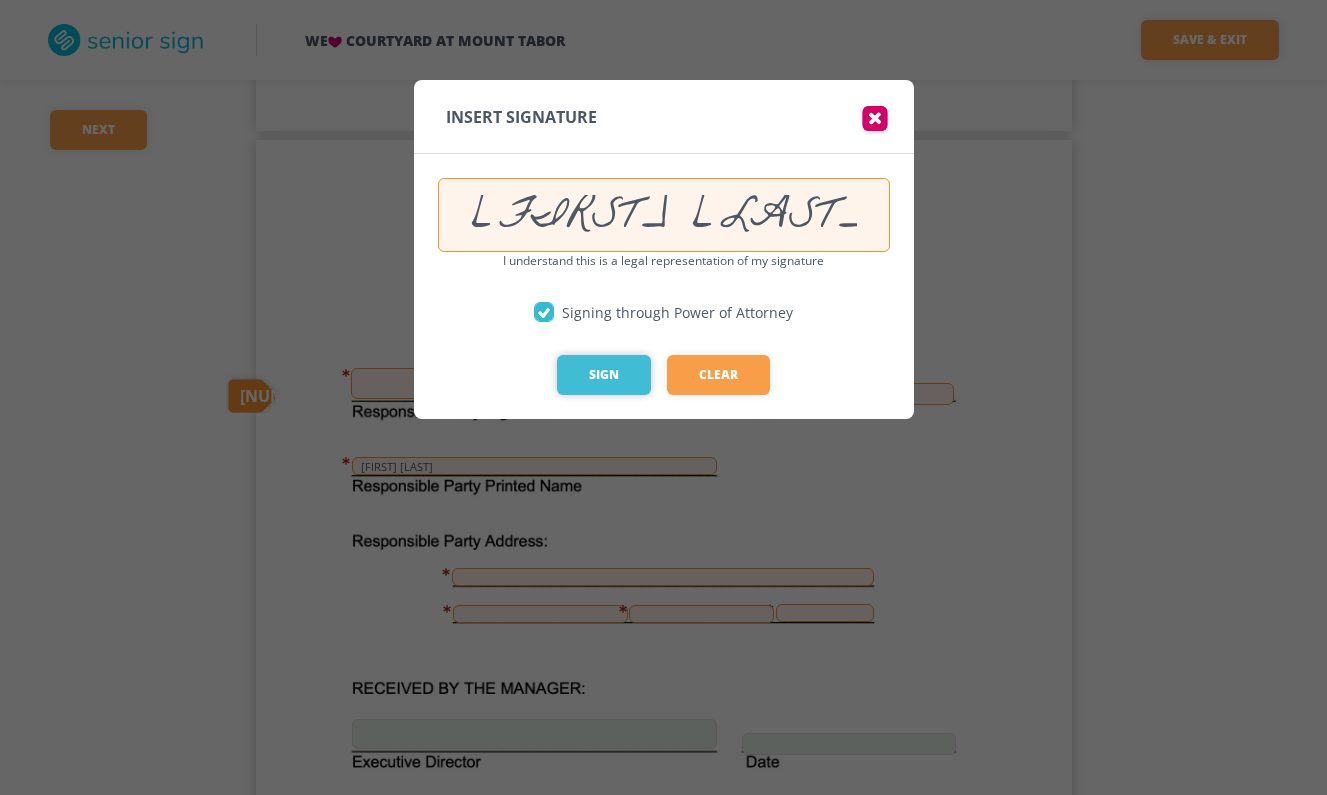 click on "Sign" at bounding box center [604, 375] 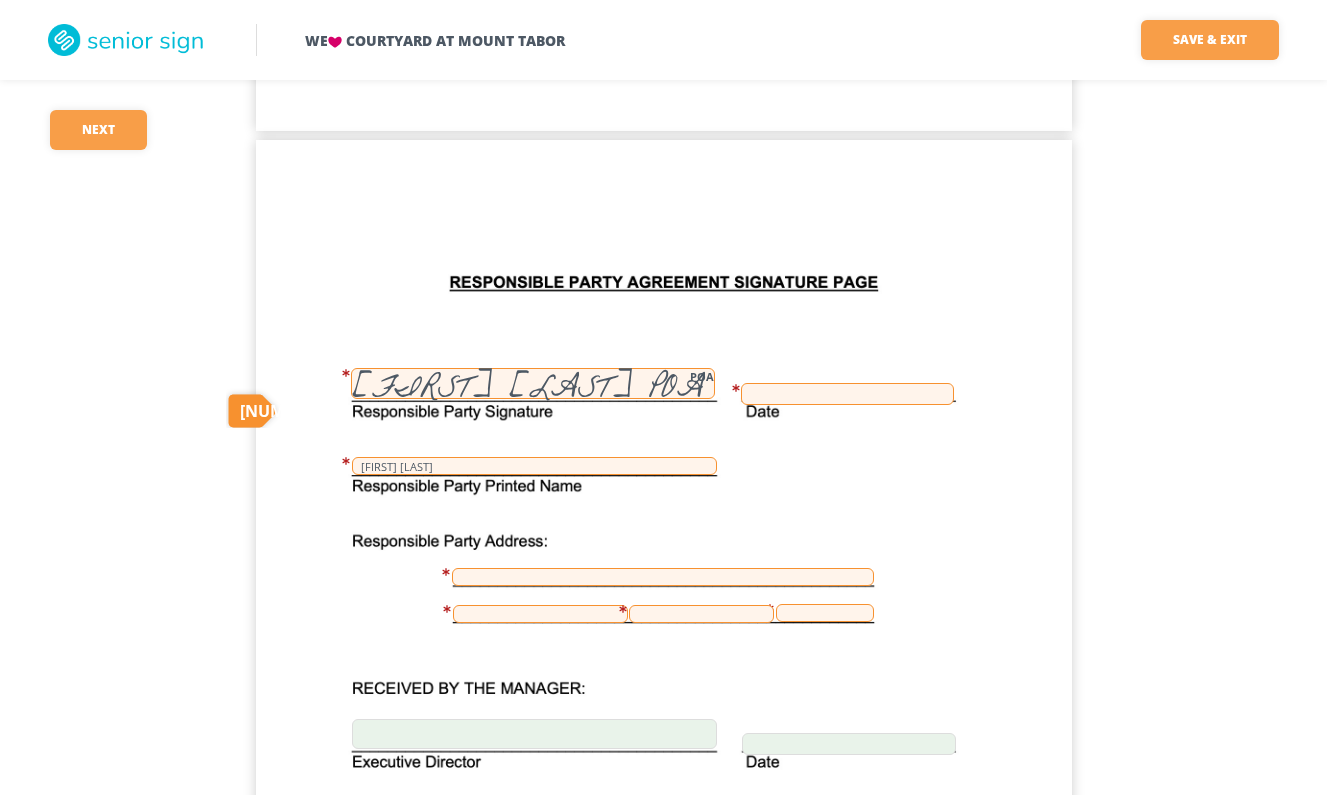 click at bounding box center [847, 394] 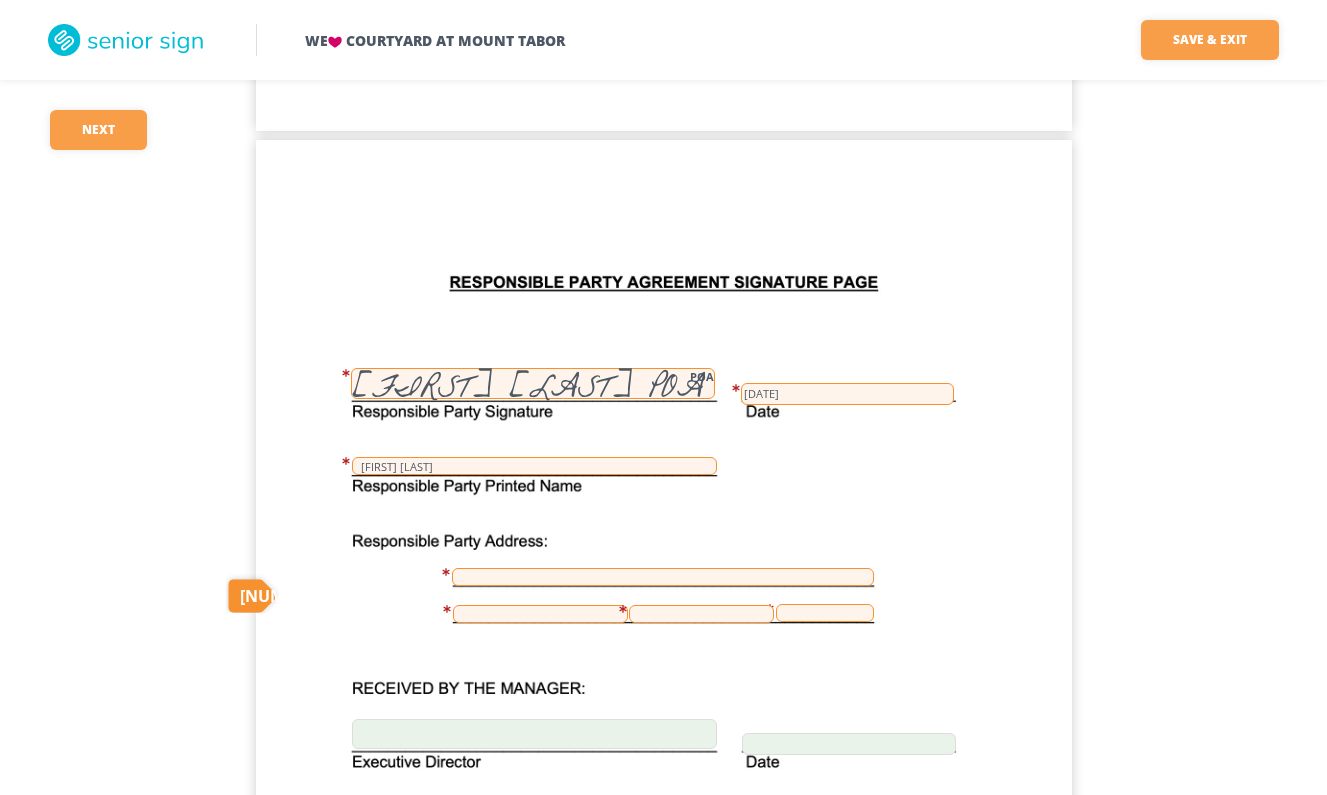 scroll, scrollTop: 1143, scrollLeft: 0, axis: vertical 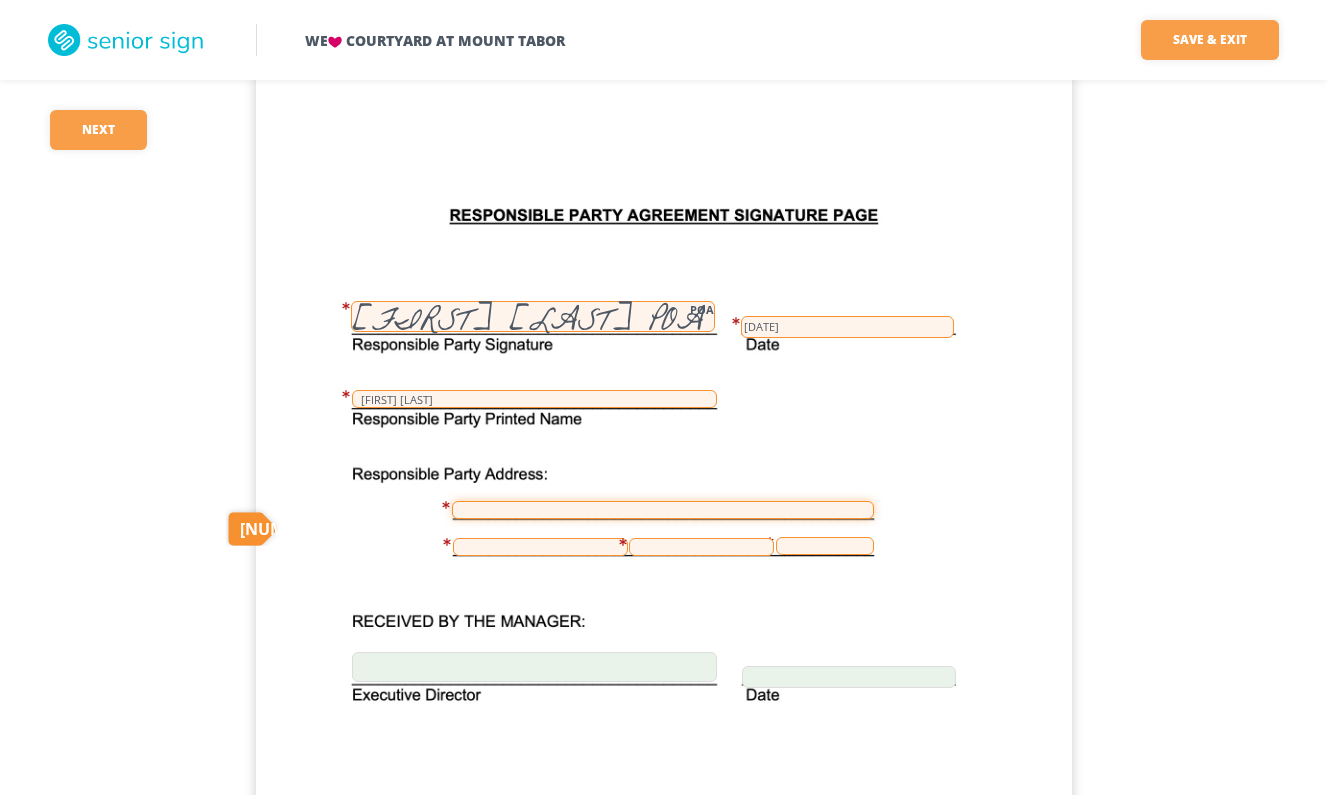click at bounding box center (663, 510) 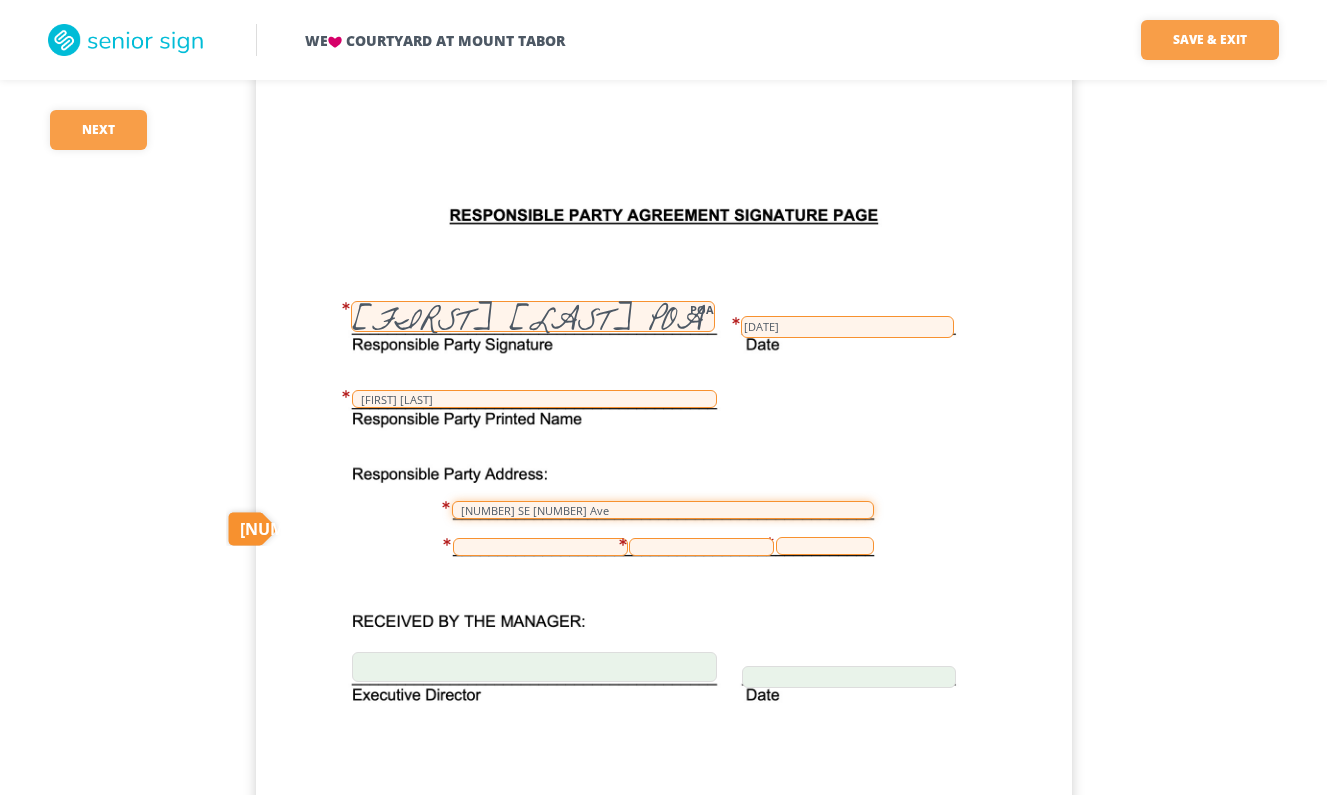 type on "[NUMBER] SE [NUMBER] Ave" 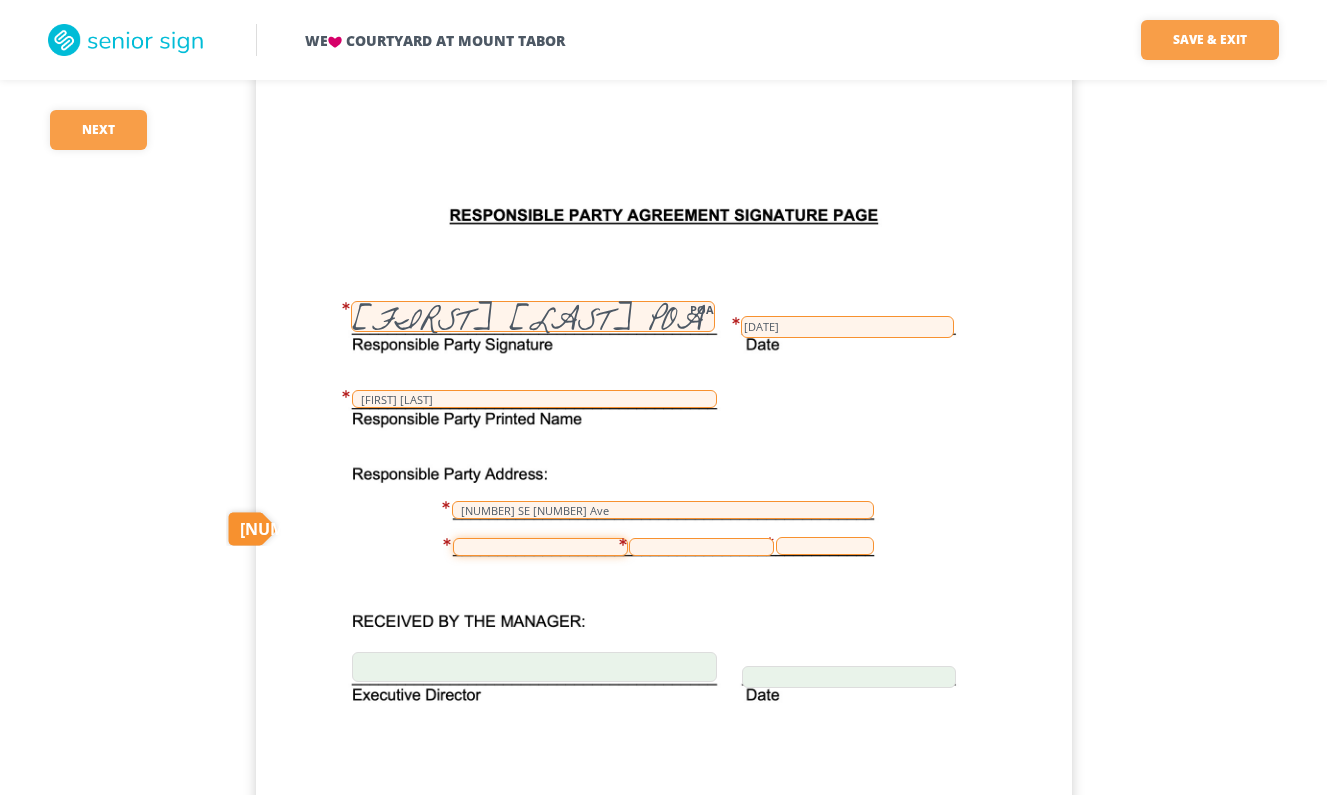click at bounding box center [540, 547] 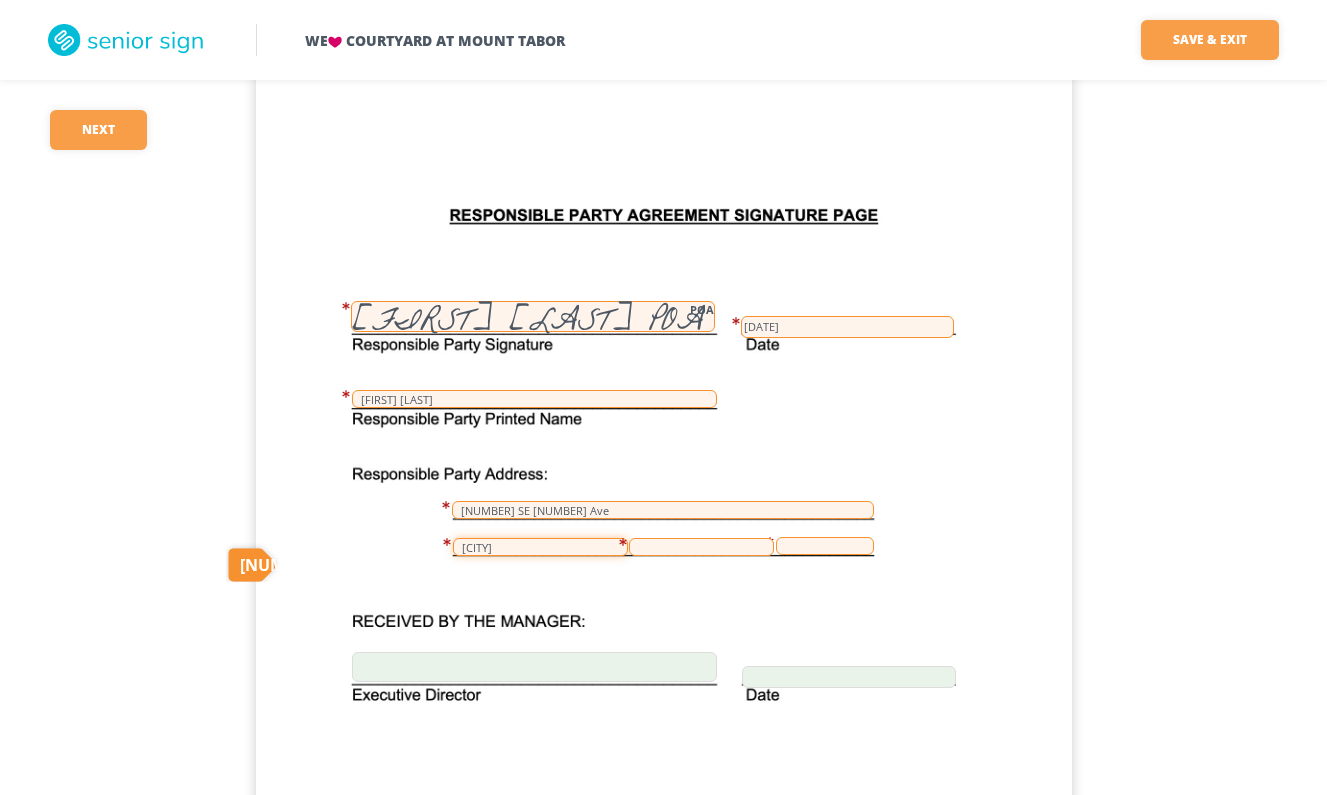 type on "[CITY]" 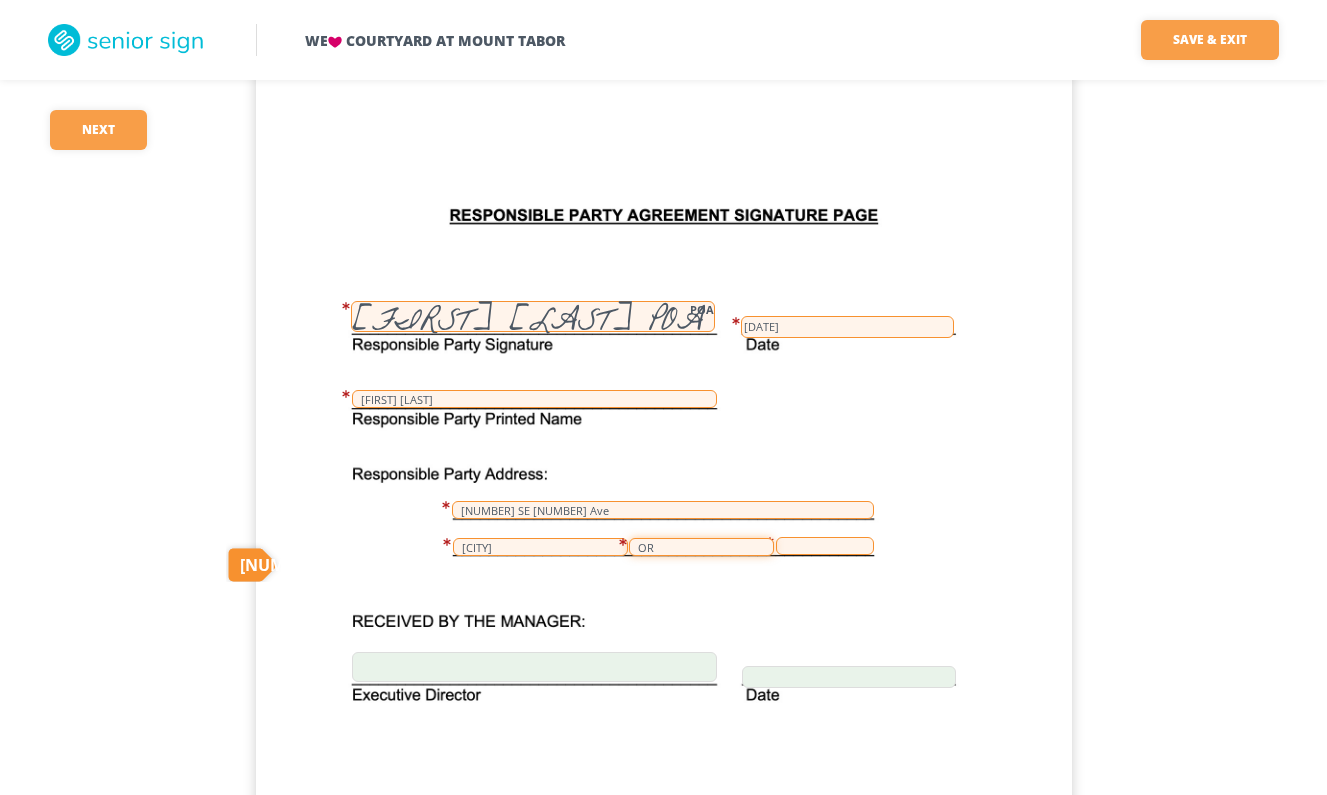 type on "OR" 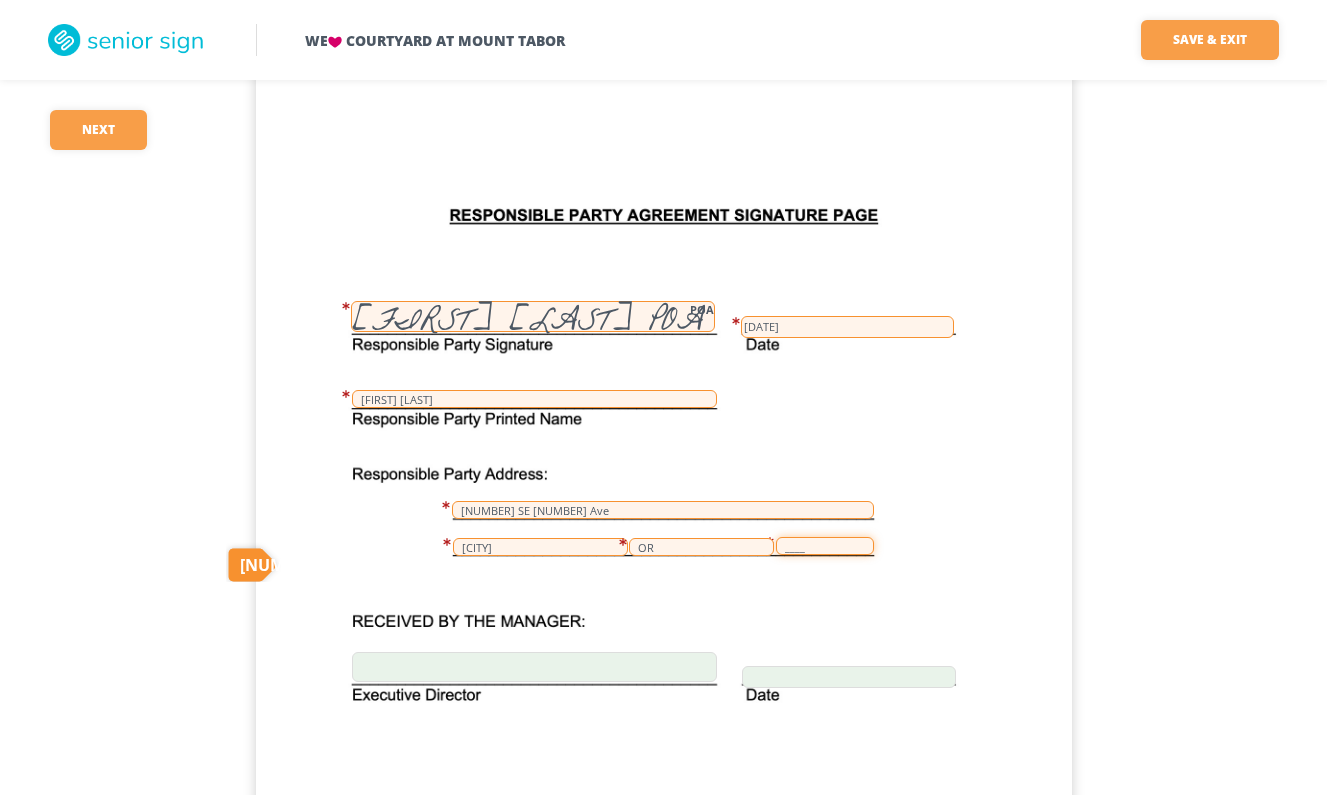 click on "____" at bounding box center [825, 546] 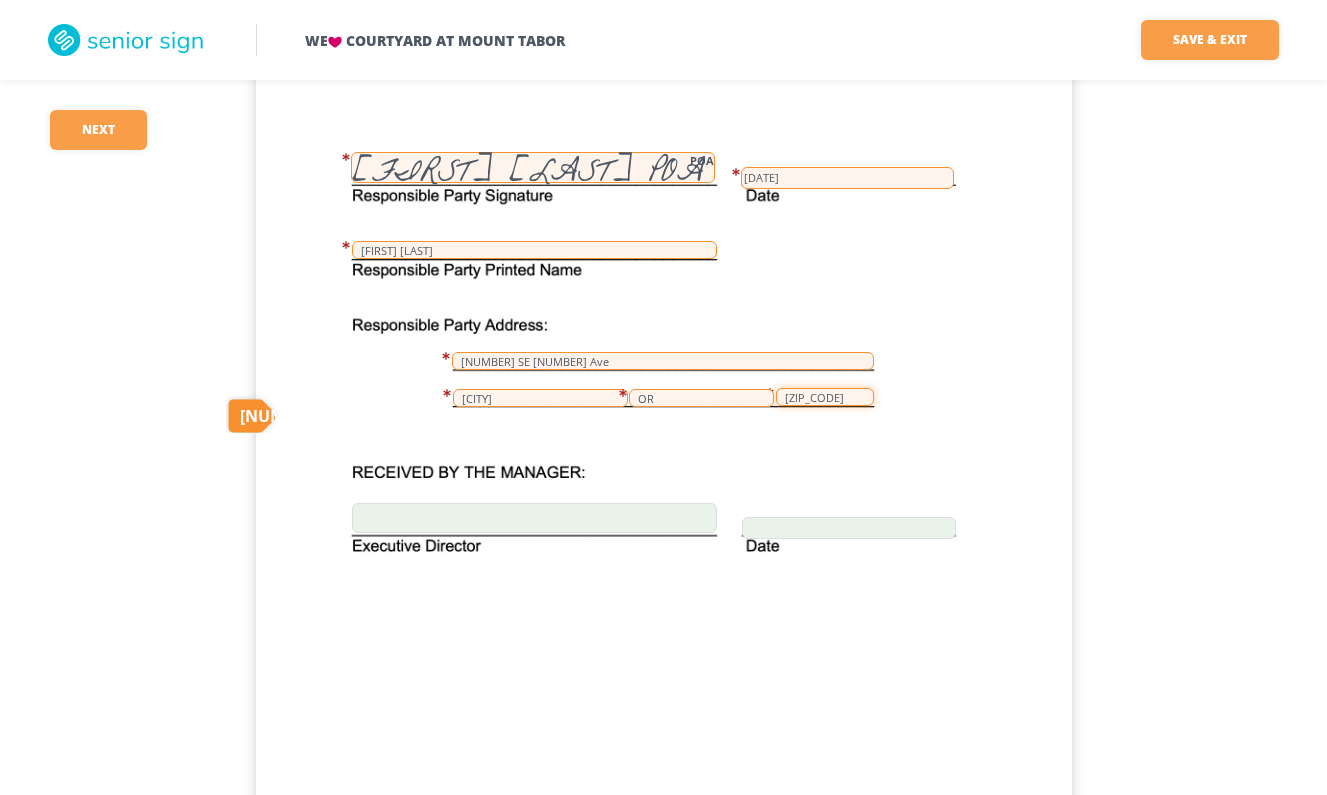 scroll, scrollTop: 1250, scrollLeft: 0, axis: vertical 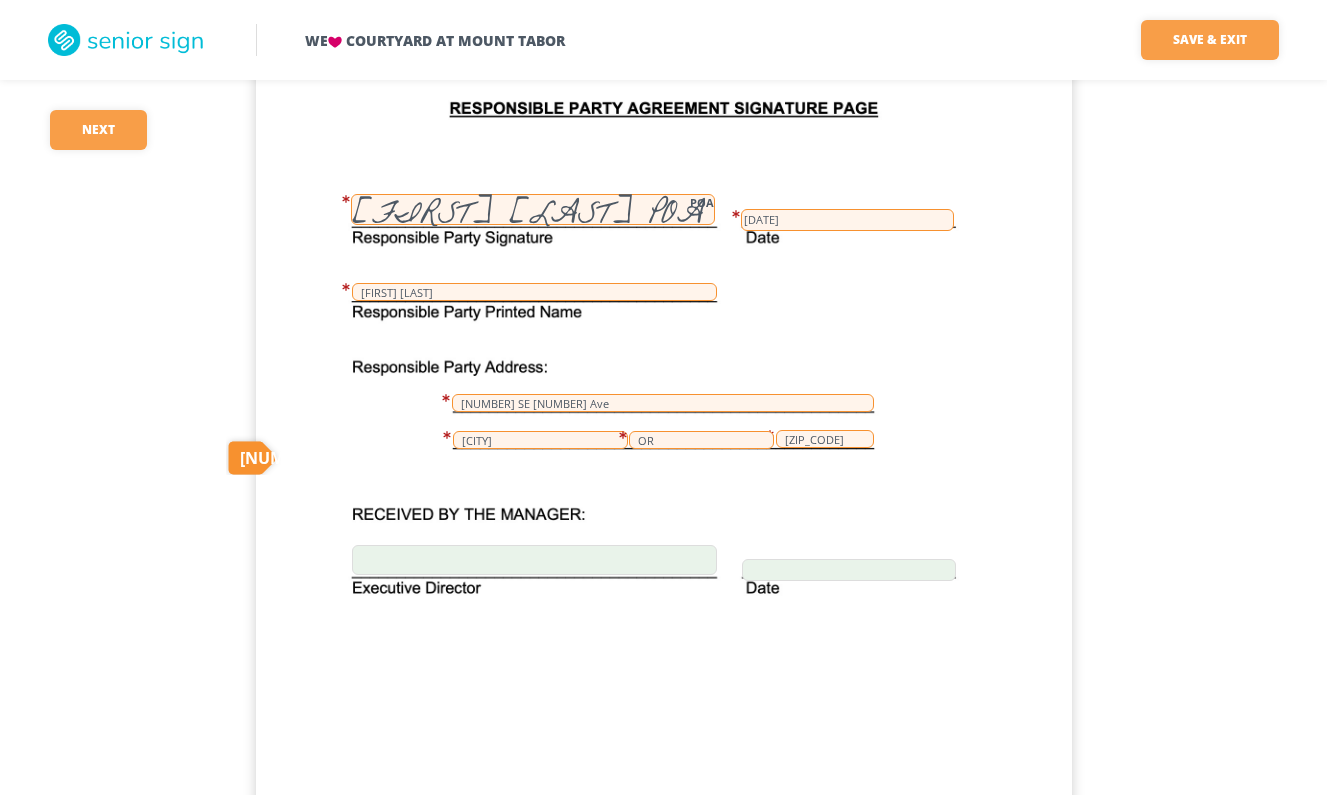 click on "[FIRST] [LAST] POA POA [DATE] [FIRST] [LAST] [NUMBER] SE [NUMBER] [CITY] OR" at bounding box center [664, 494] 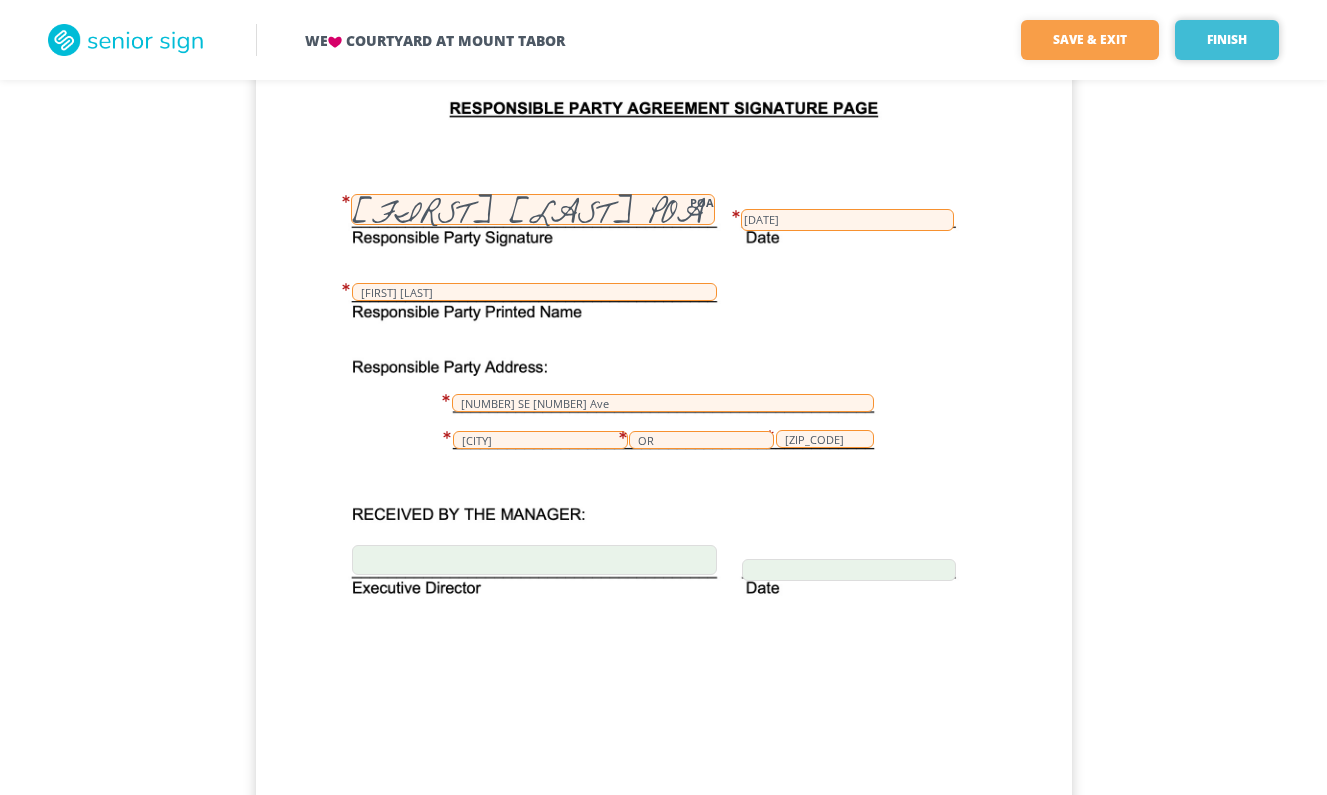click on "Finish" at bounding box center (1227, 40) 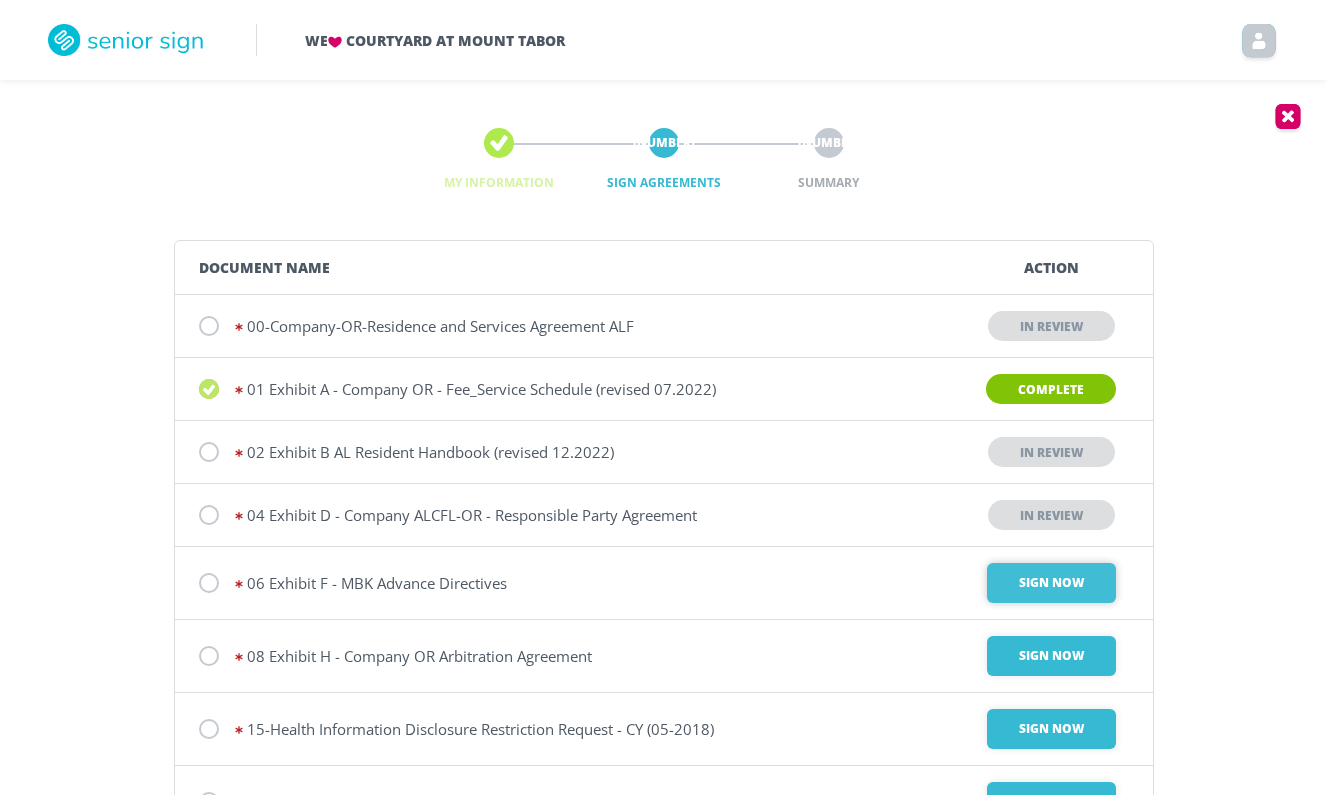 click on "Sign Now" at bounding box center (1051, 583) 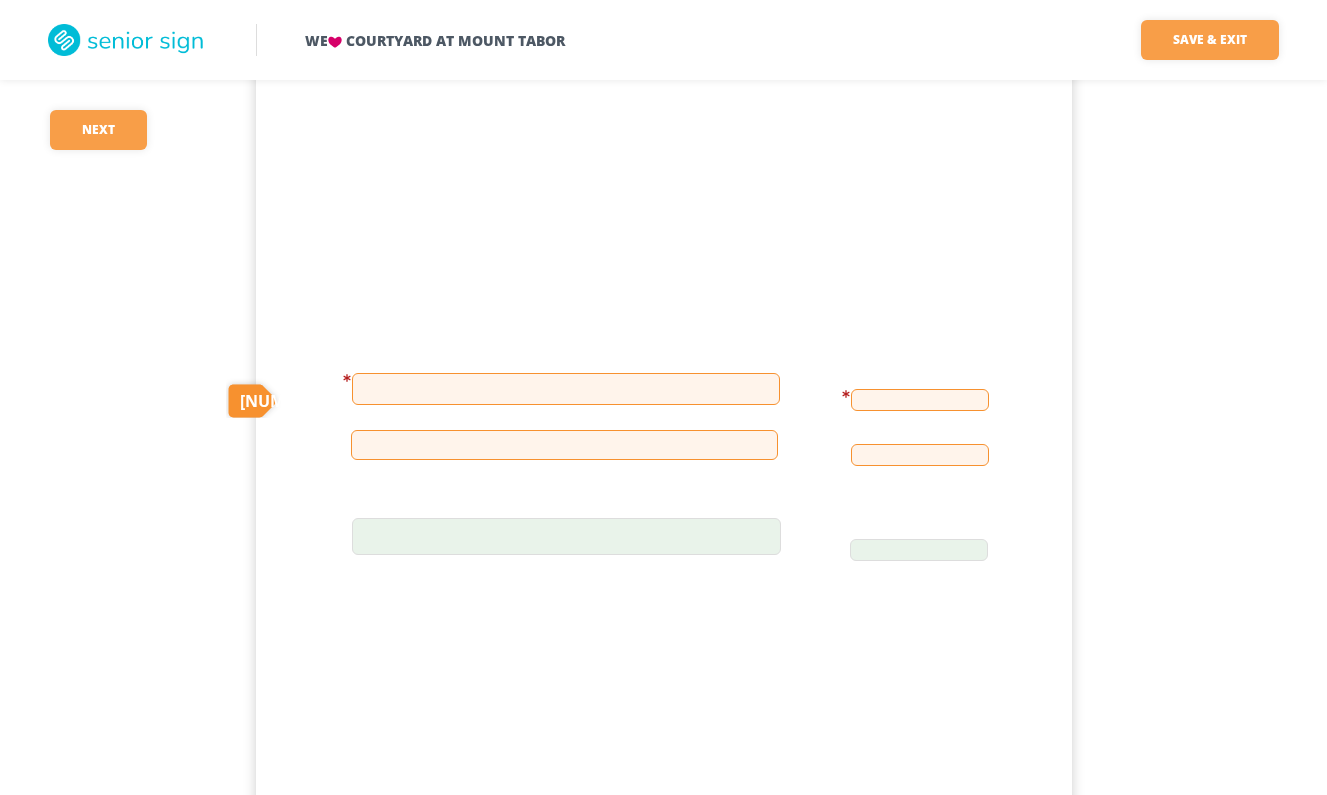 scroll, scrollTop: 1240, scrollLeft: 0, axis: vertical 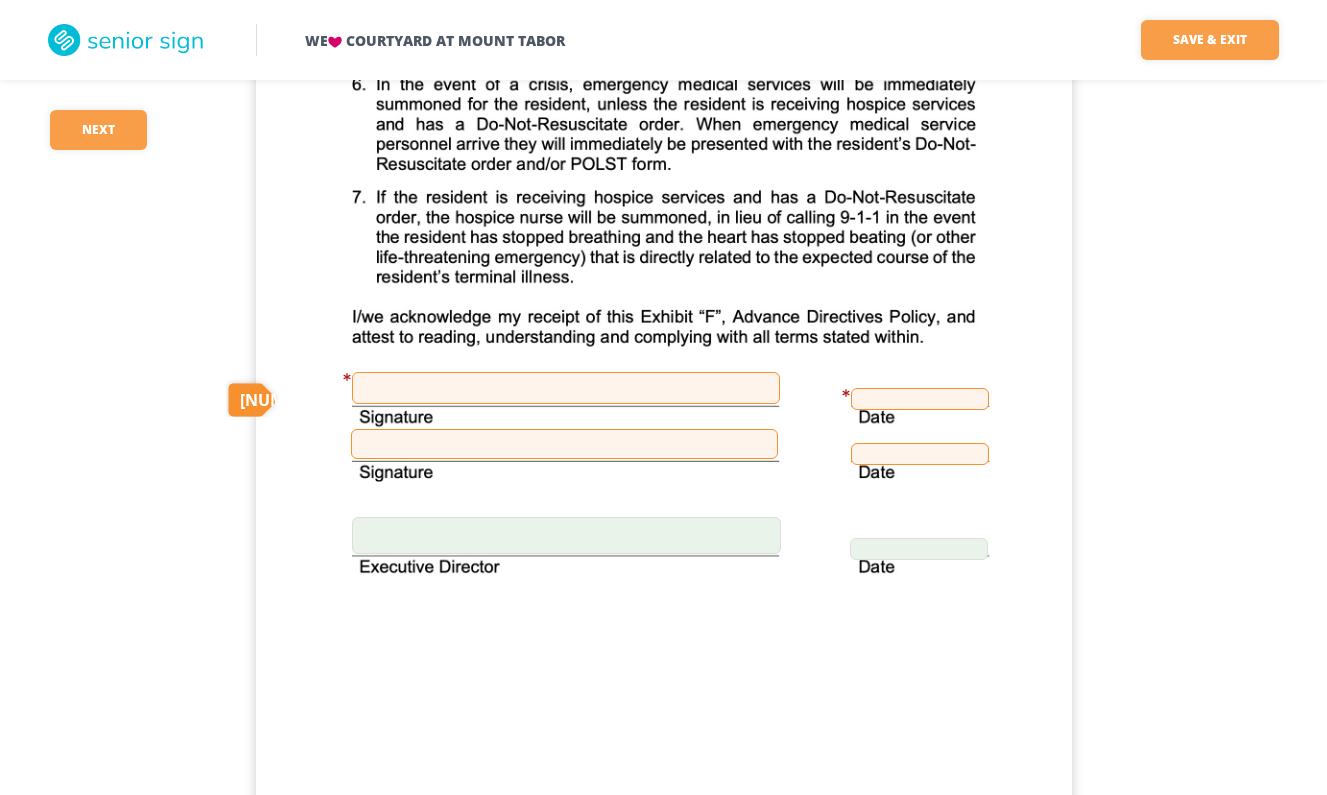 click at bounding box center (566, 388) 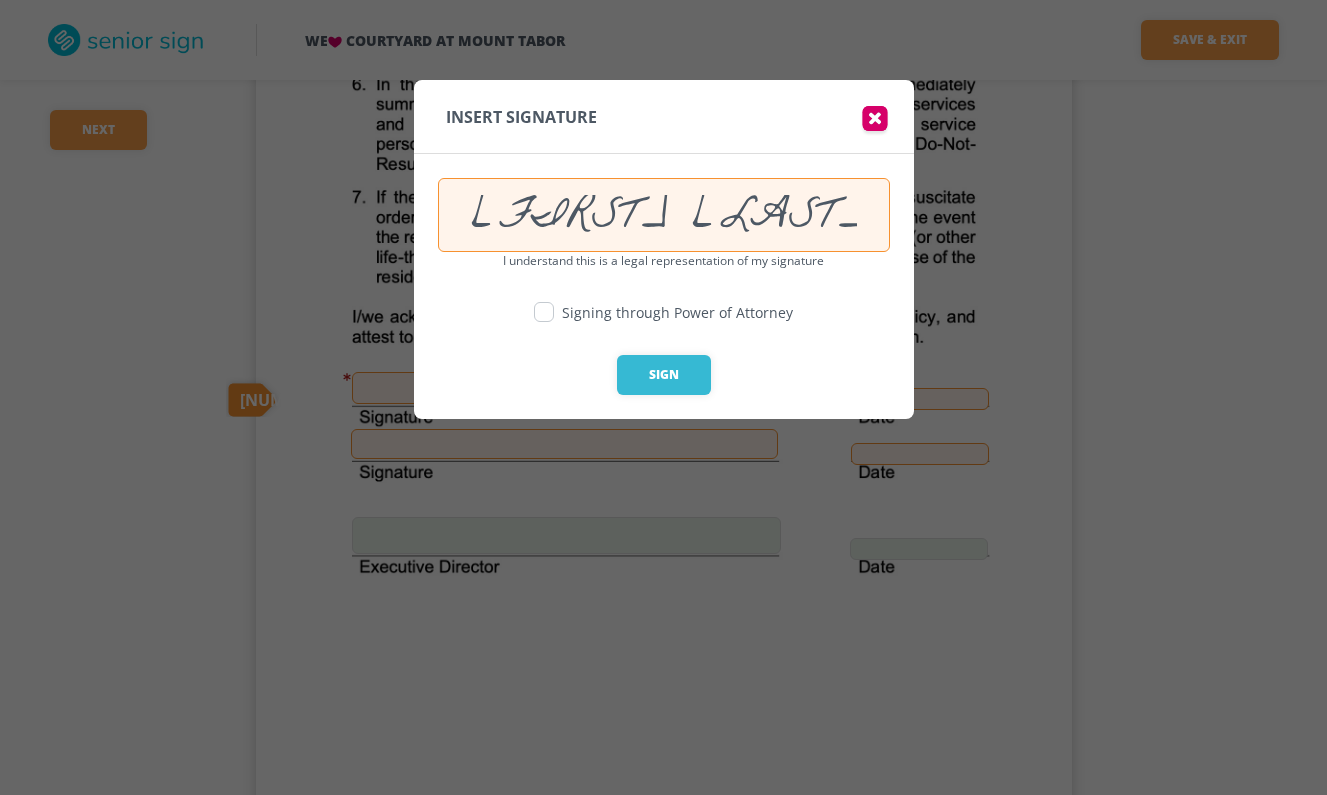 click at bounding box center (544, 312) 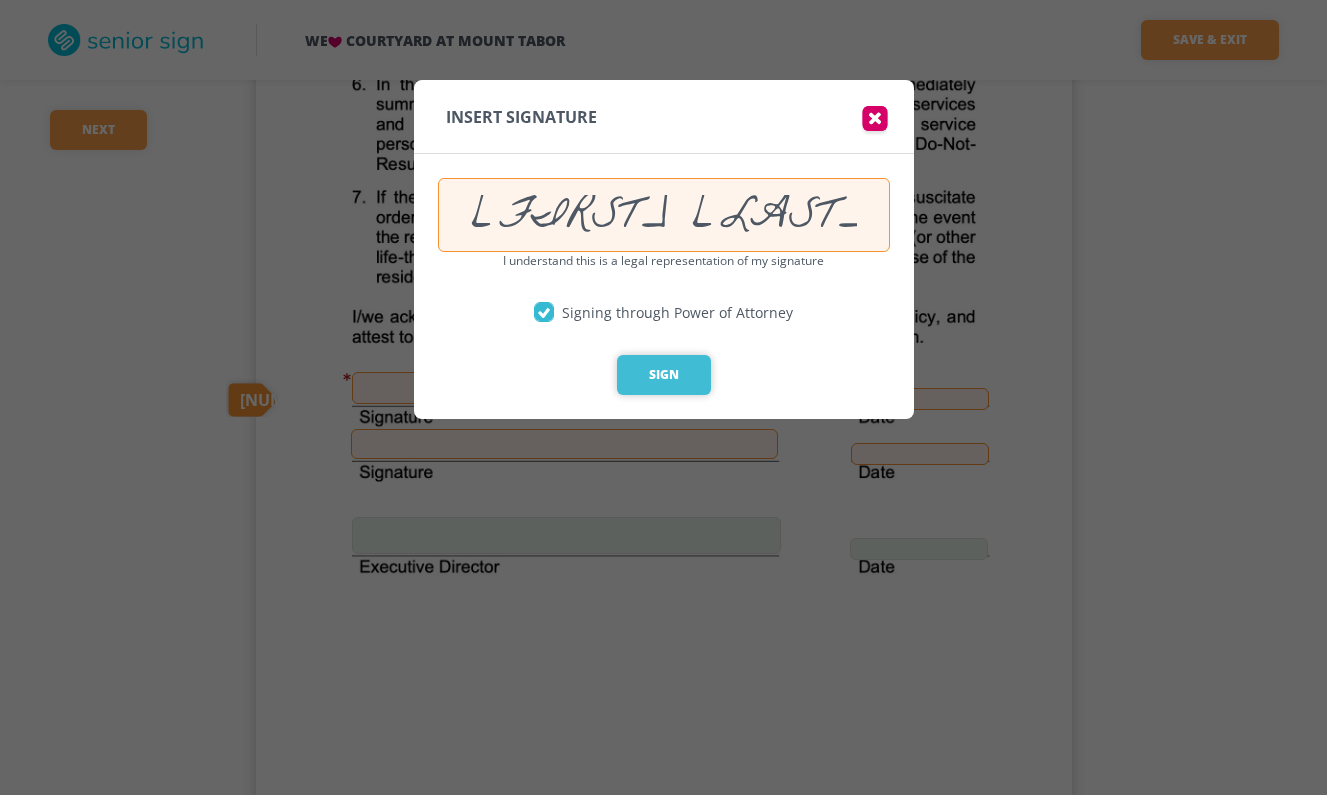 click on "Sign" at bounding box center (664, 375) 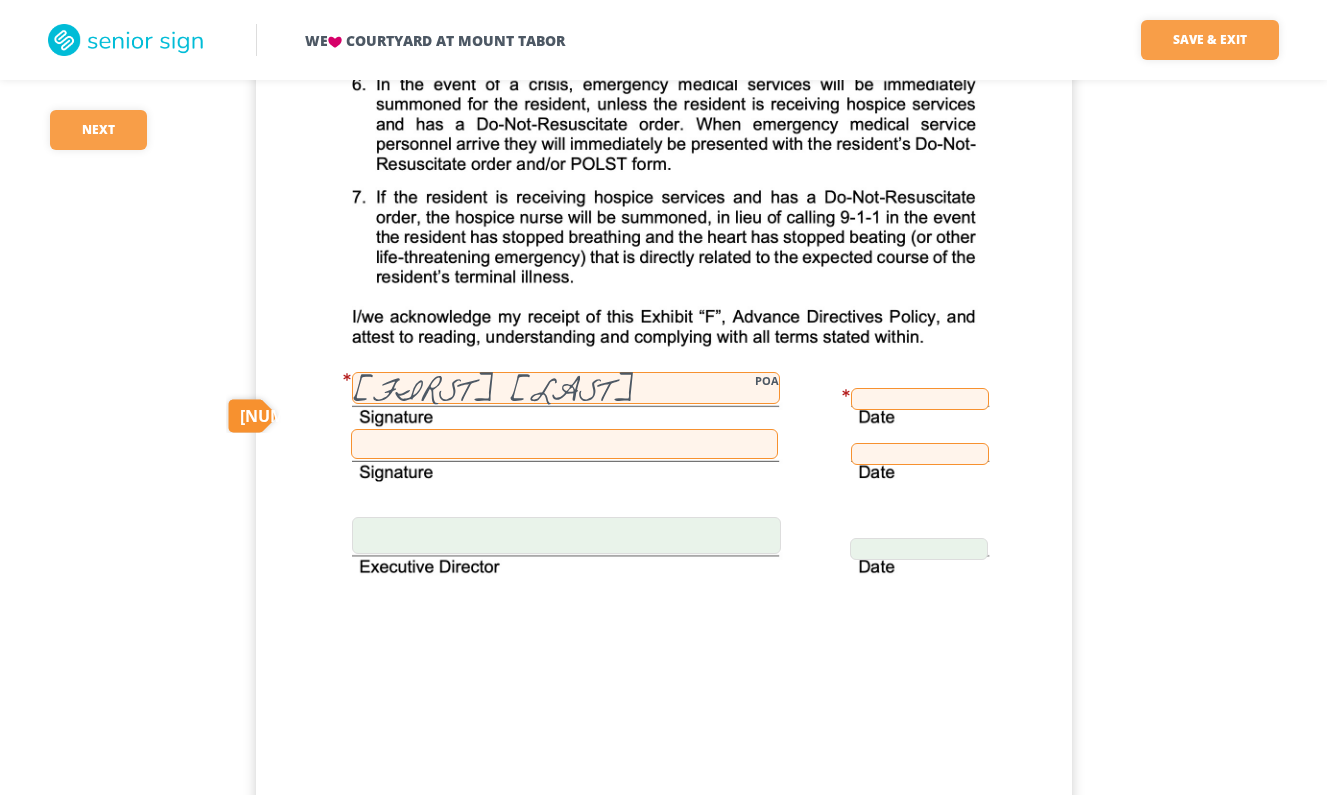 click at bounding box center (920, 399) 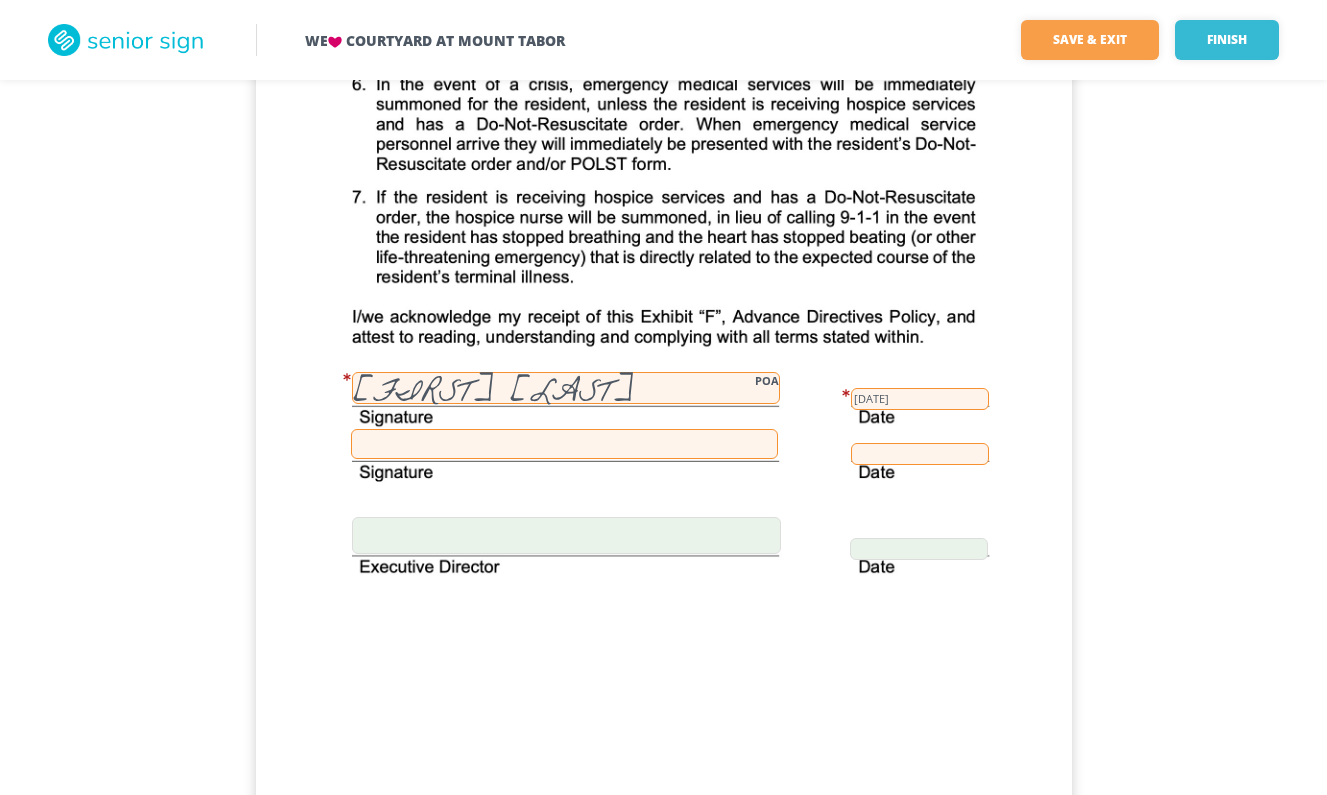 click at bounding box center (564, 444) 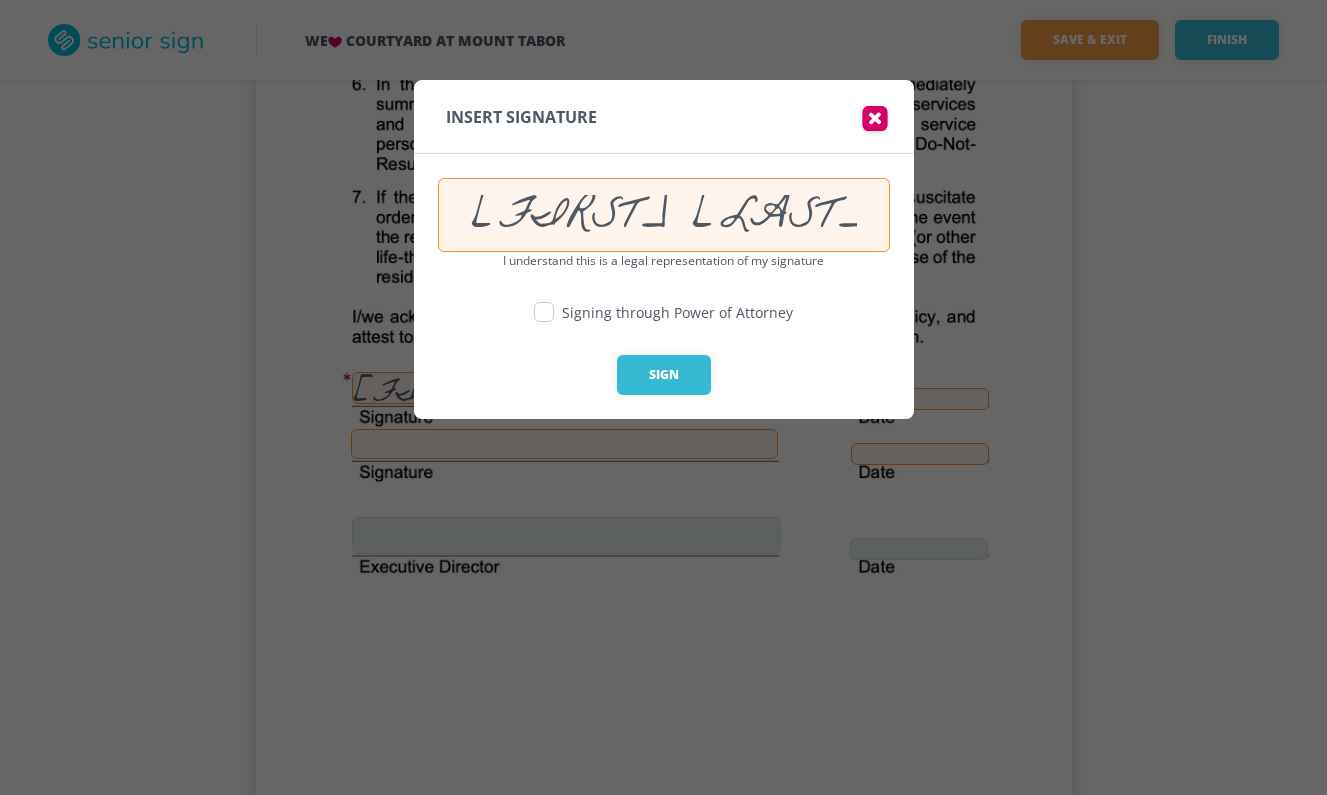 click at bounding box center [544, 312] 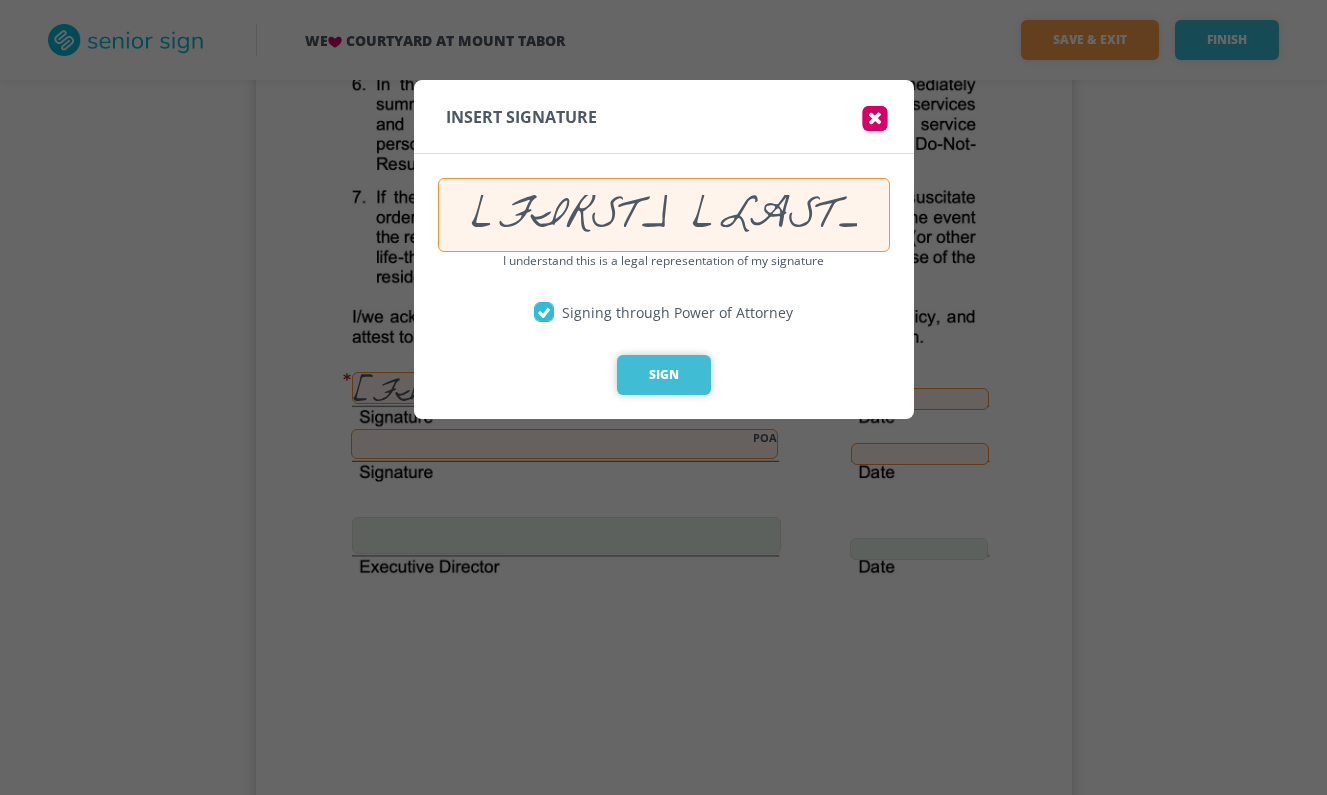click on "Sign" at bounding box center (664, 375) 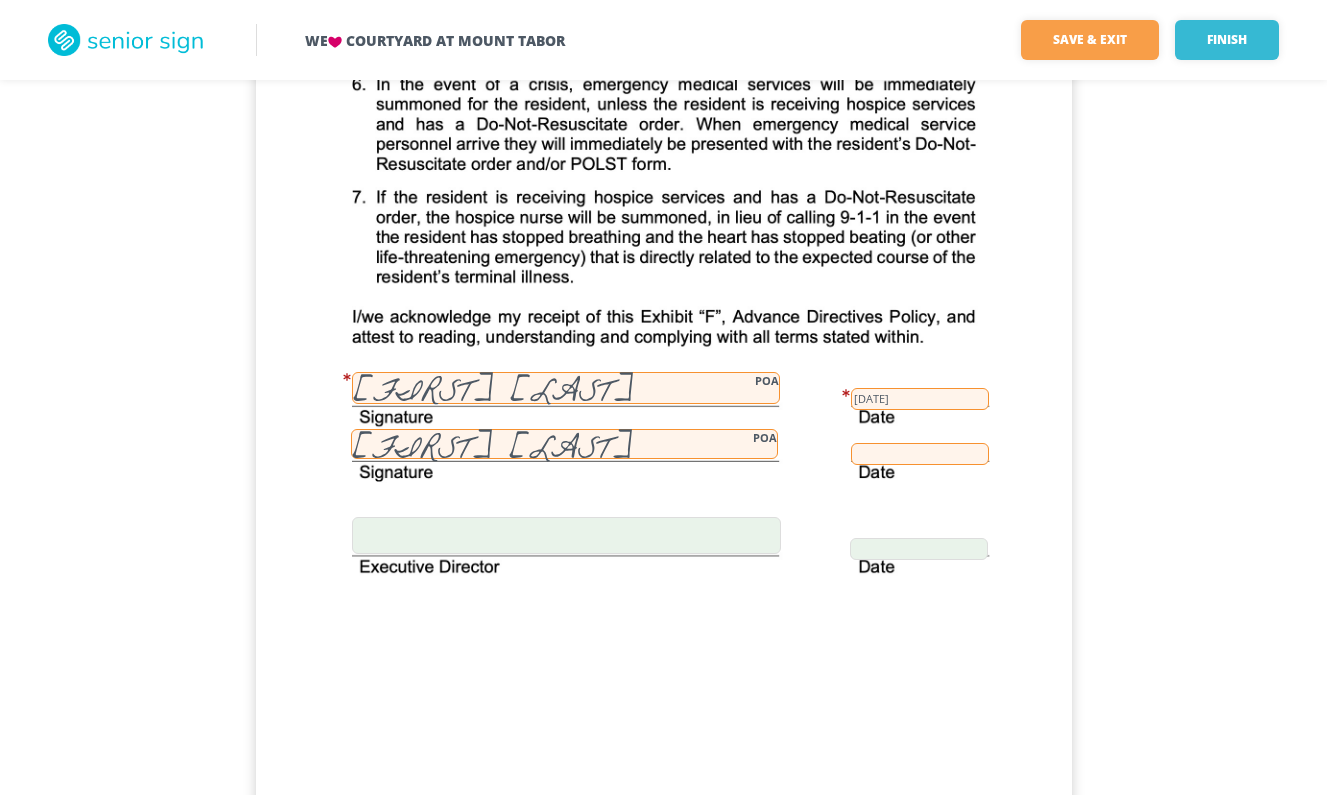 click at bounding box center [920, 454] 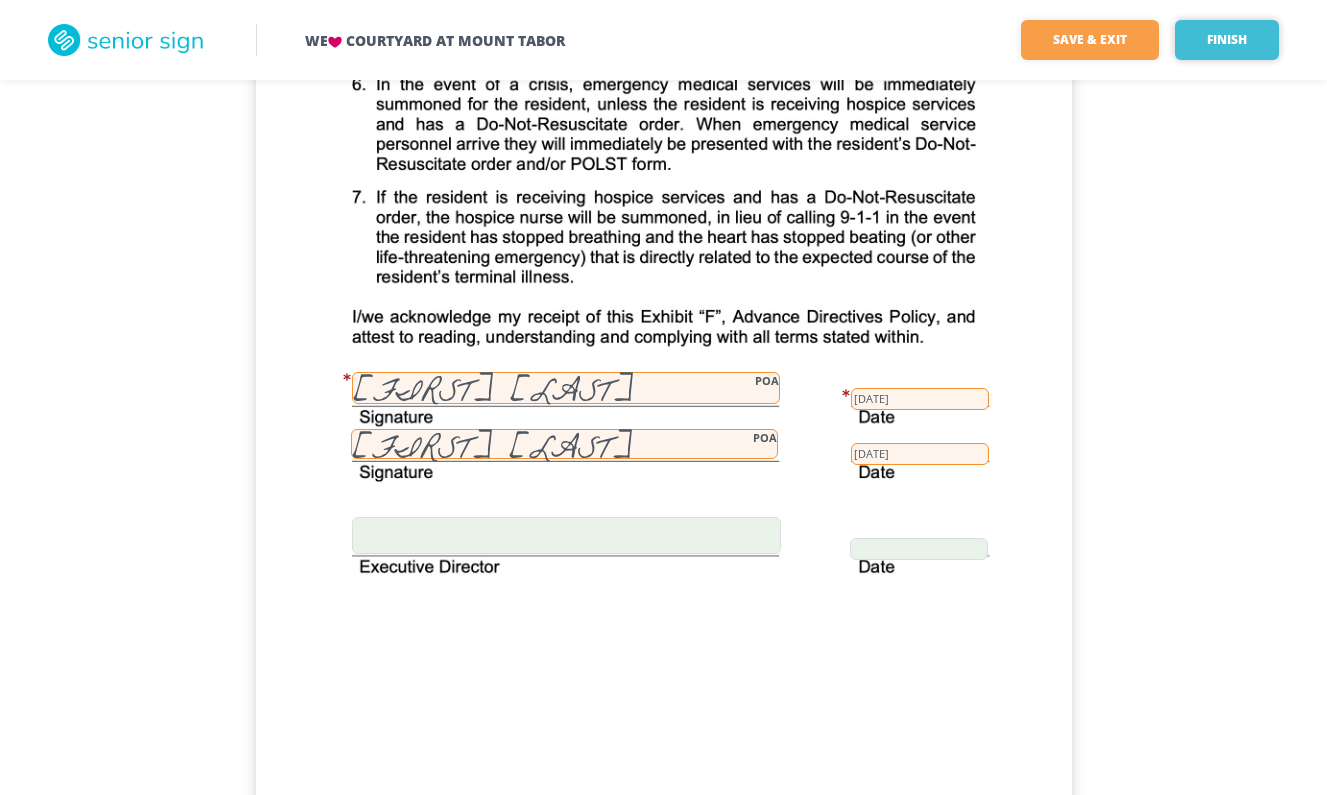 click on "Finish" at bounding box center [1227, 40] 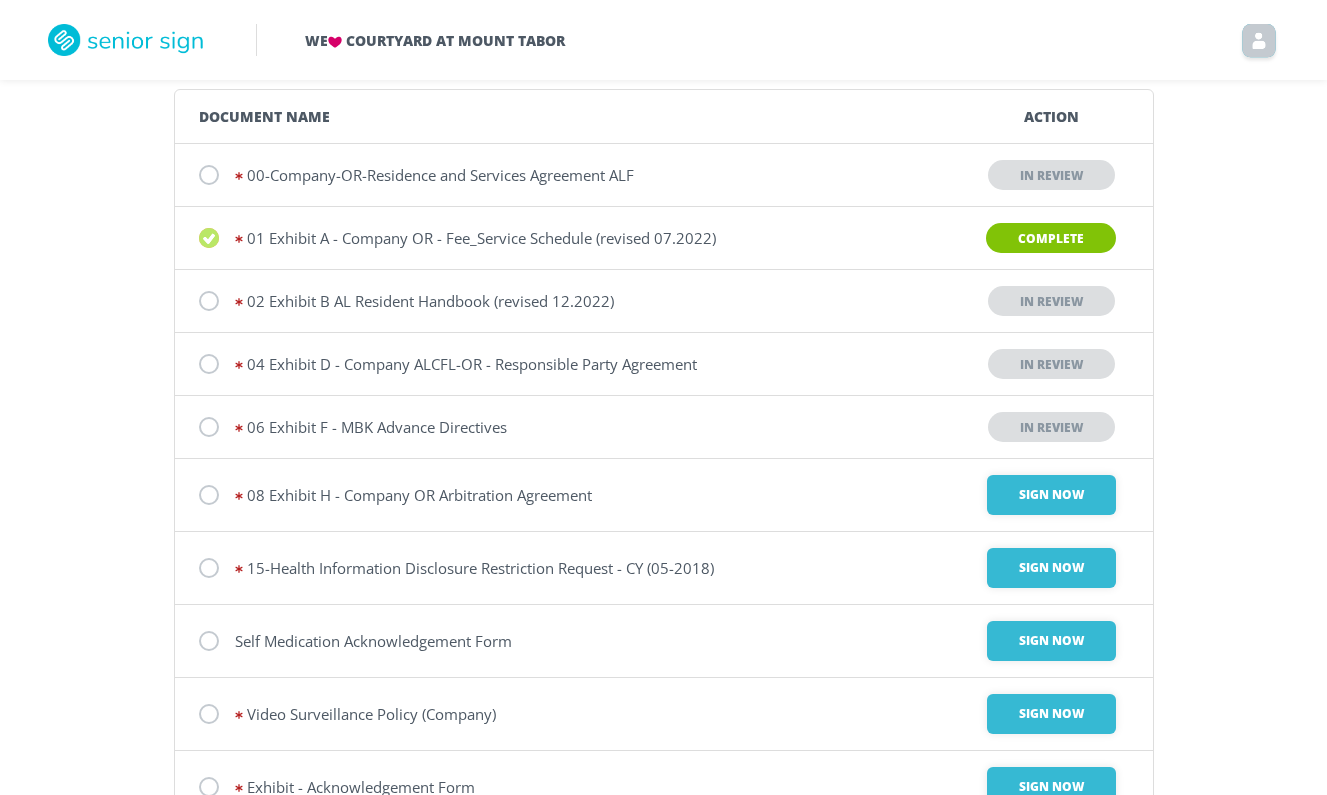 scroll, scrollTop: 178, scrollLeft: 0, axis: vertical 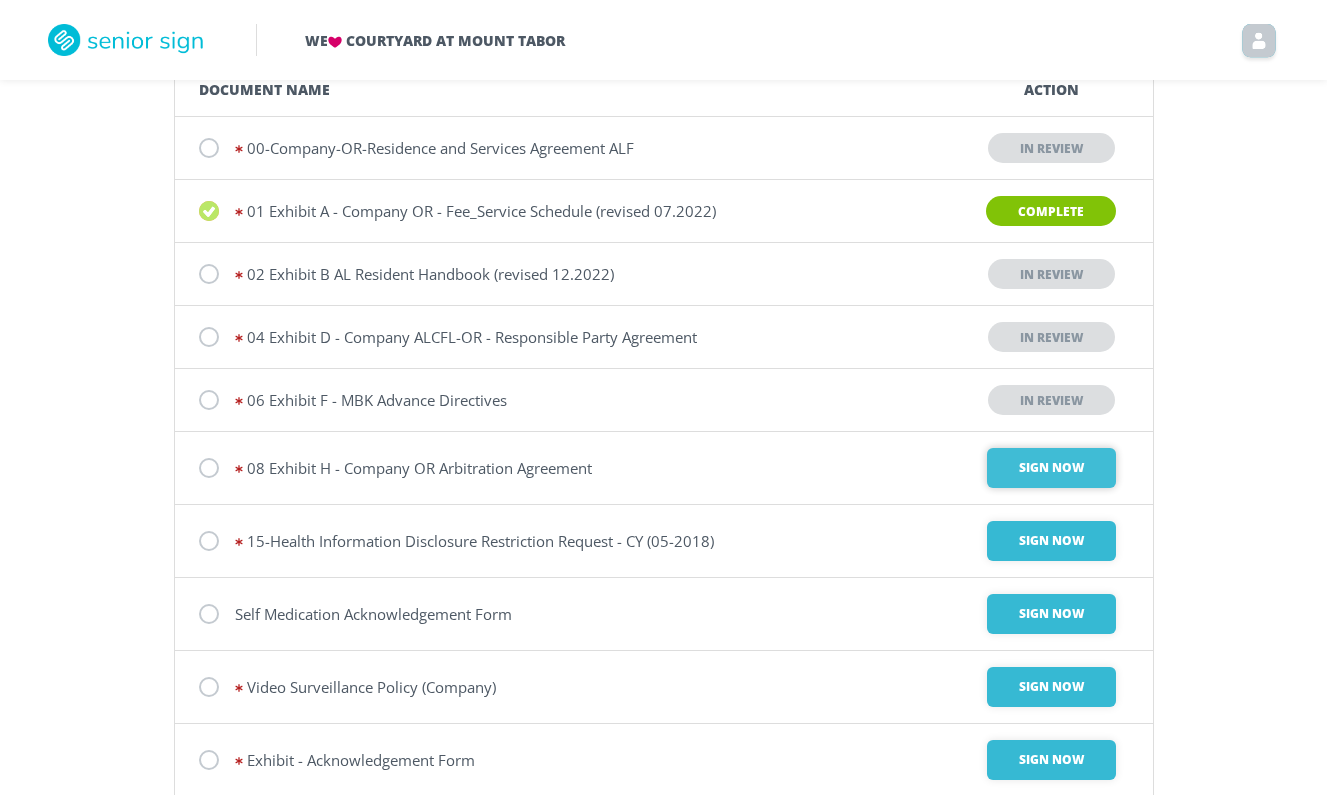 click on "Sign Now" at bounding box center [1051, 468] 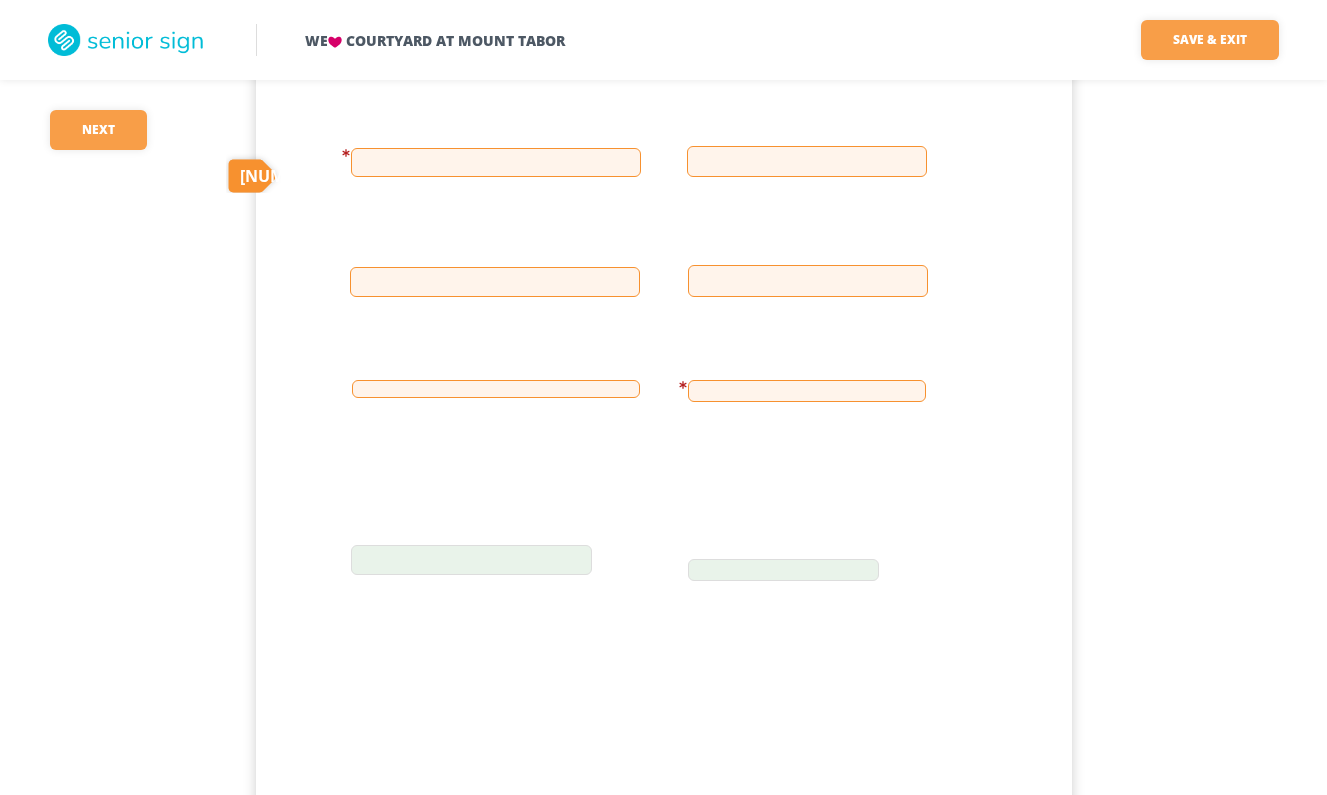 scroll, scrollTop: 4380, scrollLeft: 0, axis: vertical 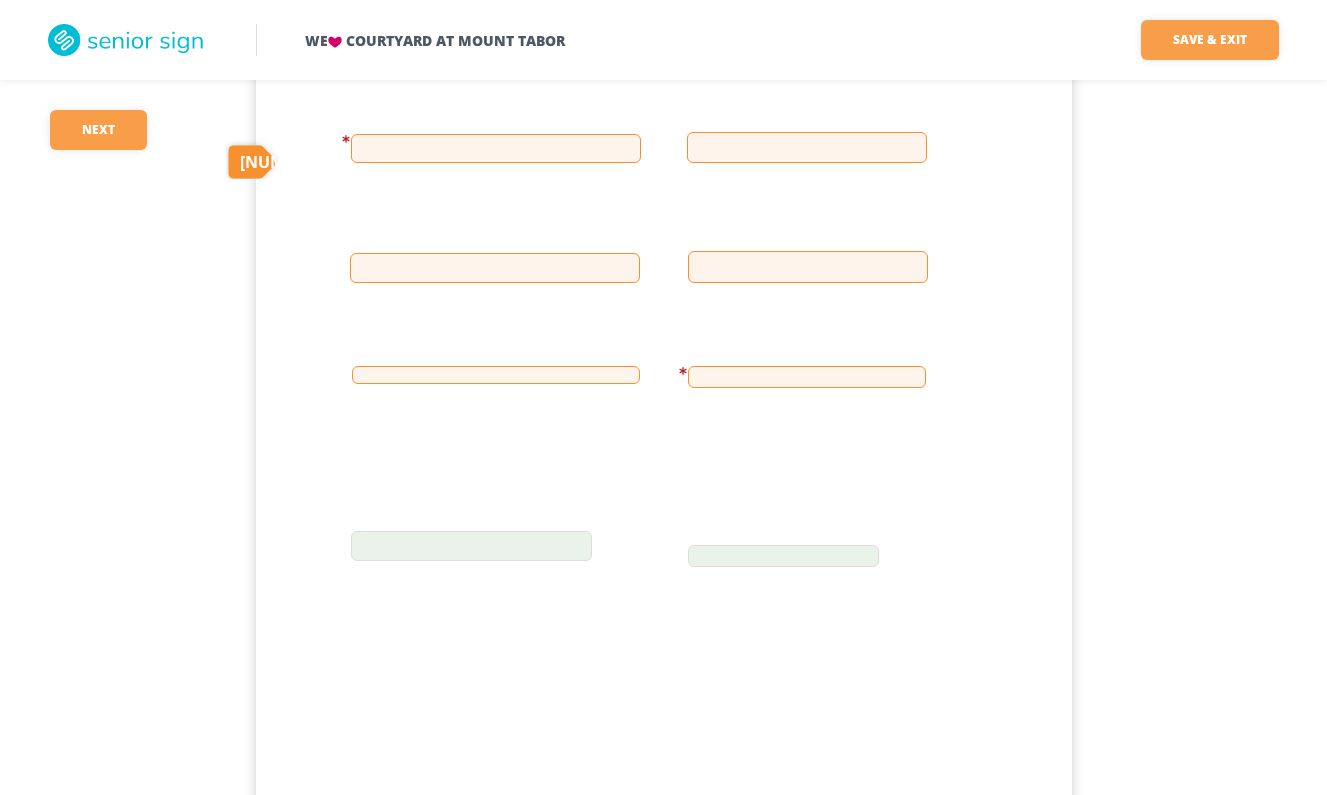 click at bounding box center (496, 148) 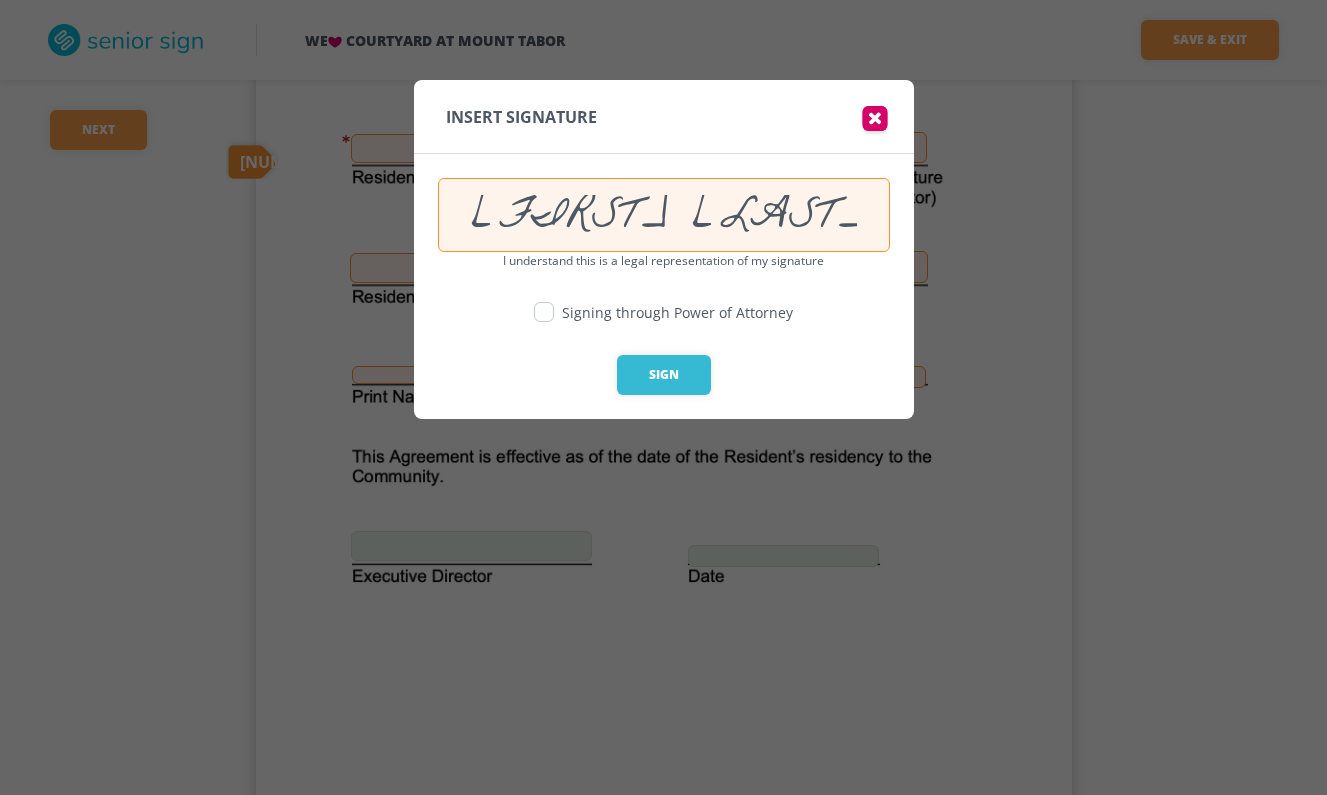 click at bounding box center (544, 312) 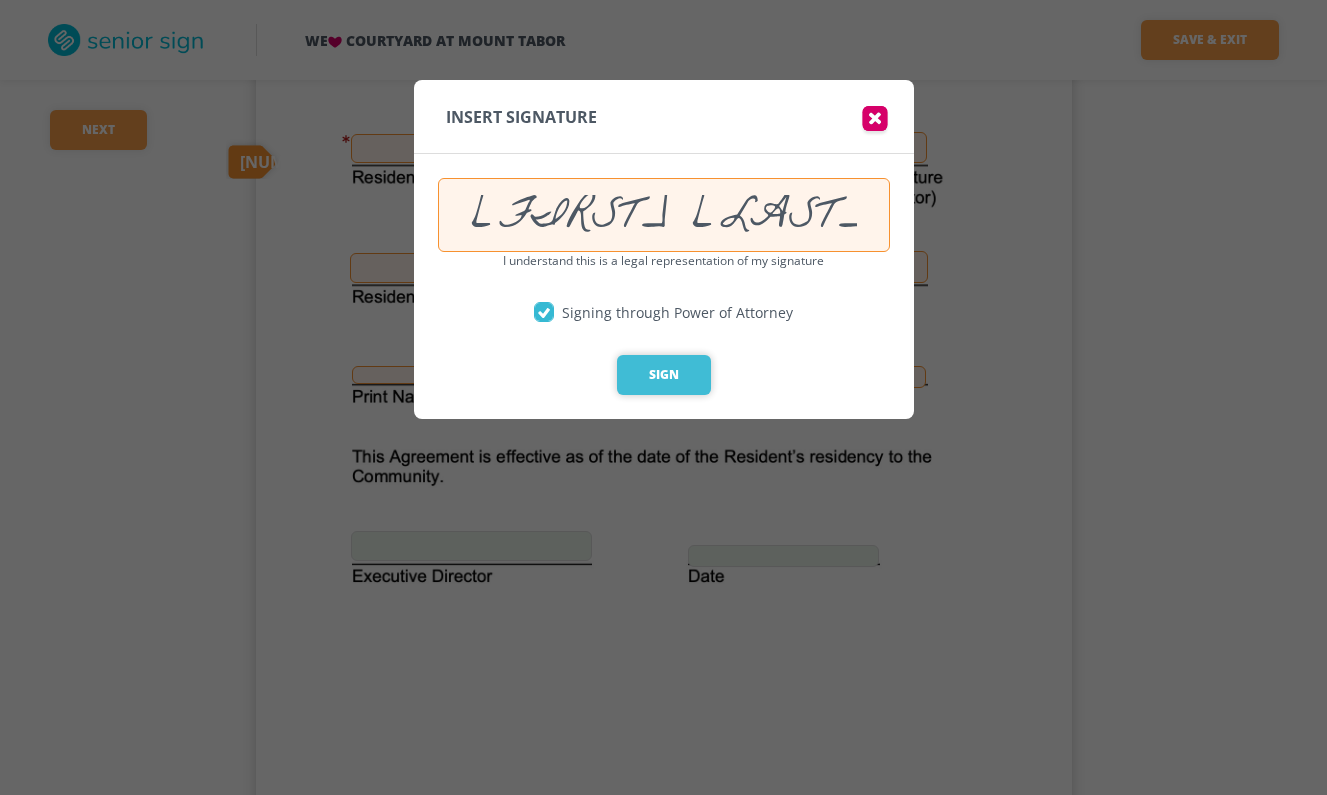 click on "Sign" at bounding box center (664, 375) 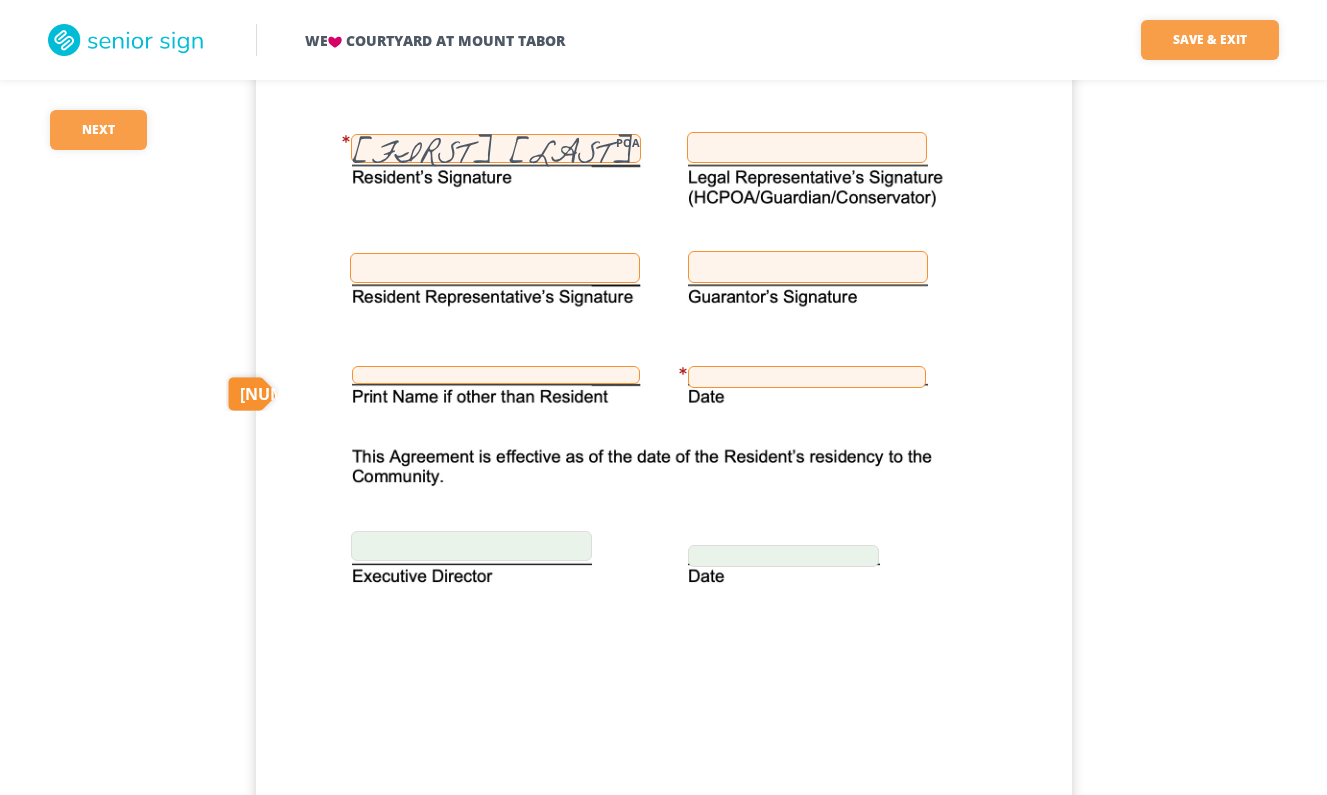 click at bounding box center (807, 147) 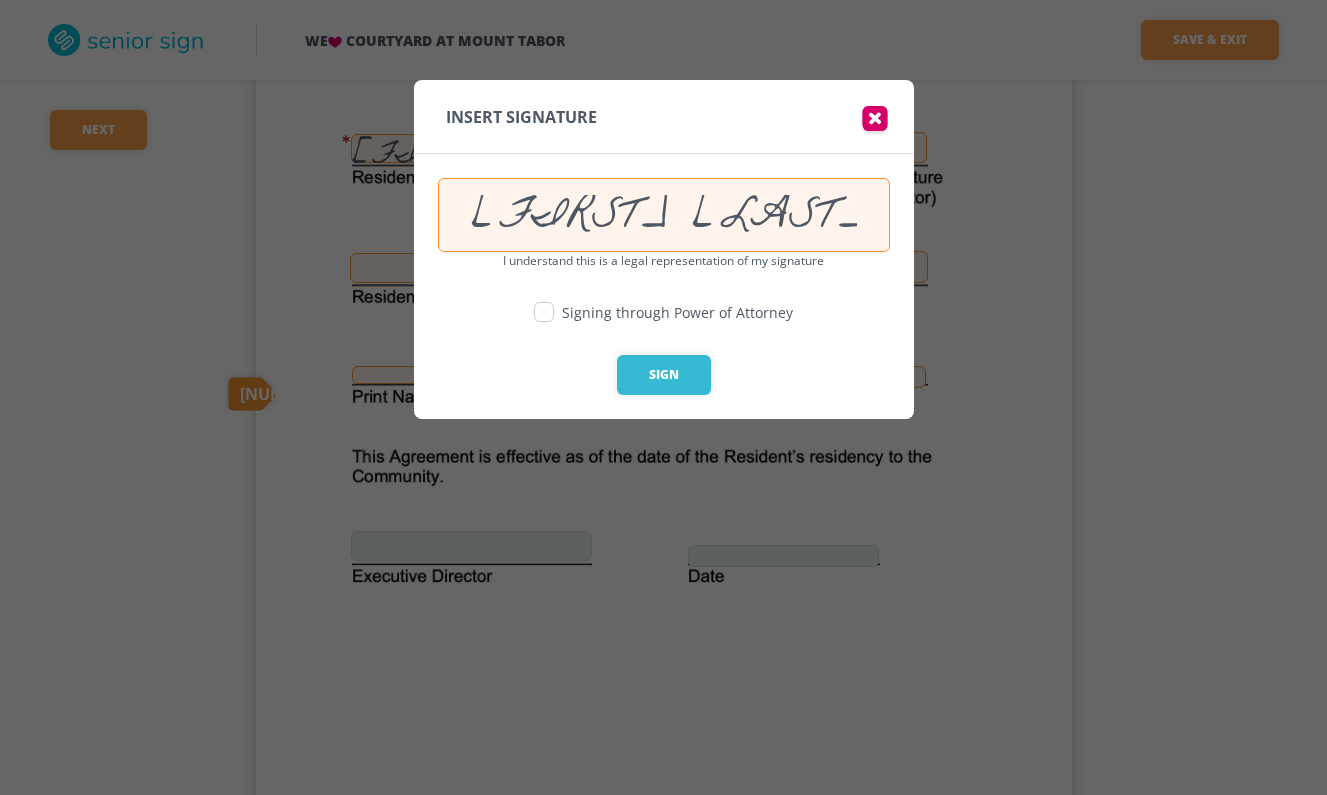 click at bounding box center (544, 312) 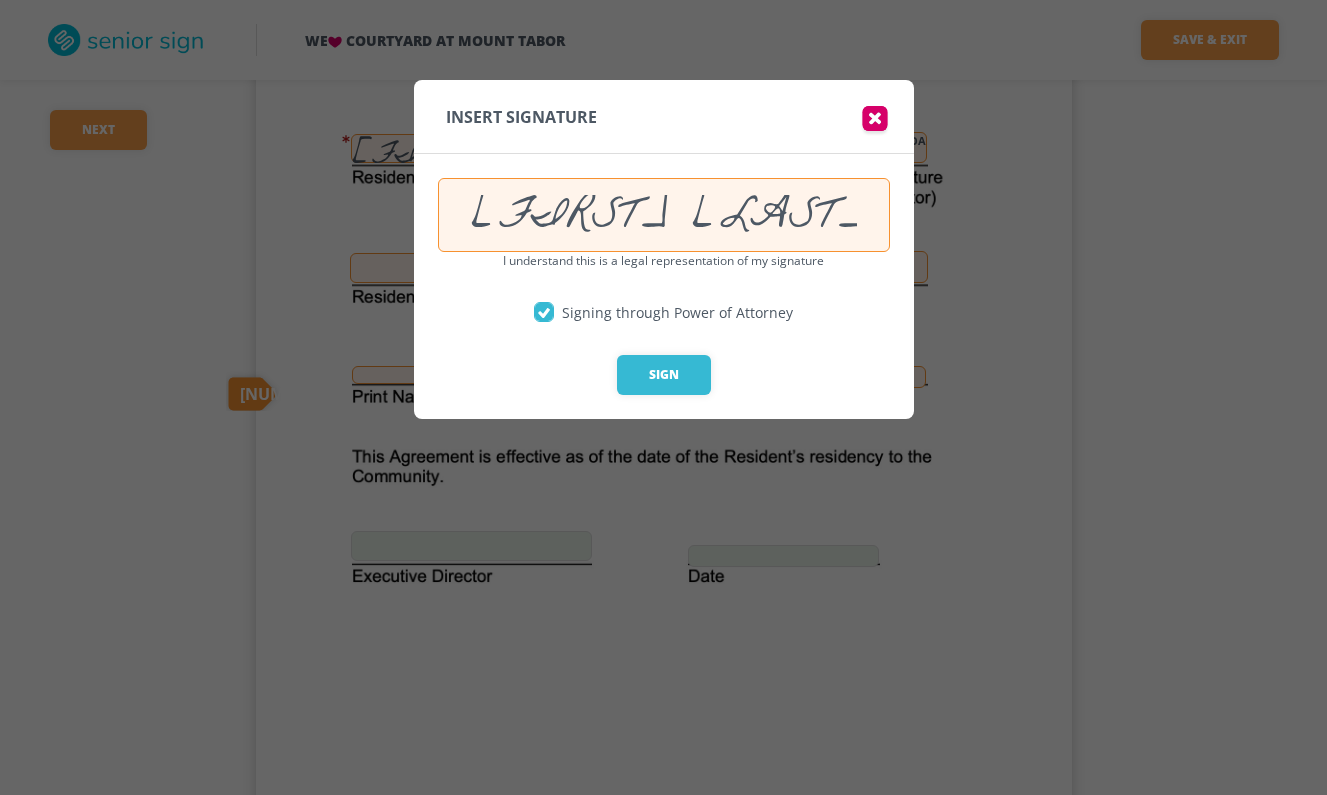 click at bounding box center [875, 121] 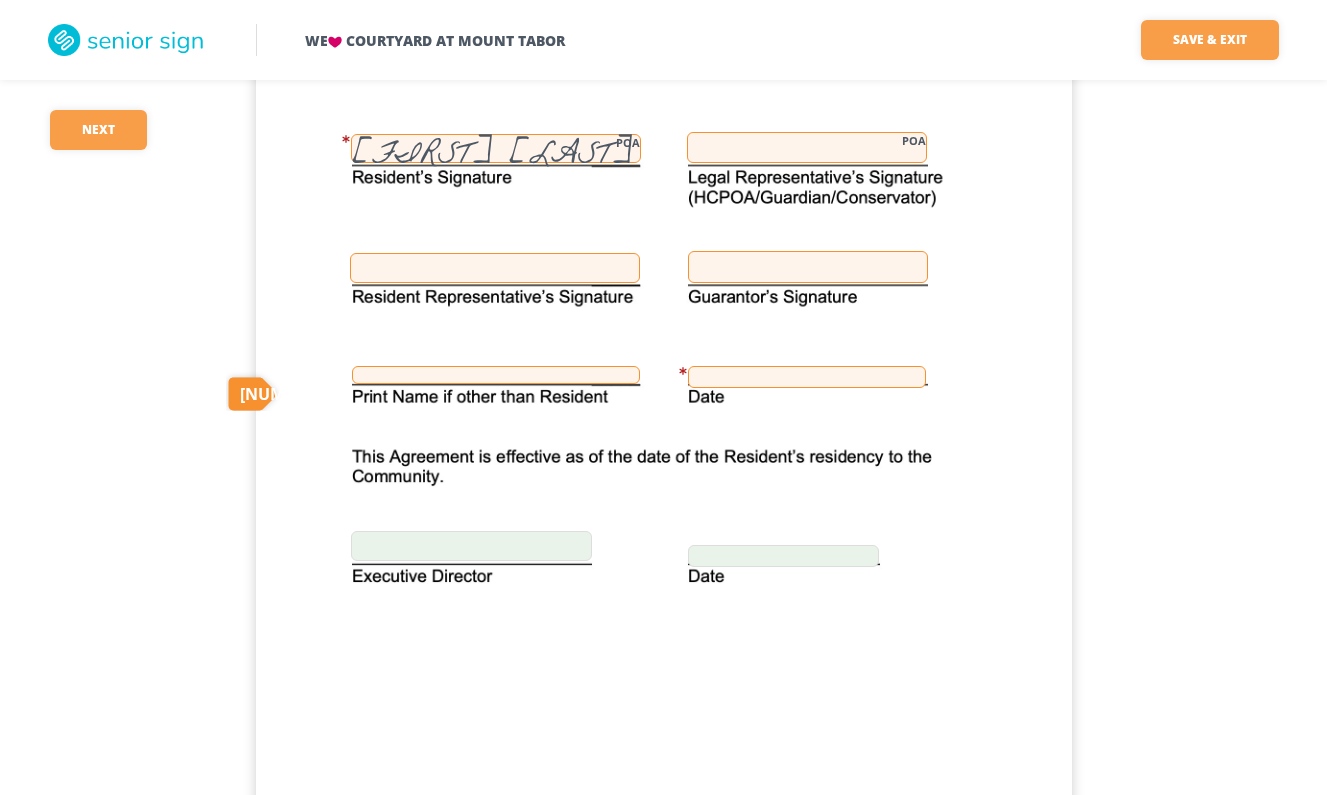 click on "POA" at bounding box center [807, 147] 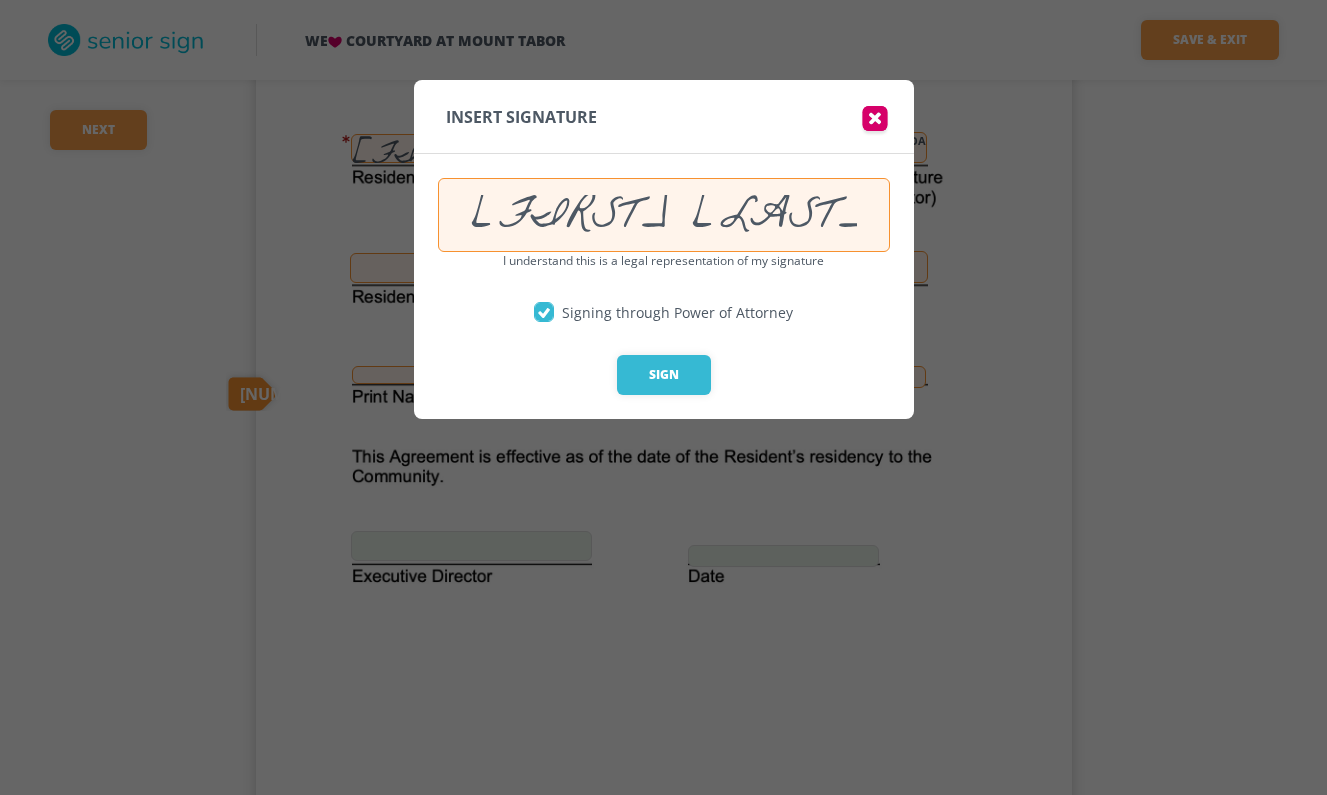 drag, startPoint x: 814, startPoint y: 221, endPoint x: 458, endPoint y: 212, distance: 356.11374 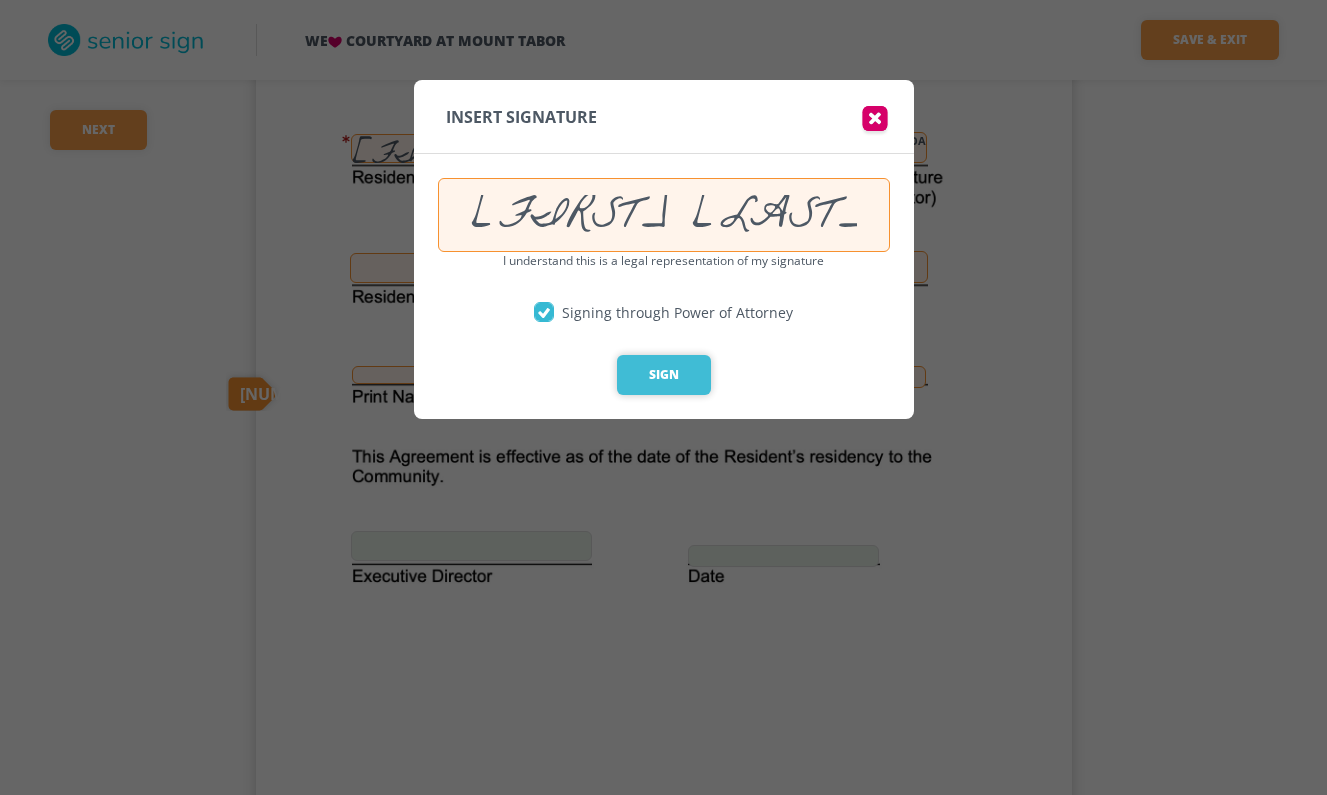 type on "[FIRST] [LAST]" 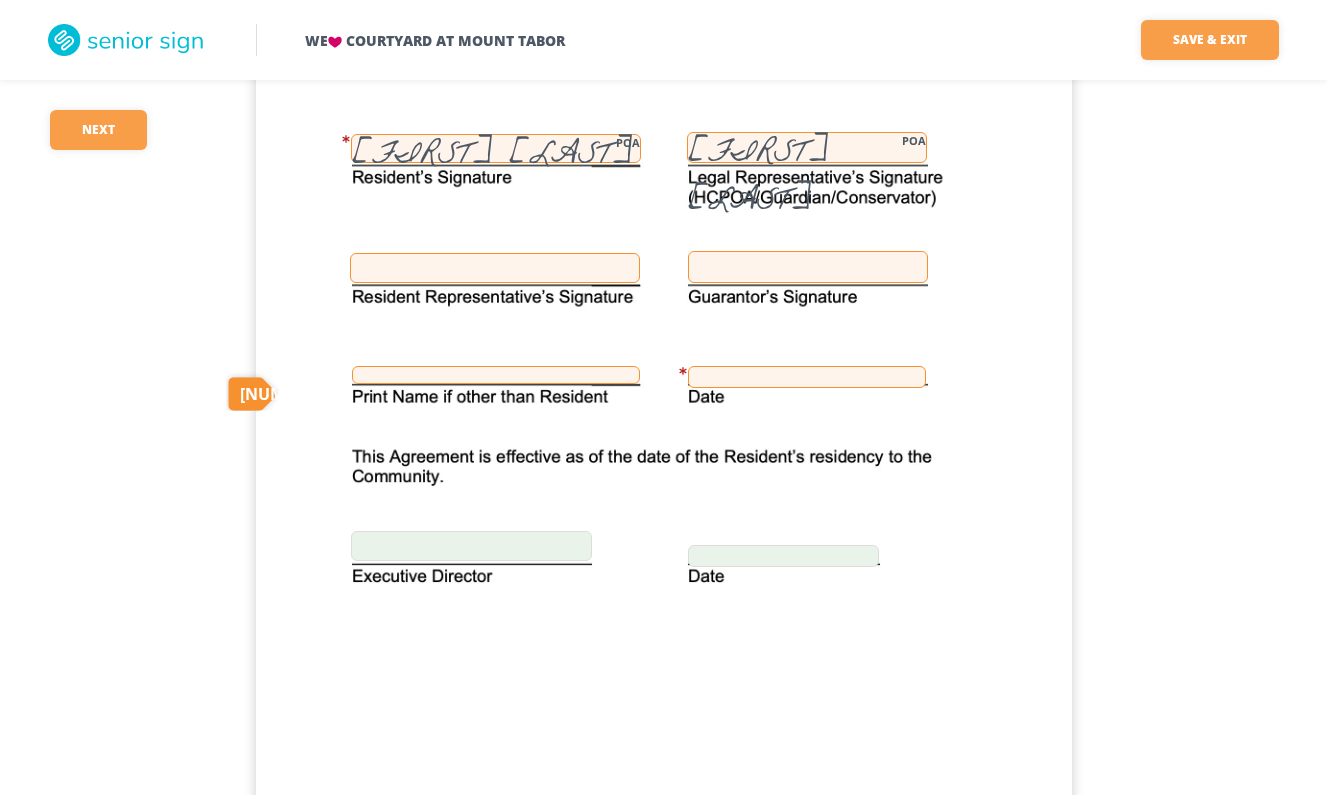 click at bounding box center (495, 268) 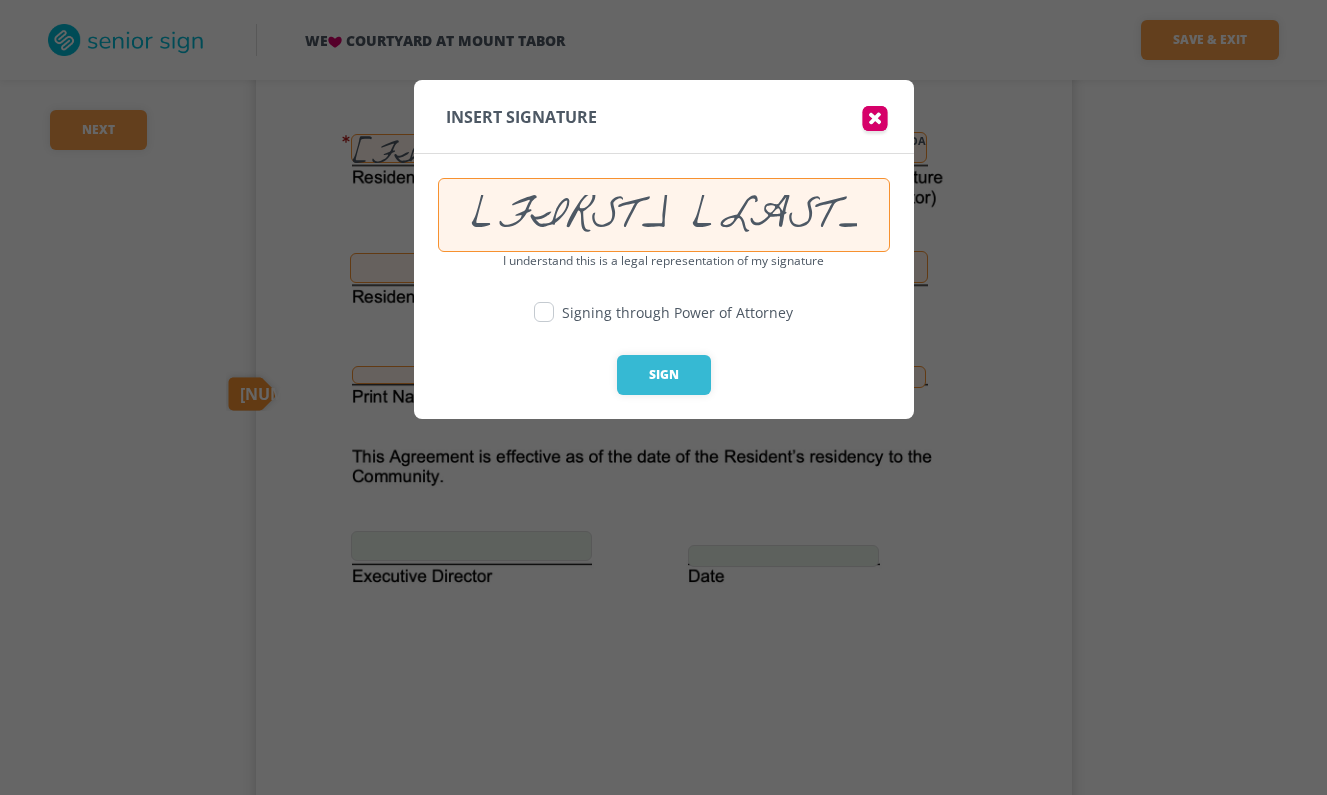 click at bounding box center [875, 121] 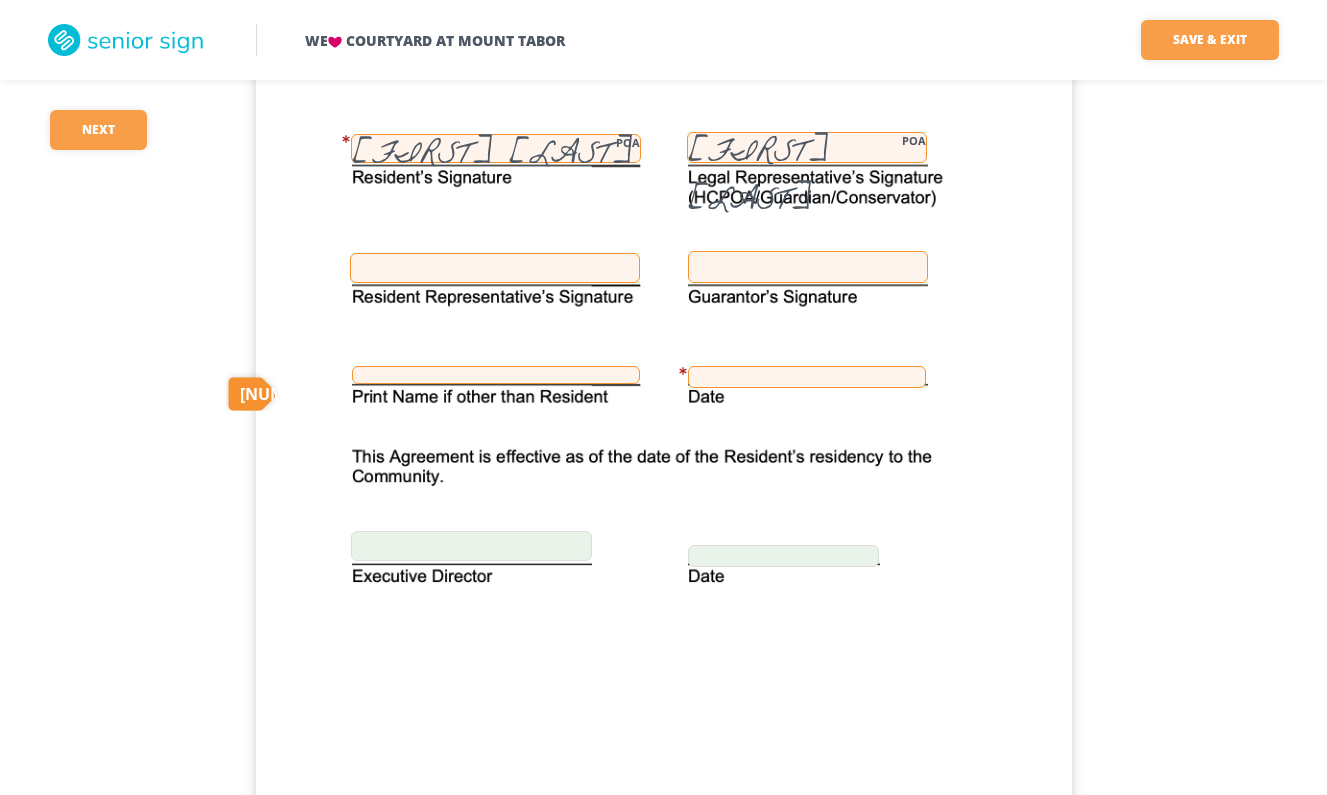 click at bounding box center (495, 268) 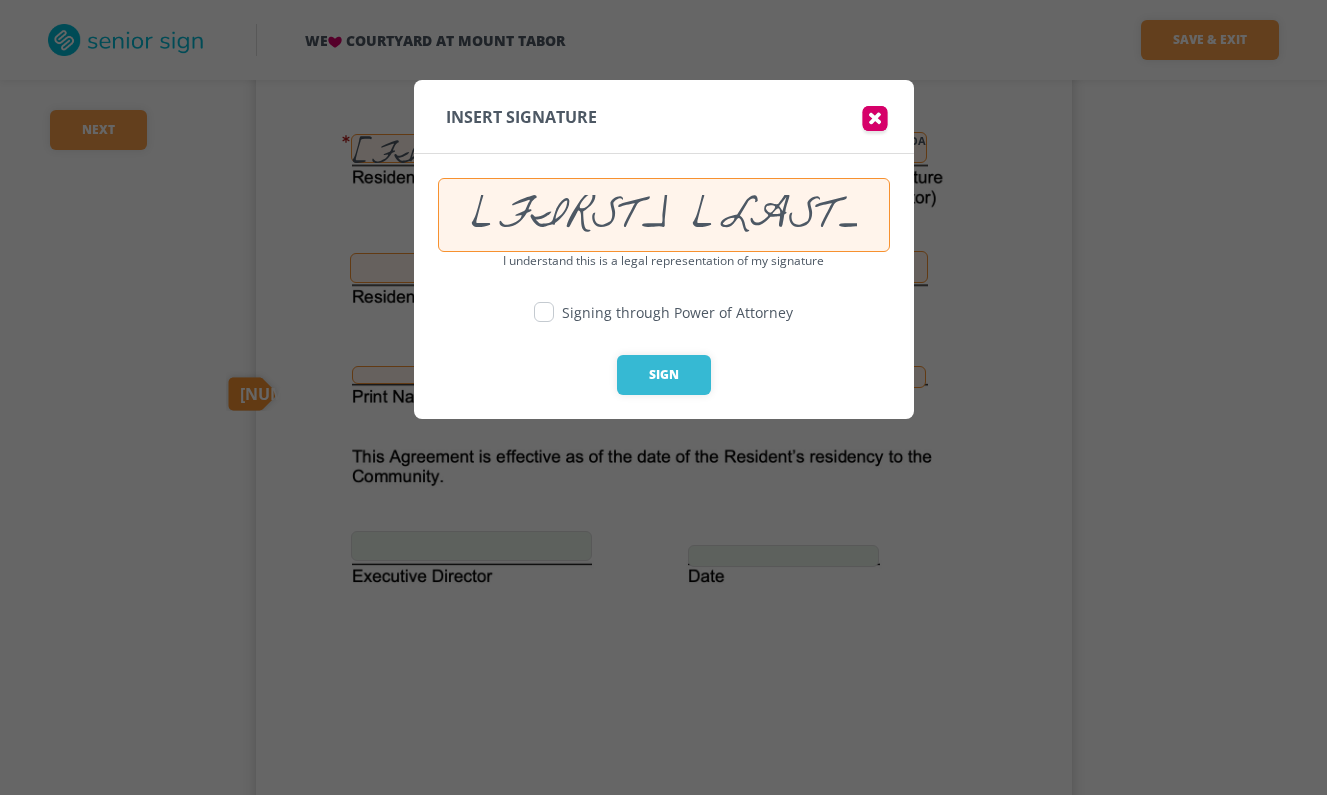 drag, startPoint x: 808, startPoint y: 229, endPoint x: 388, endPoint y: 207, distance: 420.5758 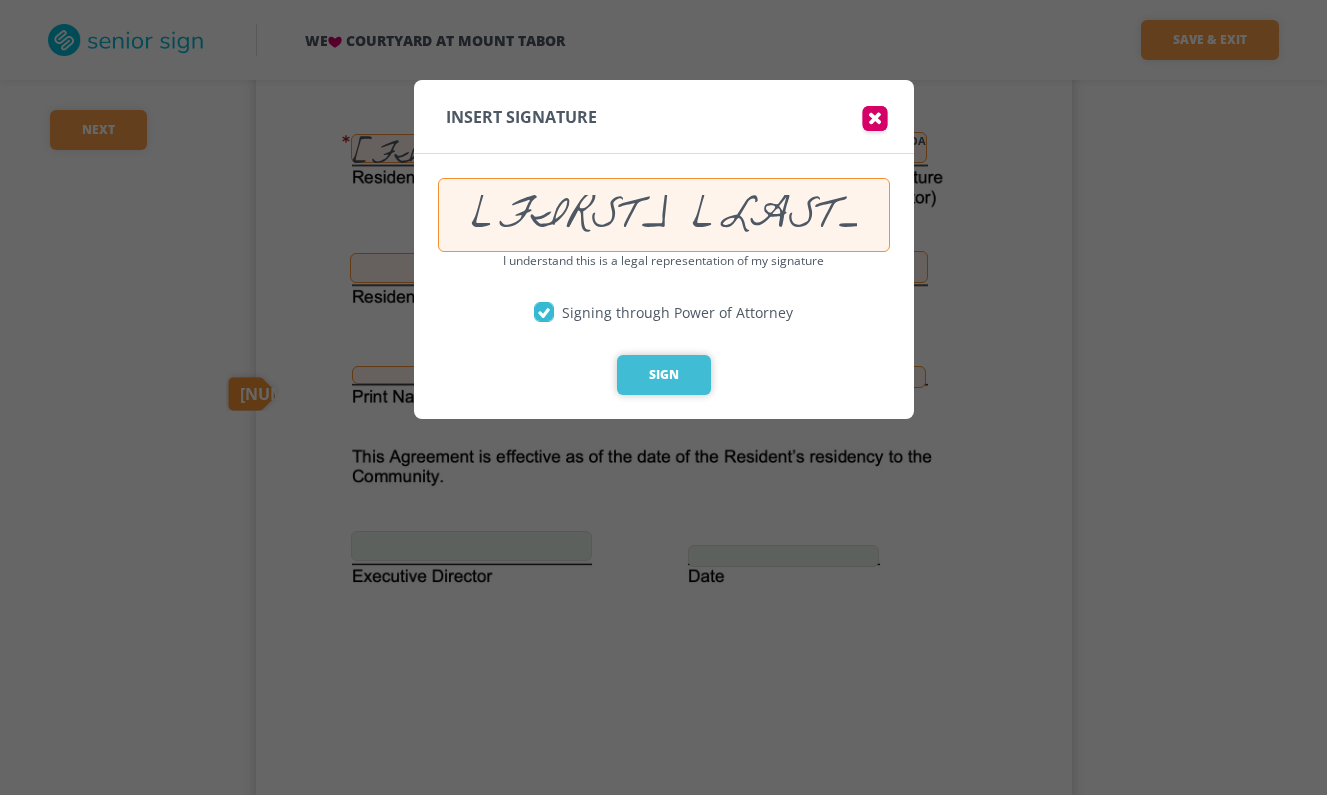 click on "Sign" at bounding box center [664, 375] 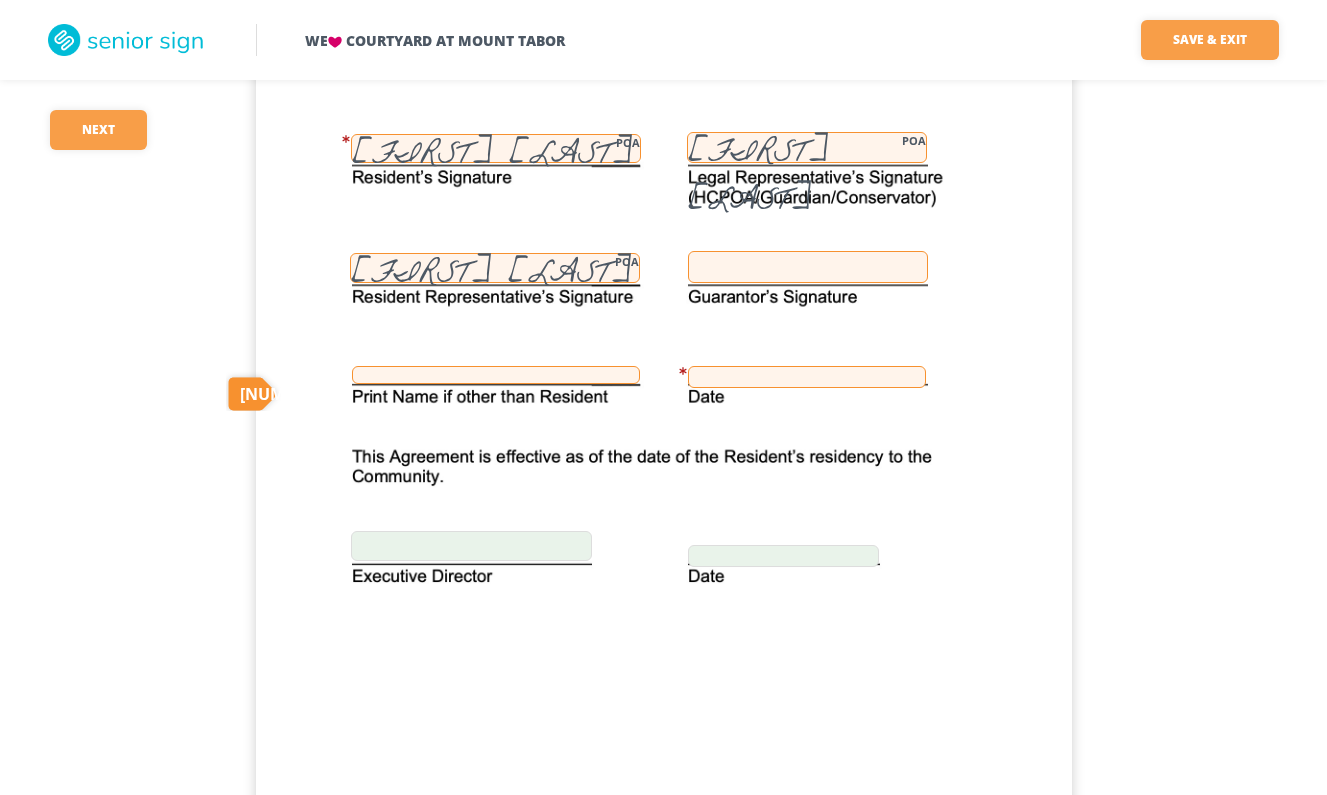 click on "[FIRST] [LAST] POA" at bounding box center [807, 147] 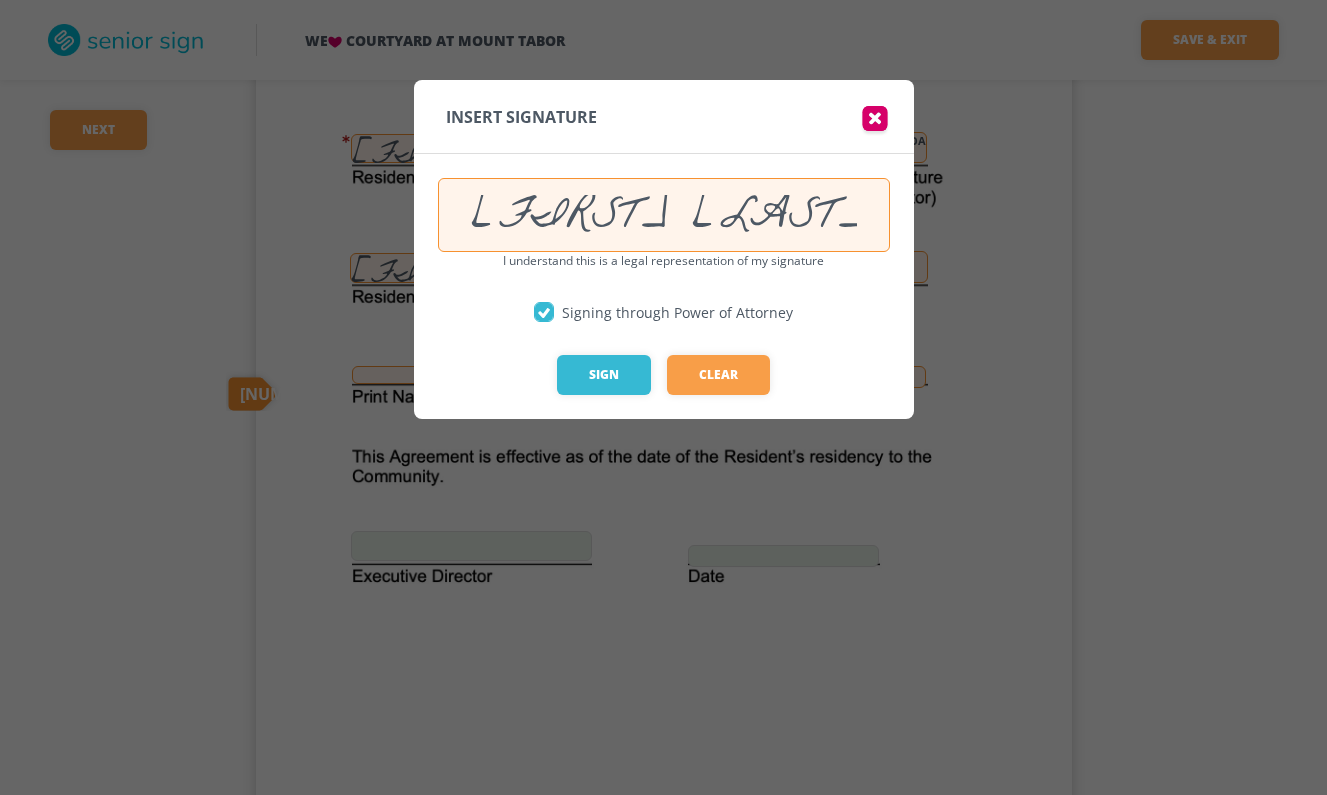 drag, startPoint x: 781, startPoint y: 224, endPoint x: 516, endPoint y: 227, distance: 265.01697 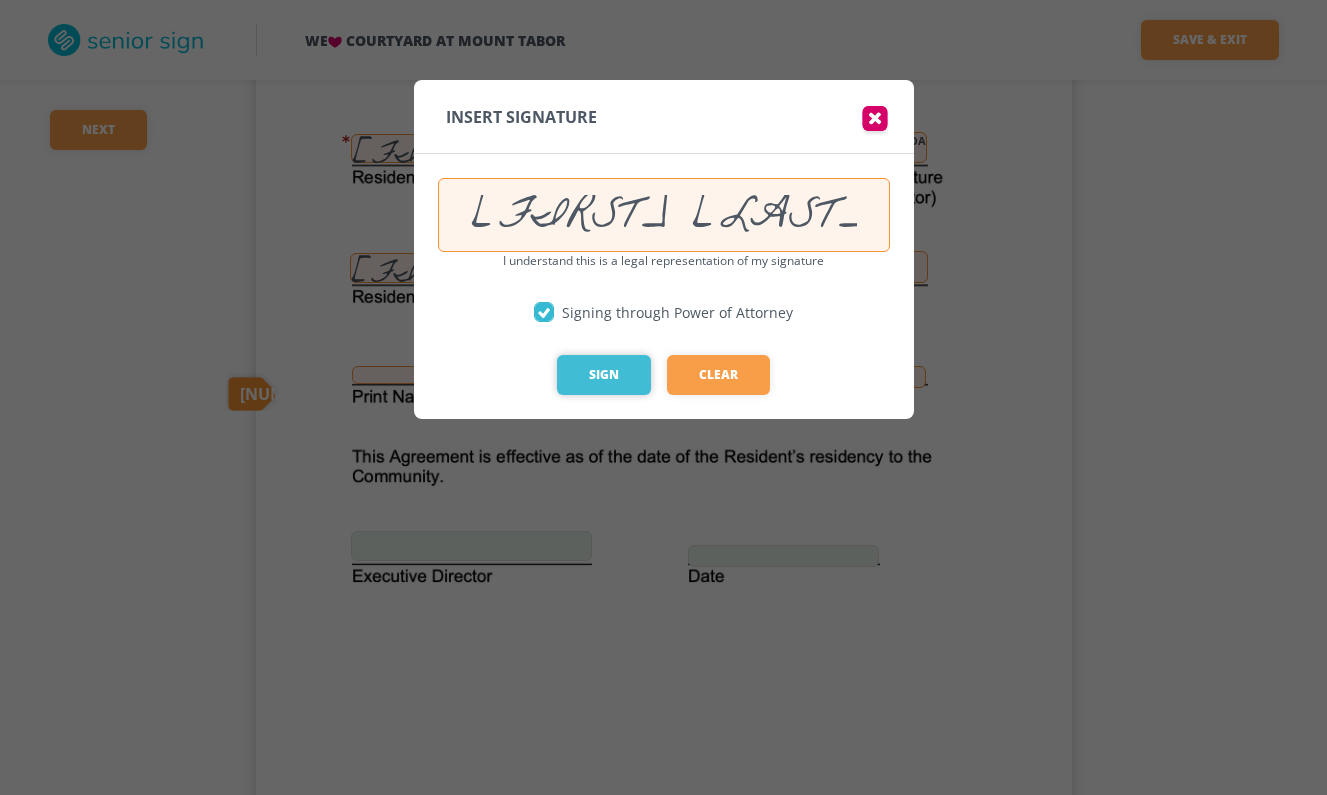 type on "[FIRST] [LAST]" 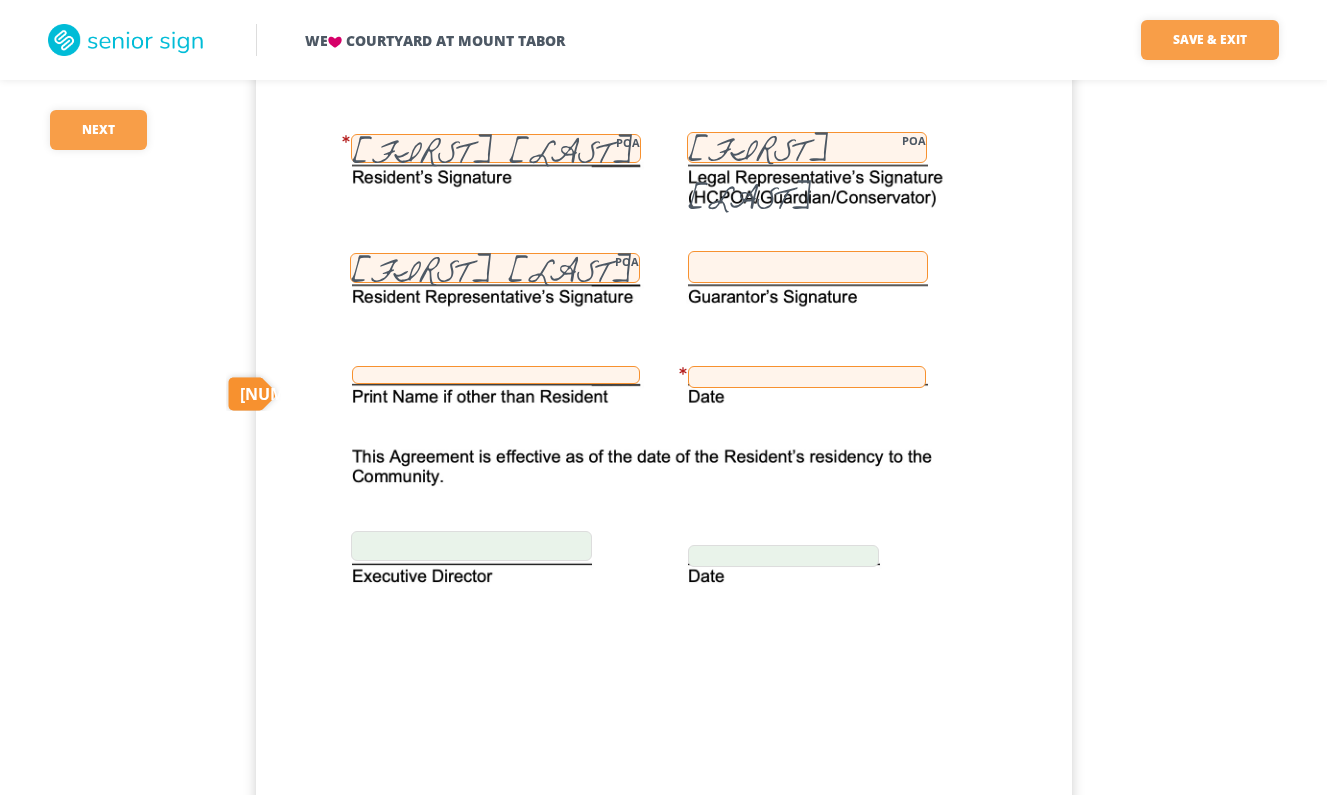 click at bounding box center (808, 267) 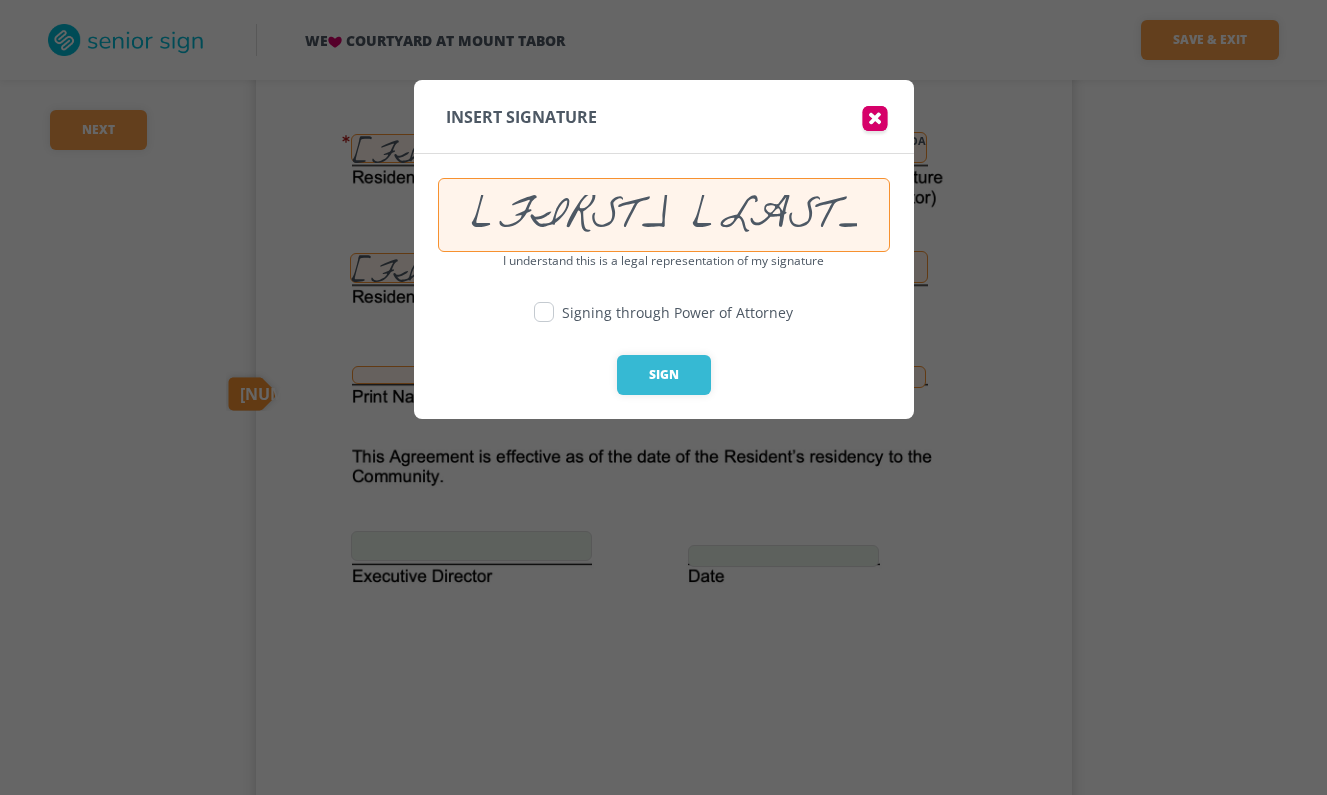 click at bounding box center (544, 312) 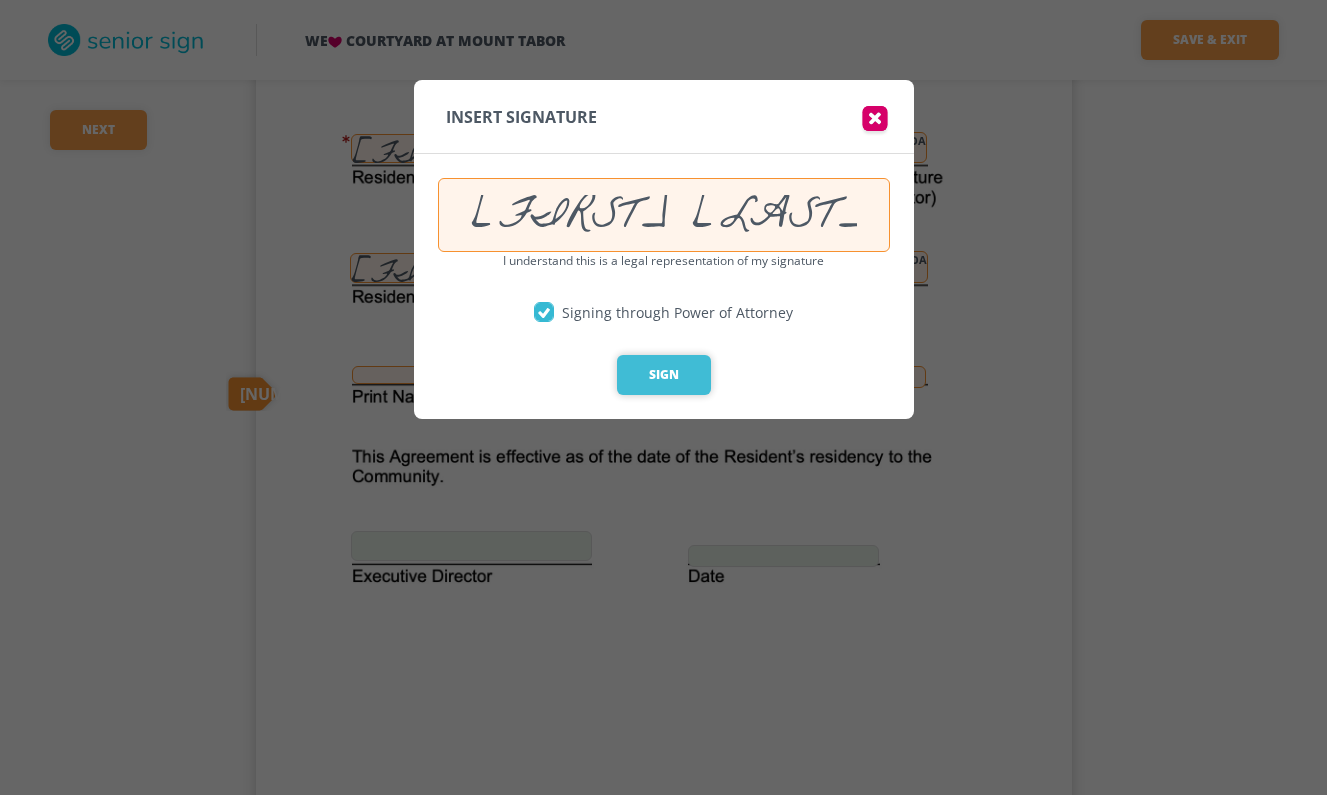 click on "Sign" at bounding box center [664, 375] 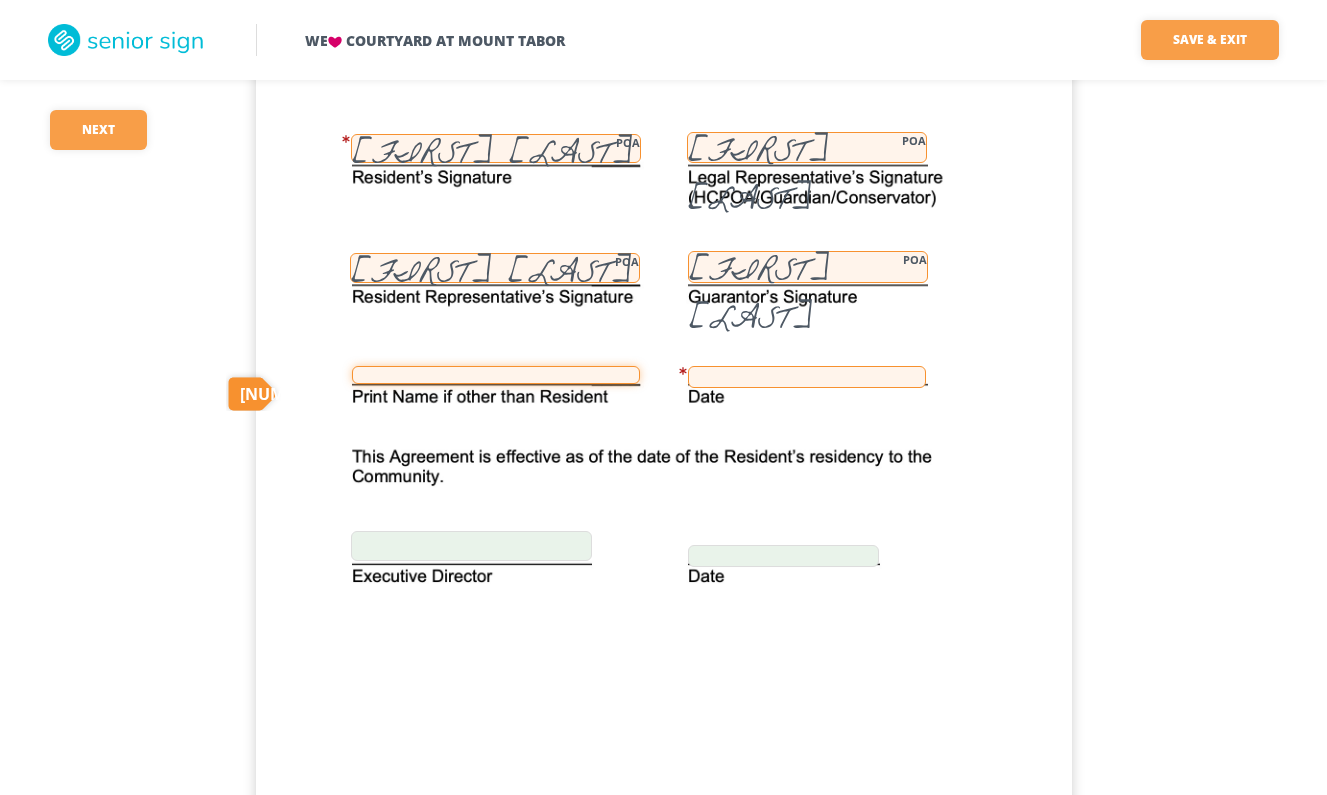click at bounding box center (496, 375) 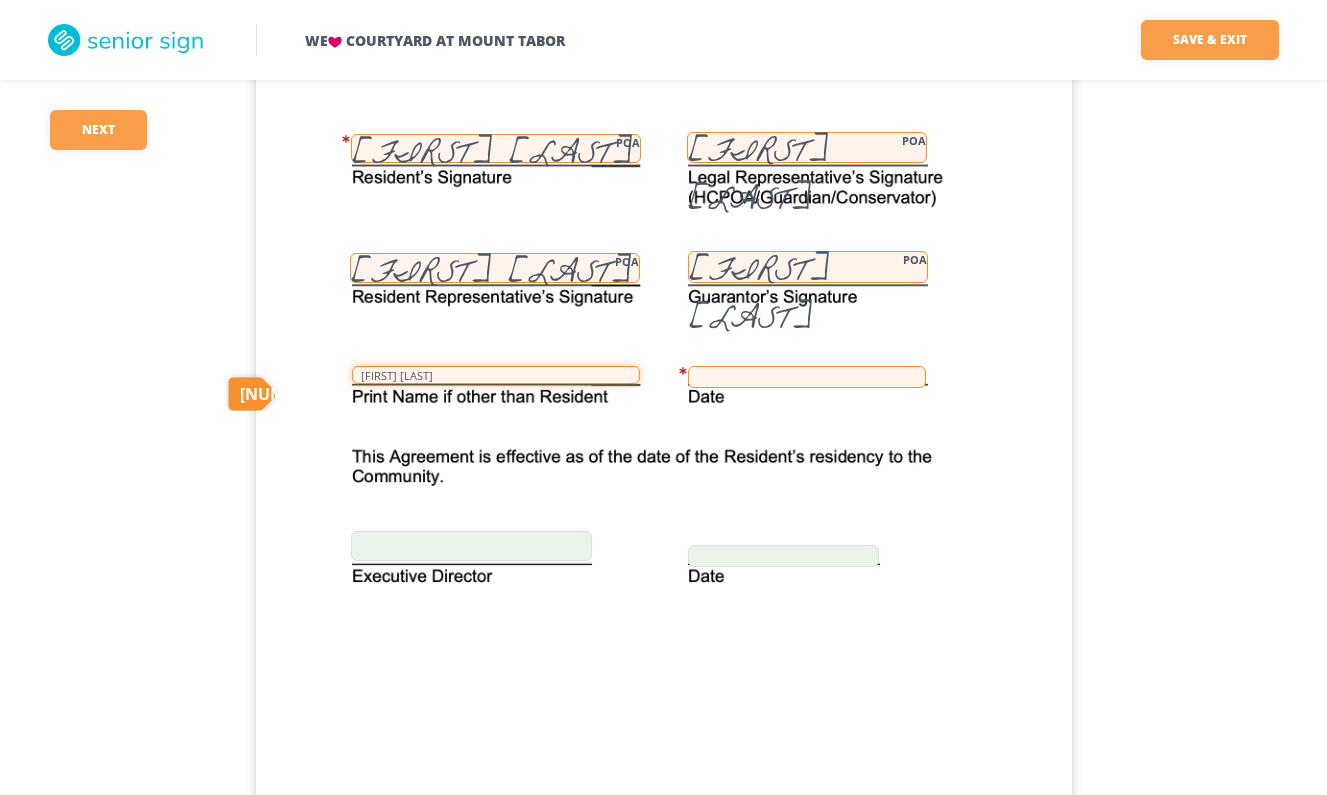 type on "[FIRST] [LAST]" 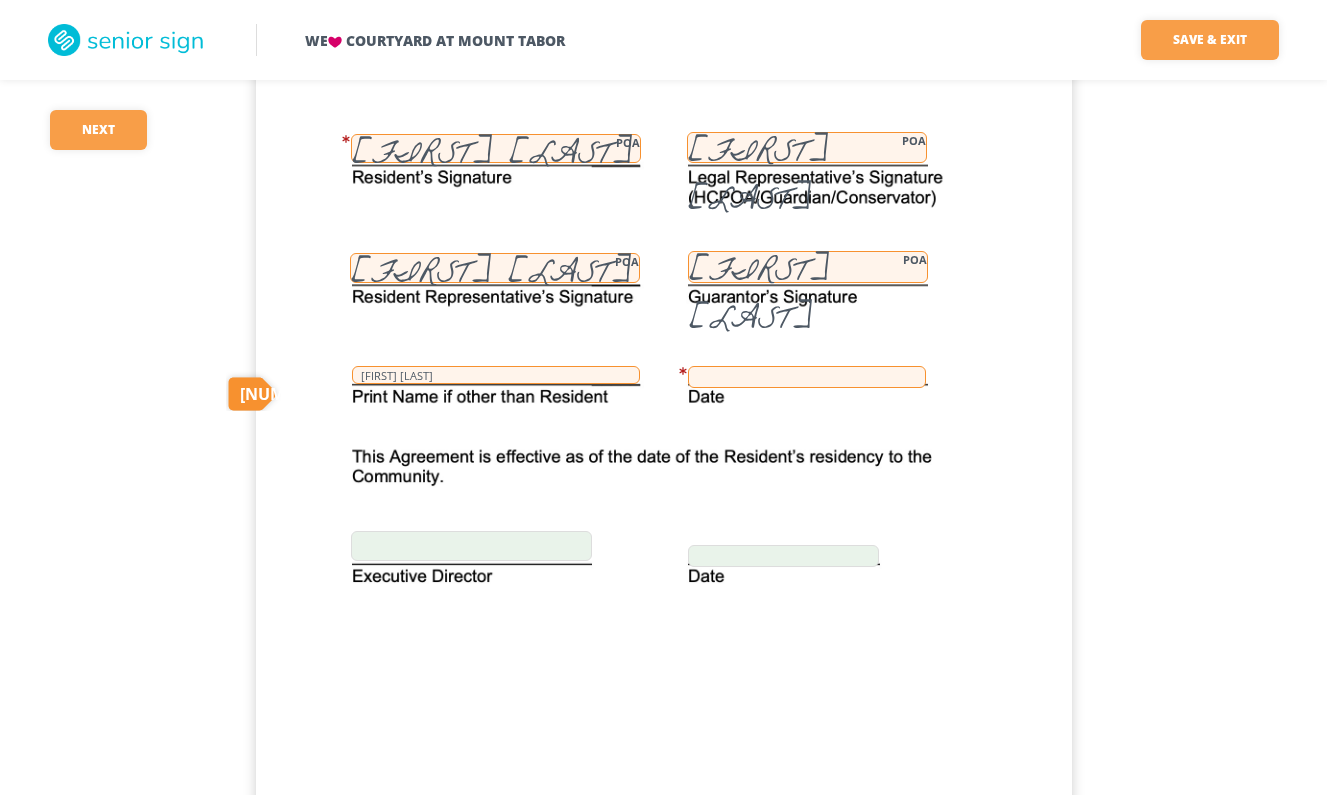 click at bounding box center (807, 377) 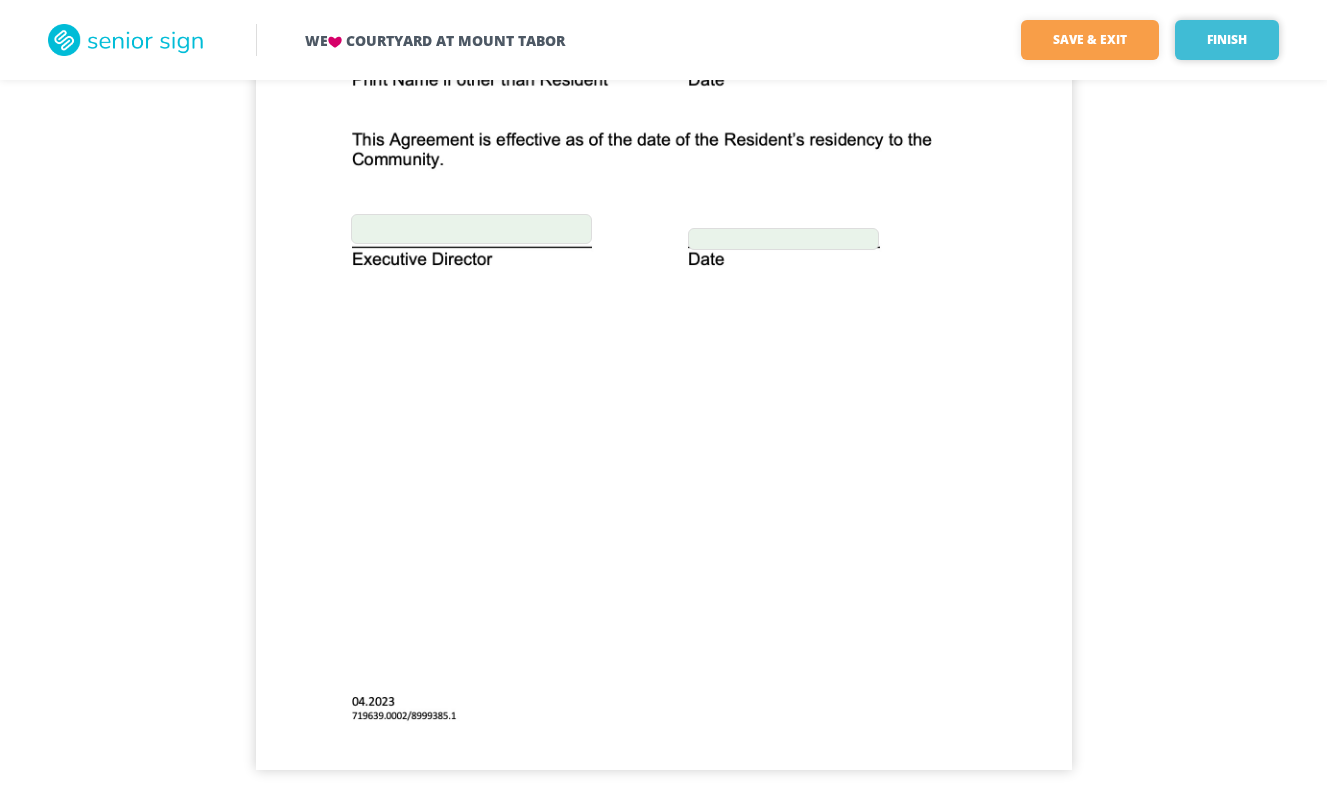 scroll, scrollTop: 4696, scrollLeft: 0, axis: vertical 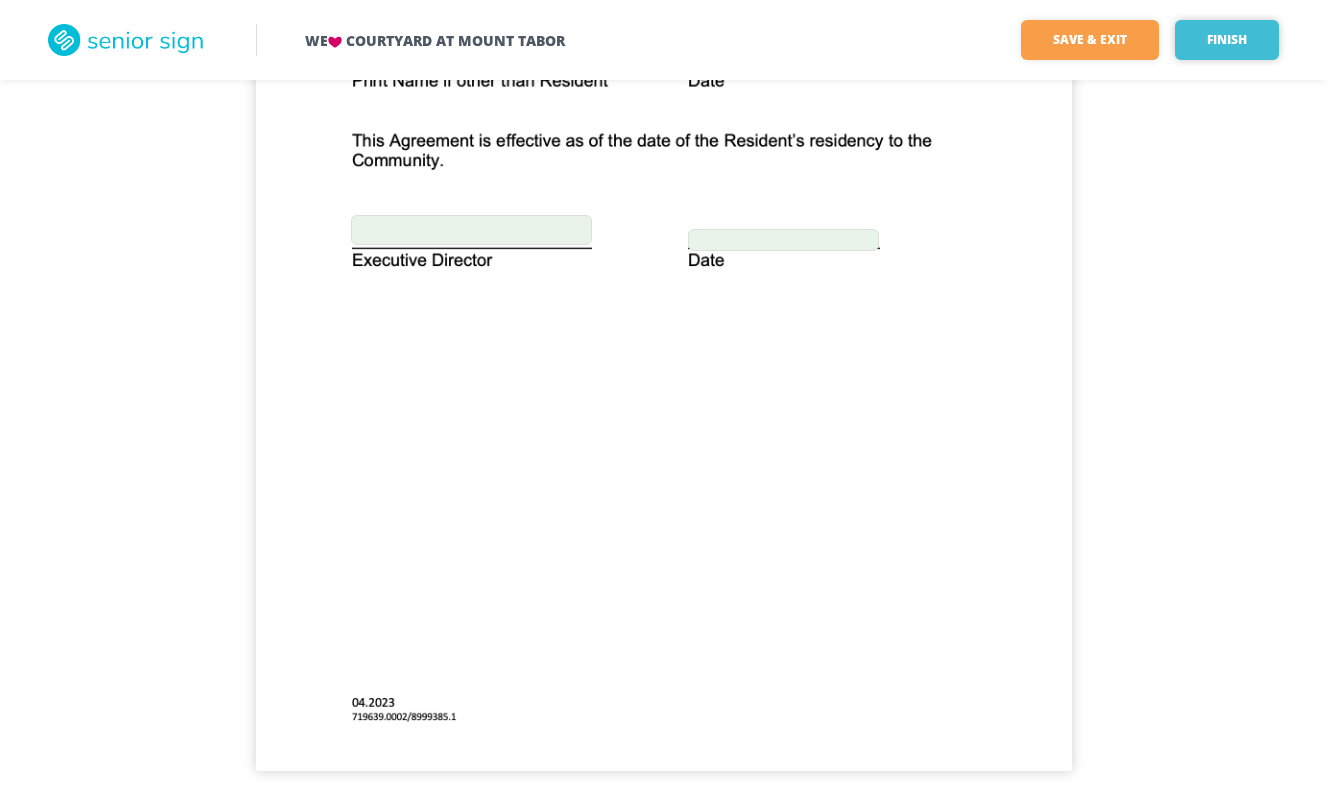 click on "Finish" at bounding box center [1227, 40] 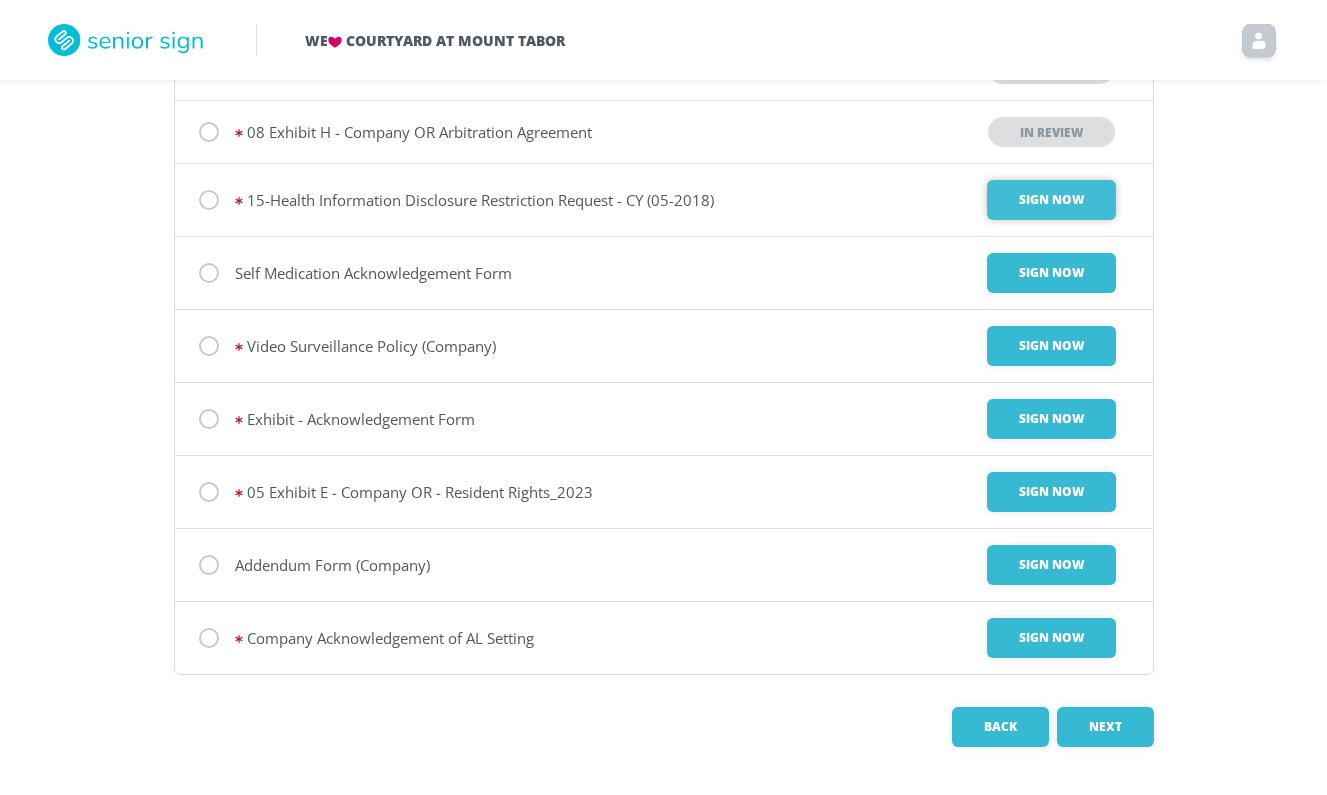 scroll, scrollTop: 509, scrollLeft: 0, axis: vertical 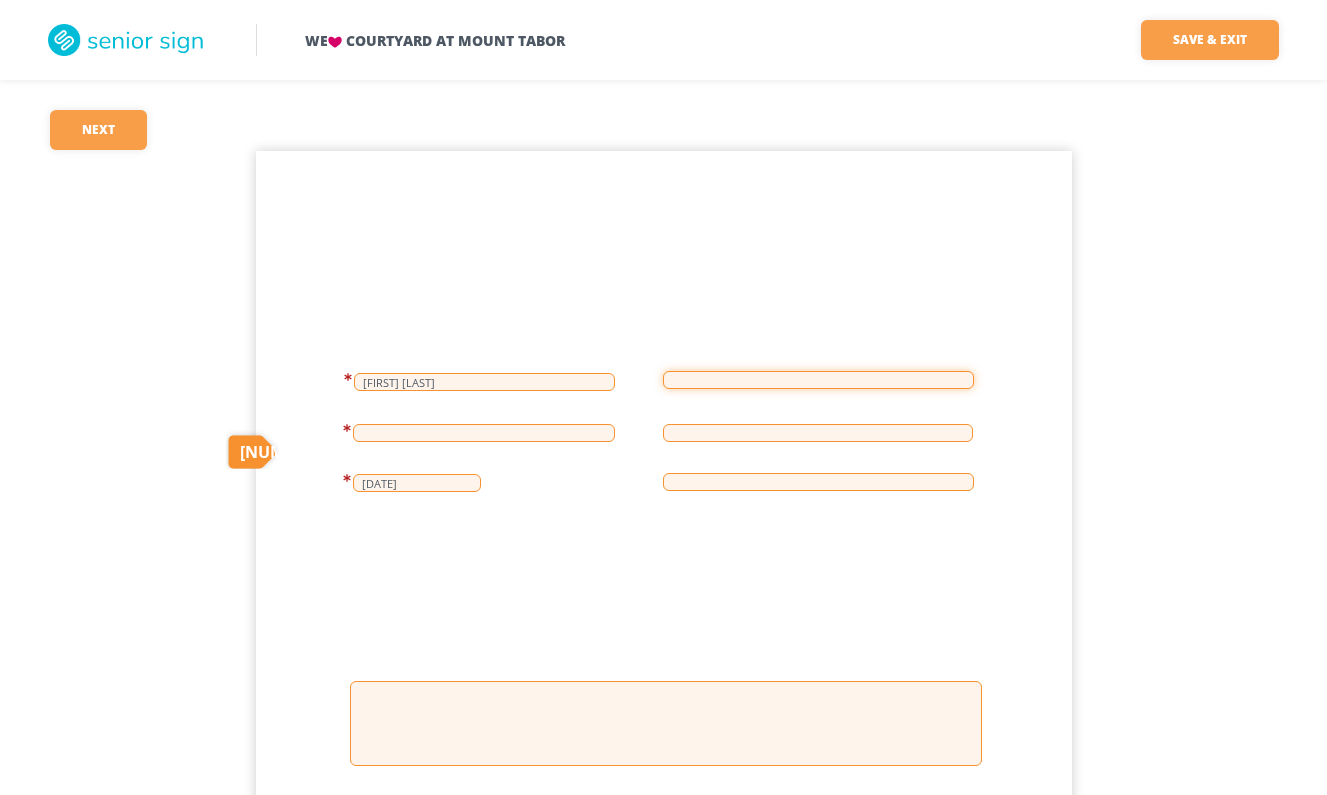 click at bounding box center [818, 380] 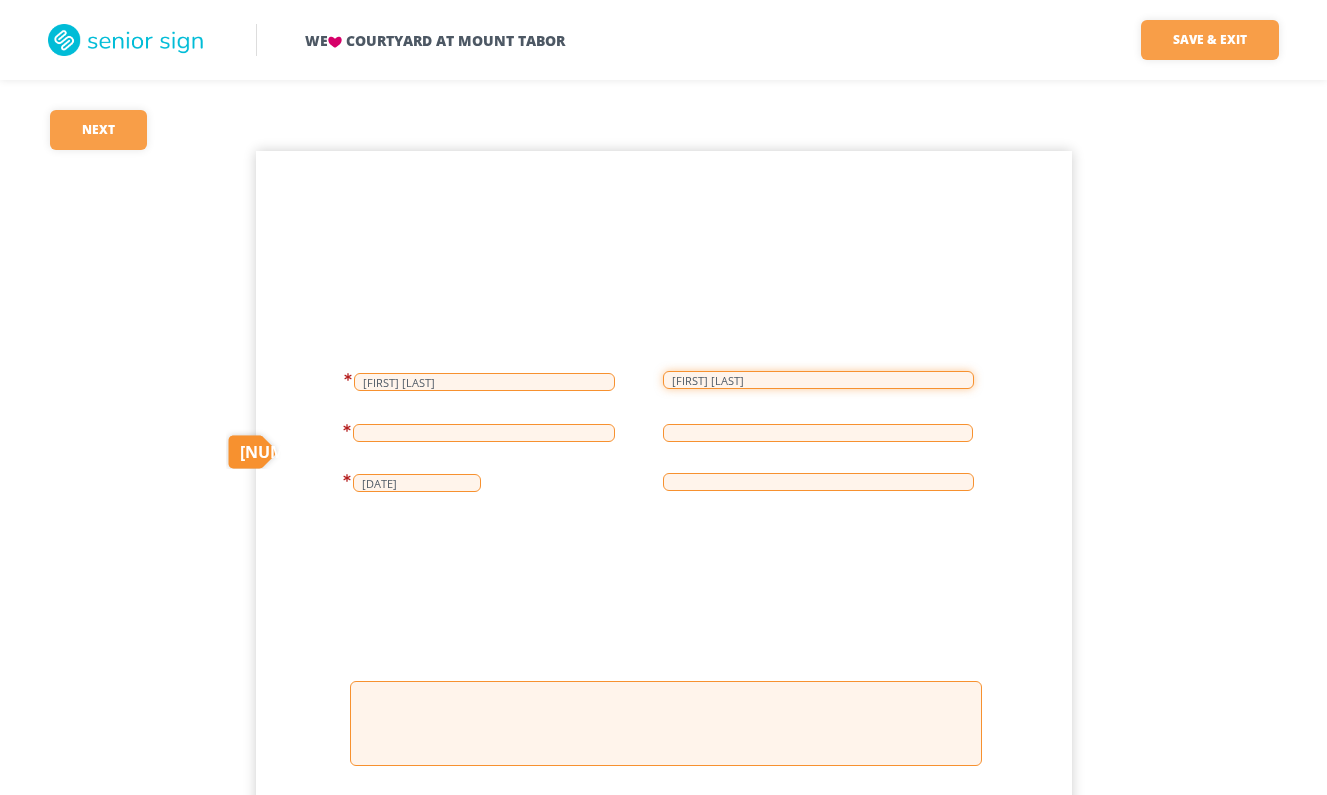 type on "[FIRST] [LAST]" 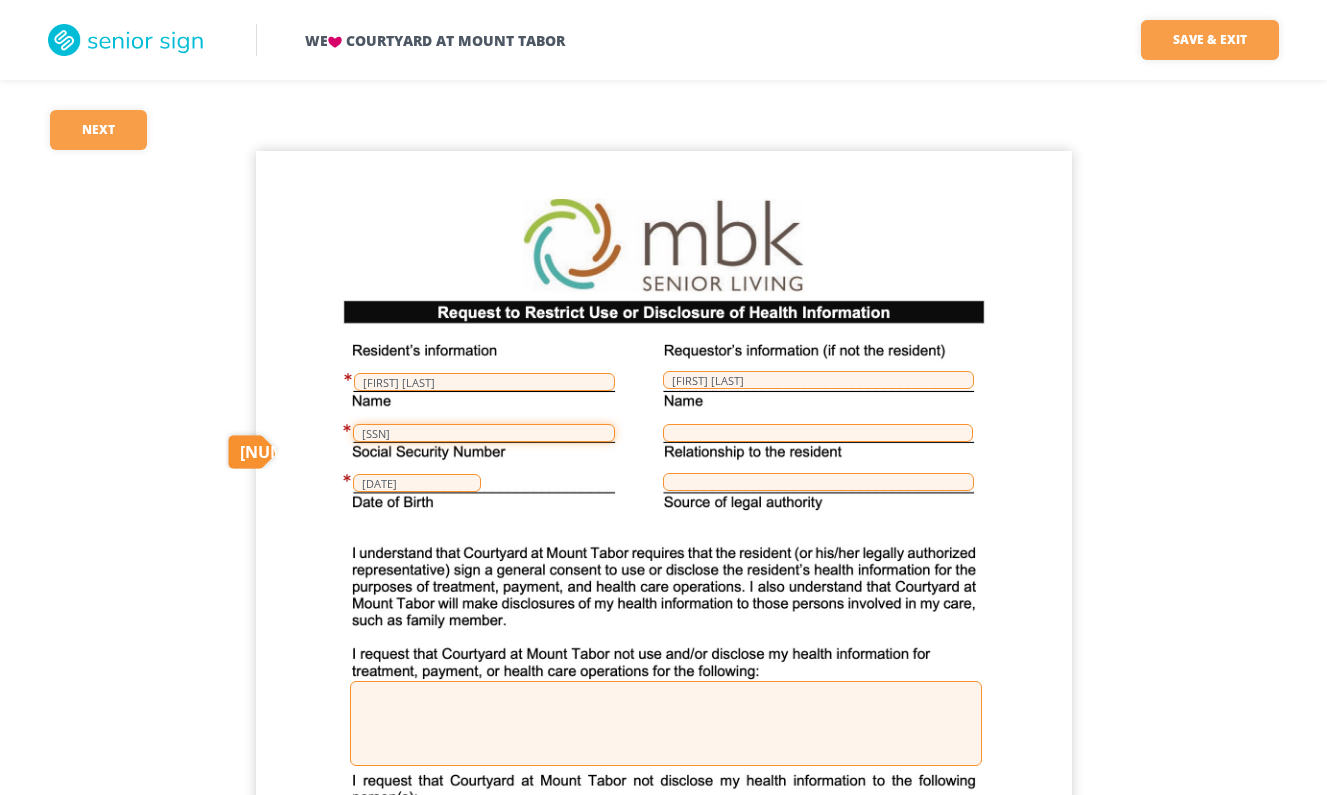 click on "[SSN]" at bounding box center [484, 433] 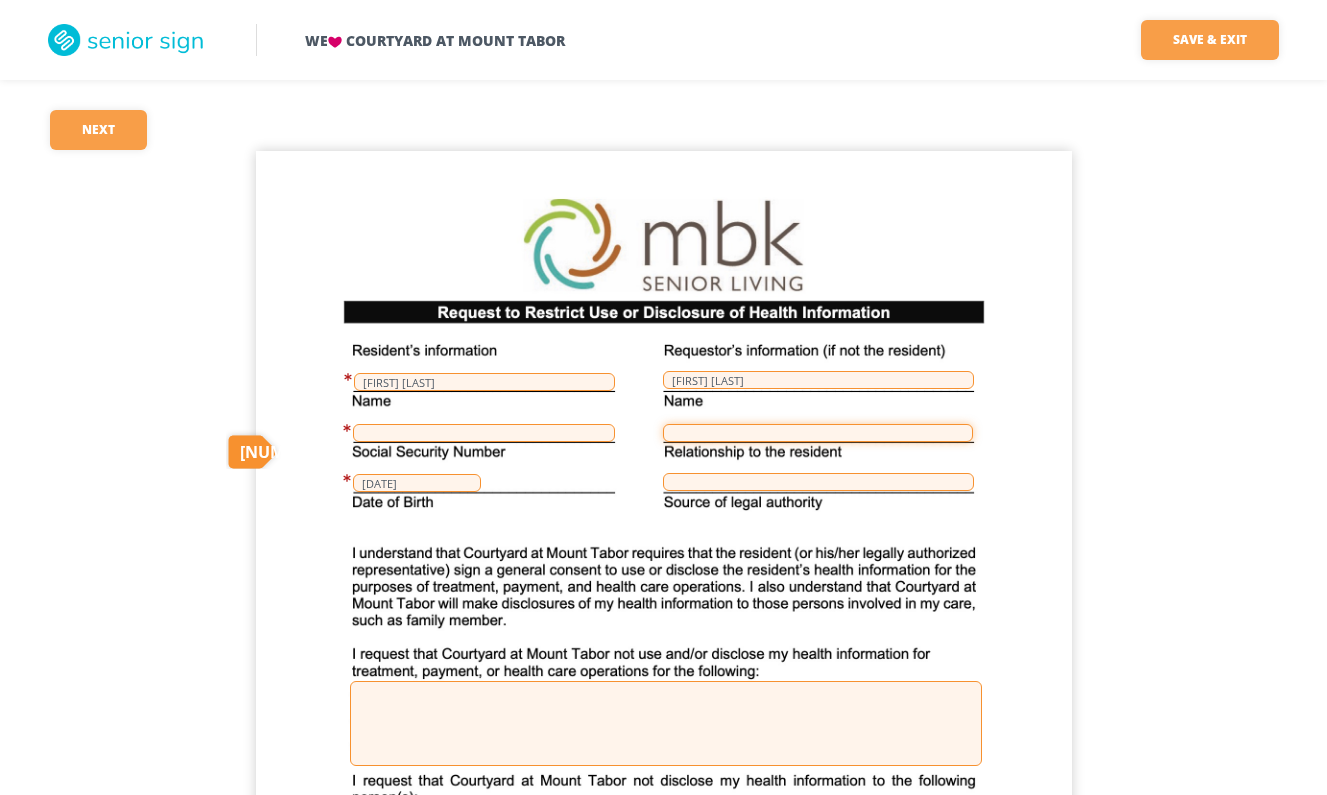 click at bounding box center (818, 433) 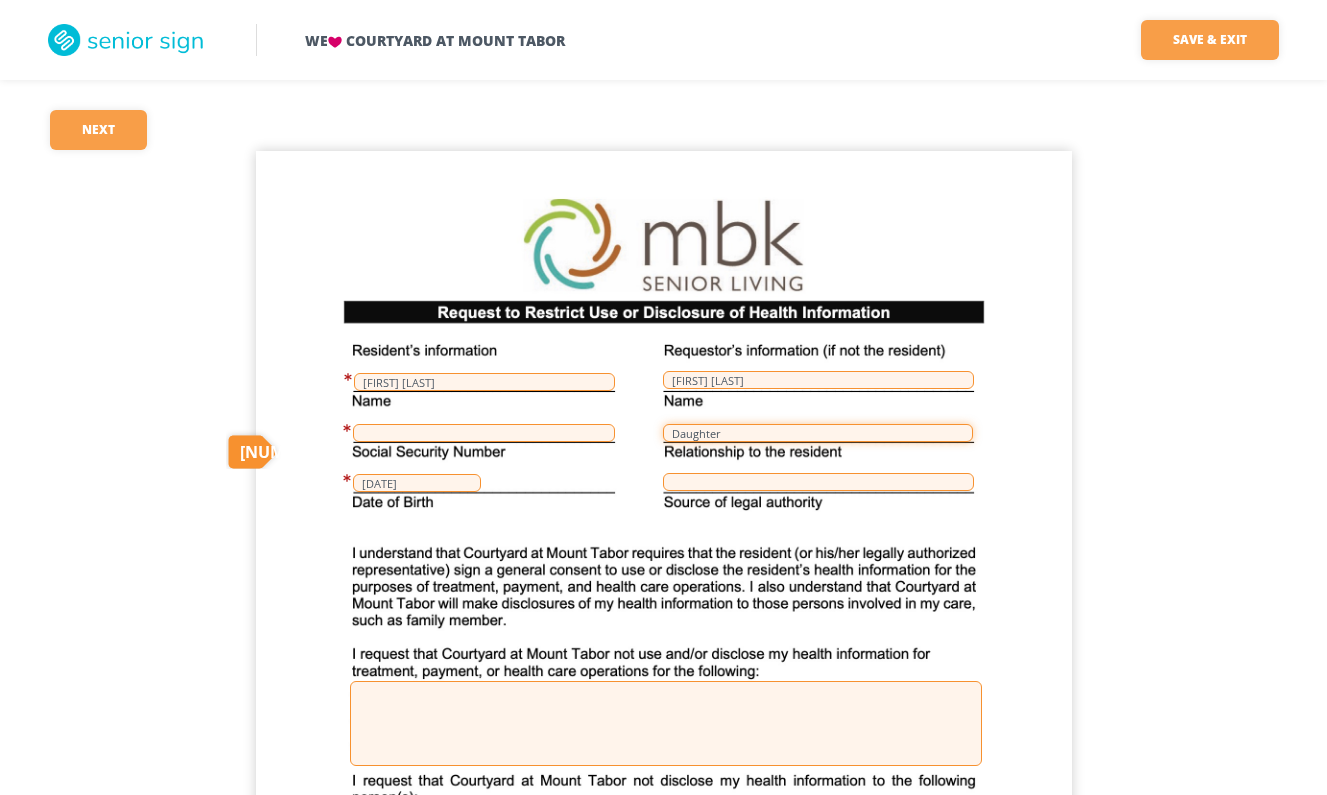 type on "Daughter" 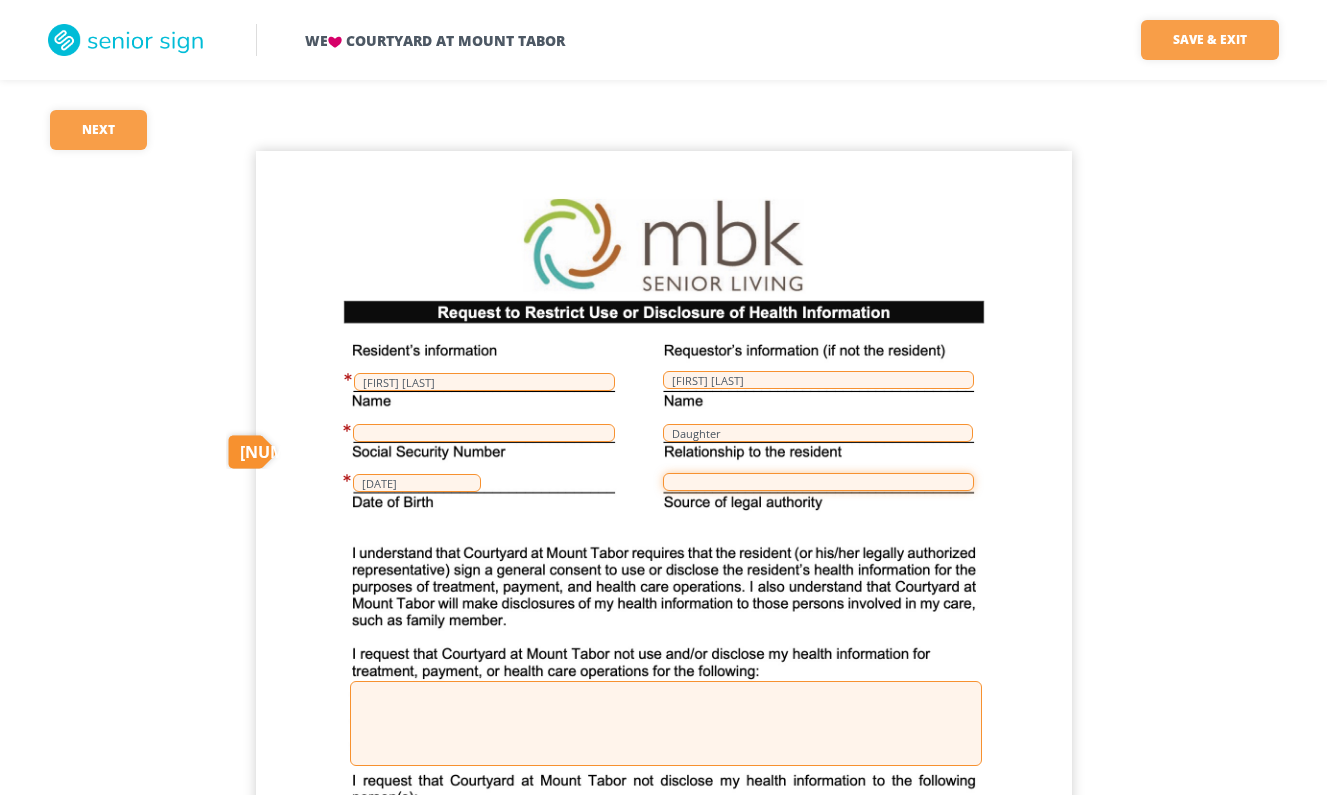 click at bounding box center (818, 482) 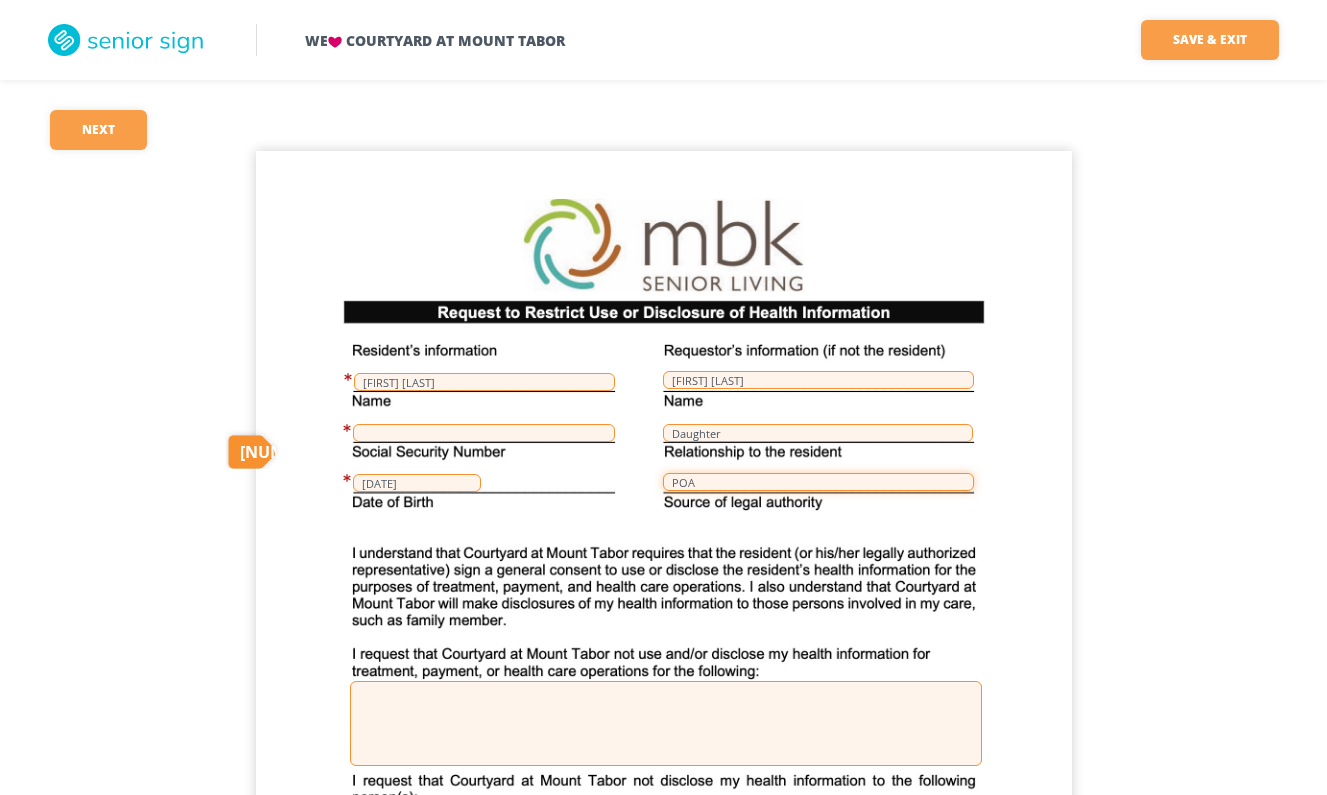 scroll, scrollTop: 0, scrollLeft: 0, axis: both 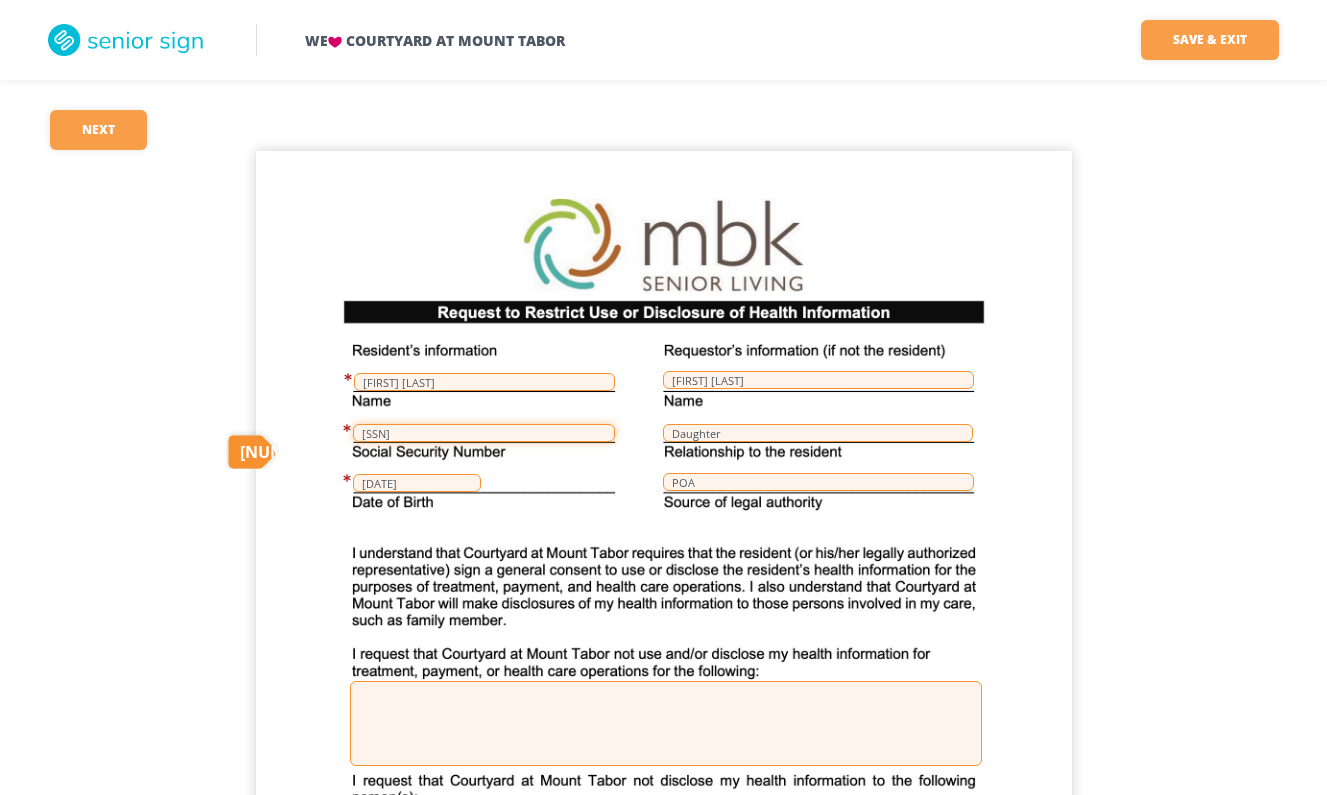 click on "[SSN]" at bounding box center (484, 433) 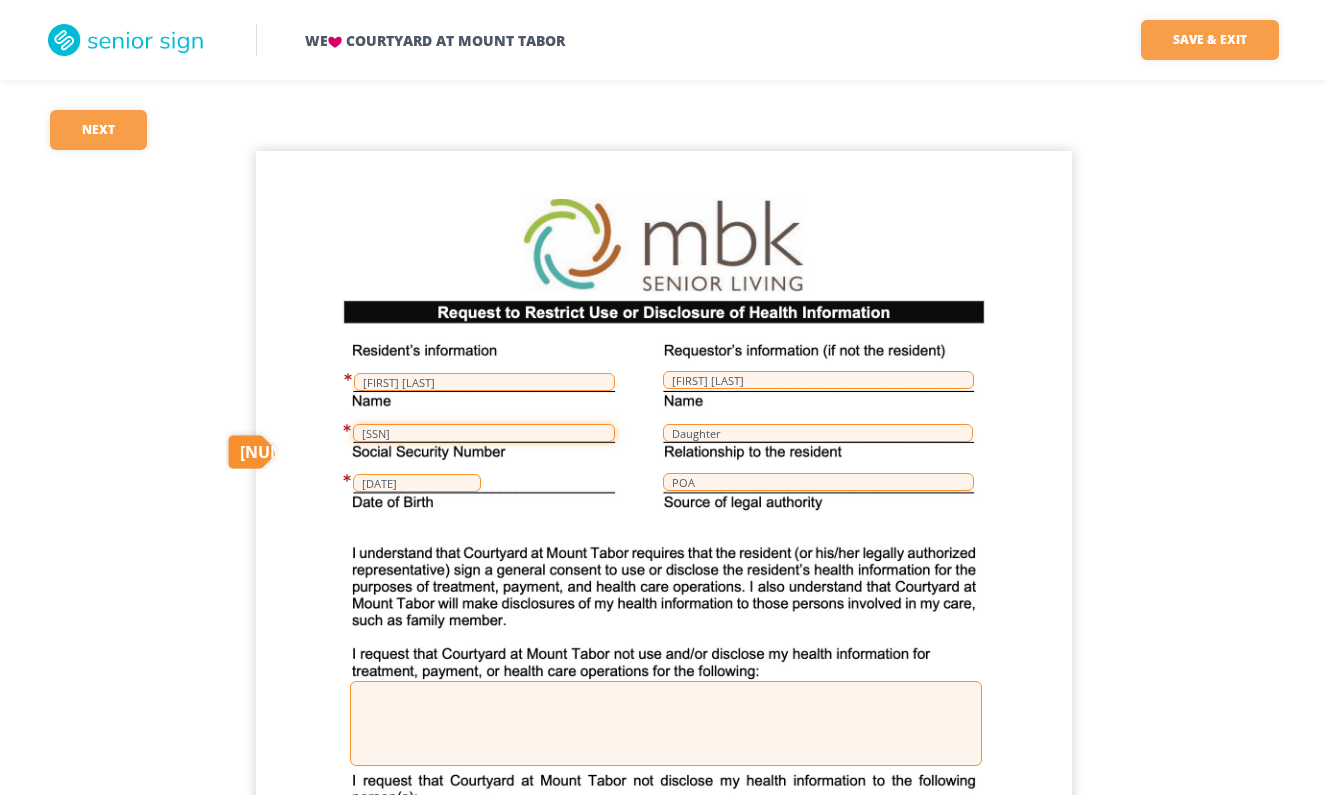 drag, startPoint x: 410, startPoint y: 417, endPoint x: 360, endPoint y: 418, distance: 50.01 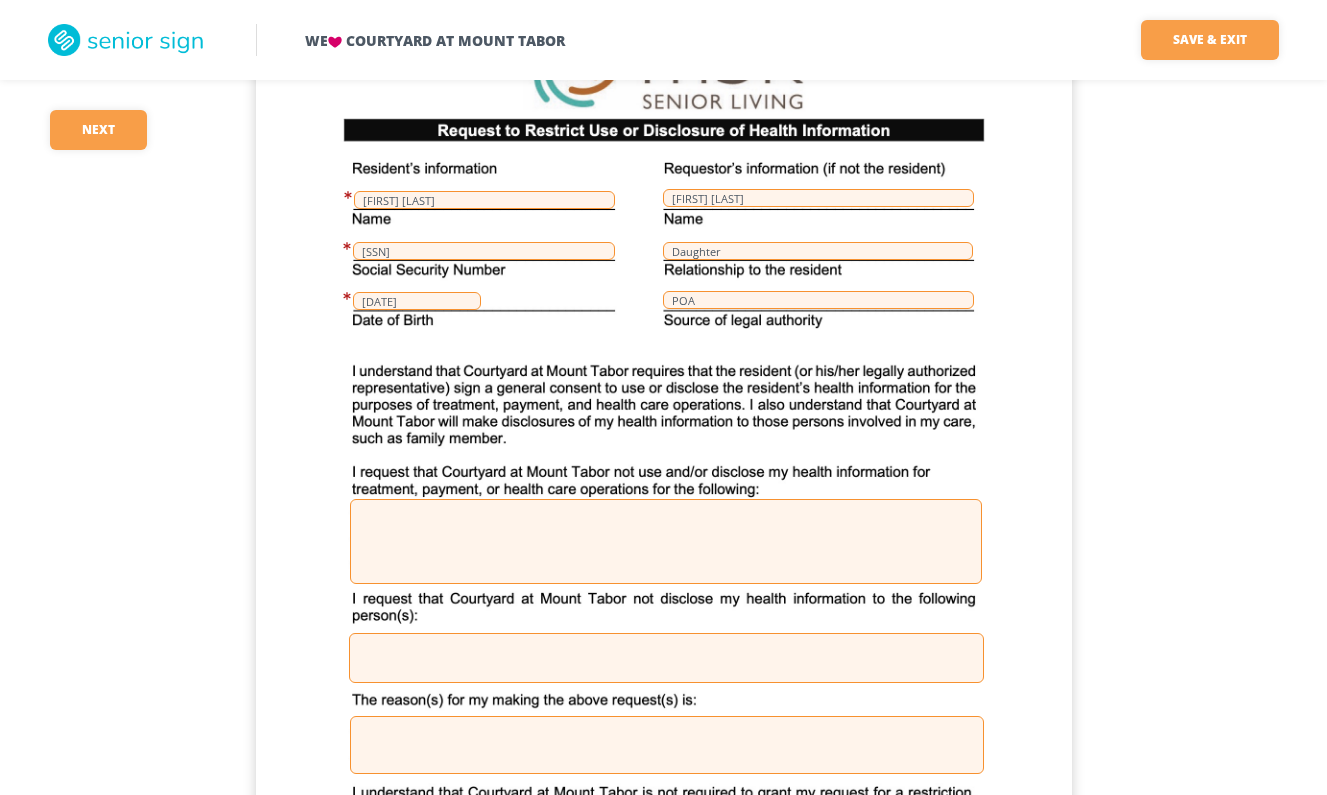scroll, scrollTop: 184, scrollLeft: 0, axis: vertical 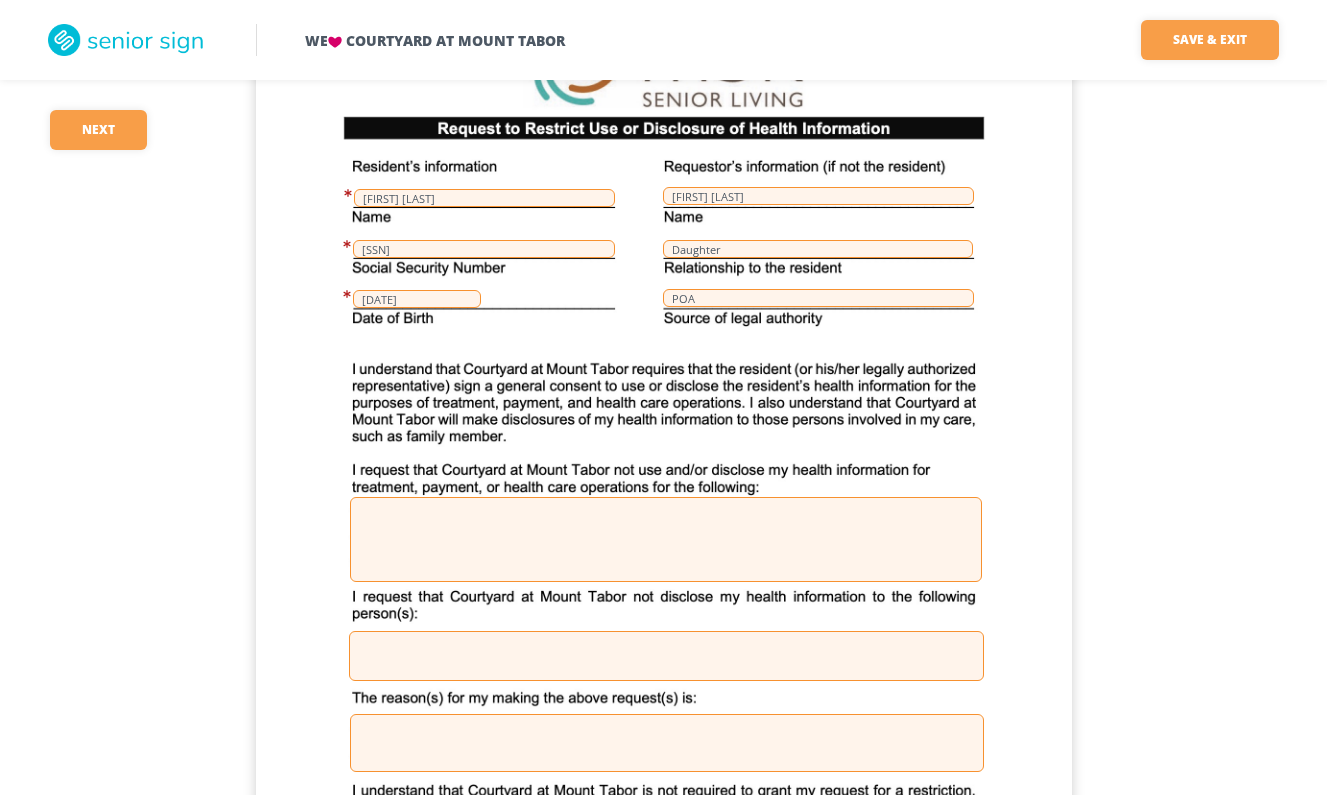 click on "[SSN]" at bounding box center (484, 249) 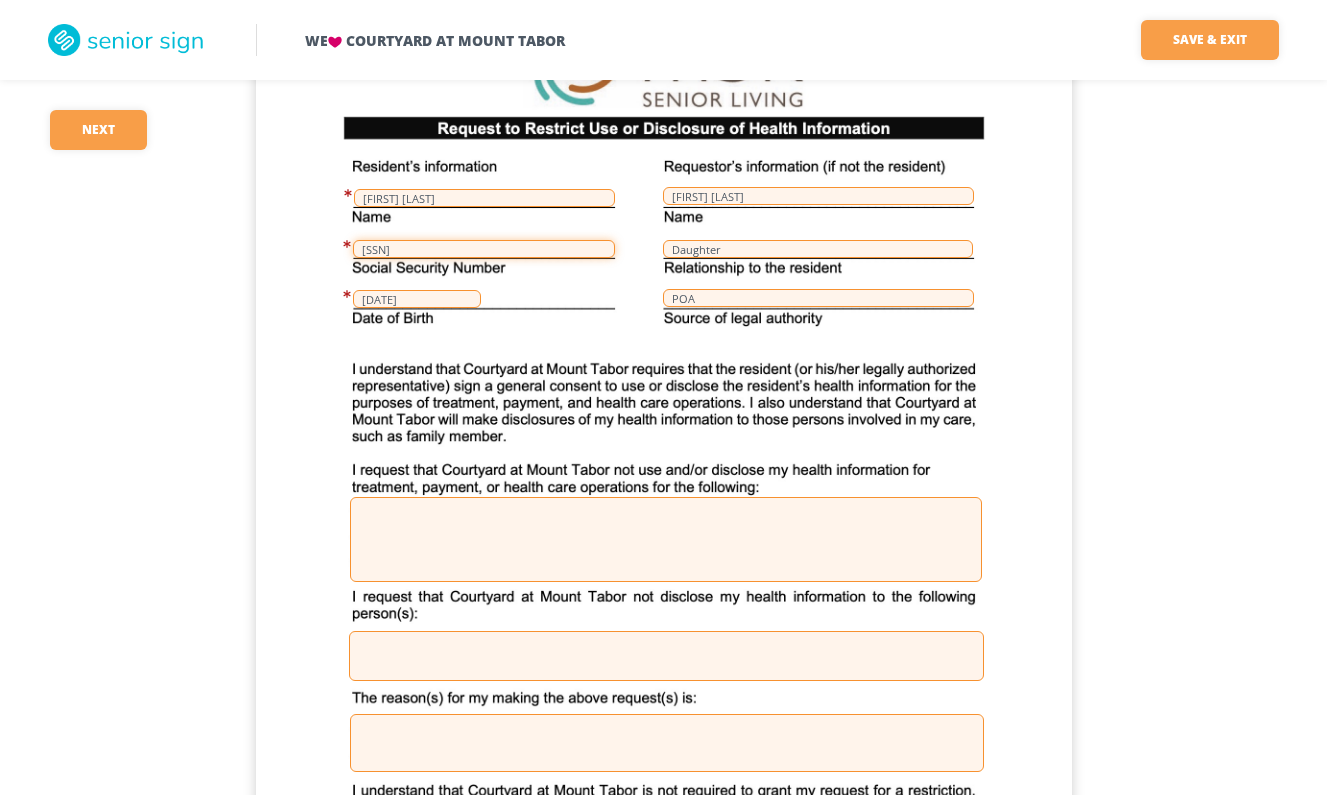 click on "[SSN]" at bounding box center (484, 249) 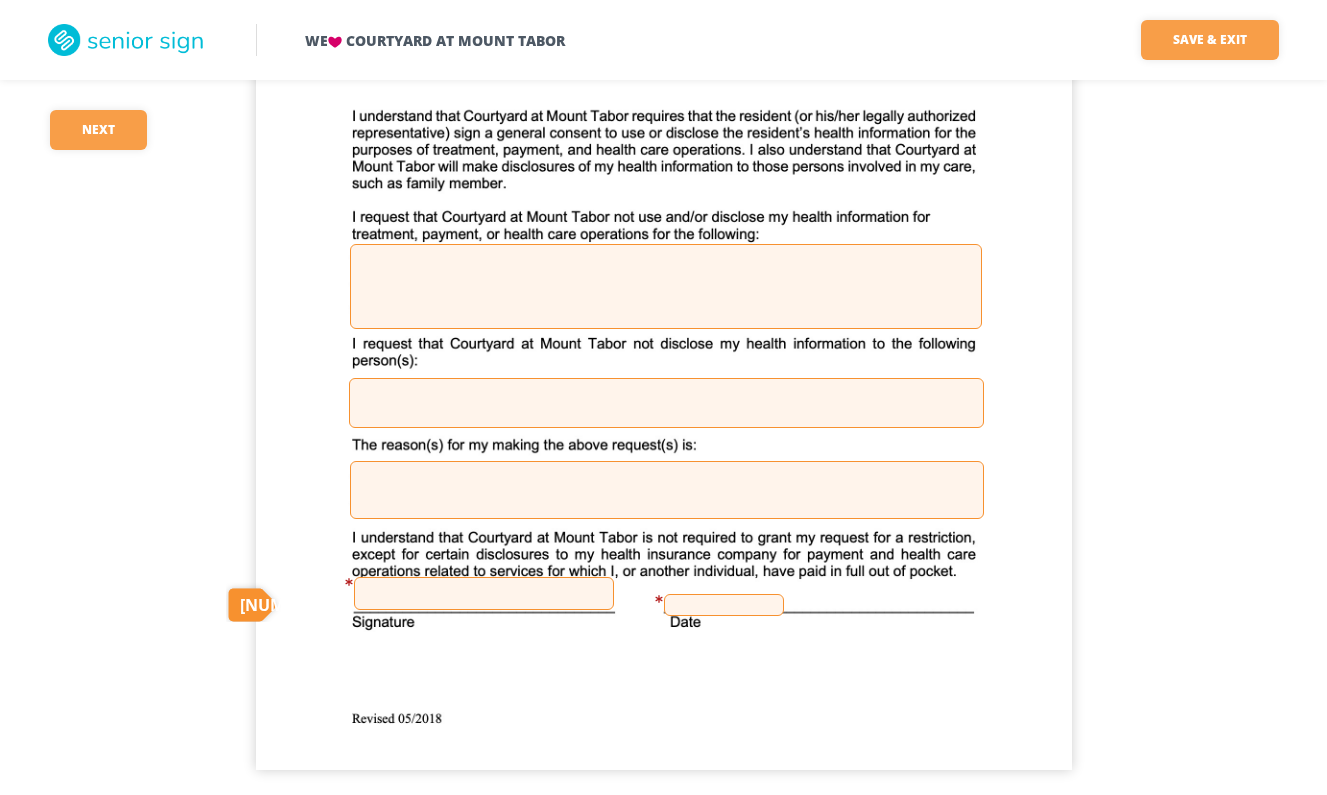 scroll, scrollTop: 436, scrollLeft: 0, axis: vertical 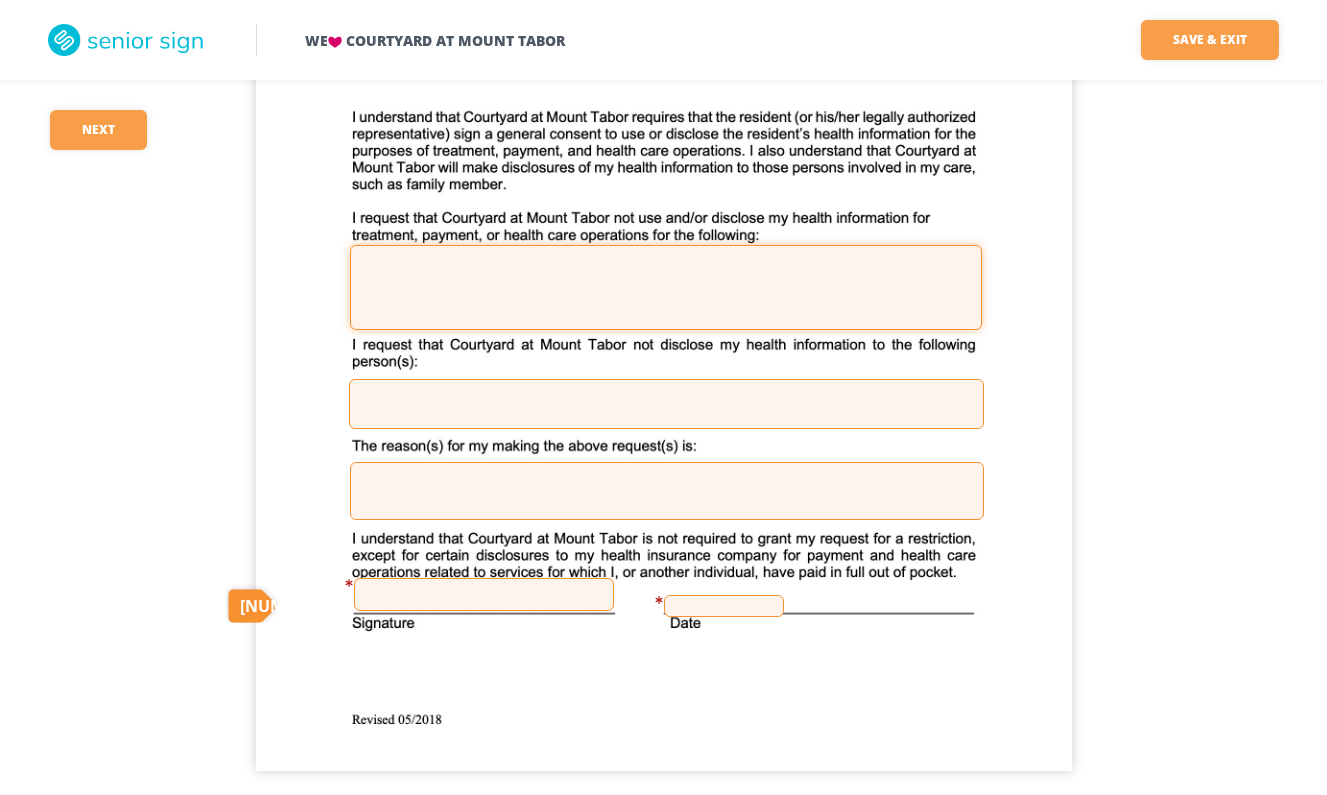 click at bounding box center (666, 287) 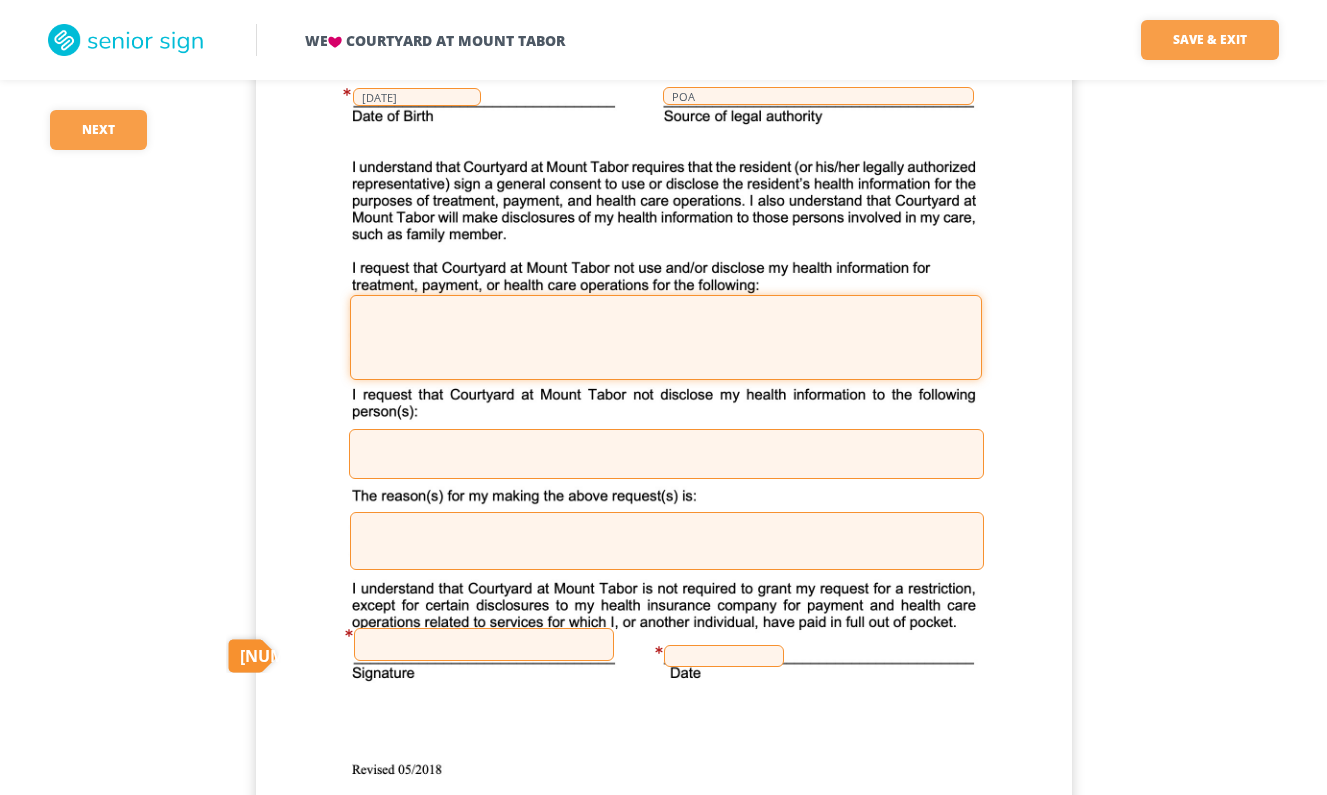 scroll, scrollTop: 395, scrollLeft: 0, axis: vertical 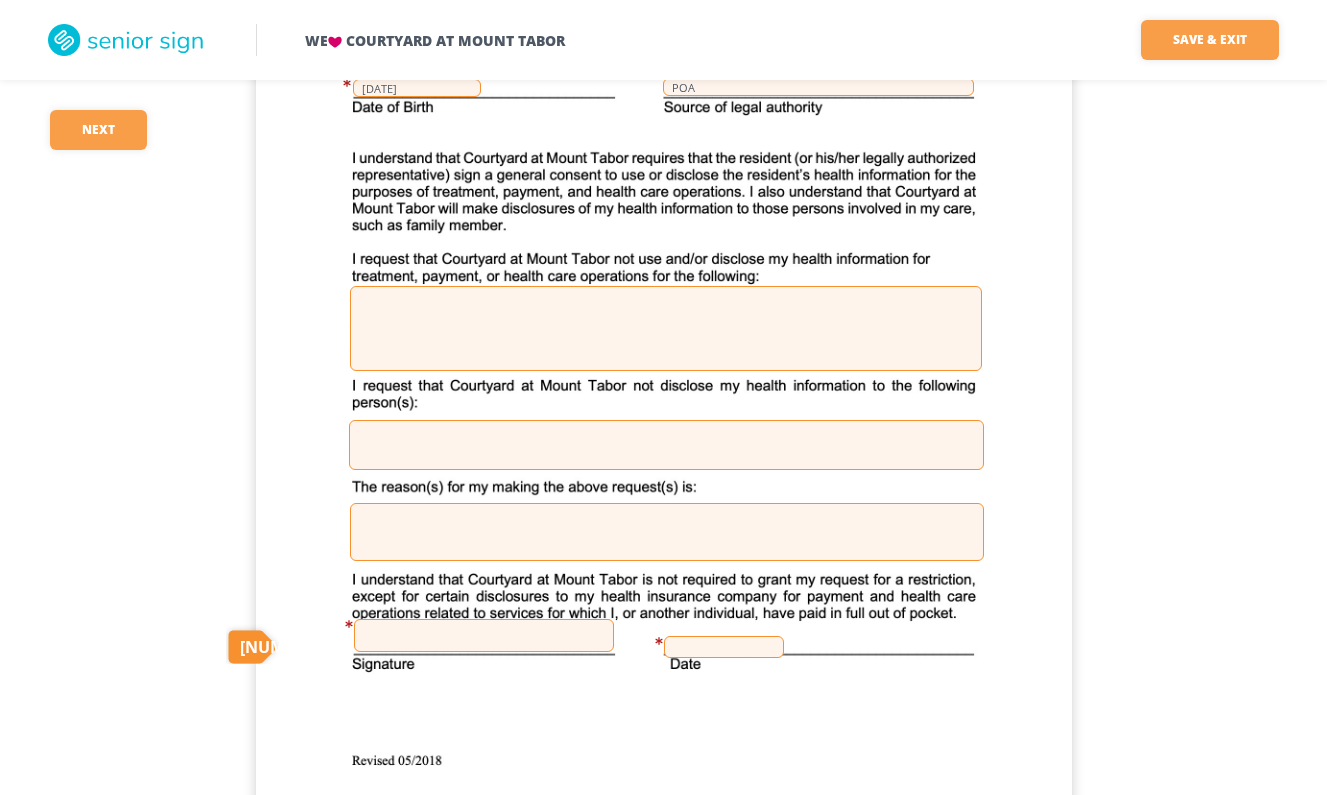 click at bounding box center (484, 635) 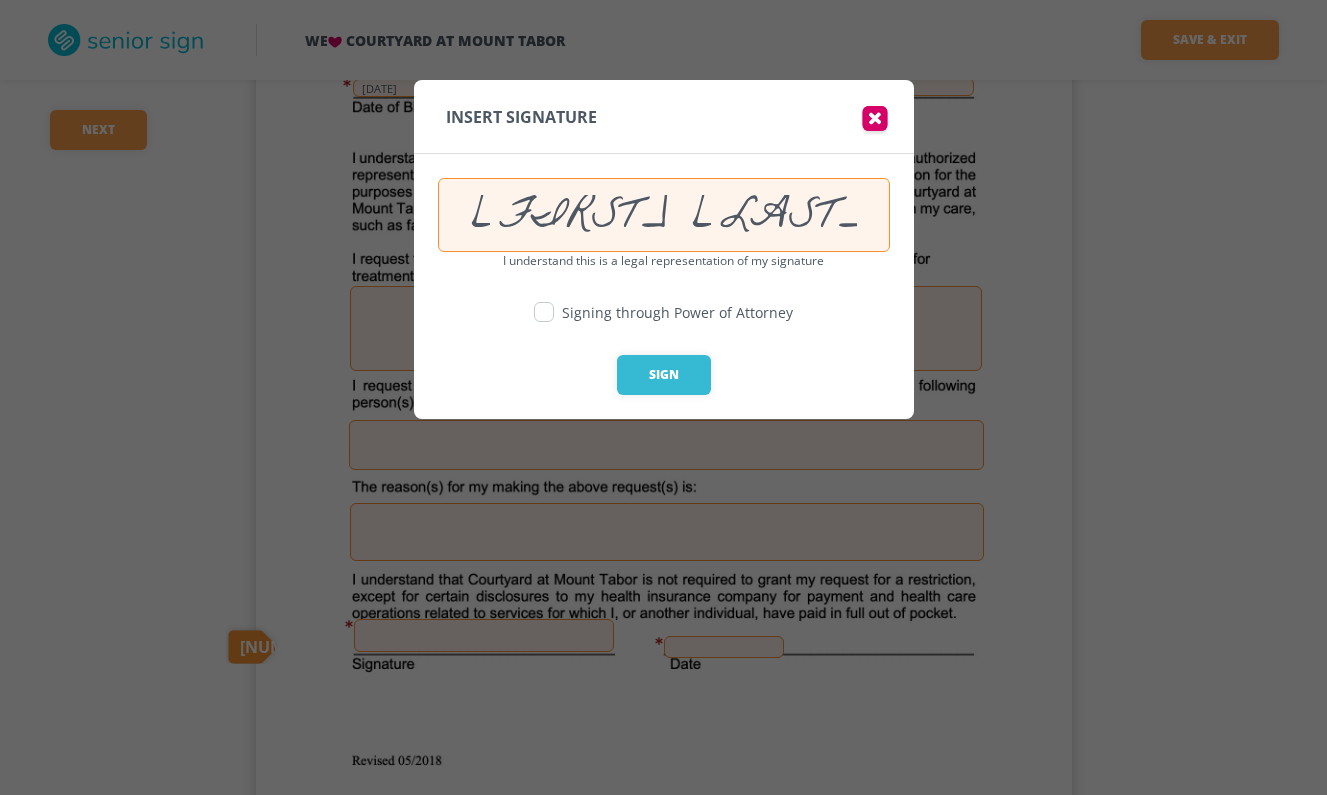 click at bounding box center (544, 312) 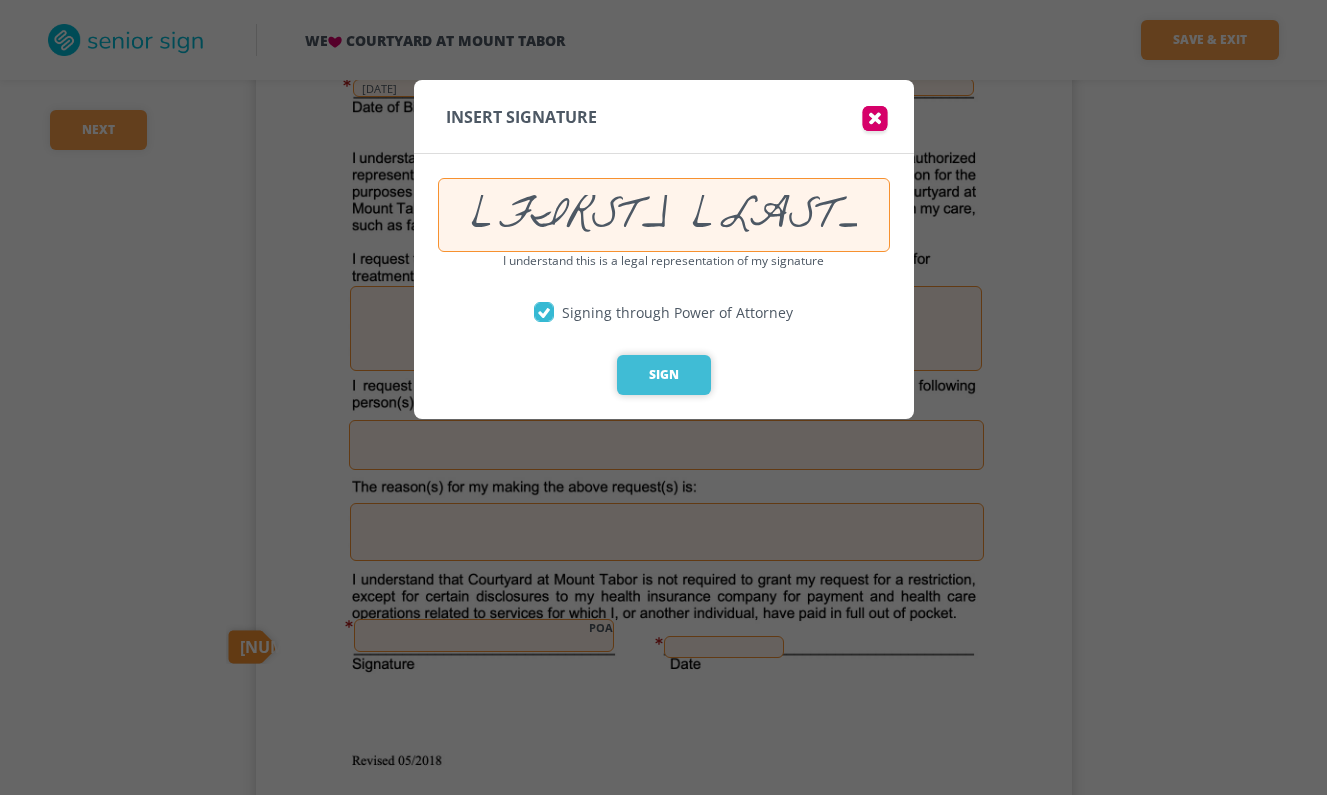 click on "Sign" at bounding box center [664, 375] 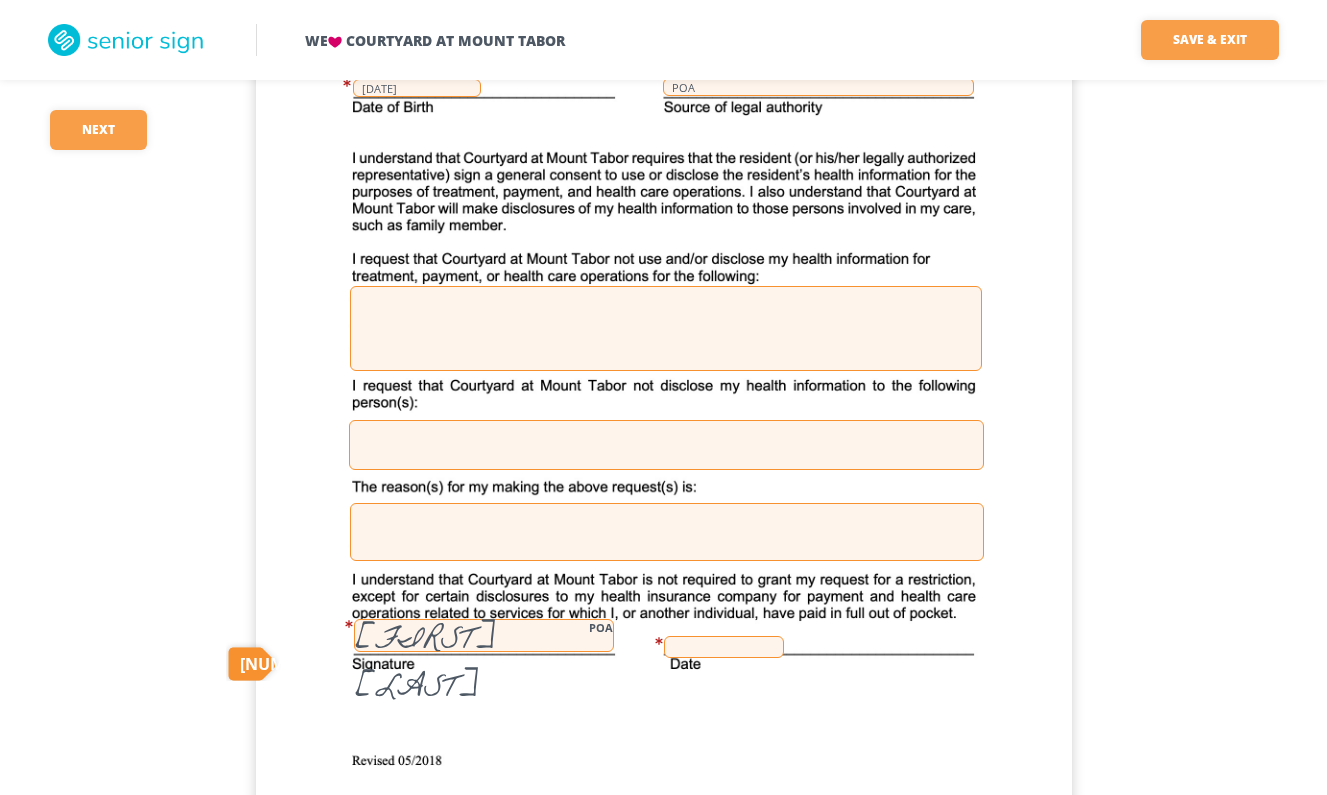 click at bounding box center [724, 647] 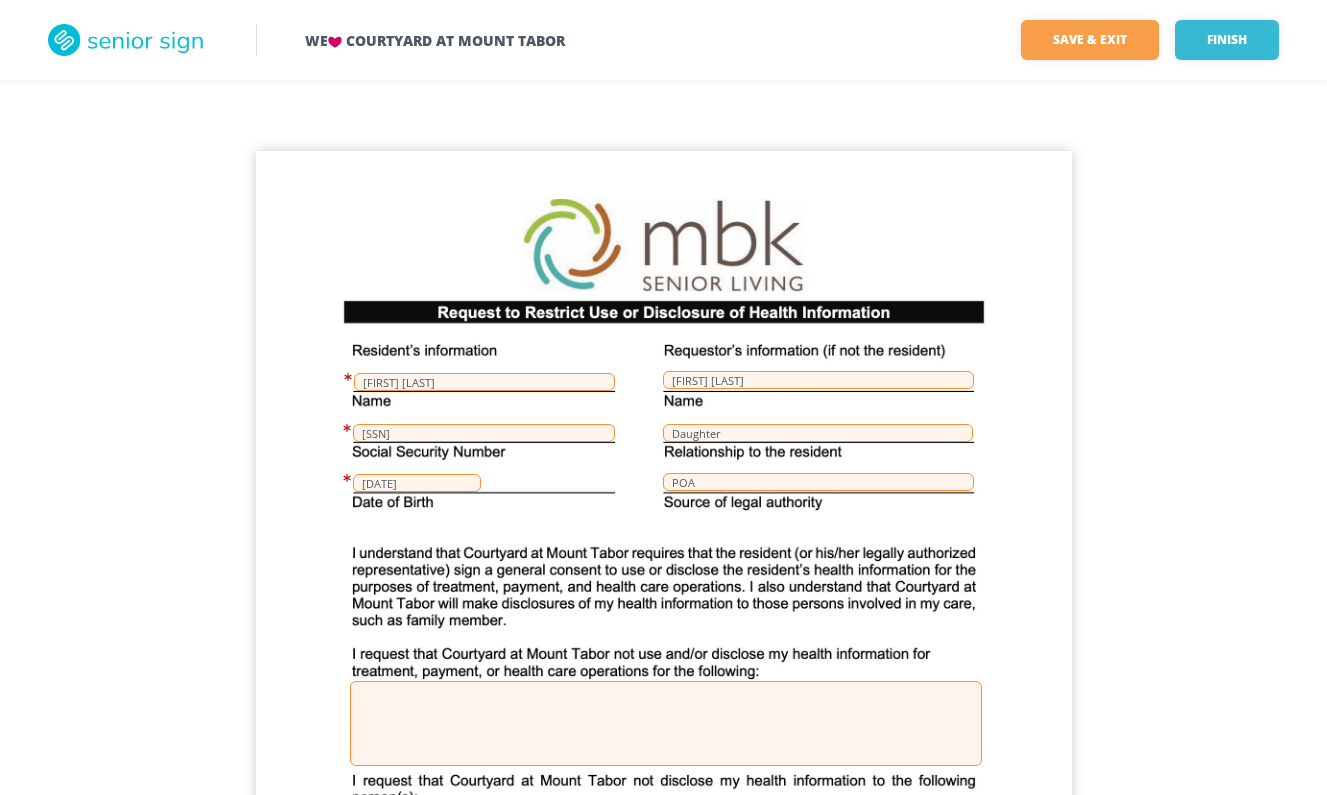 scroll, scrollTop: 0, scrollLeft: 0, axis: both 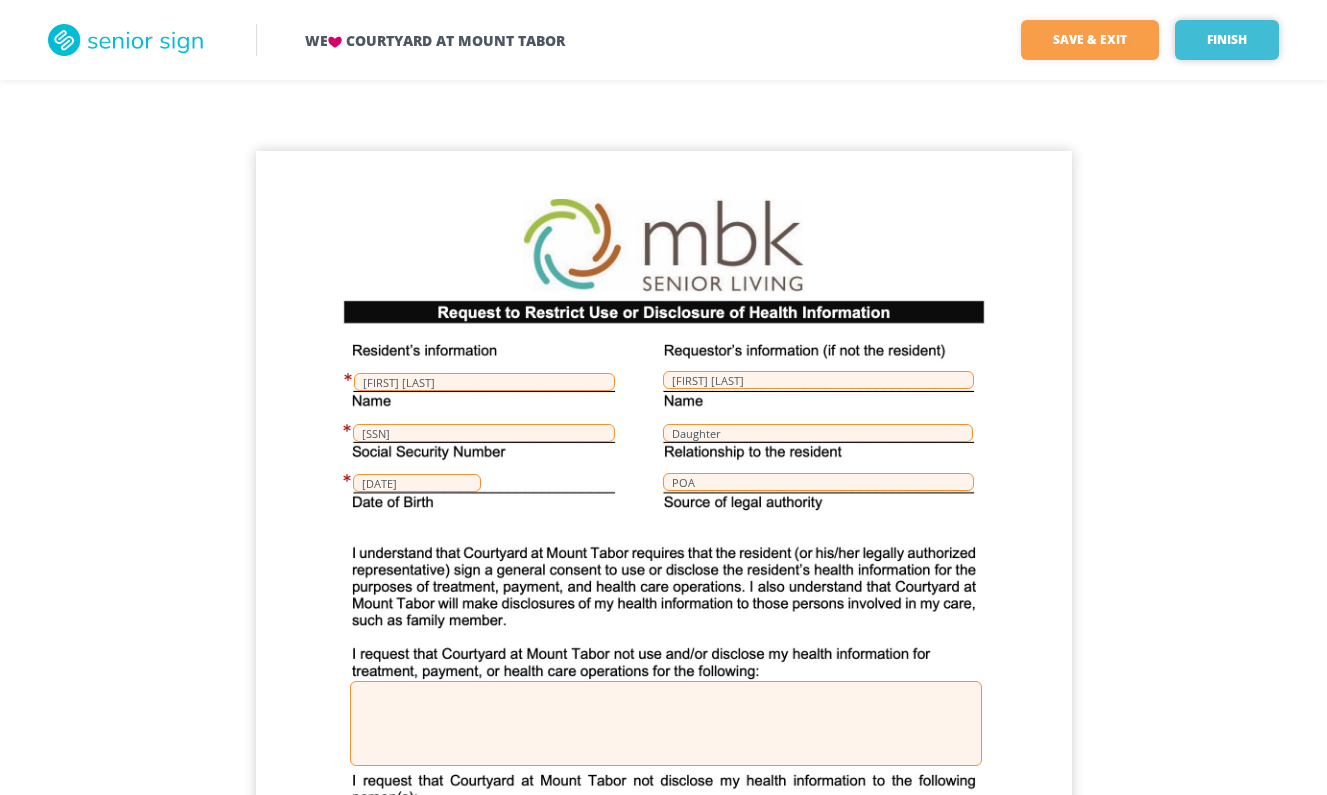 click on "Finish" at bounding box center (1227, 40) 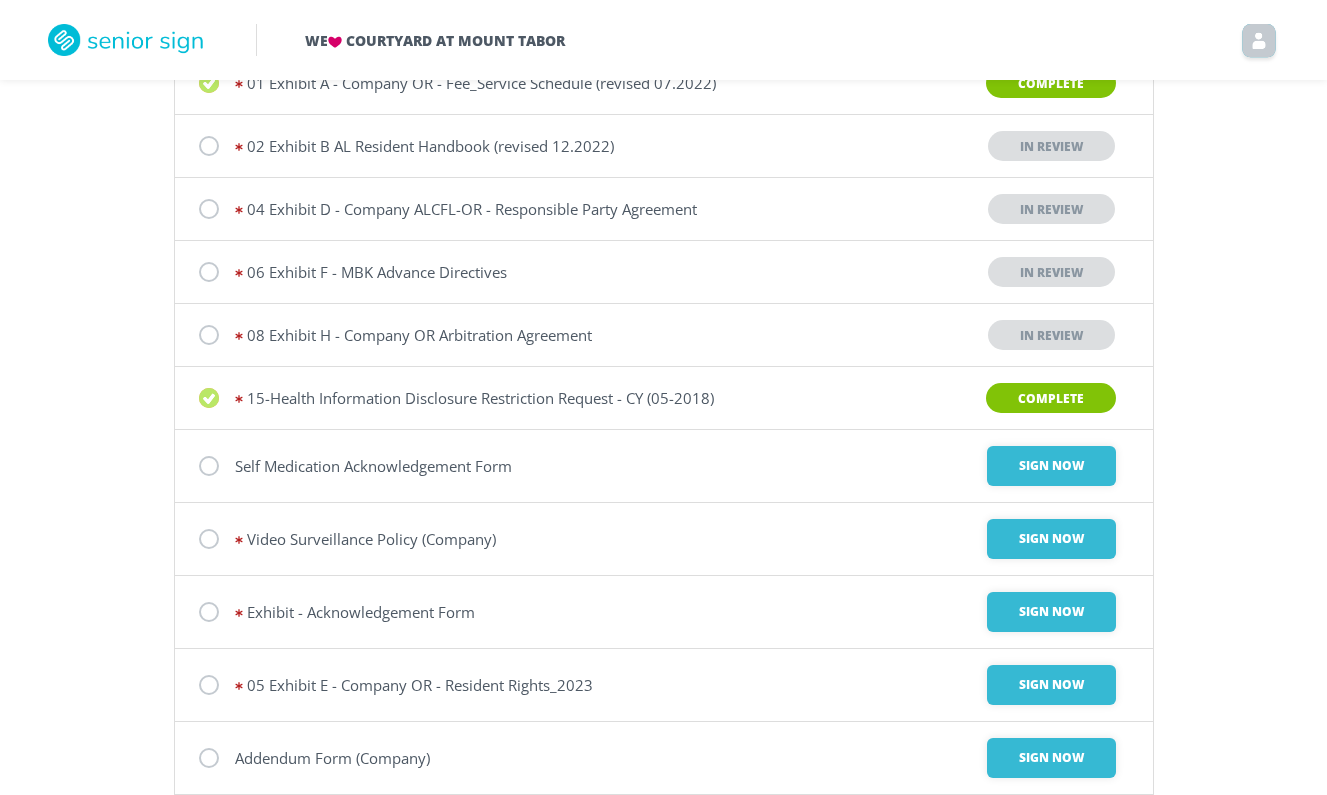 scroll, scrollTop: 324, scrollLeft: 0, axis: vertical 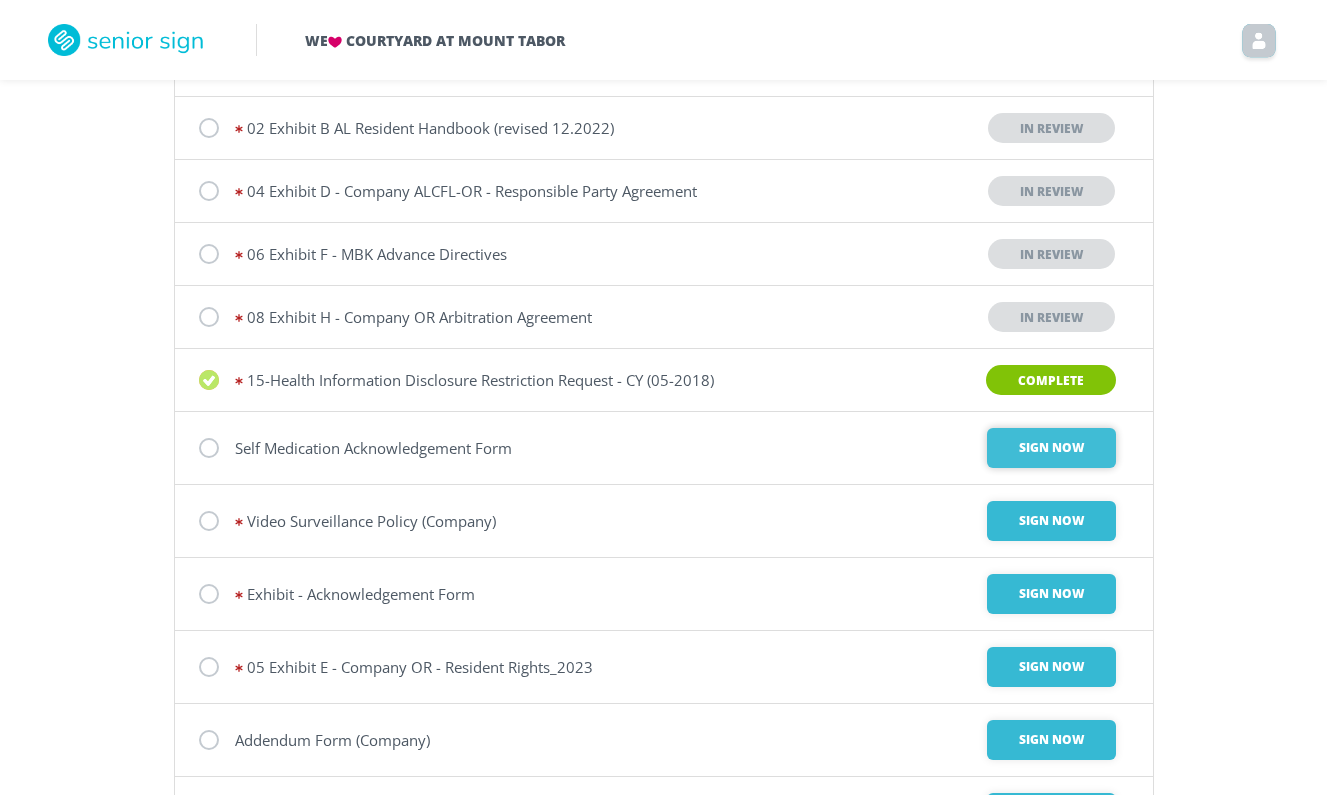 click on "Sign Now" at bounding box center [1051, 448] 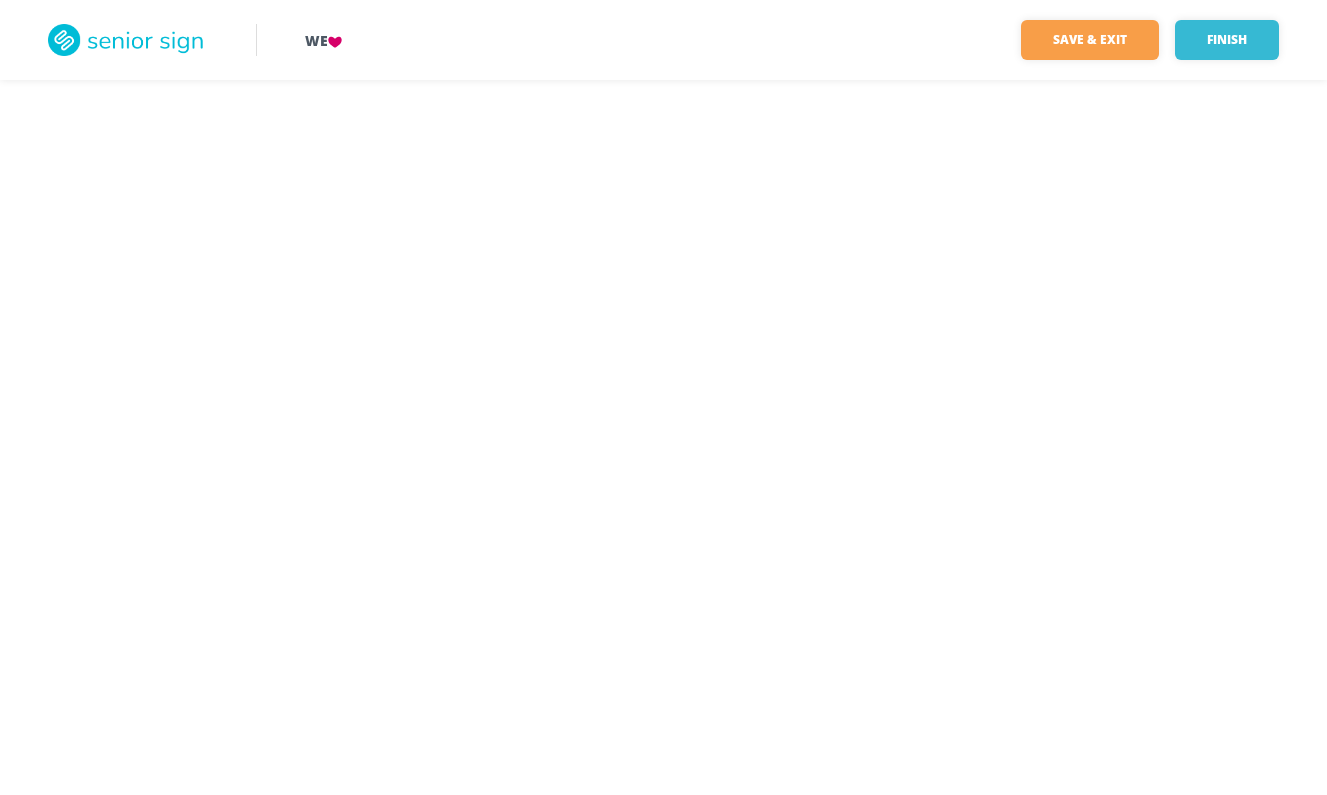 scroll, scrollTop: 0, scrollLeft: 0, axis: both 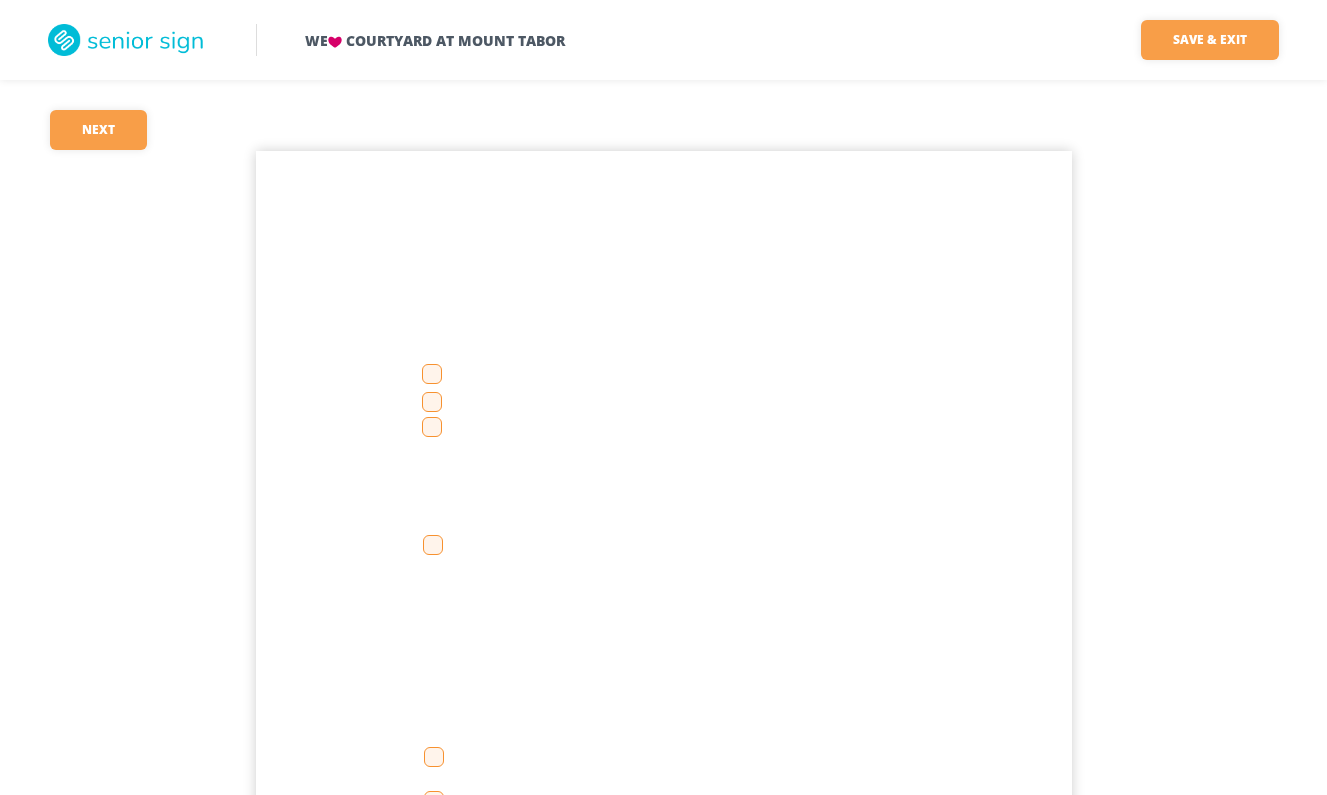 click at bounding box center [432, 374] 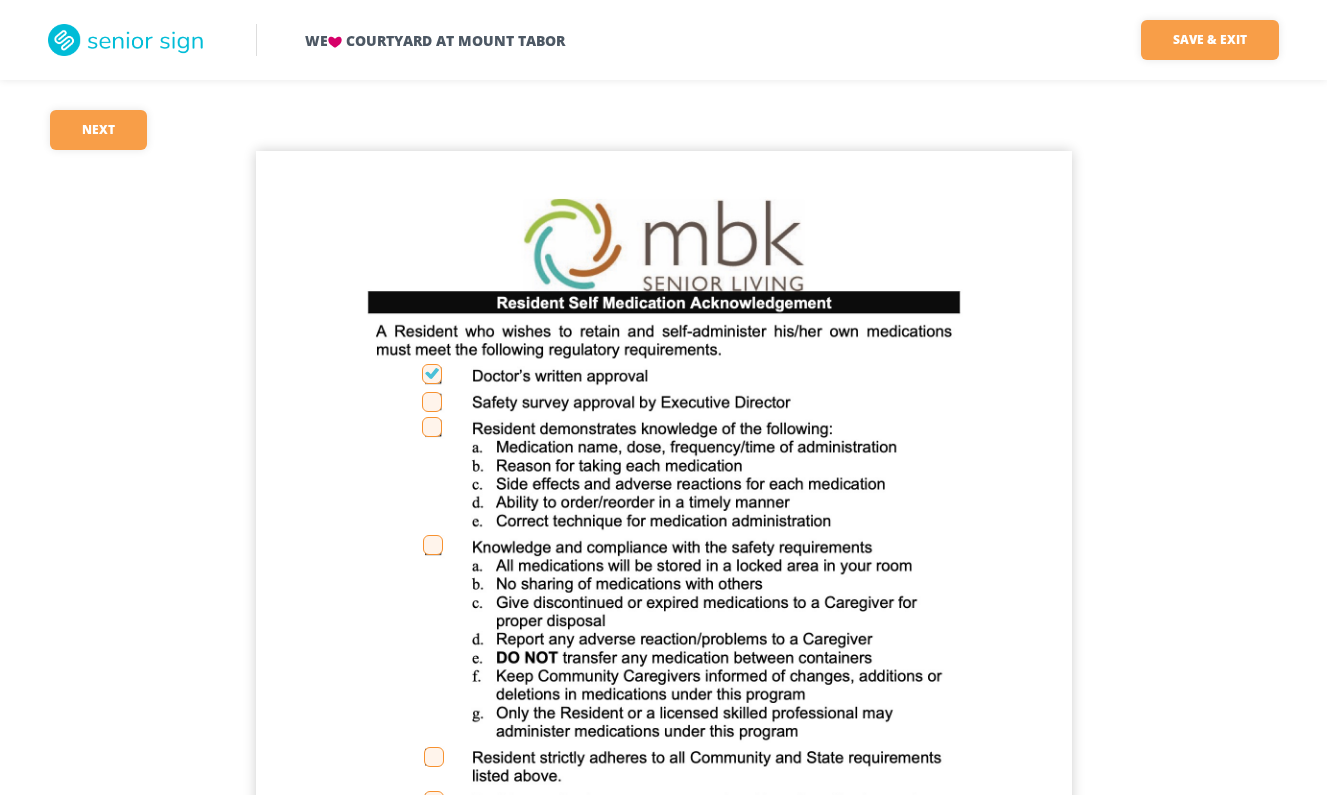 click at bounding box center (432, 402) 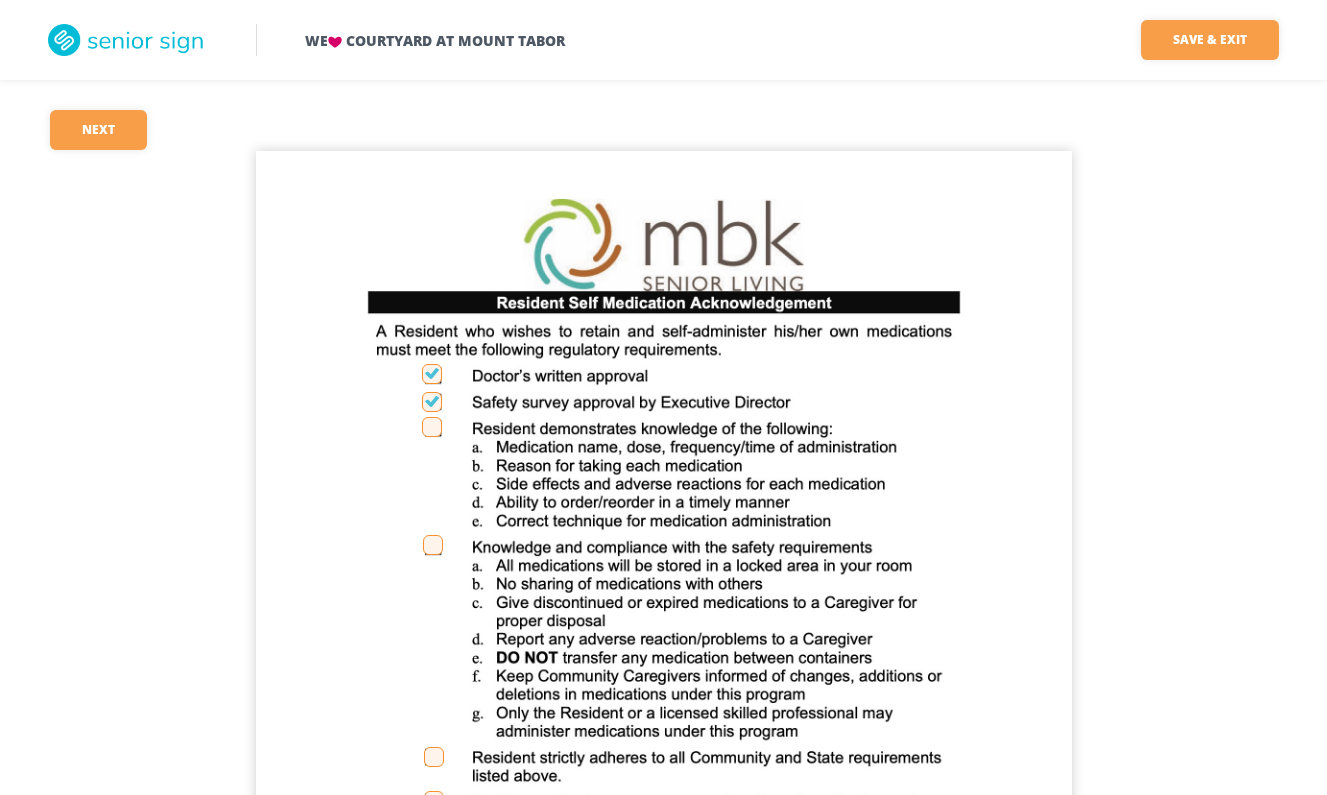 click at bounding box center [432, 427] 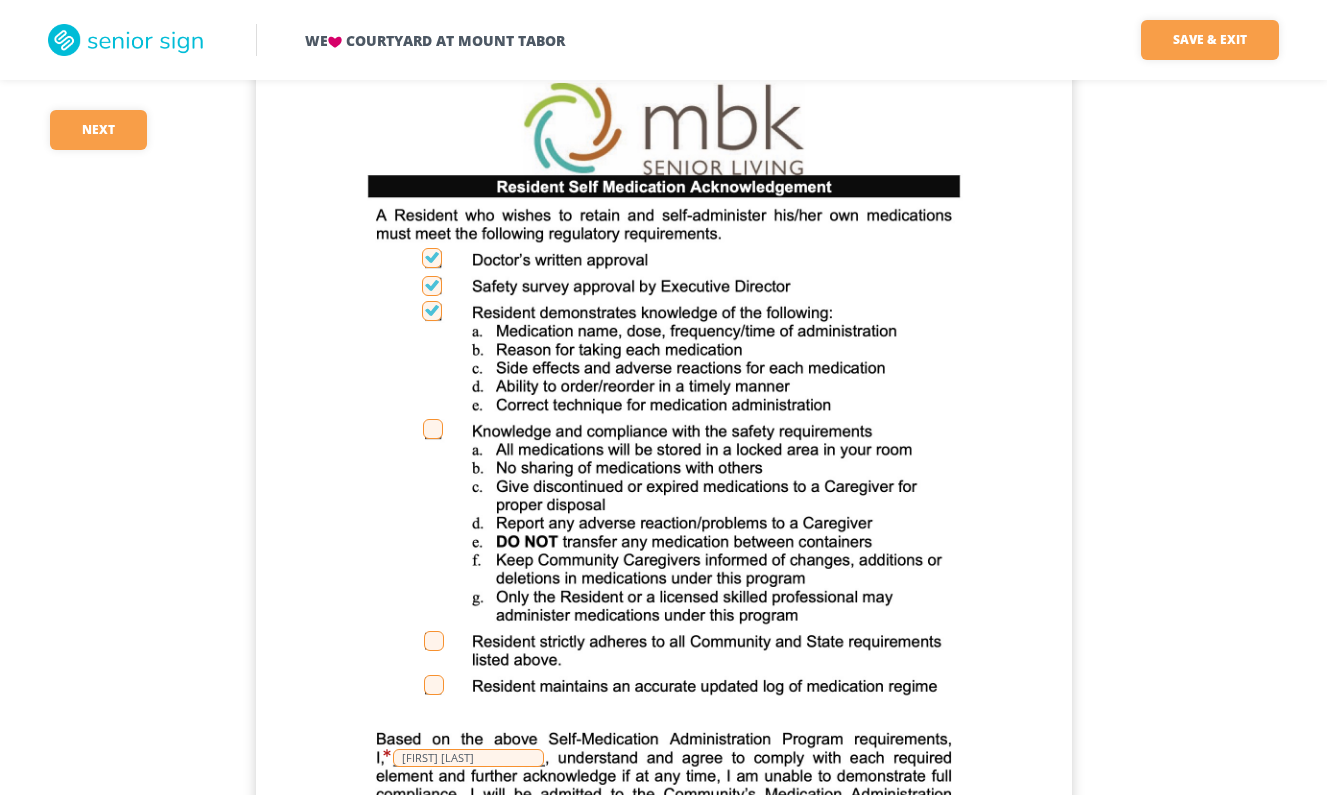 scroll, scrollTop: 118, scrollLeft: 0, axis: vertical 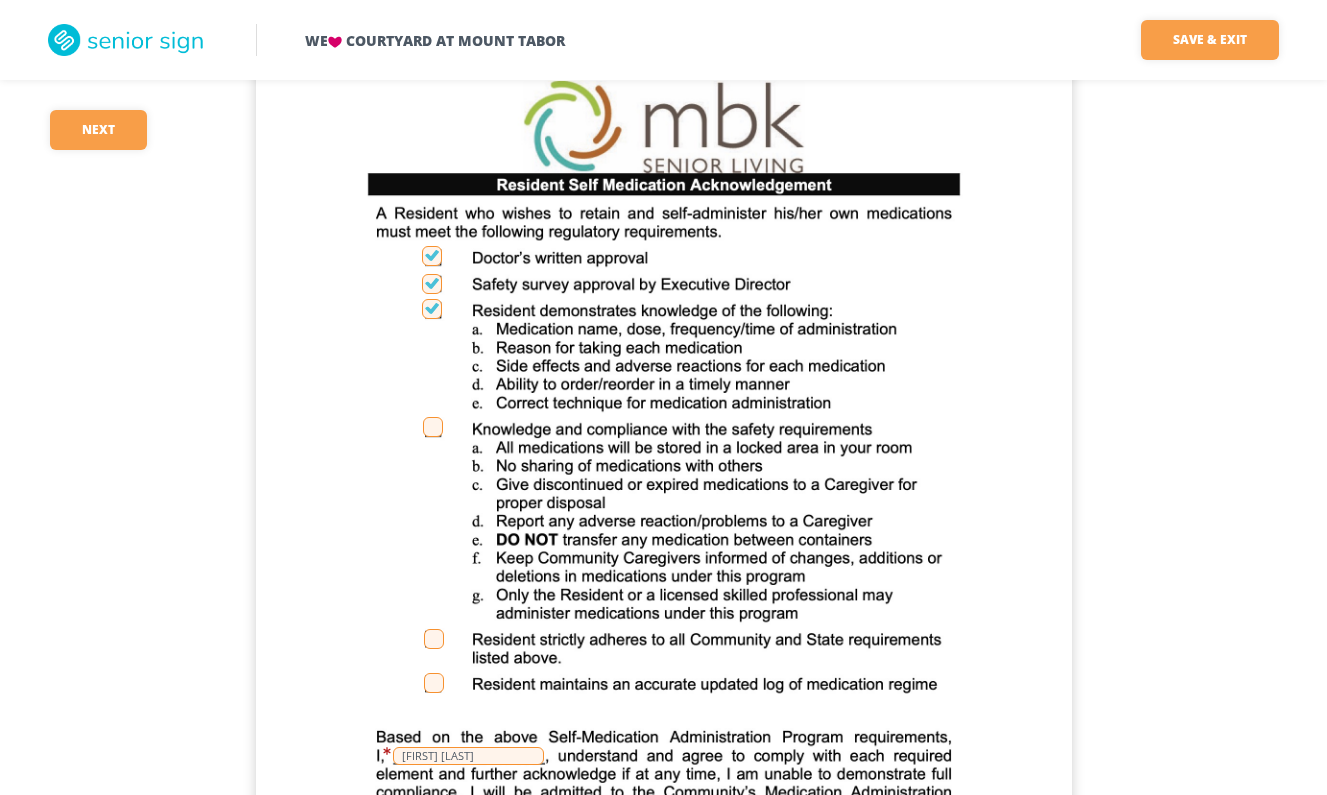 click at bounding box center [433, 427] 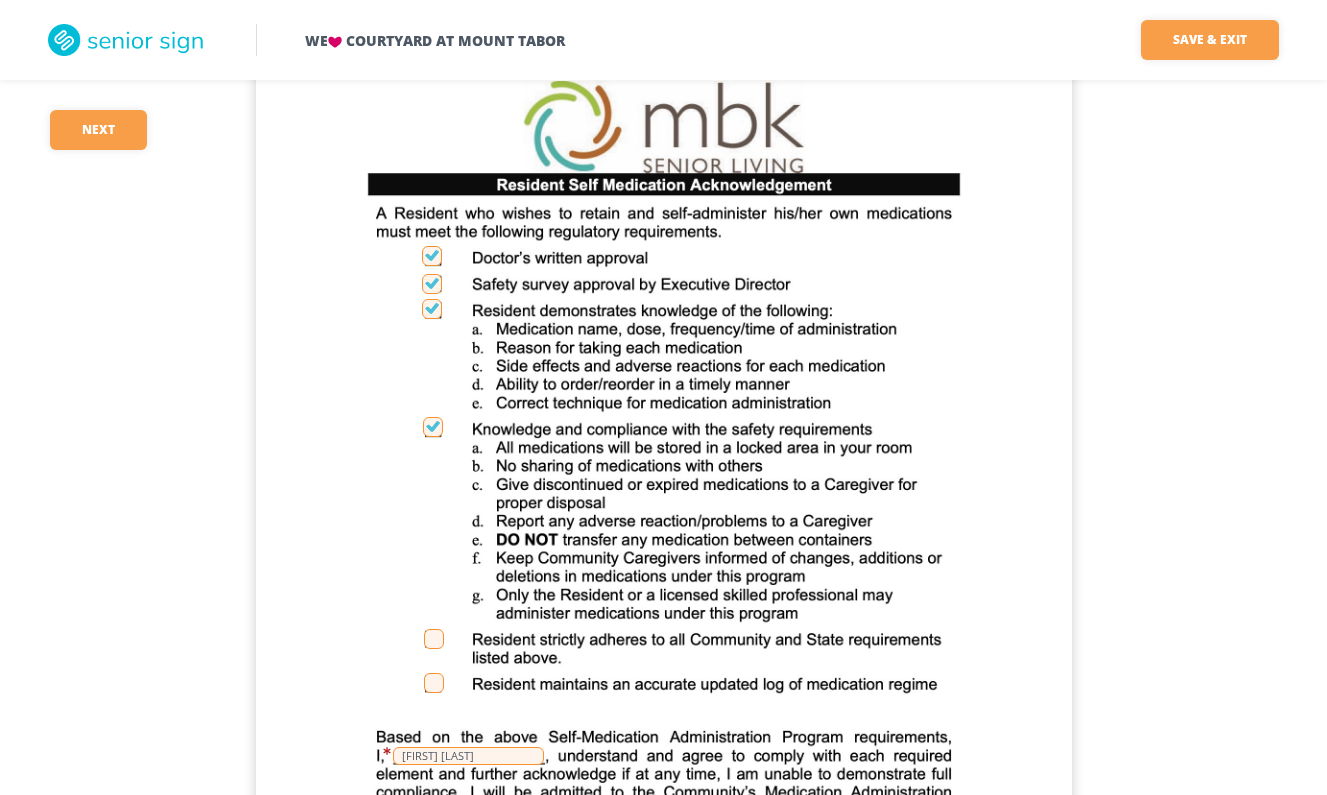 click on "[FIRST] [LAST]" at bounding box center [664, 561] 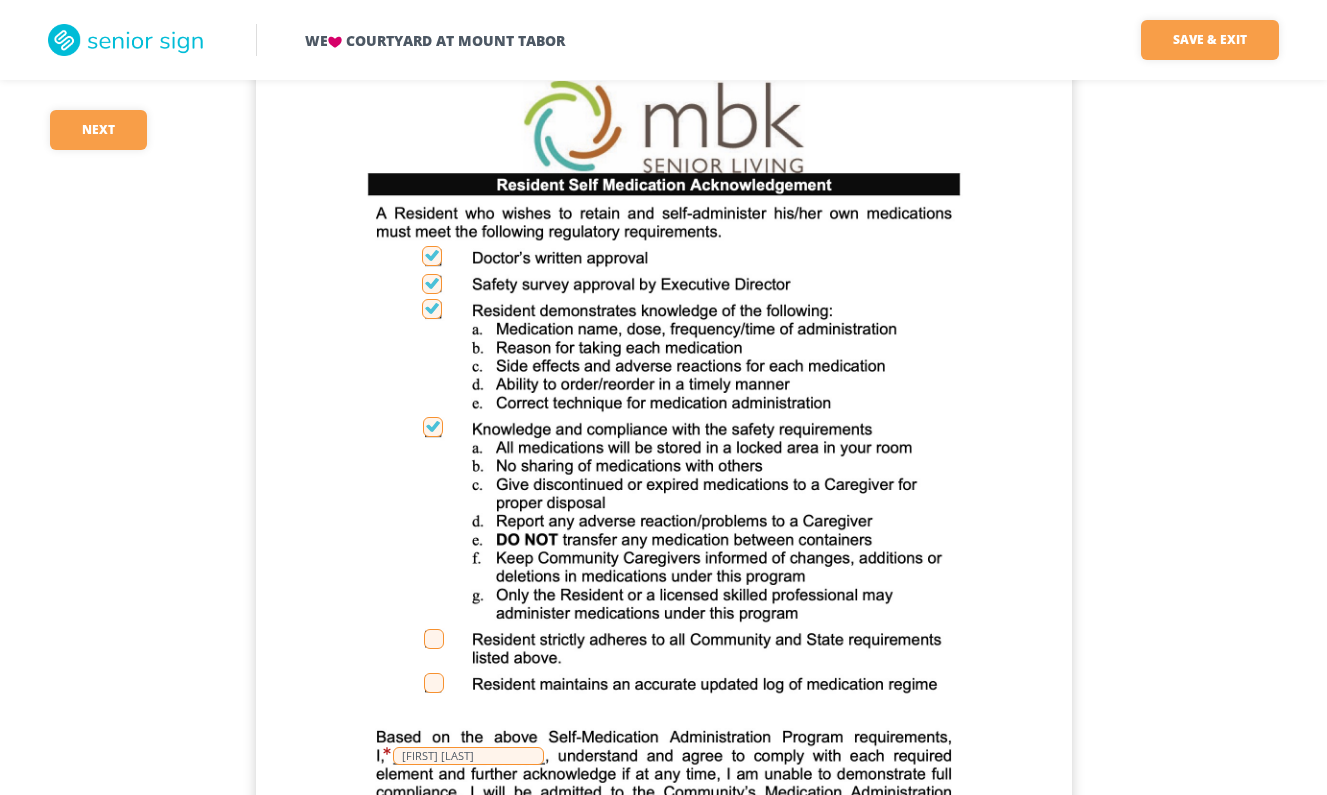 click at bounding box center (434, 639) 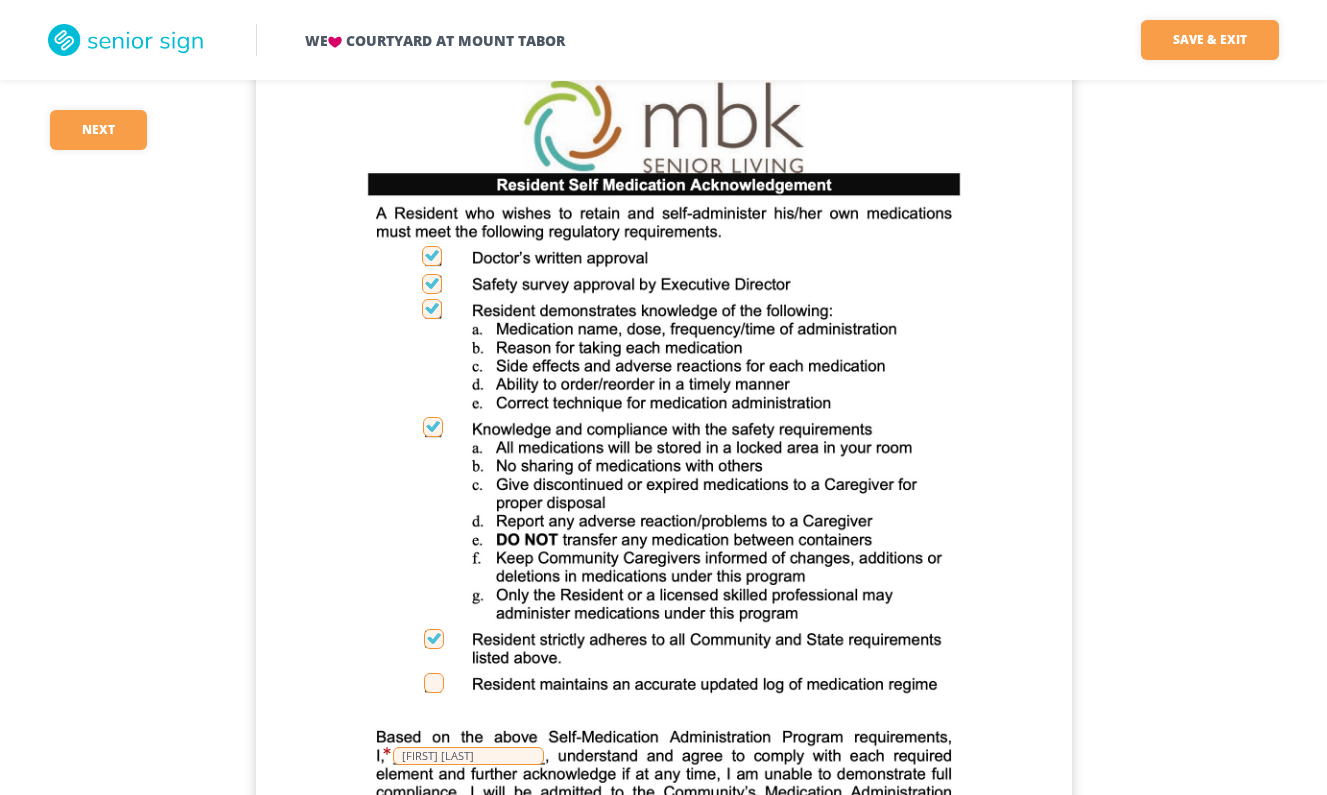 click at bounding box center (434, 683) 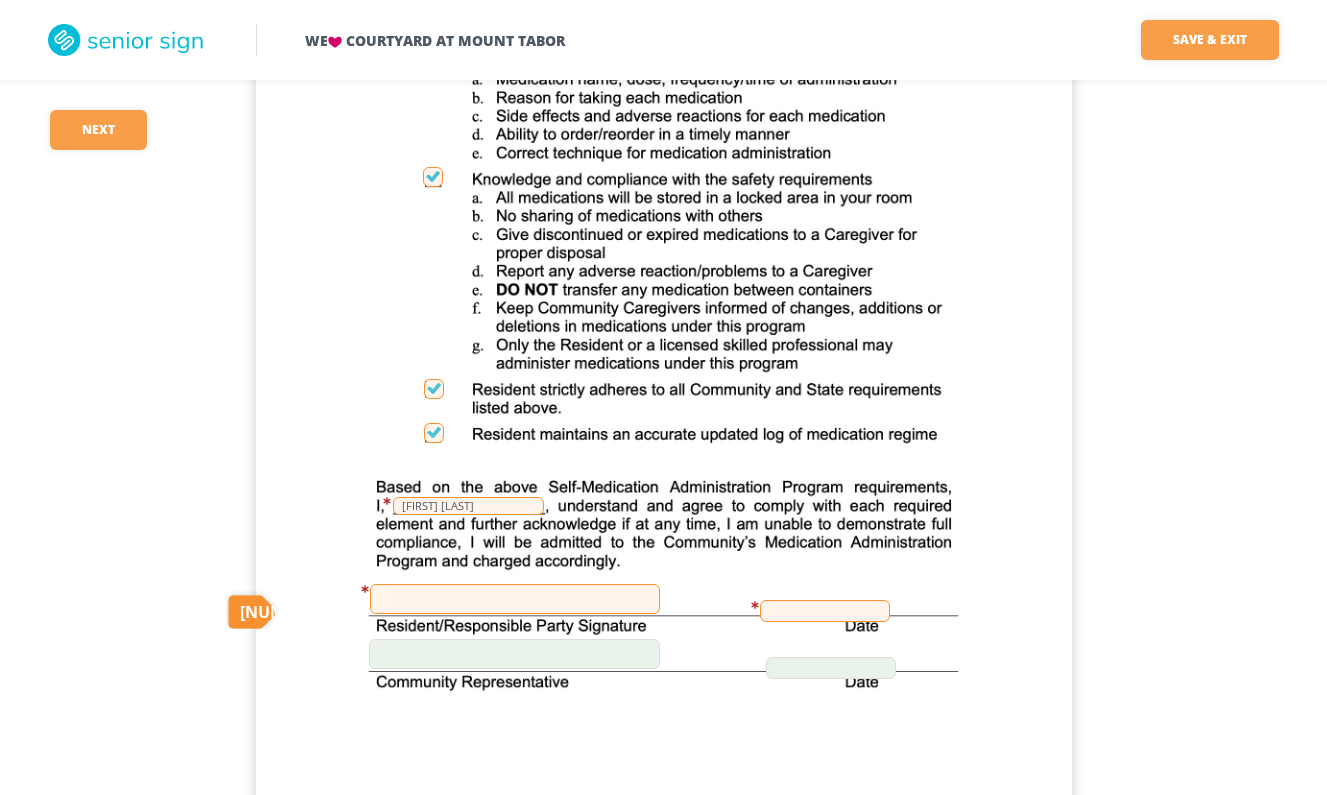 scroll, scrollTop: 395, scrollLeft: 0, axis: vertical 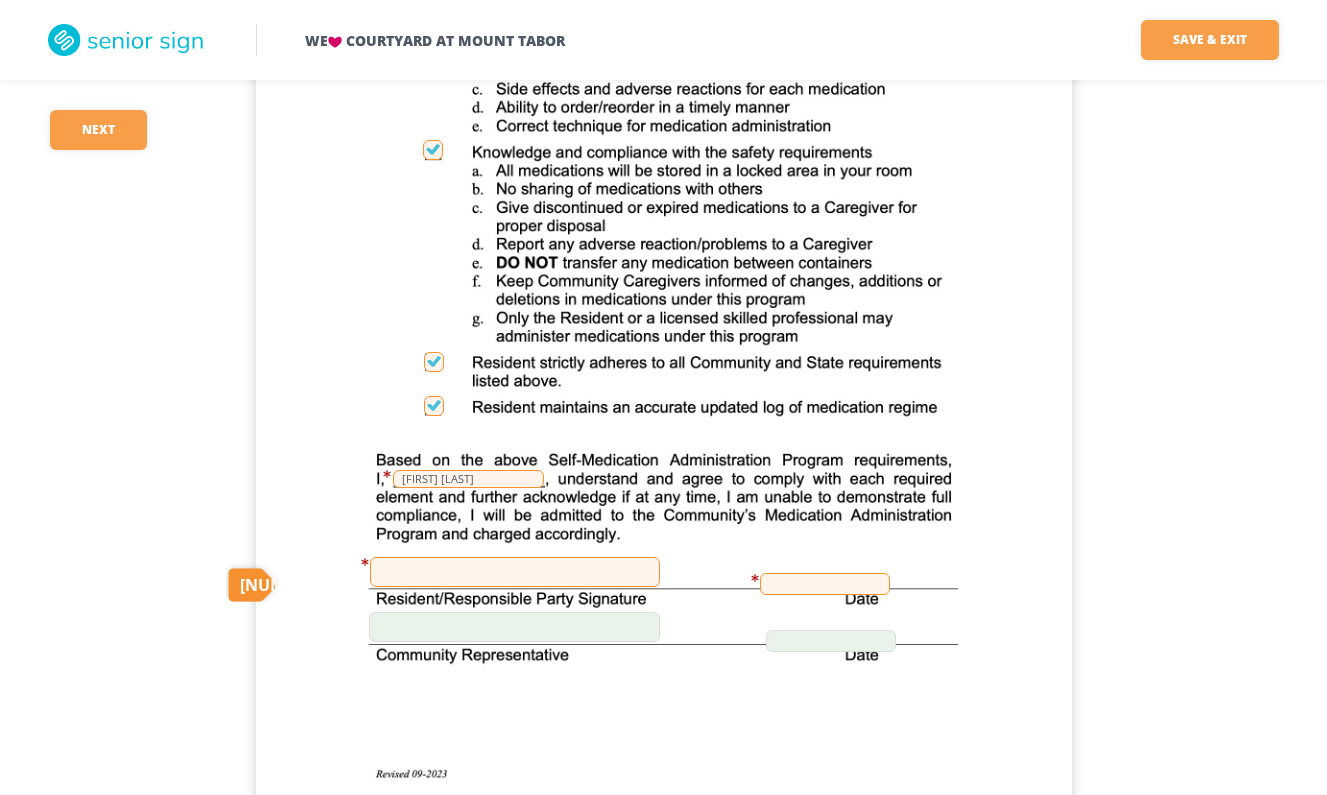 click at bounding box center (515, 572) 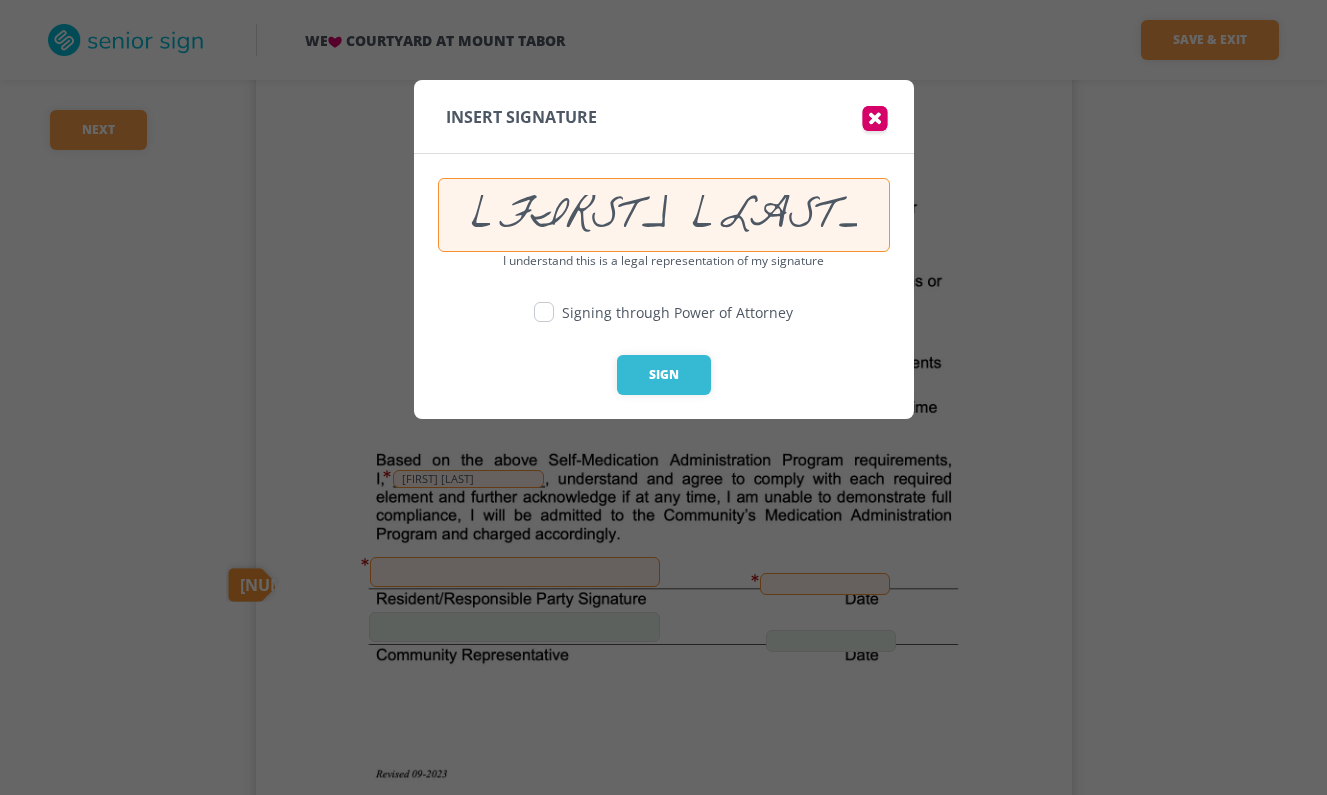 click at bounding box center [544, 312] 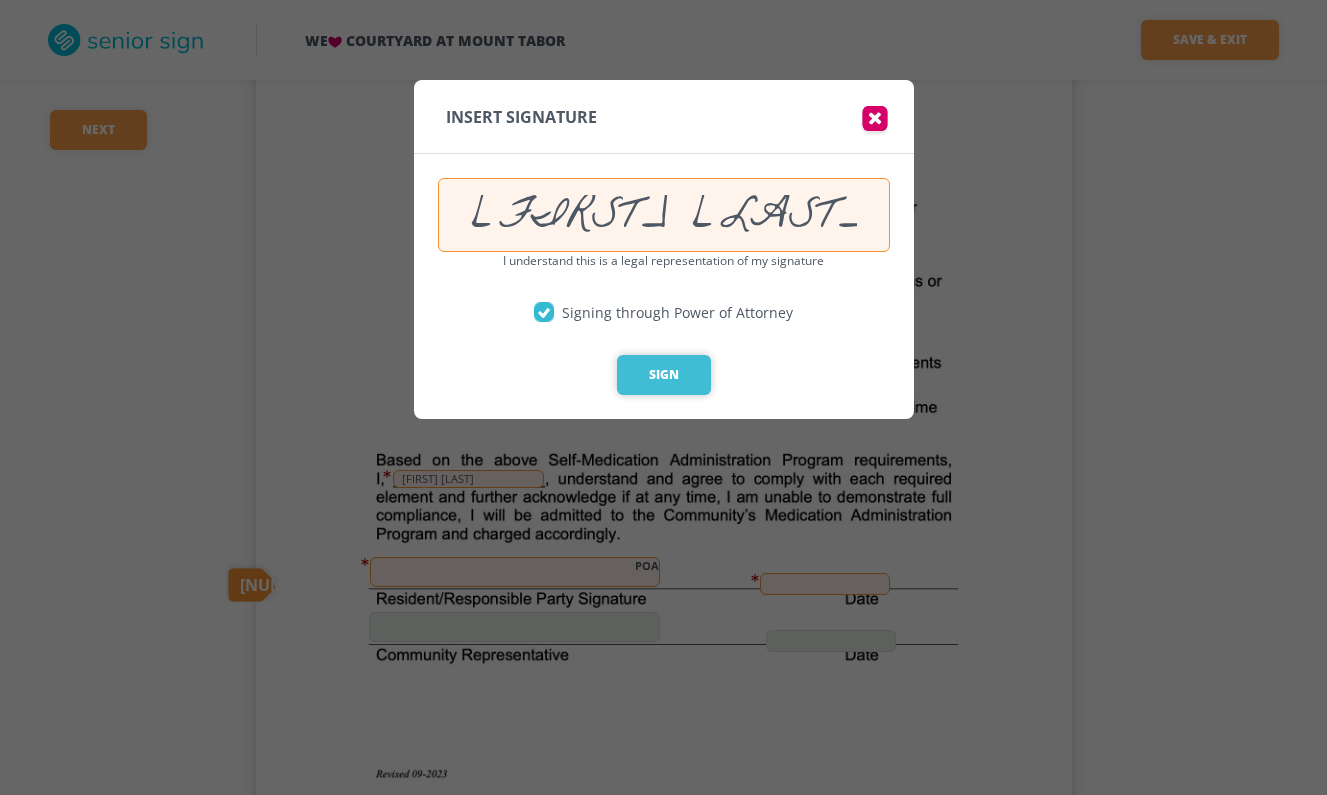click on "Sign" at bounding box center (664, 375) 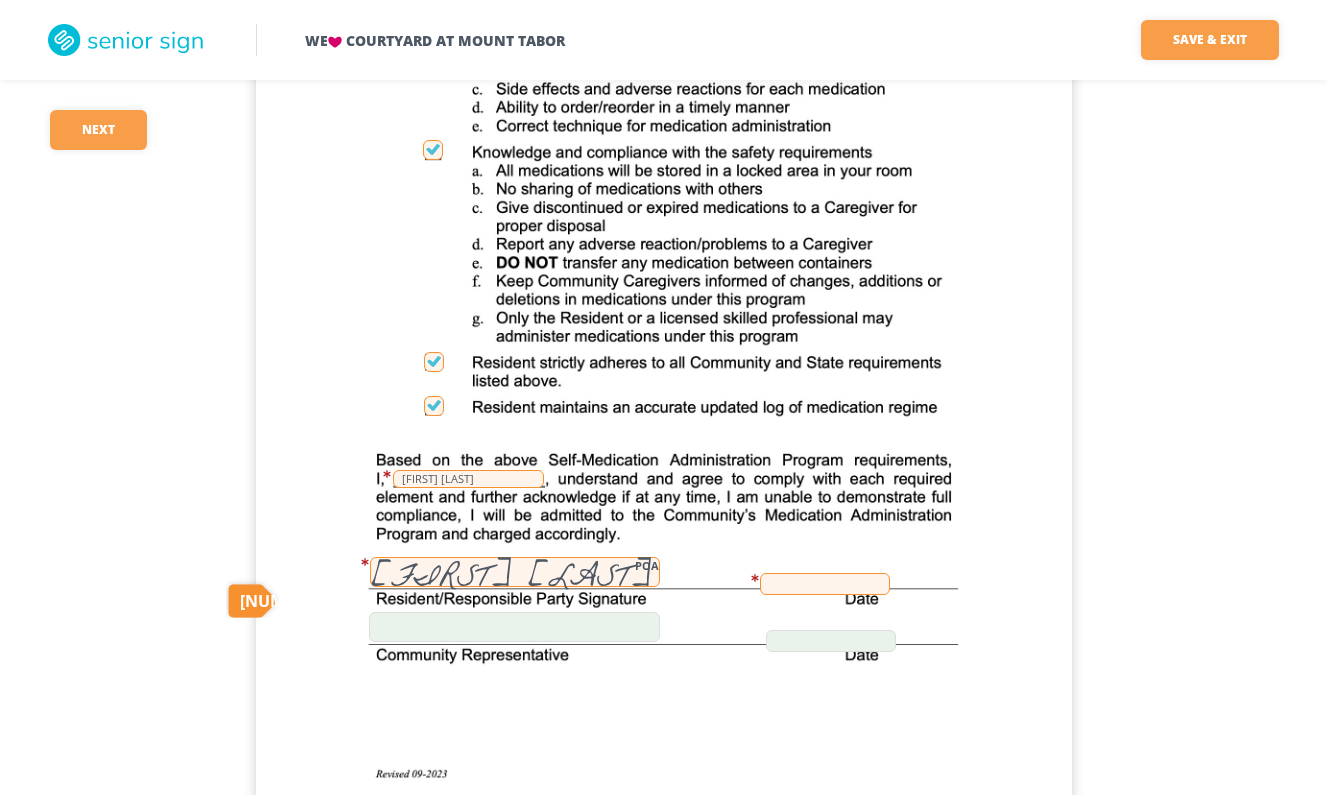 click at bounding box center [825, 584] 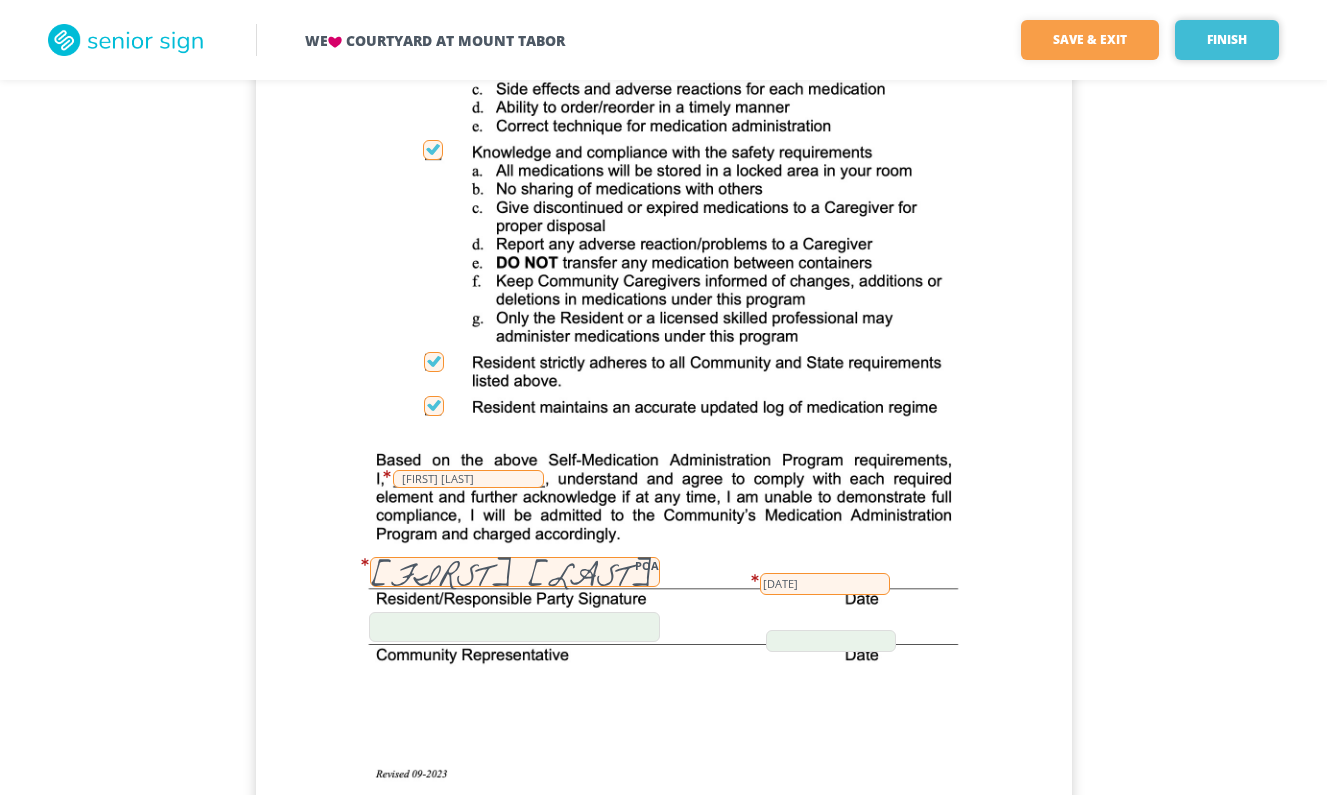 click on "Finish" at bounding box center [1227, 40] 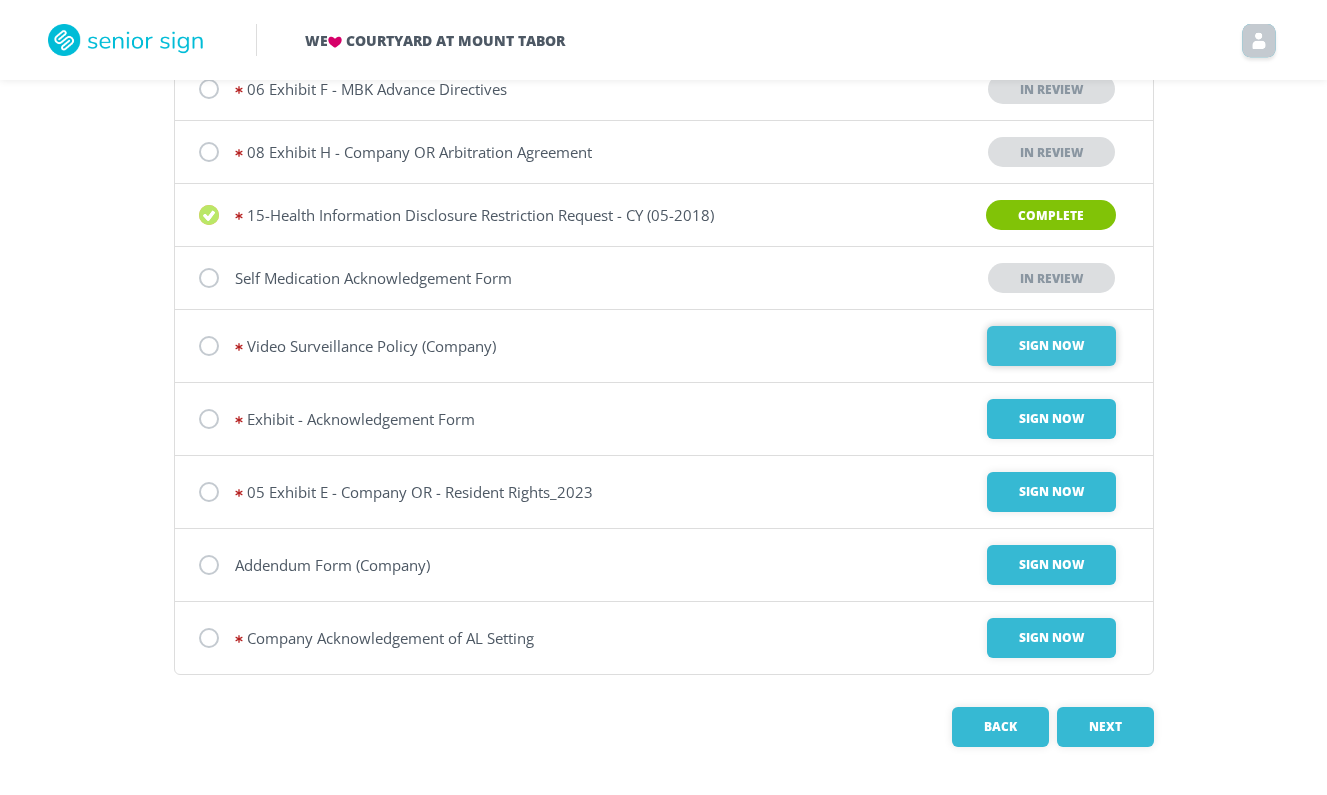 scroll, scrollTop: 489, scrollLeft: 0, axis: vertical 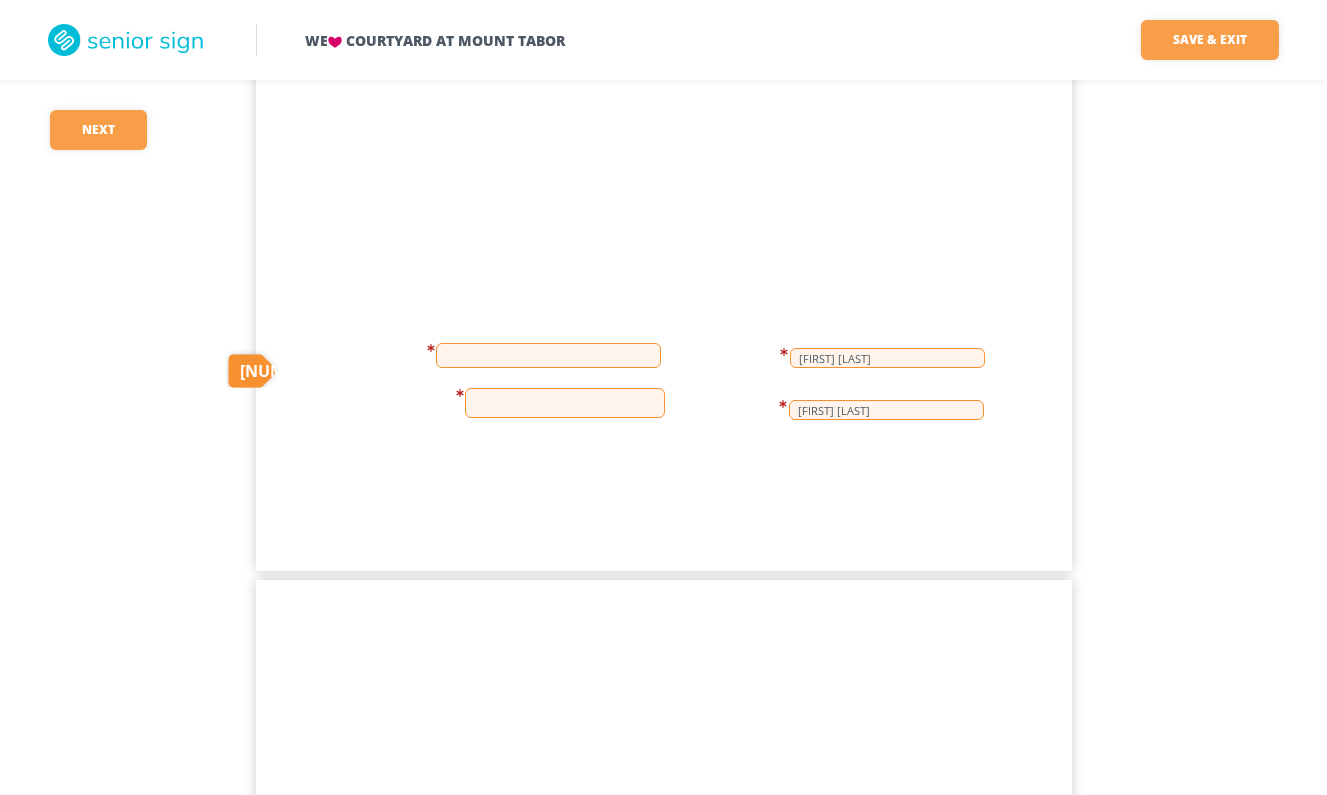 click at bounding box center (548, 355) 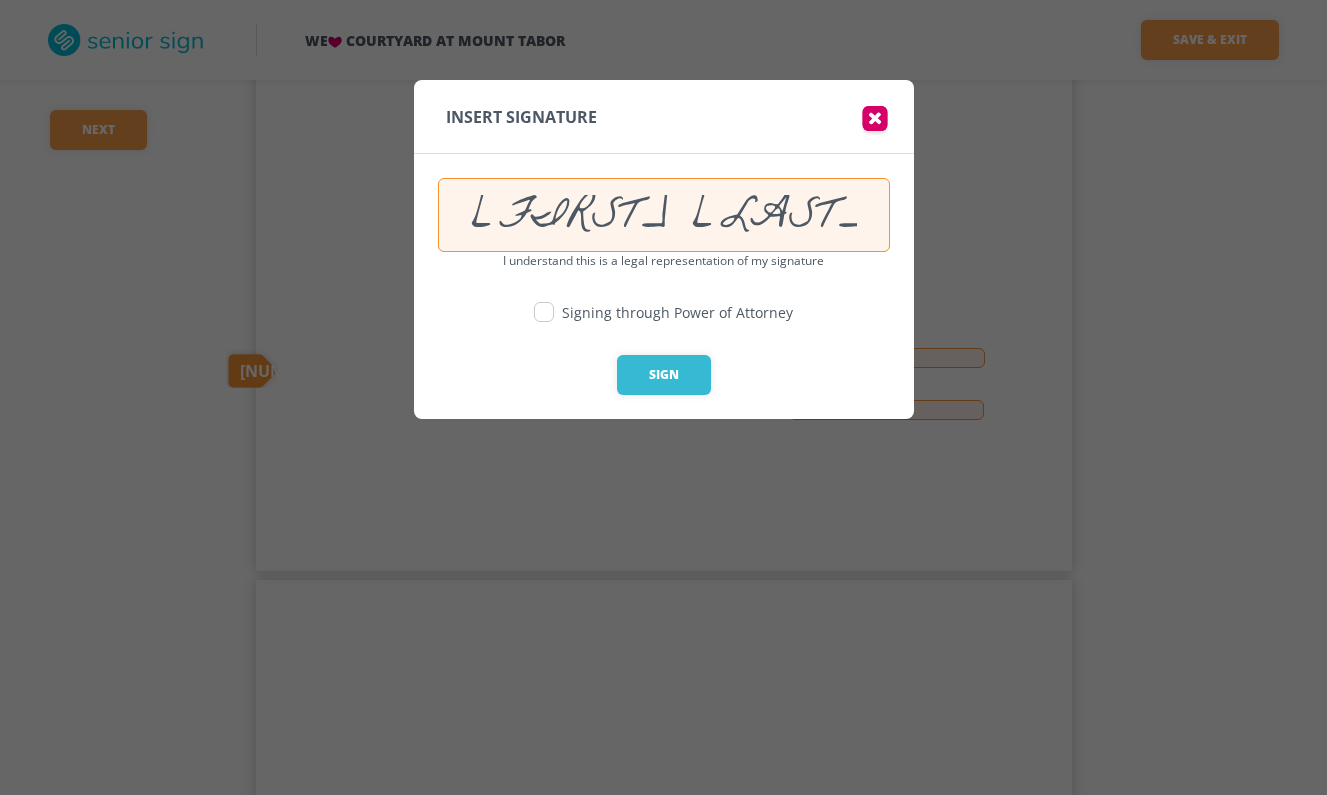 click at bounding box center [544, 312] 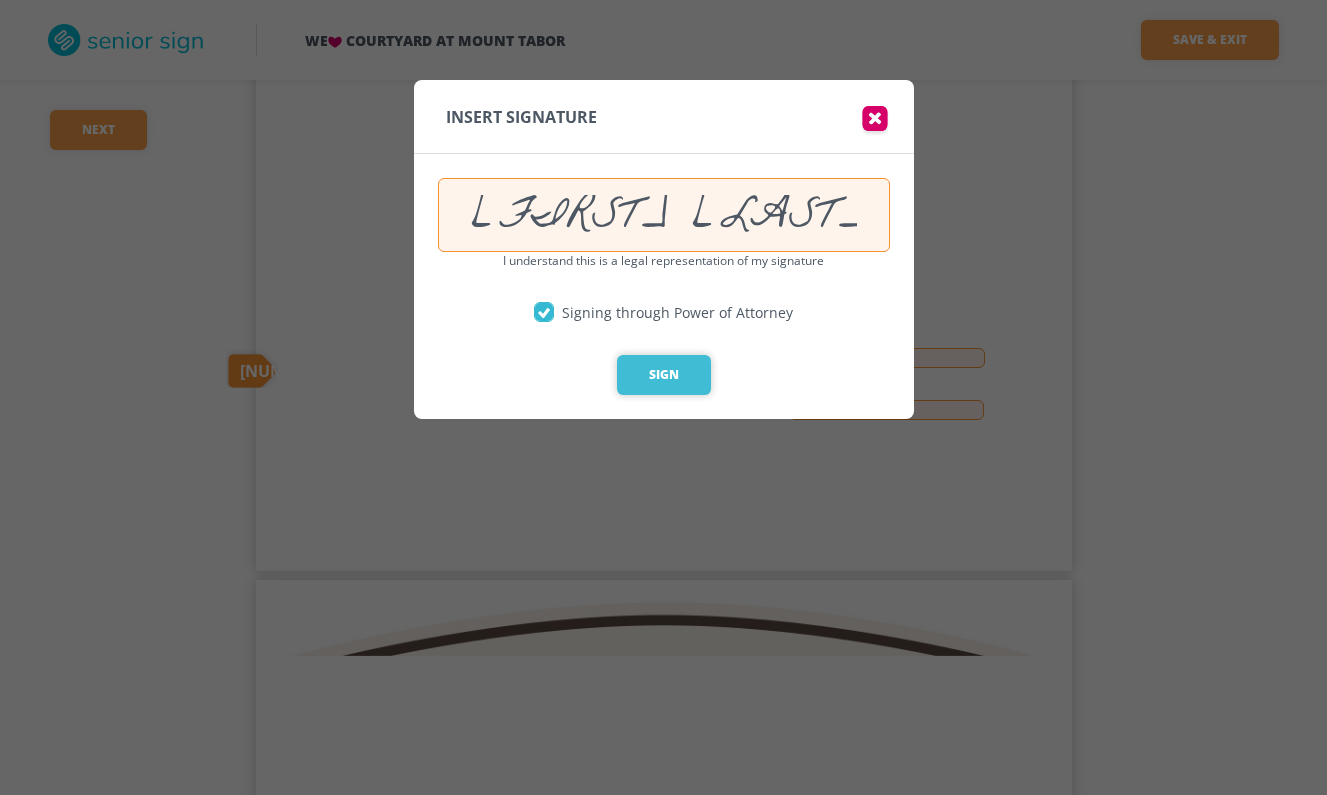 click on "Sign" at bounding box center [664, 375] 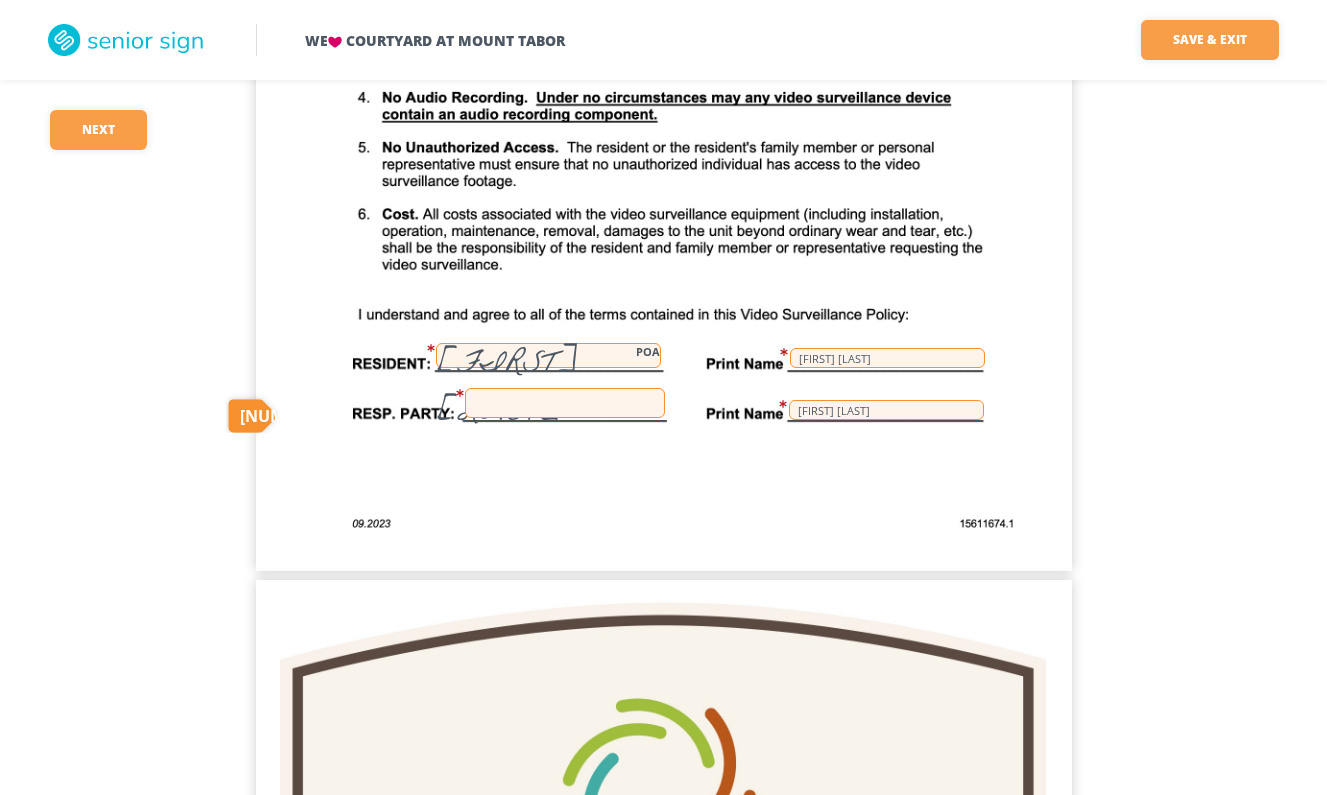 click at bounding box center [565, 403] 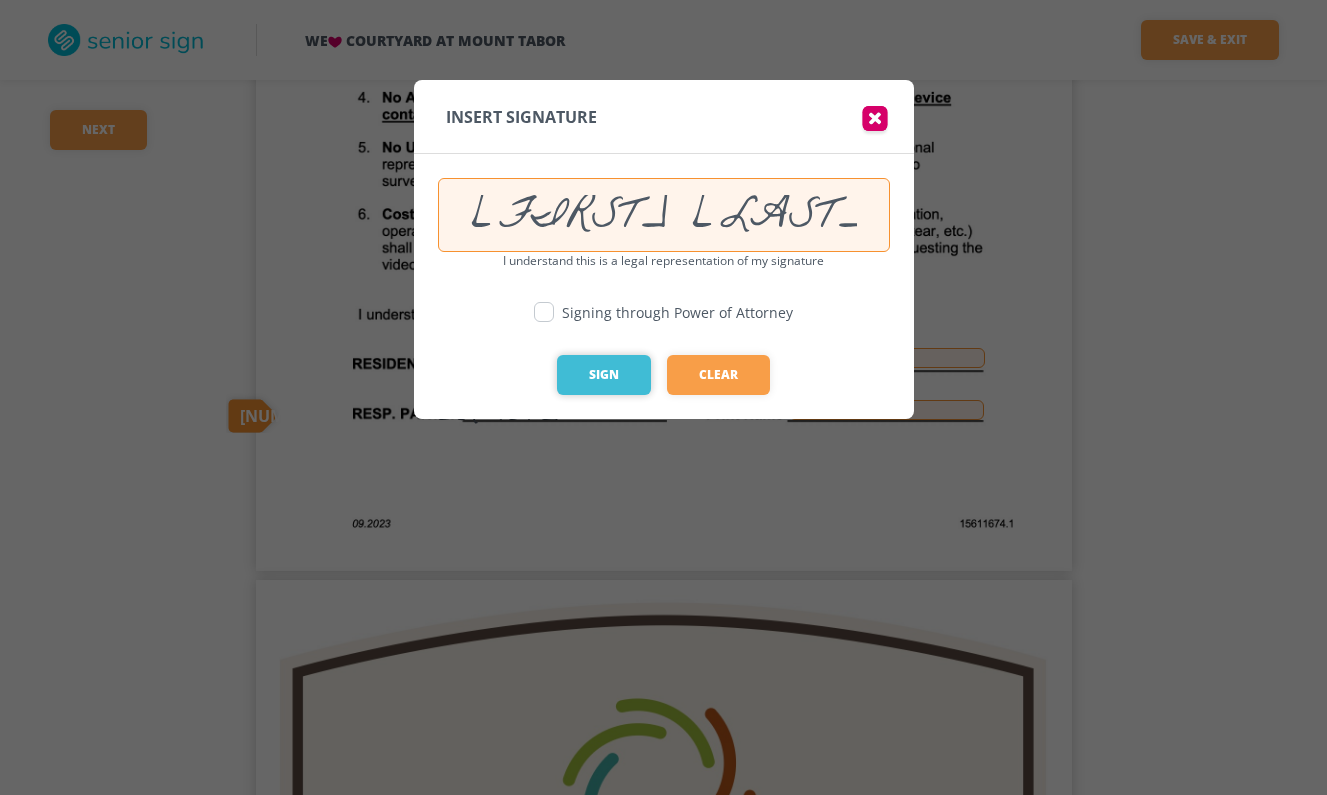 click on "Sign" at bounding box center [604, 375] 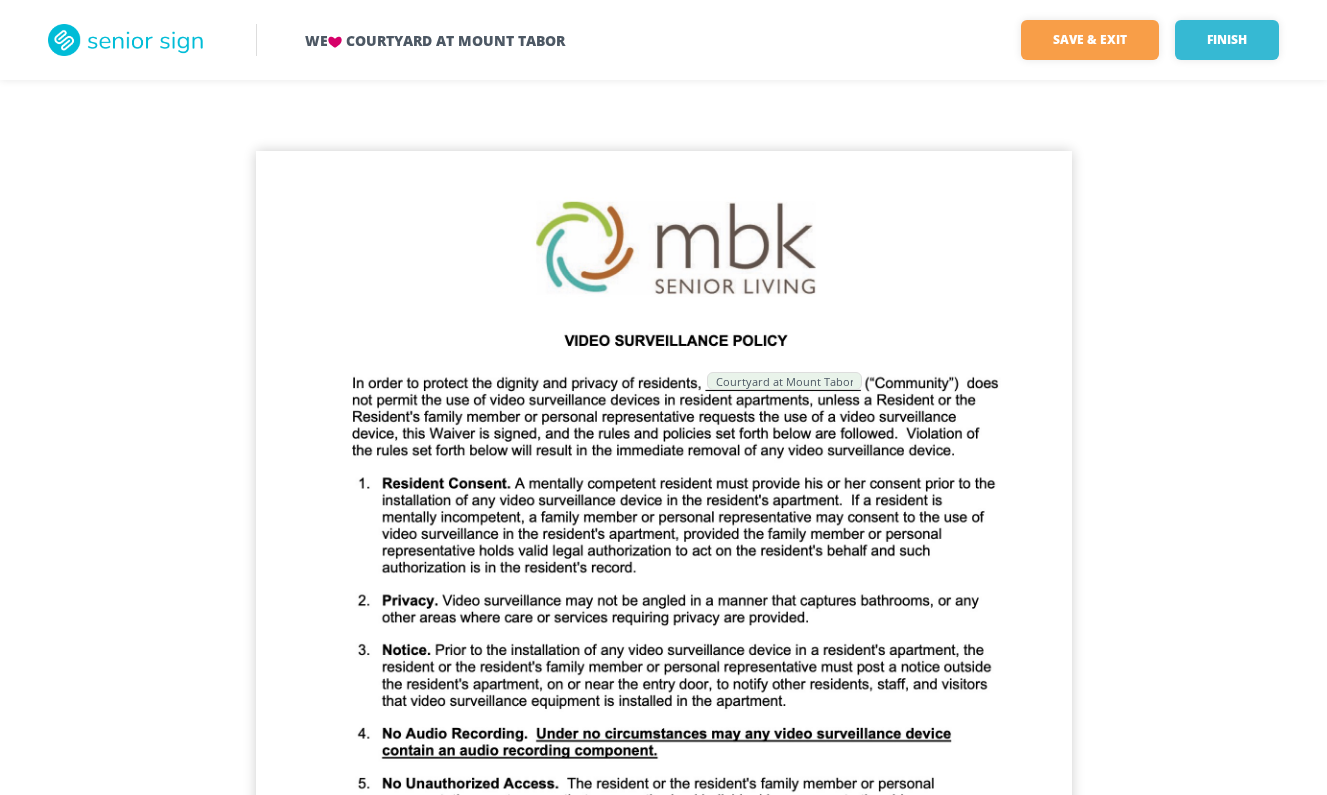 scroll, scrollTop: 0, scrollLeft: 0, axis: both 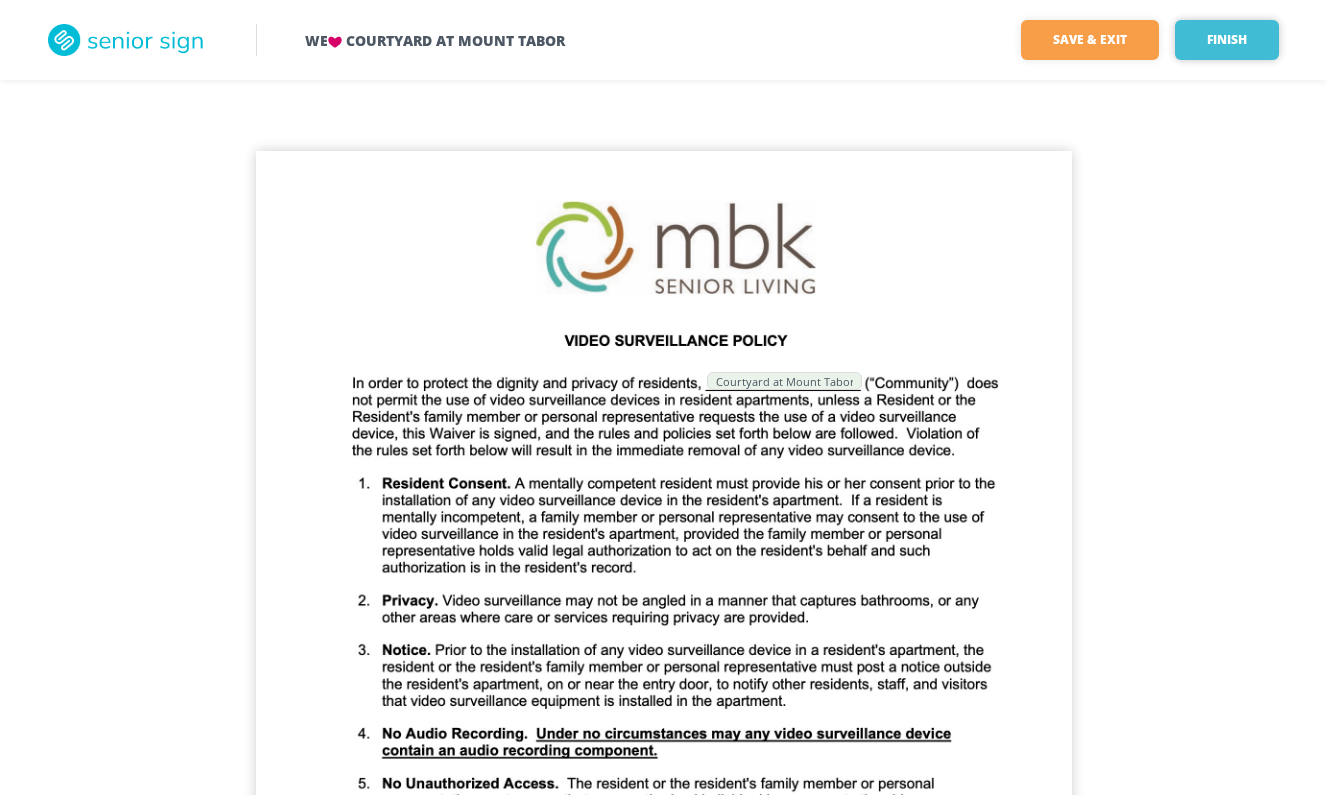 click on "Finish" at bounding box center [1227, 40] 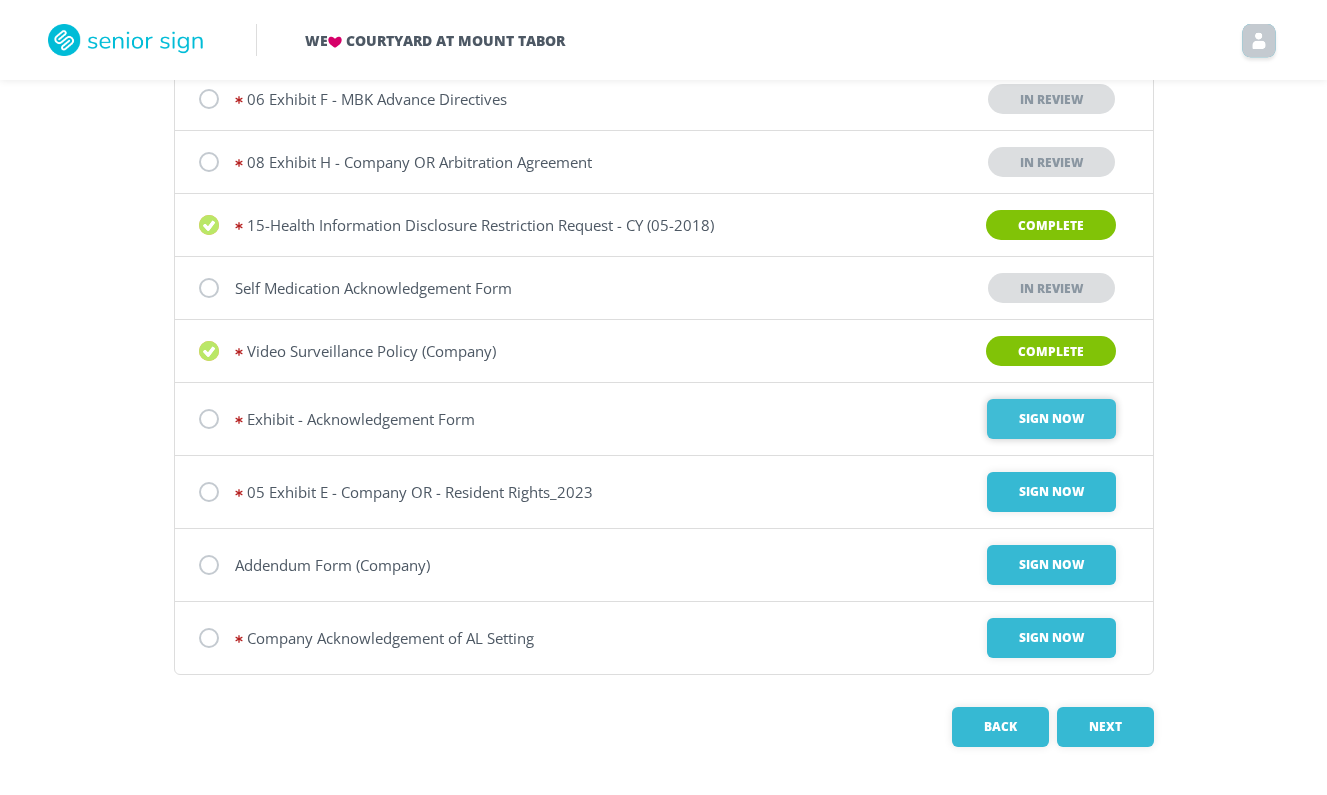 scroll, scrollTop: 479, scrollLeft: 0, axis: vertical 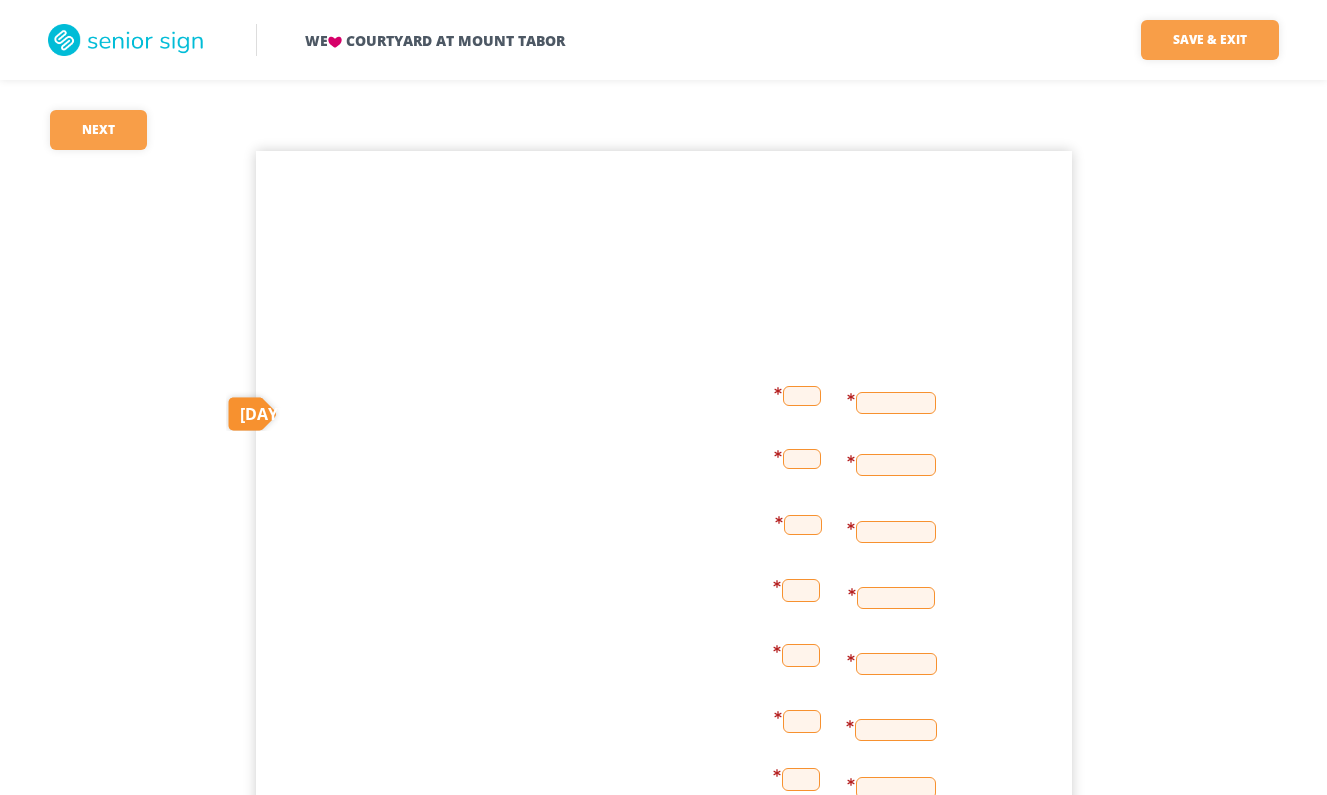 click at bounding box center (802, 396) 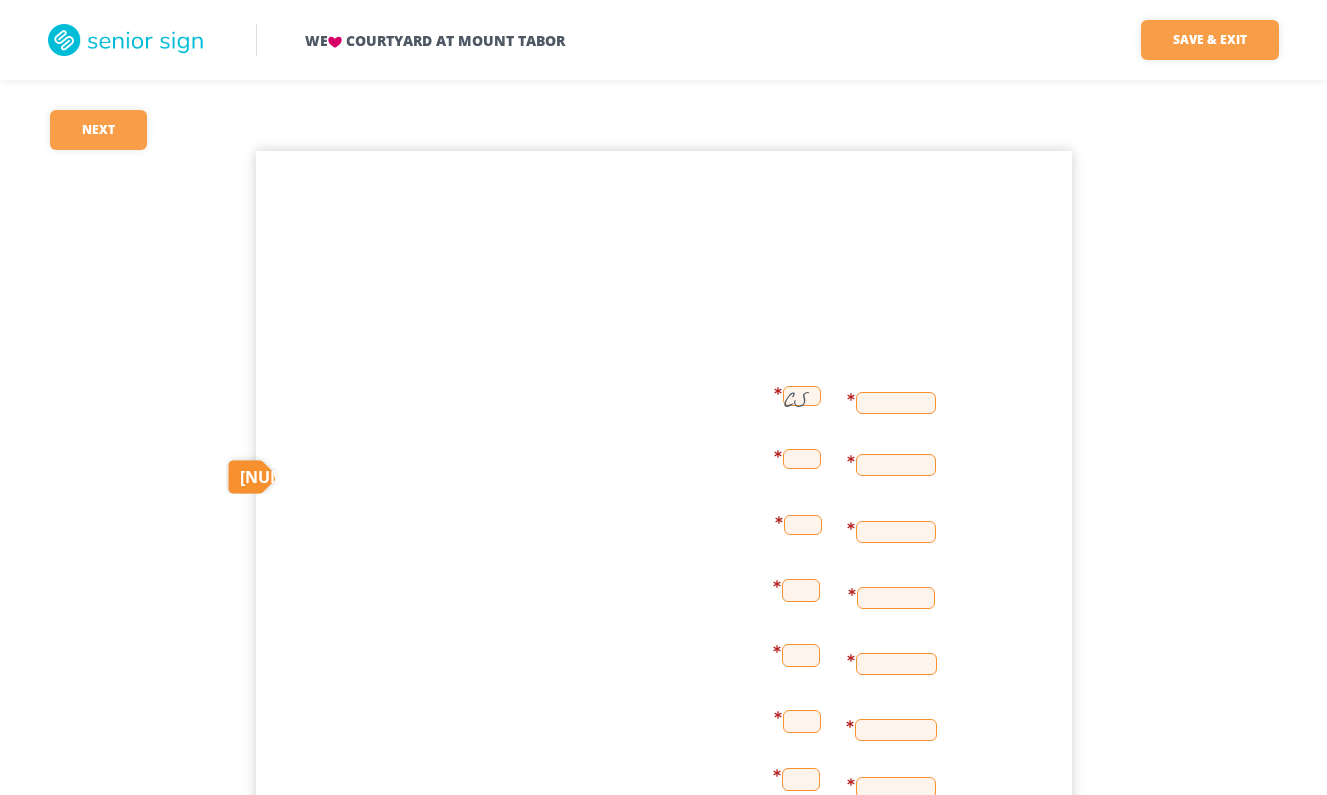 click at bounding box center [896, 403] 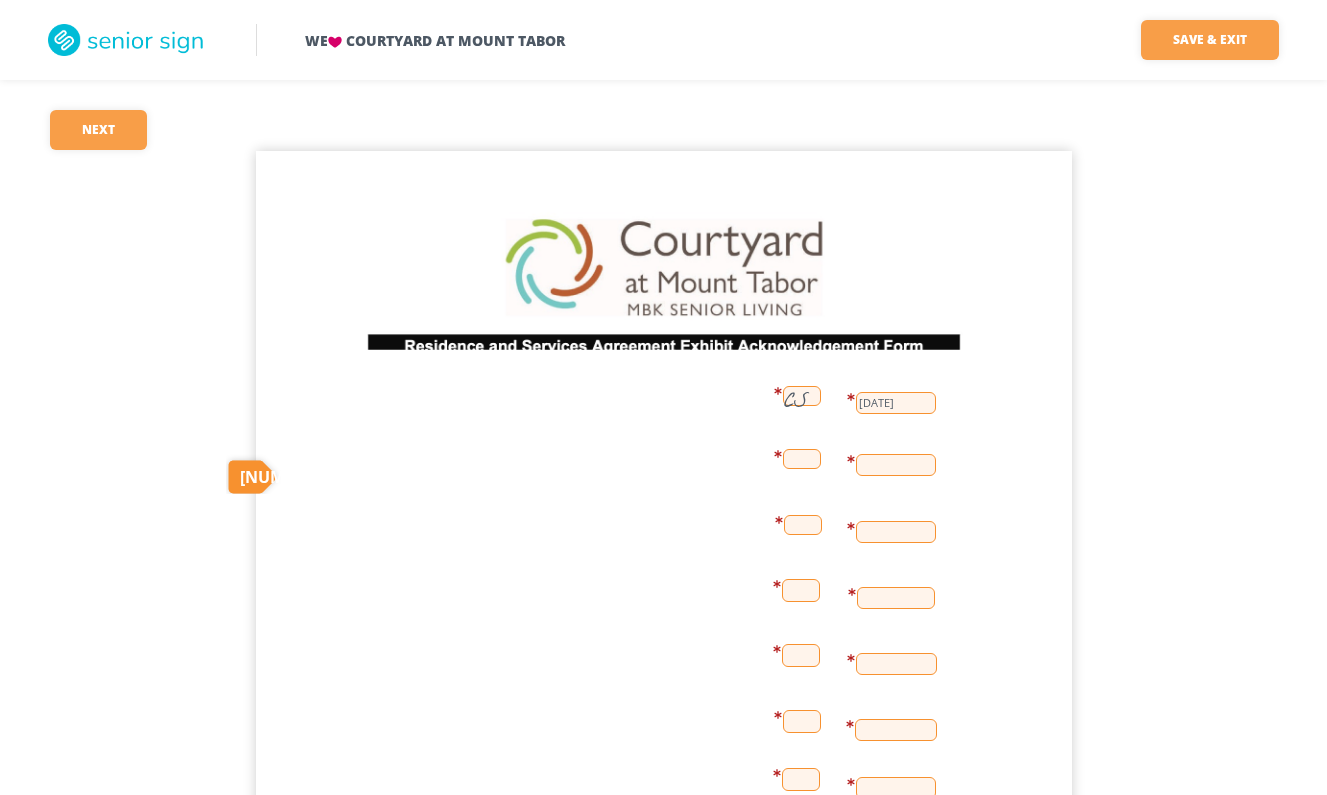 click on "CS [DATE]" at bounding box center (664, 679) 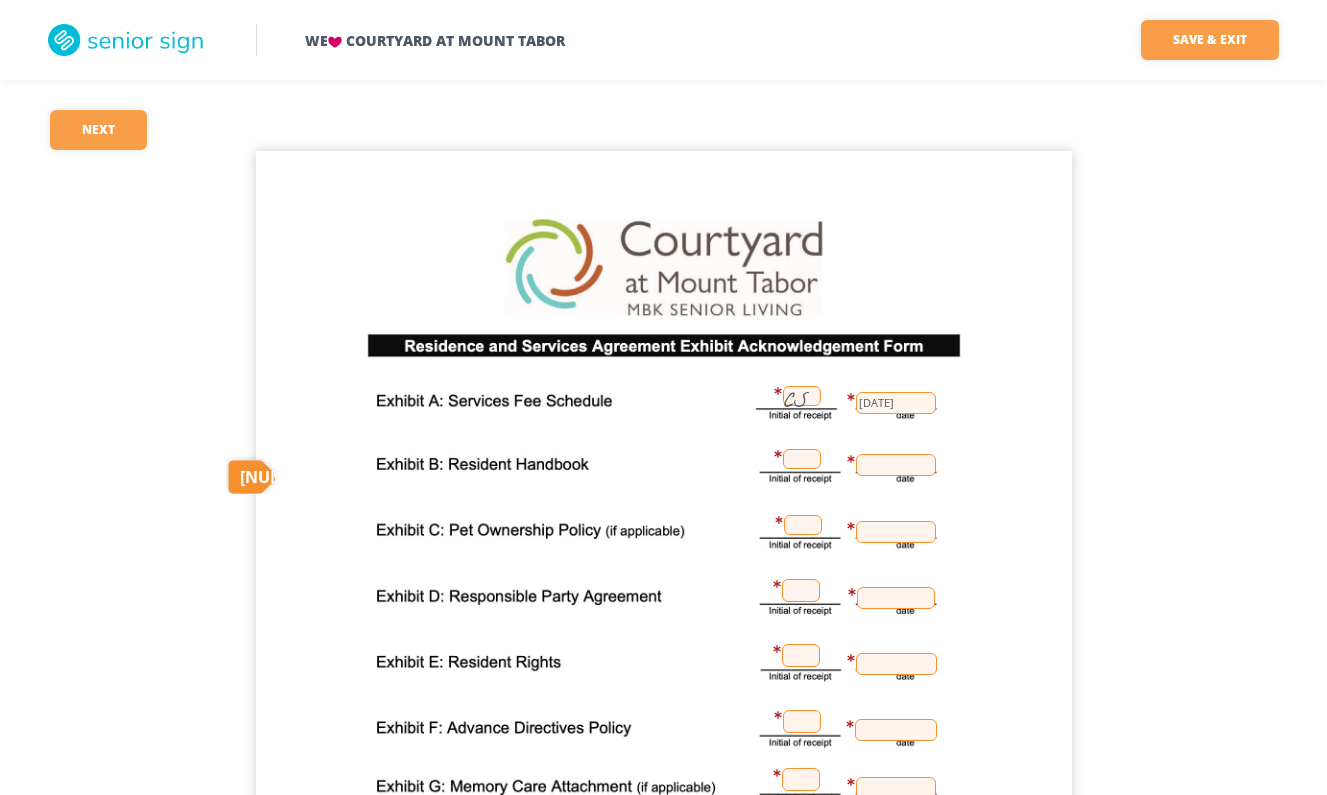 click at bounding box center (802, 459) 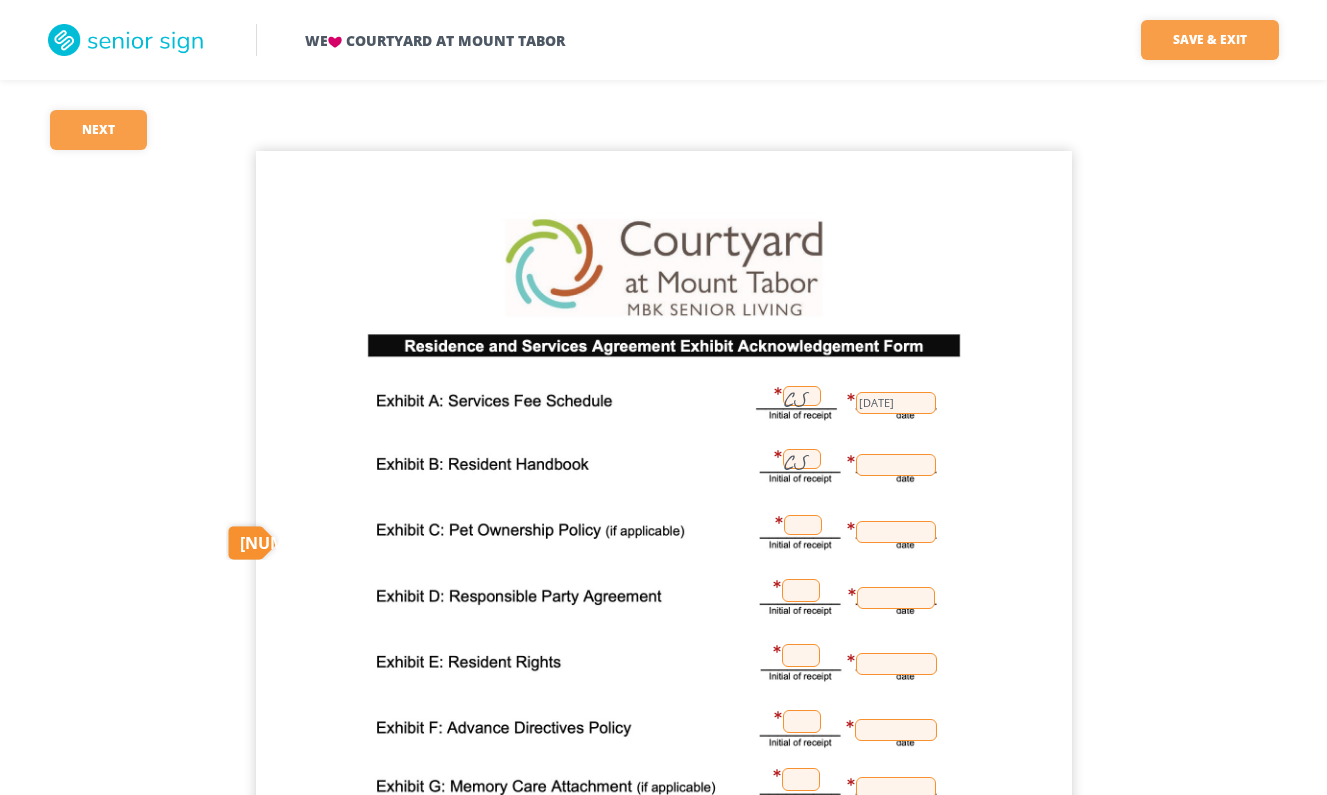 click at bounding box center (896, 465) 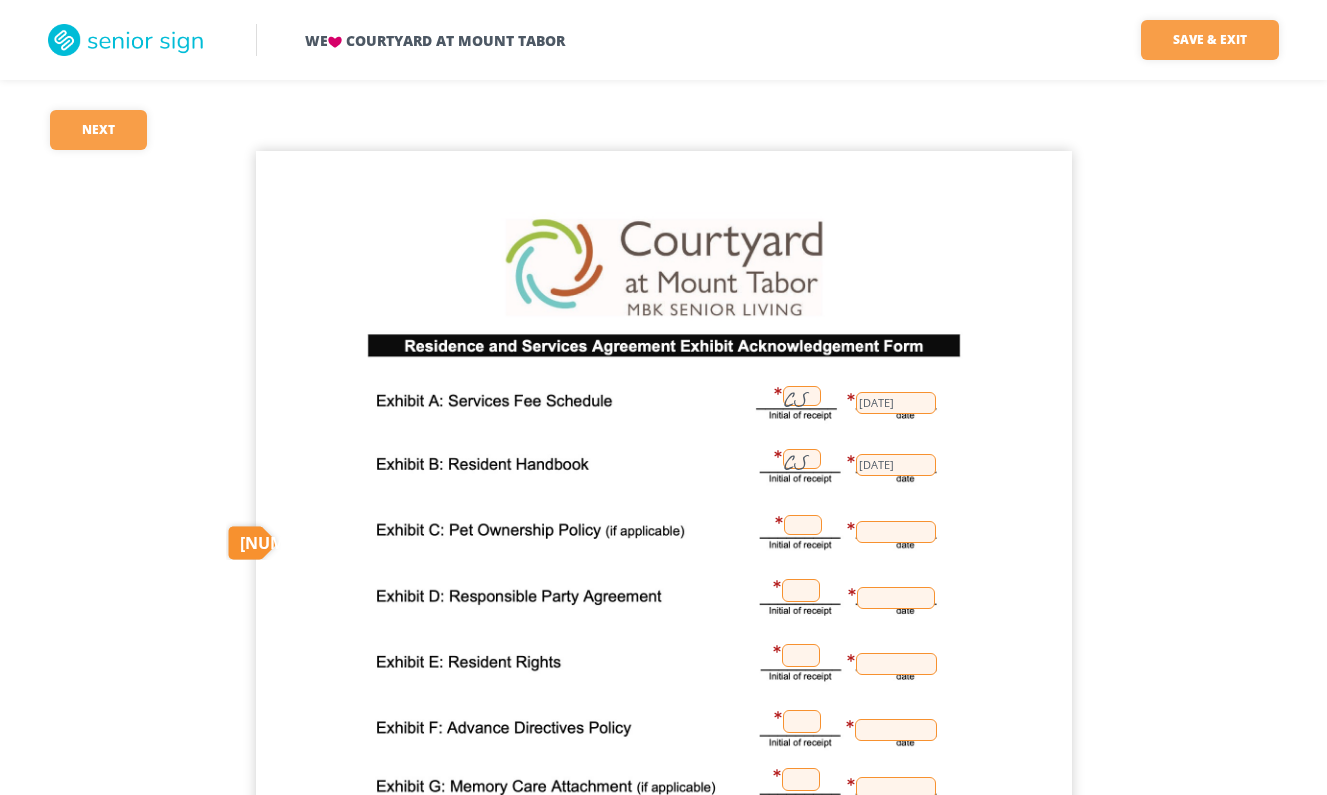 click at bounding box center (803, 525) 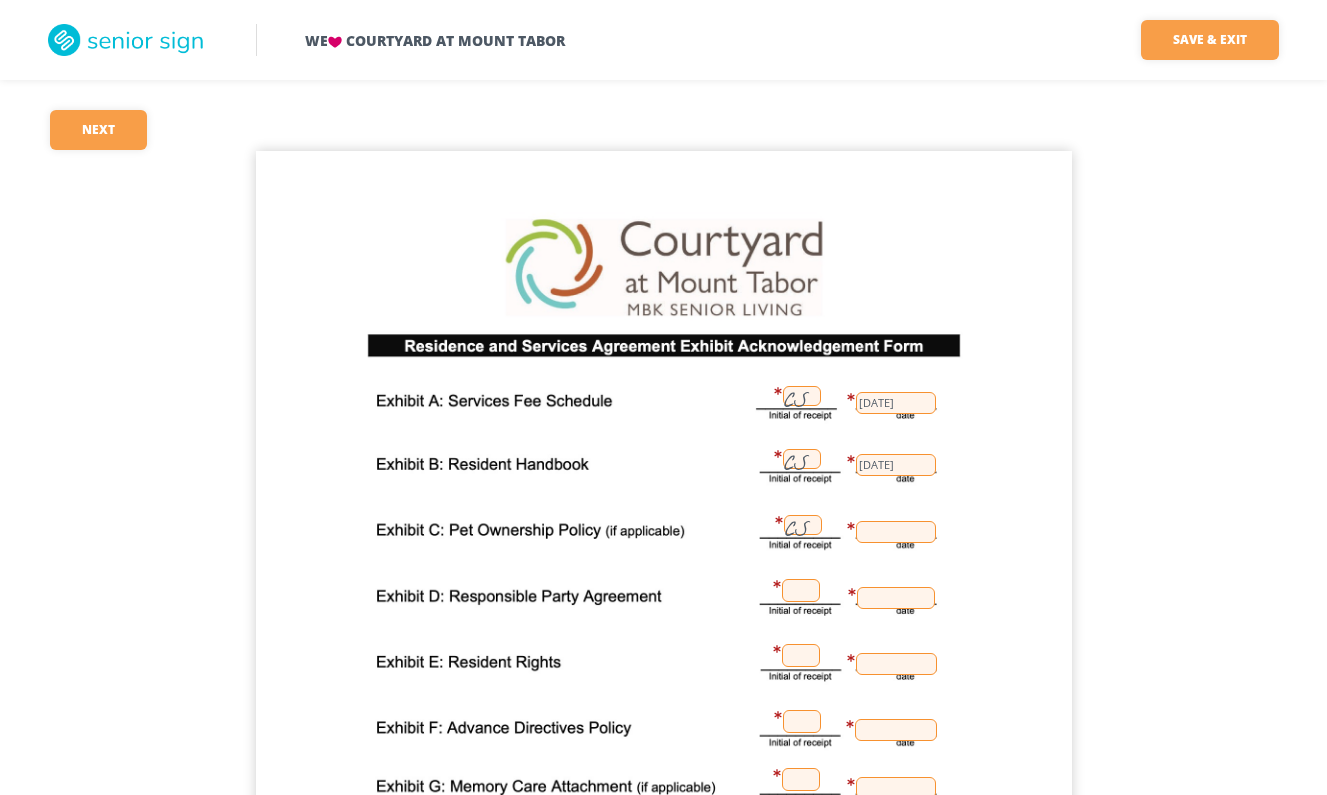 click at bounding box center [896, 532] 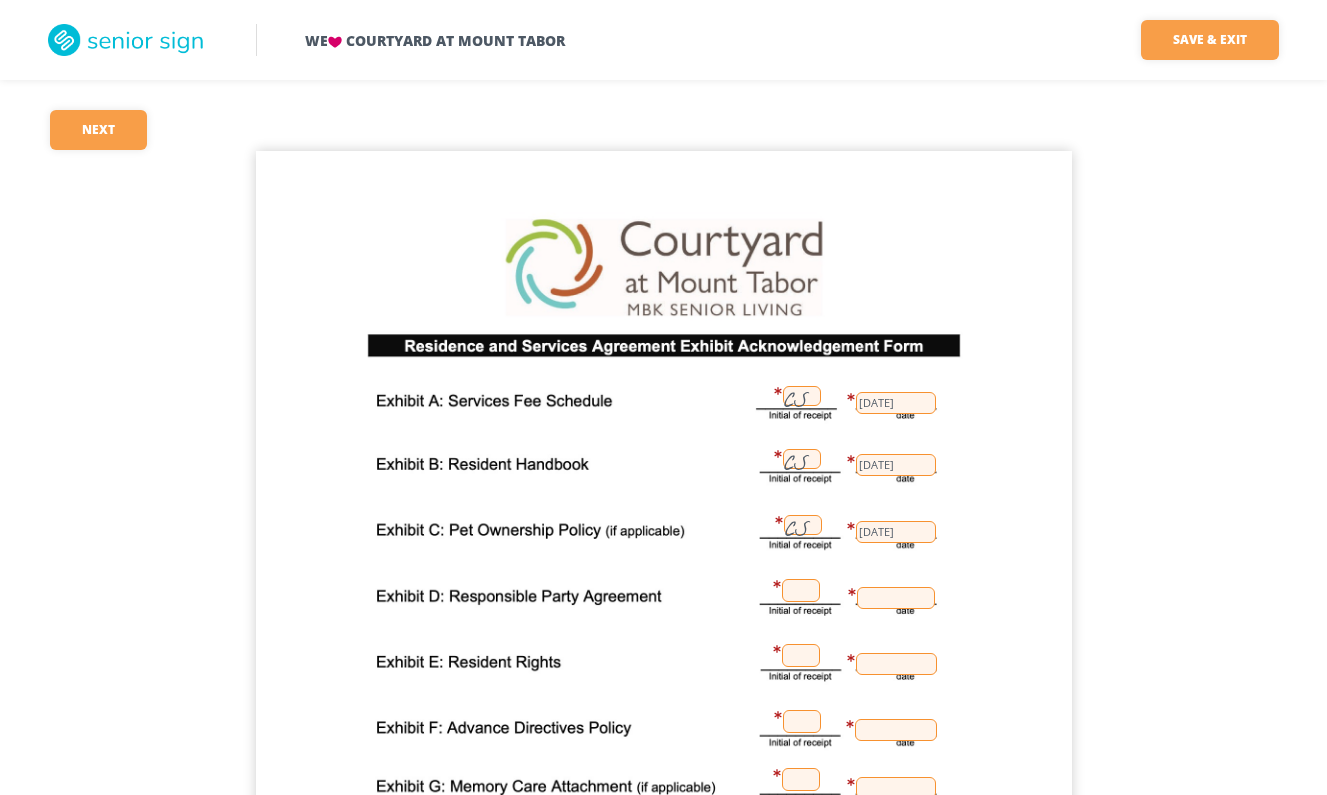 click at bounding box center (801, 590) 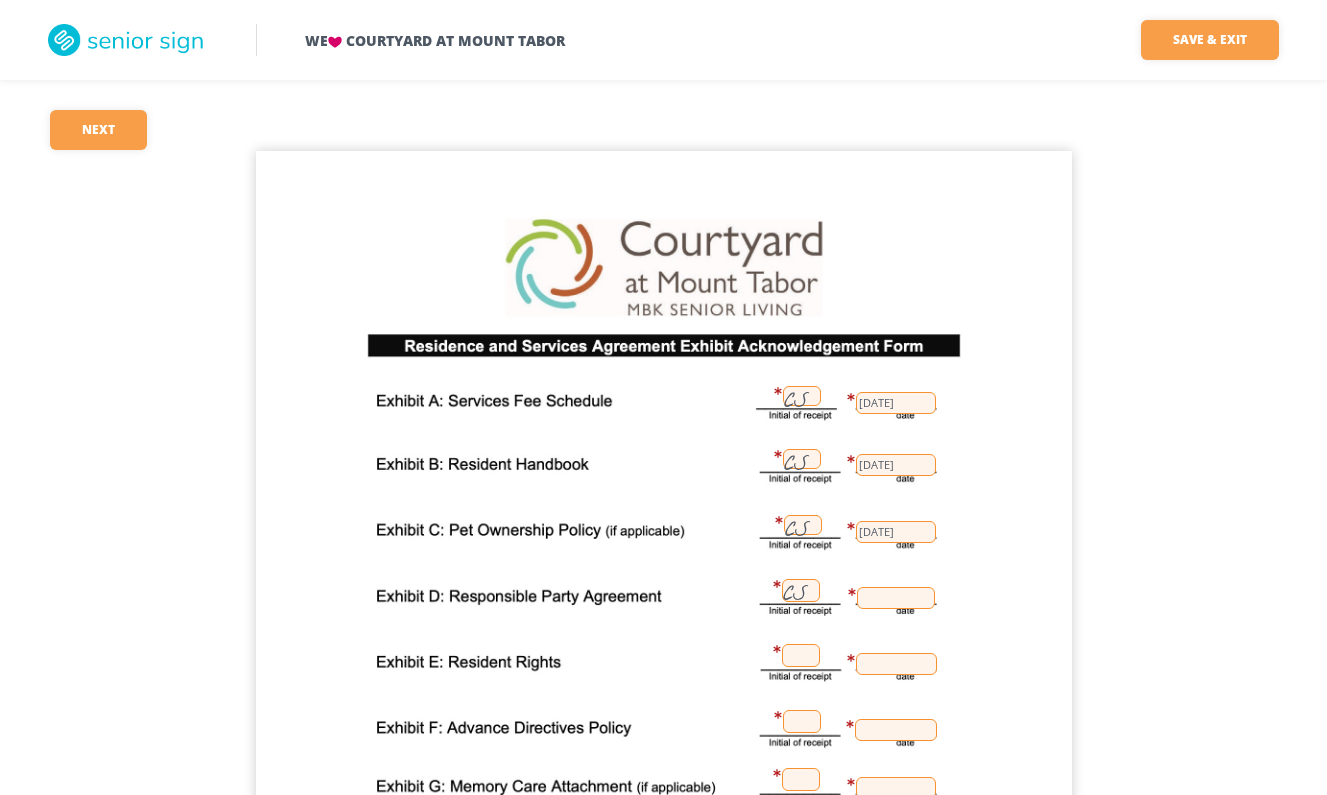 click at bounding box center (896, 598) 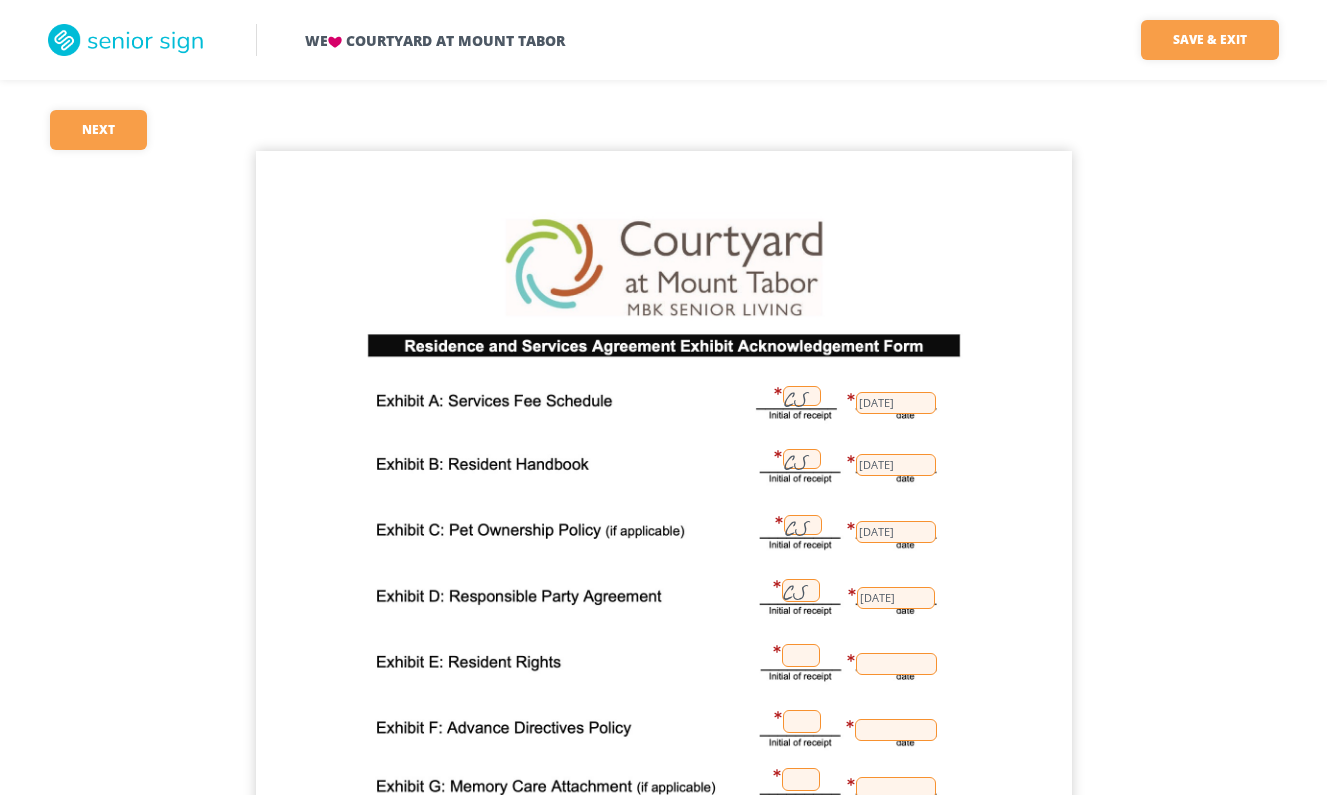 click at bounding box center (801, 655) 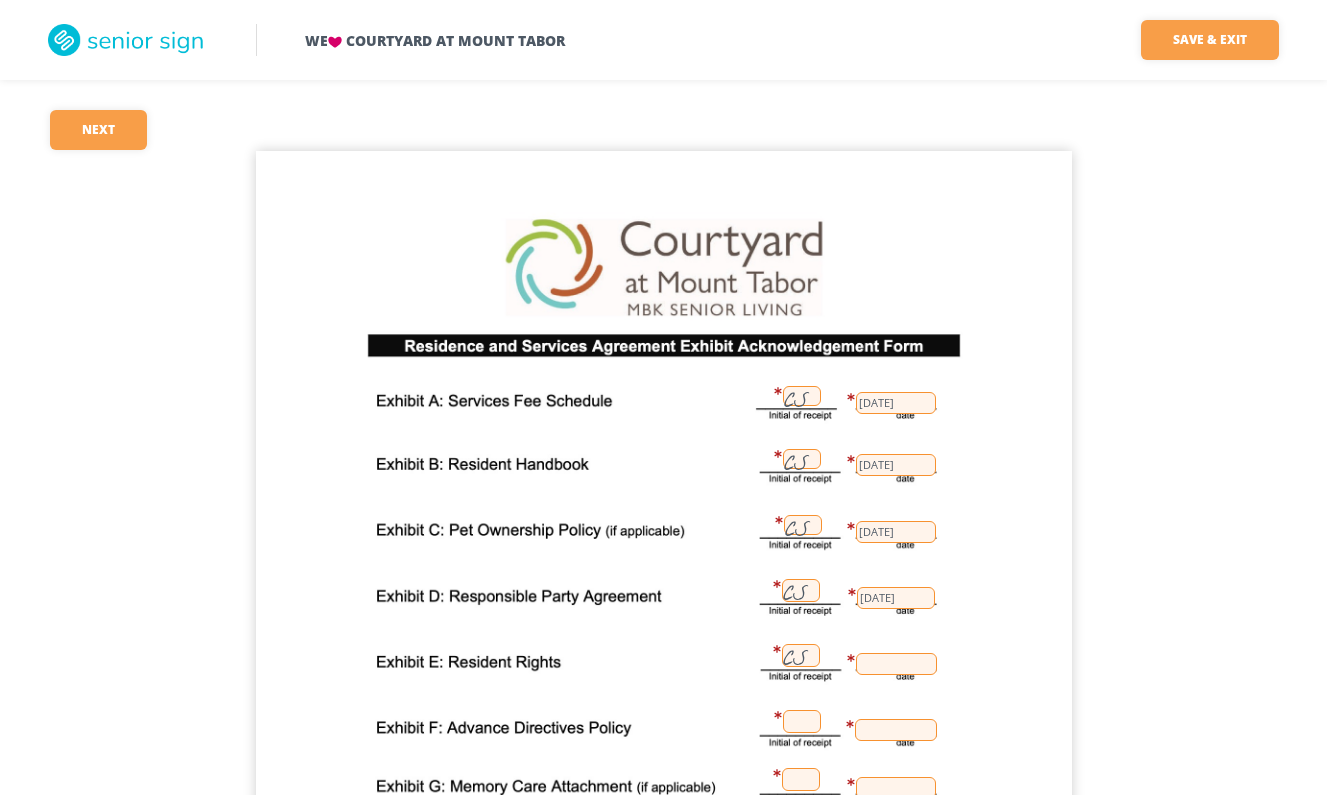 click at bounding box center [896, 664] 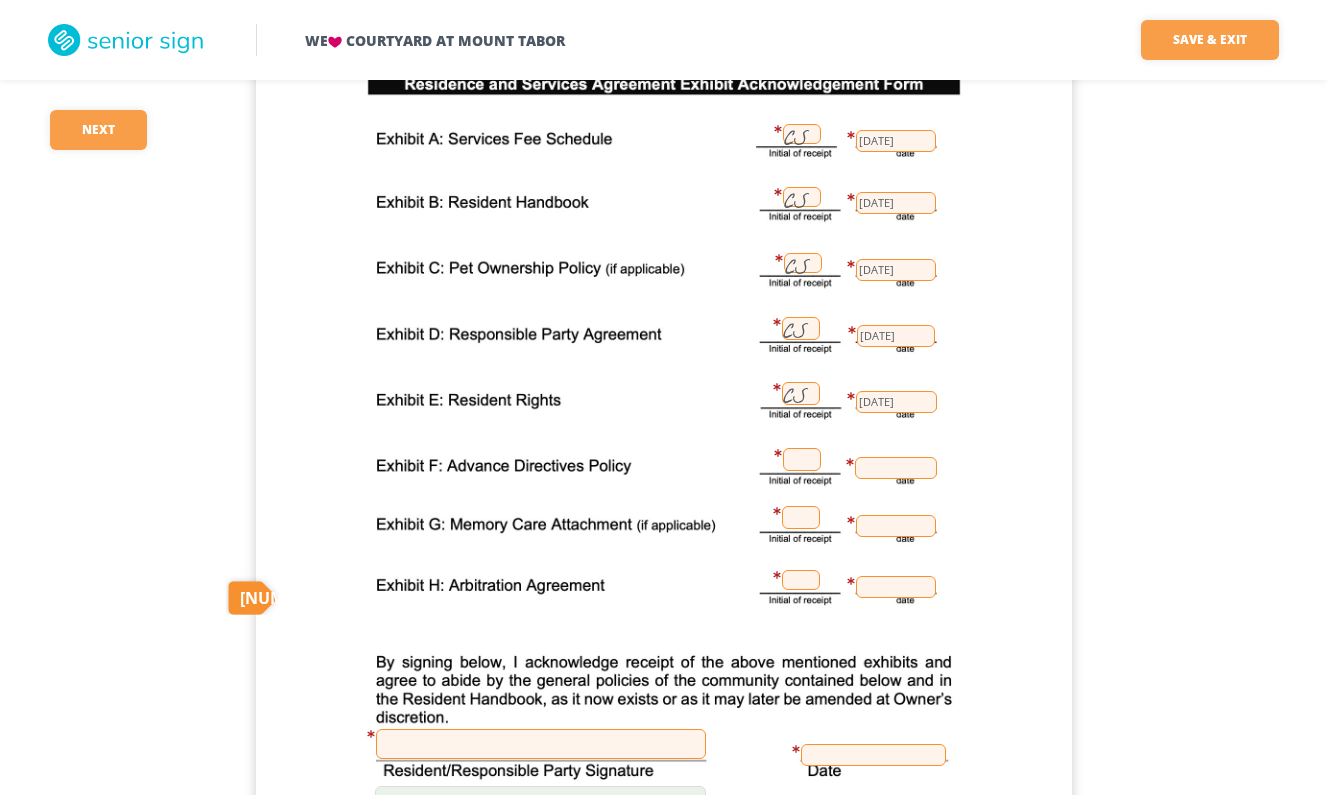 scroll, scrollTop: 279, scrollLeft: 0, axis: vertical 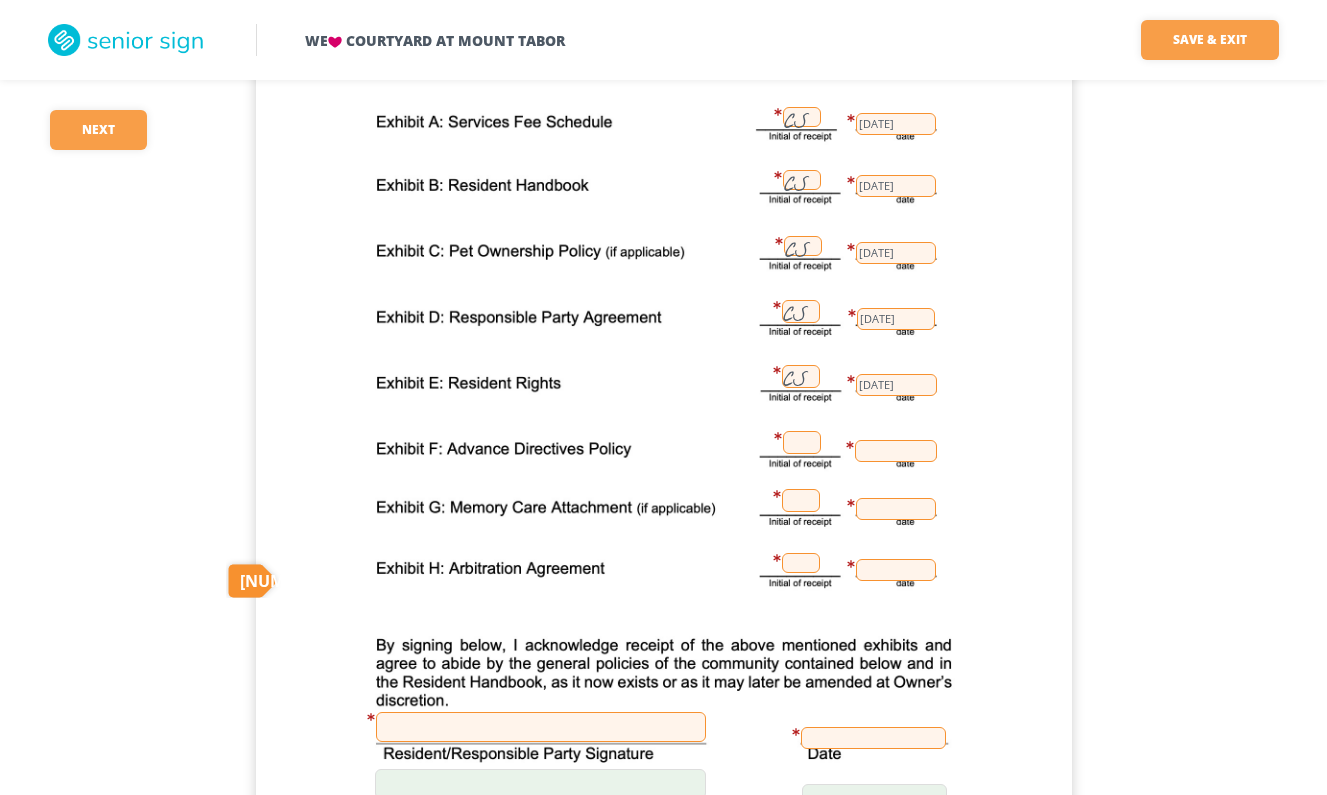 click at bounding box center (802, 442) 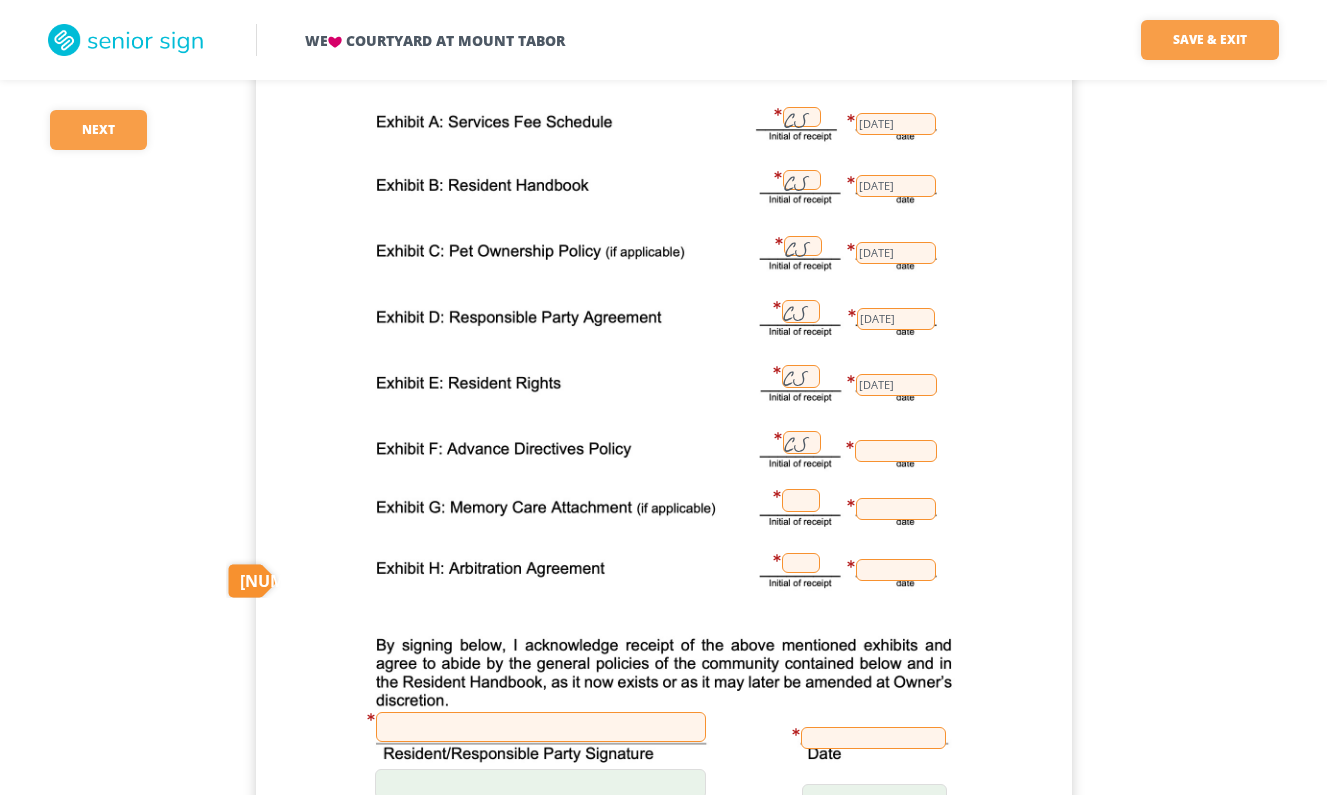 click at bounding box center [896, 451] 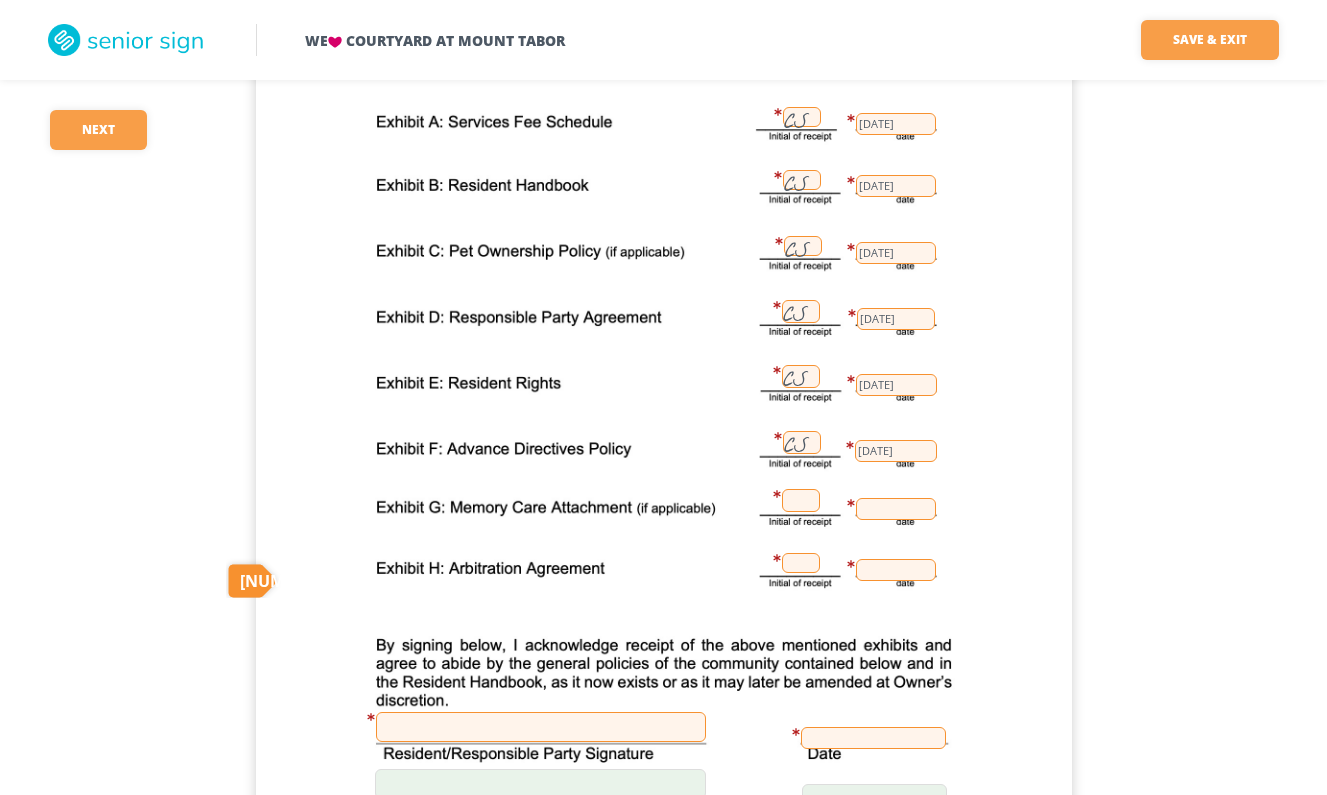click on "CS CS CS [DATE] [DATE] CS CS CS [DATE] [DATE] [DATE] [DATE]" at bounding box center (664, 400) 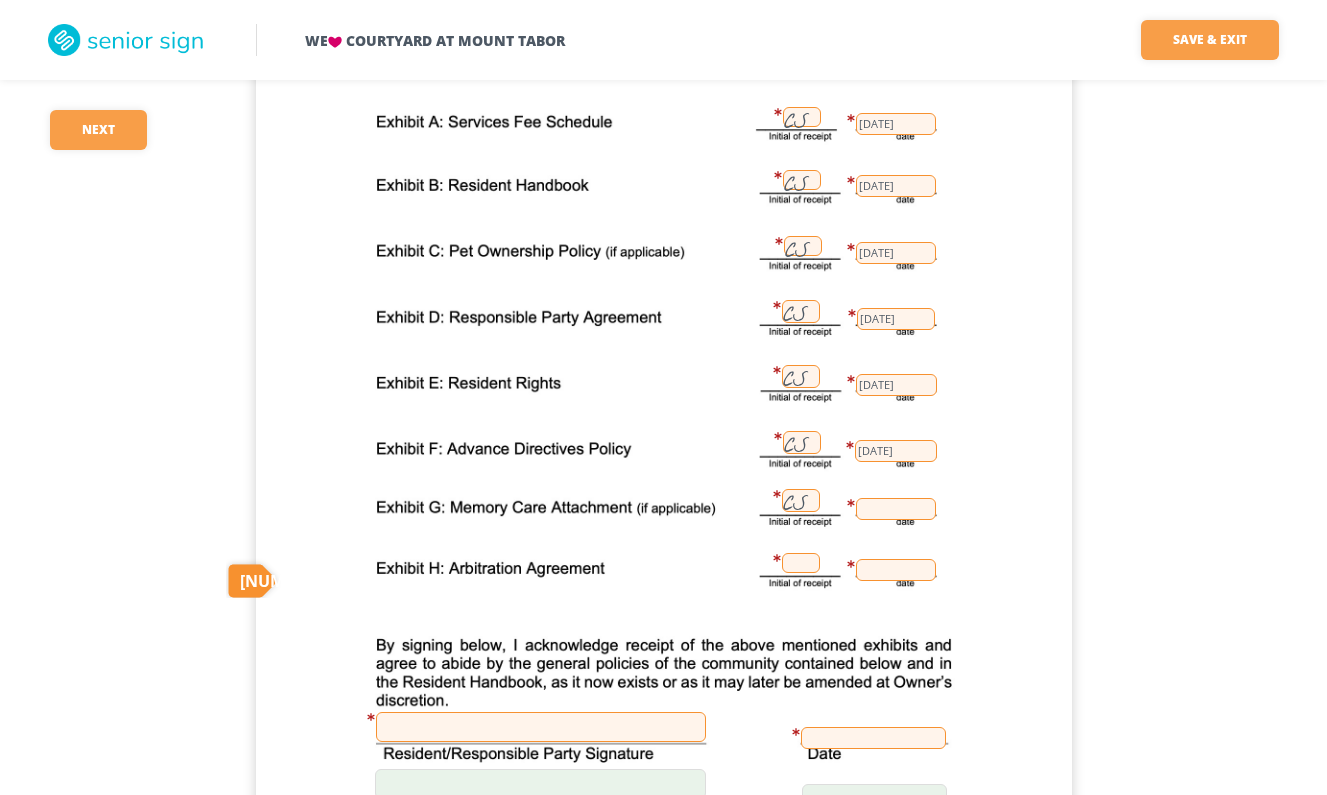 click at bounding box center (896, 509) 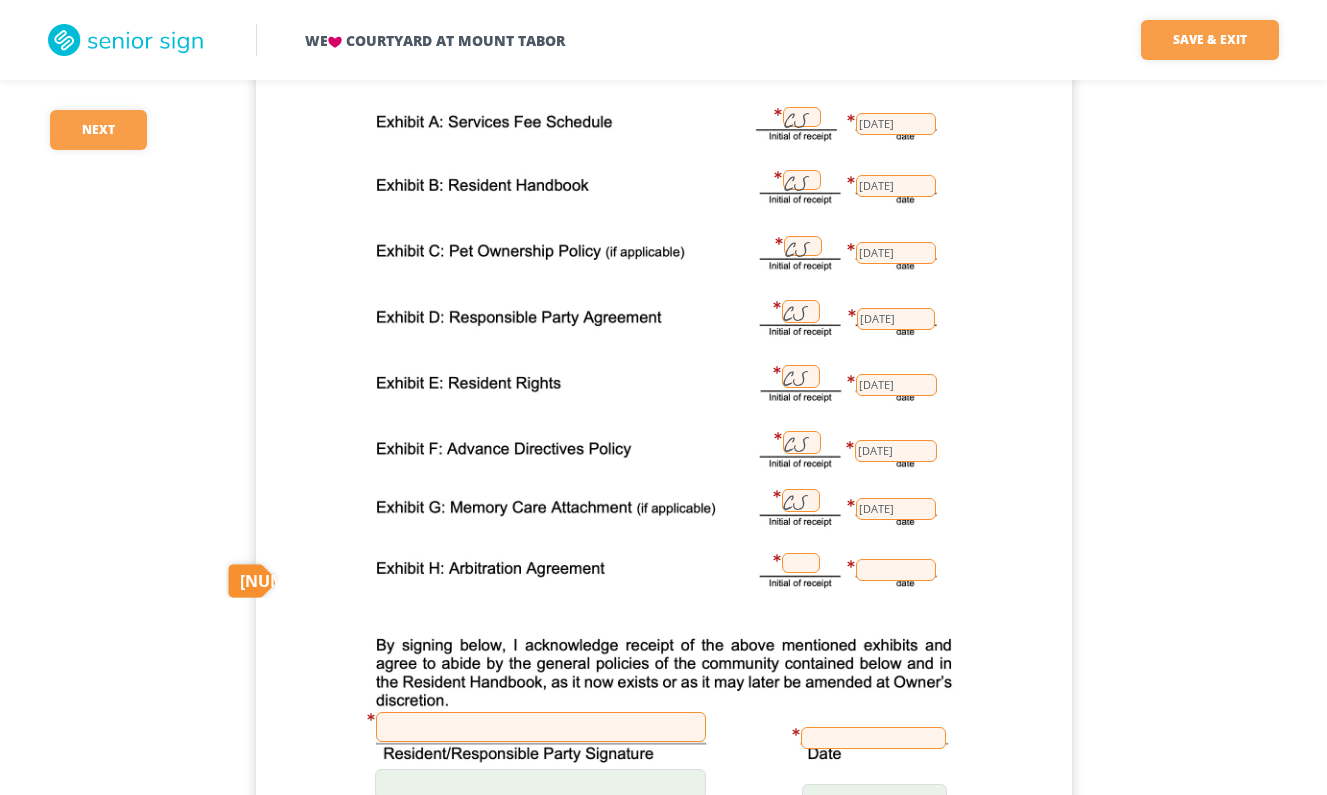 click at bounding box center [801, 563] 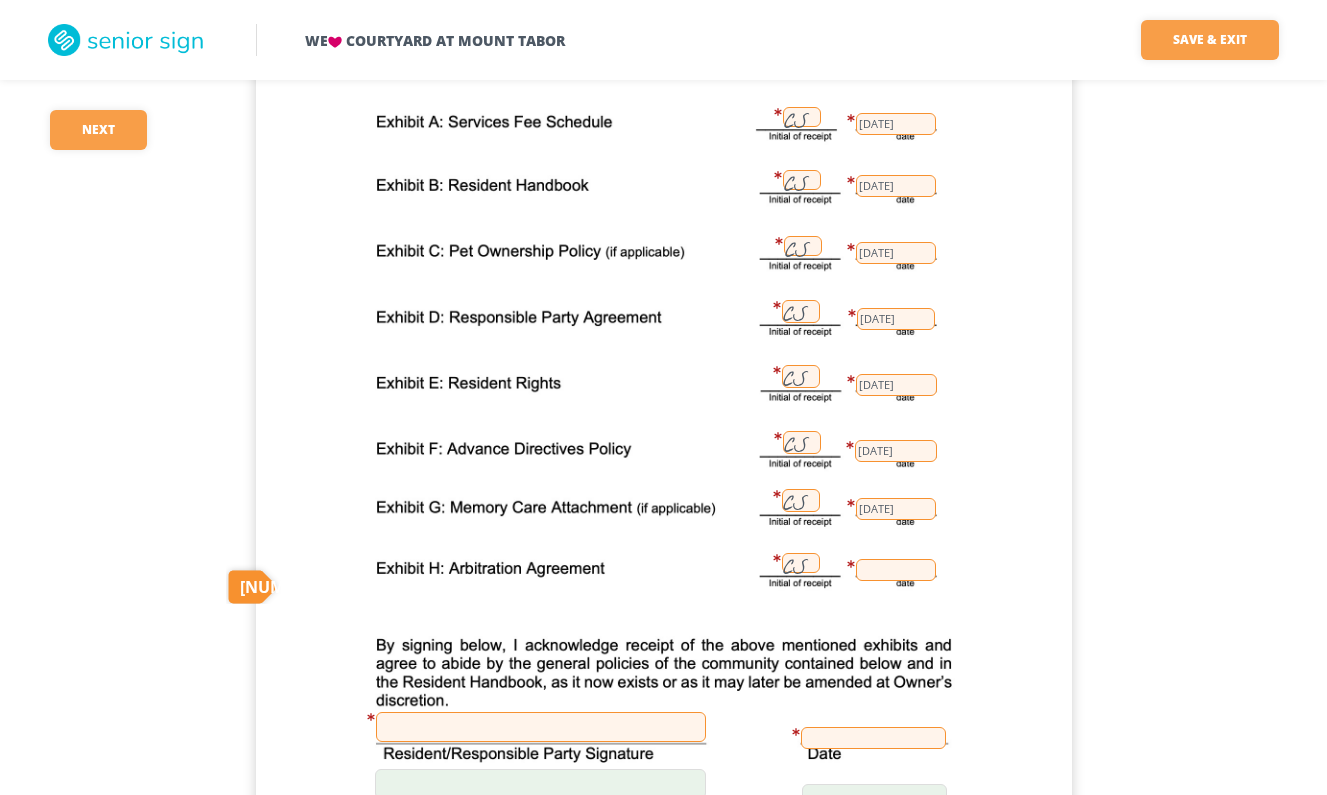 click at bounding box center [896, 570] 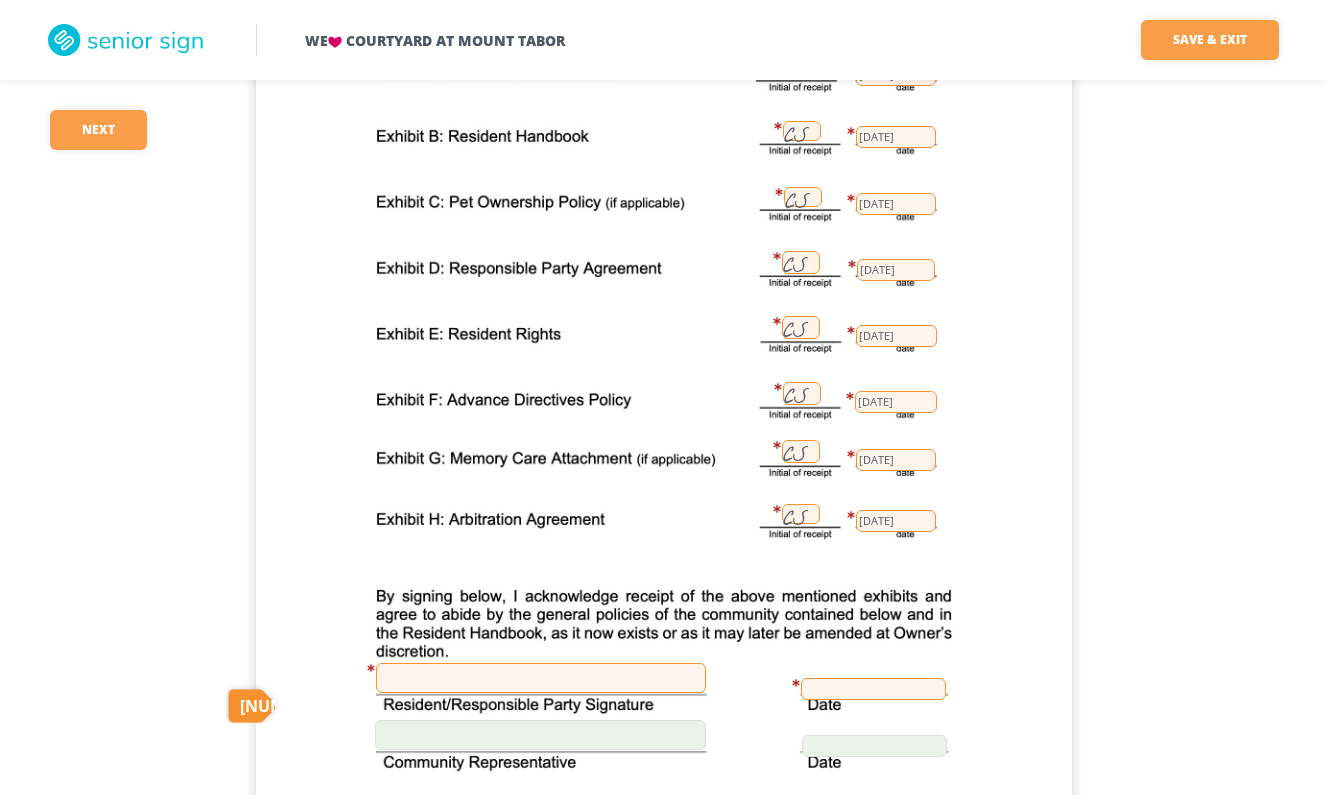 scroll, scrollTop: 377, scrollLeft: 0, axis: vertical 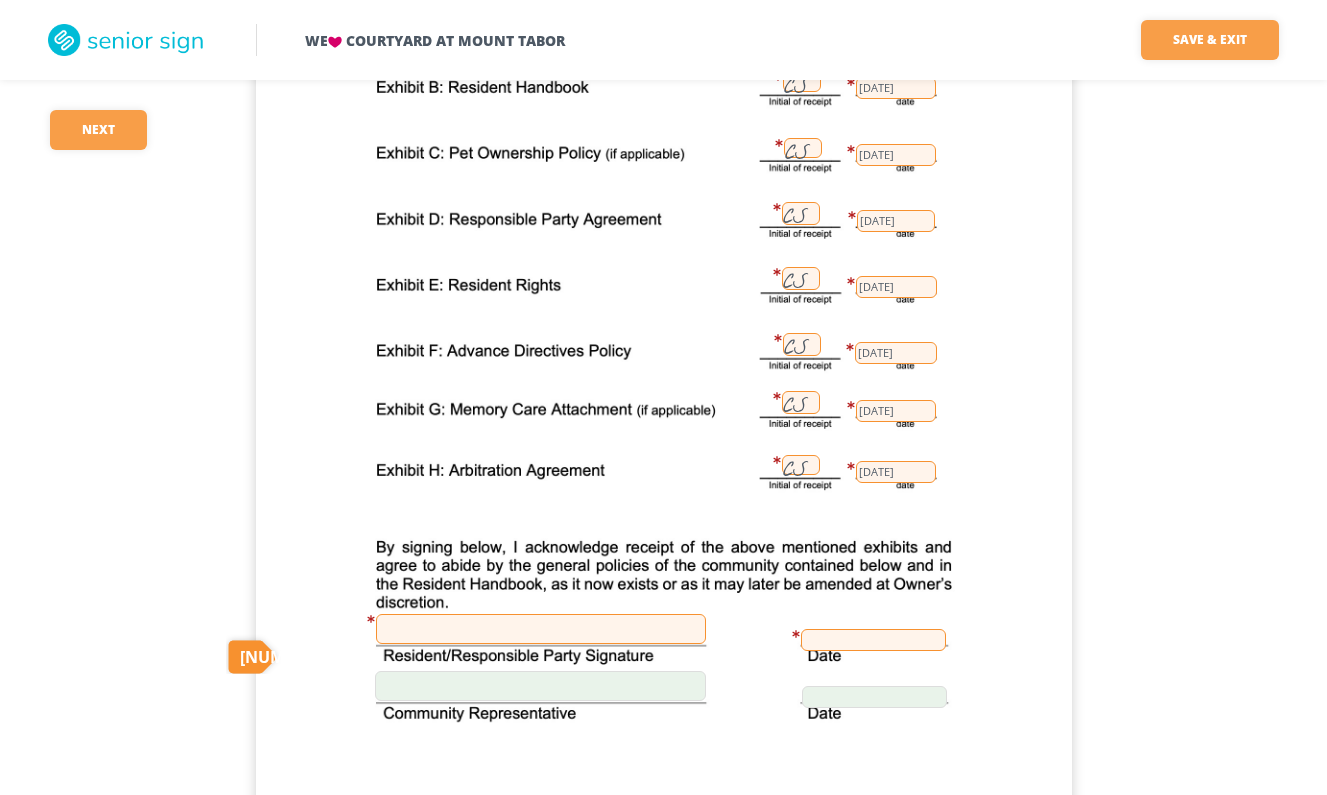 click at bounding box center (541, 629) 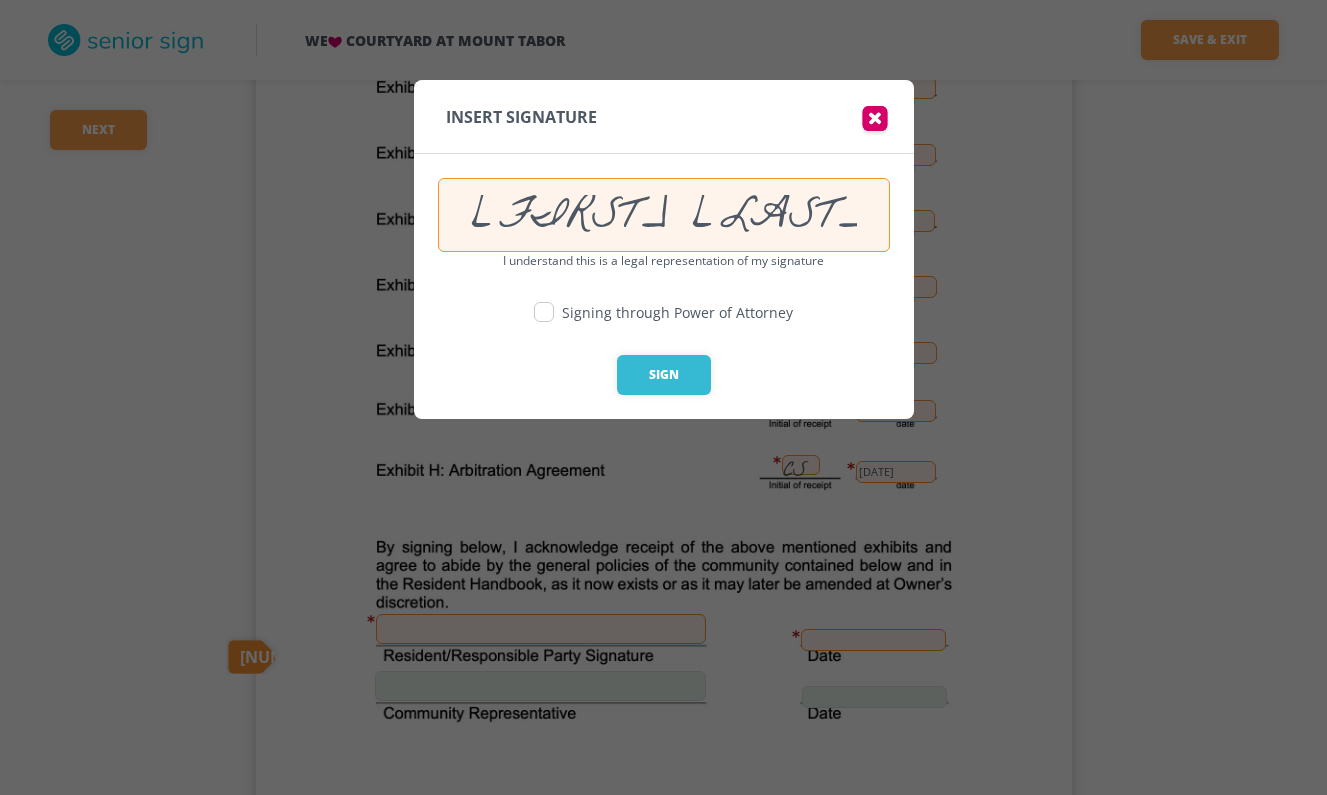 click at bounding box center [544, 312] 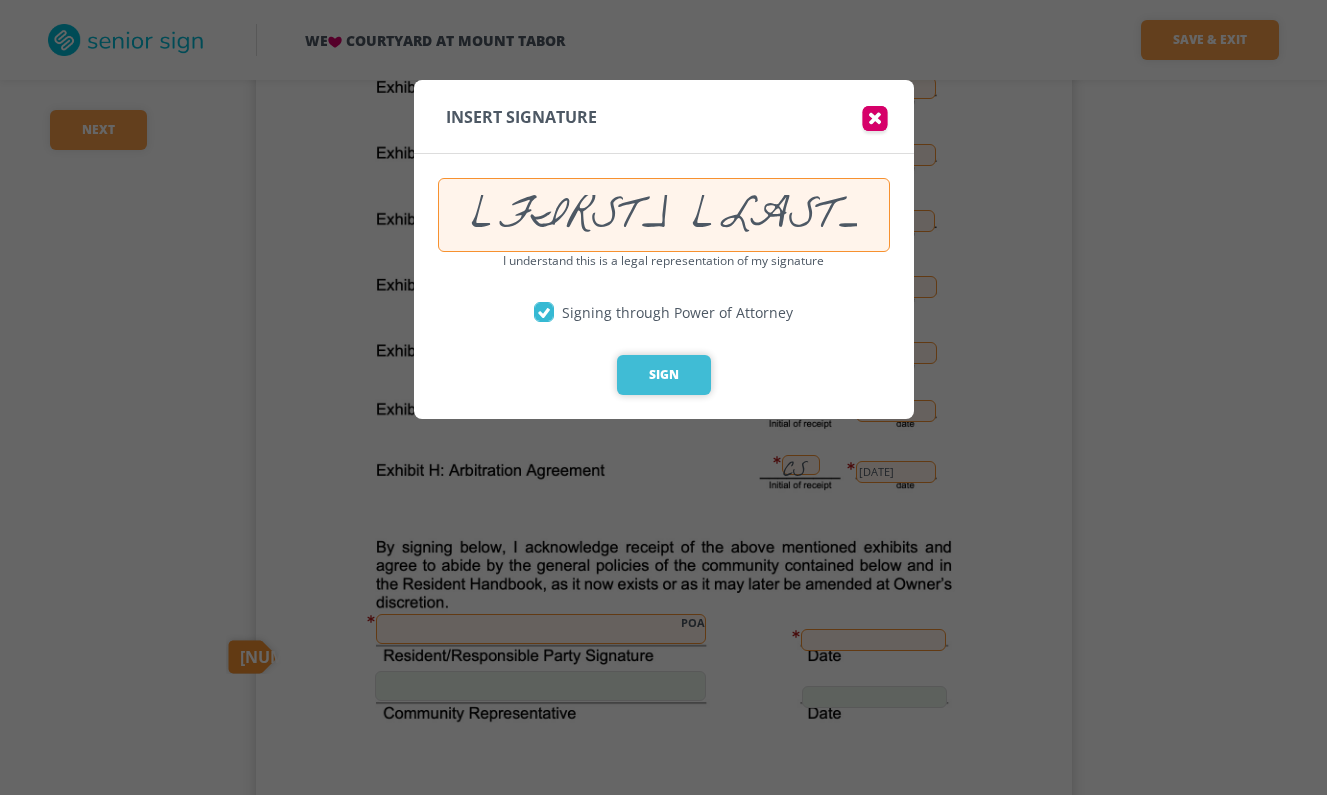 click on "Sign" at bounding box center [664, 375] 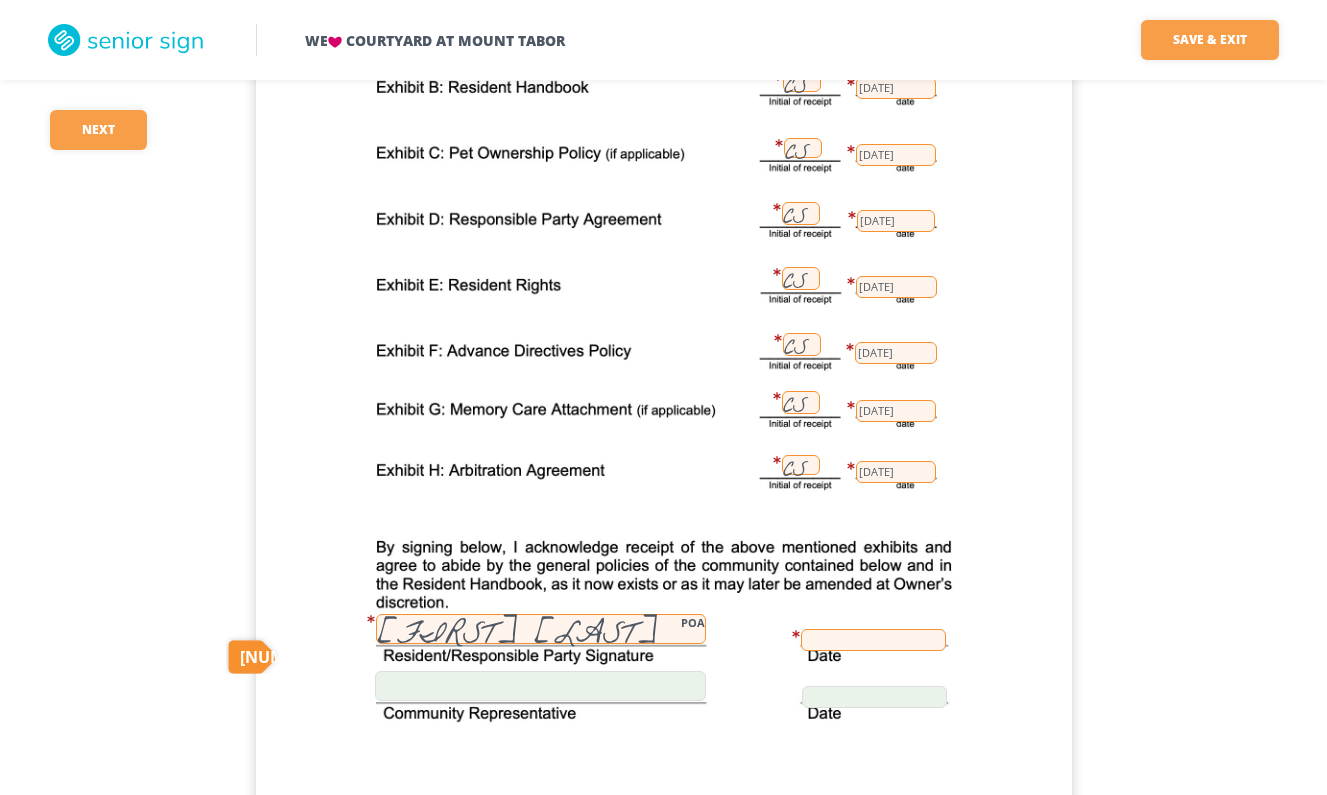 click on "CS CS CS CS [DATE] [DATE] [DATE] CS CS CS CS [DATE] [DATE] [DATE] [DATE] [DATE] [FIRST] [LAST] POA" at bounding box center (664, 302) 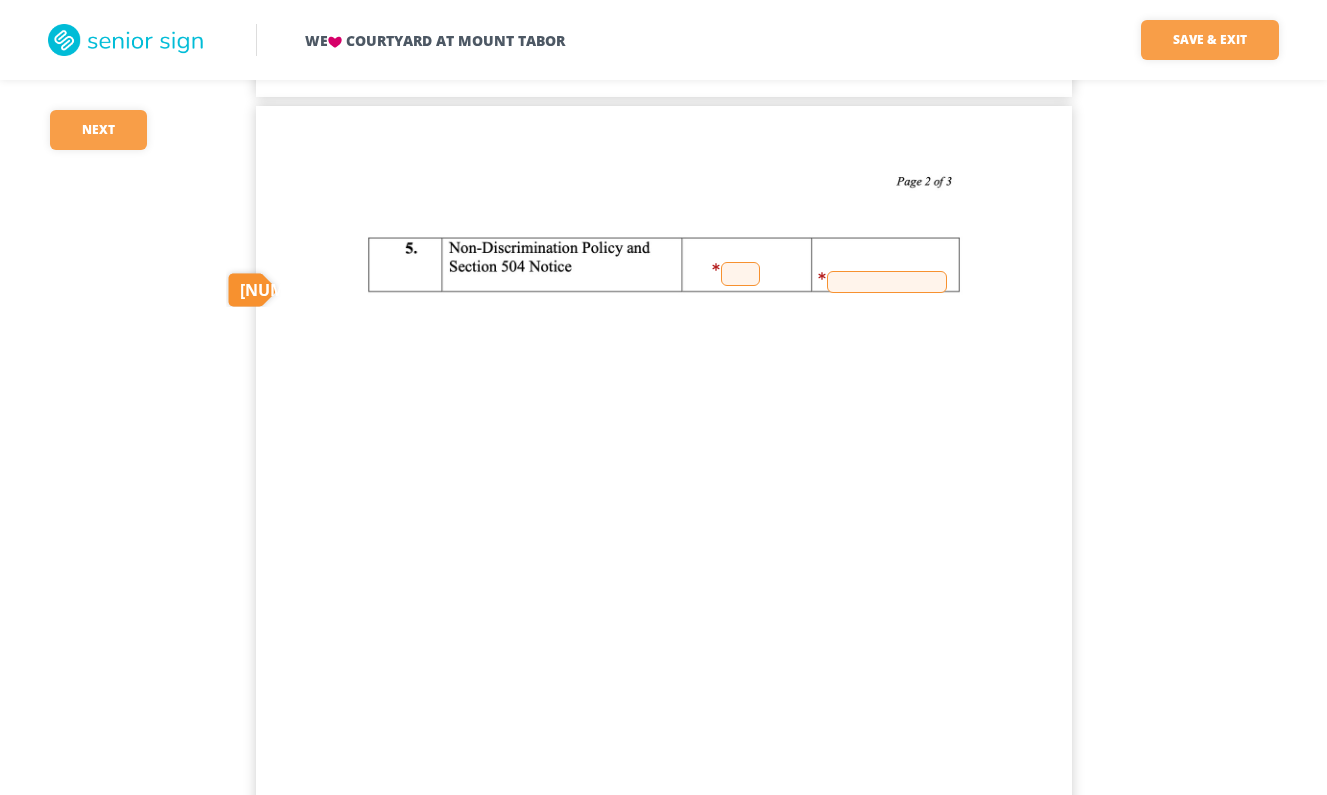 scroll, scrollTop: 1102, scrollLeft: 0, axis: vertical 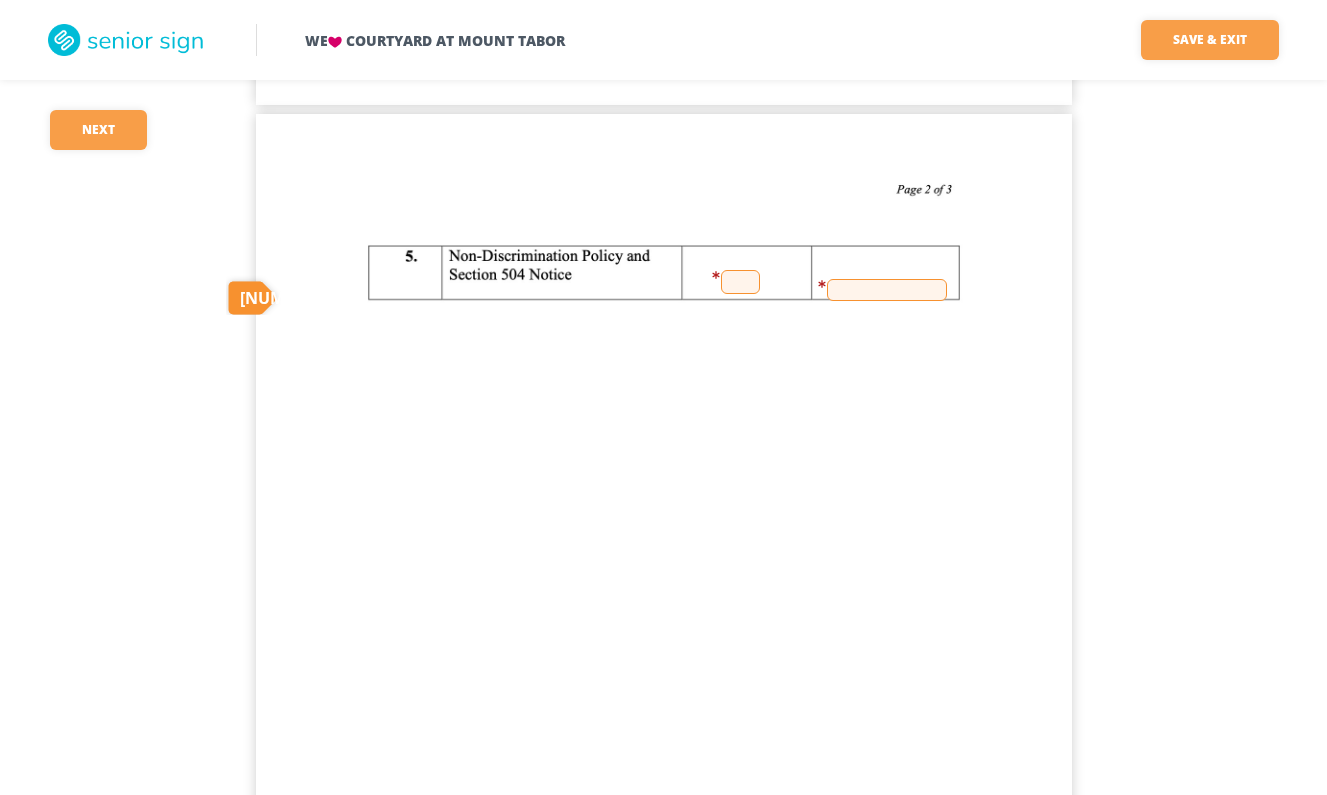 click at bounding box center [740, 282] 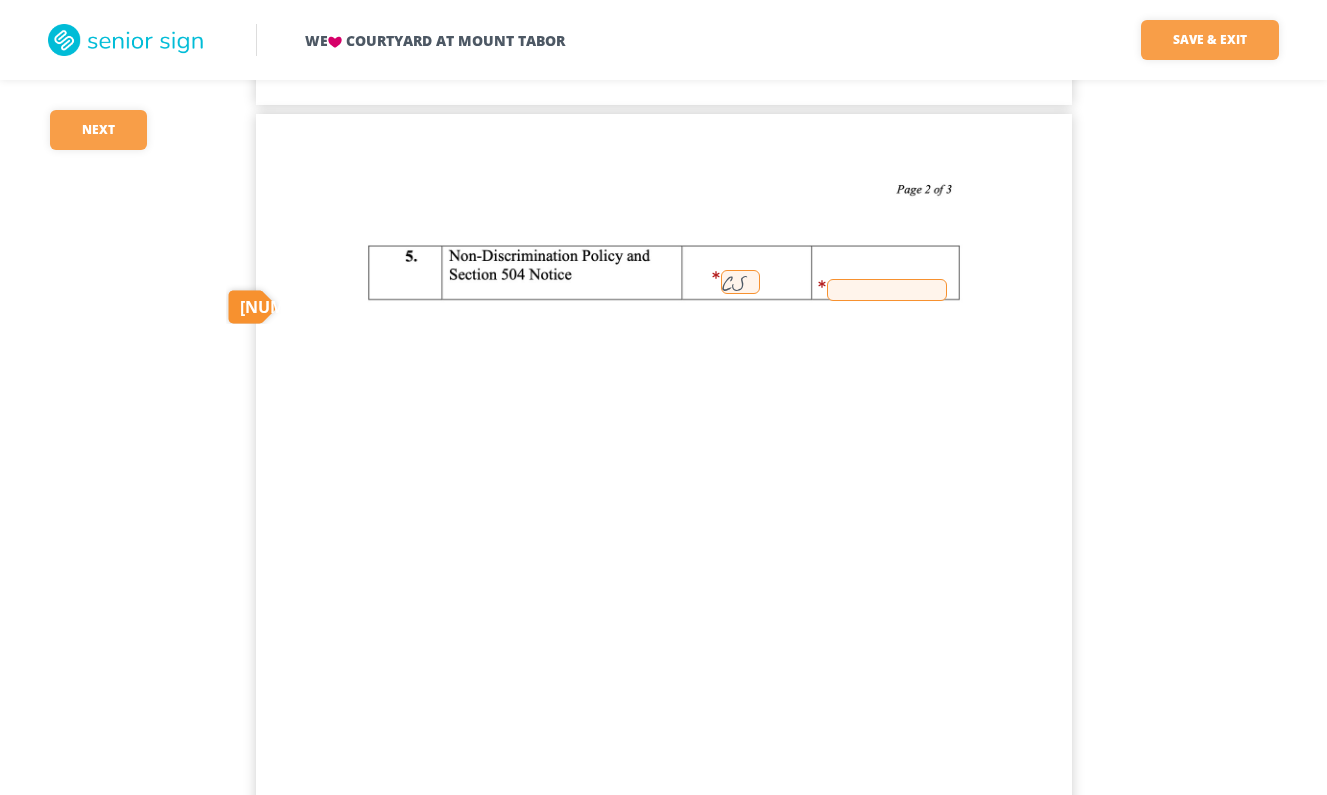 click at bounding box center [887, 290] 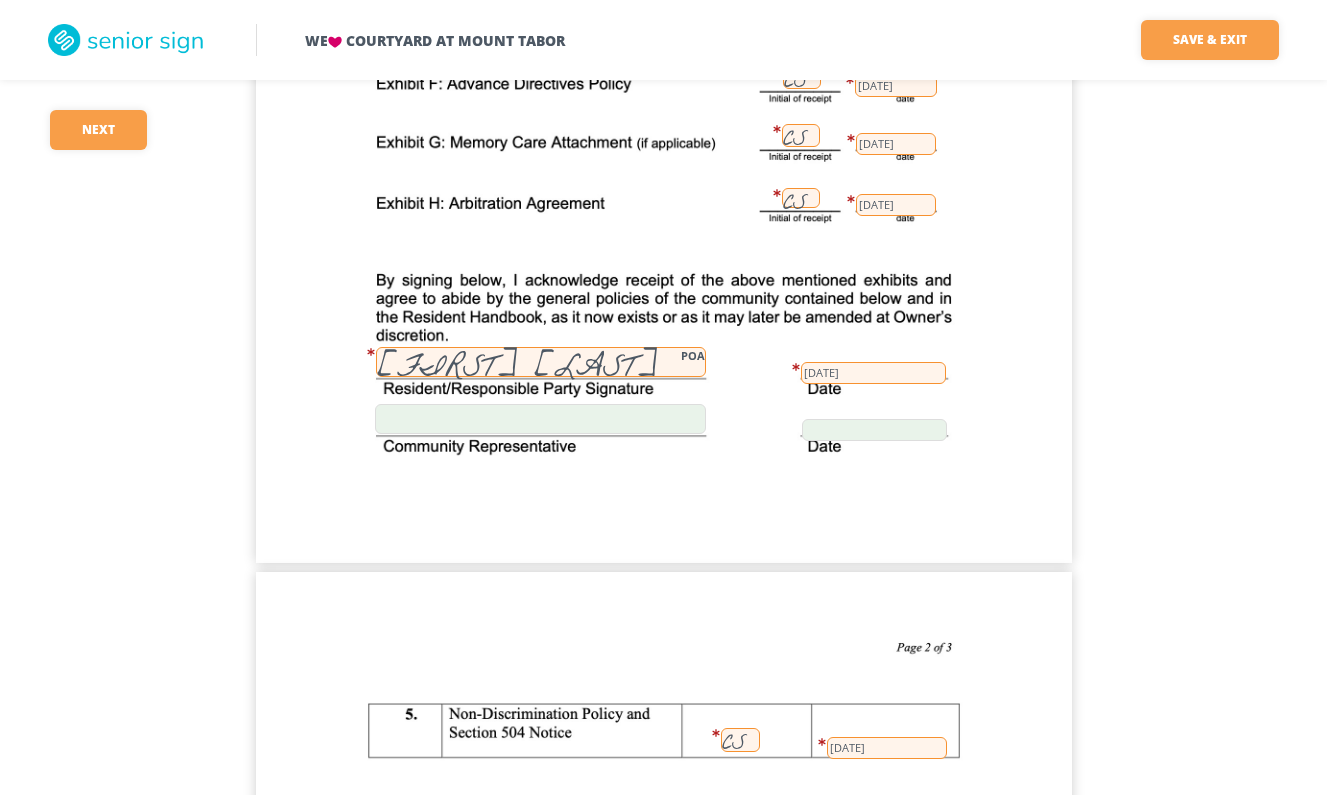 scroll, scrollTop: 615, scrollLeft: 0, axis: vertical 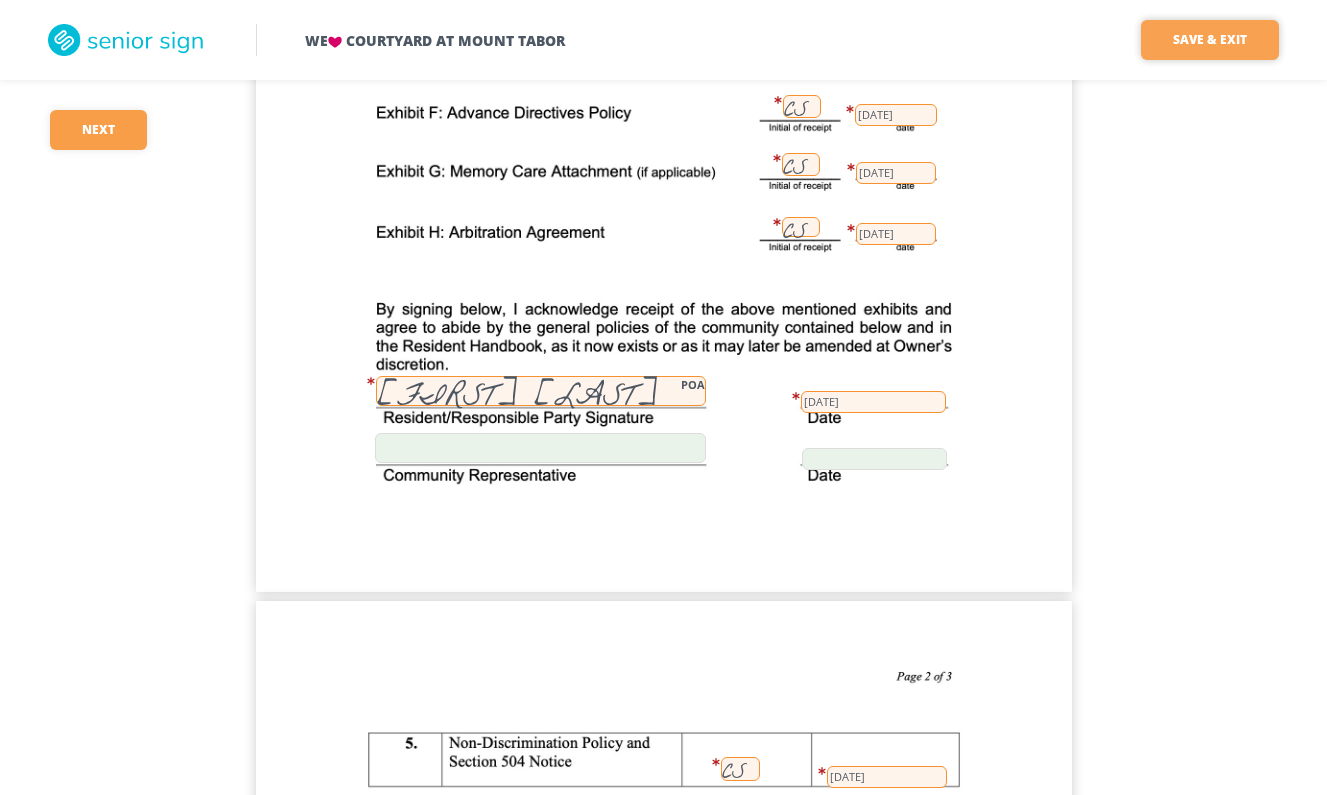 click on "Save & Exit" at bounding box center (1210, 40) 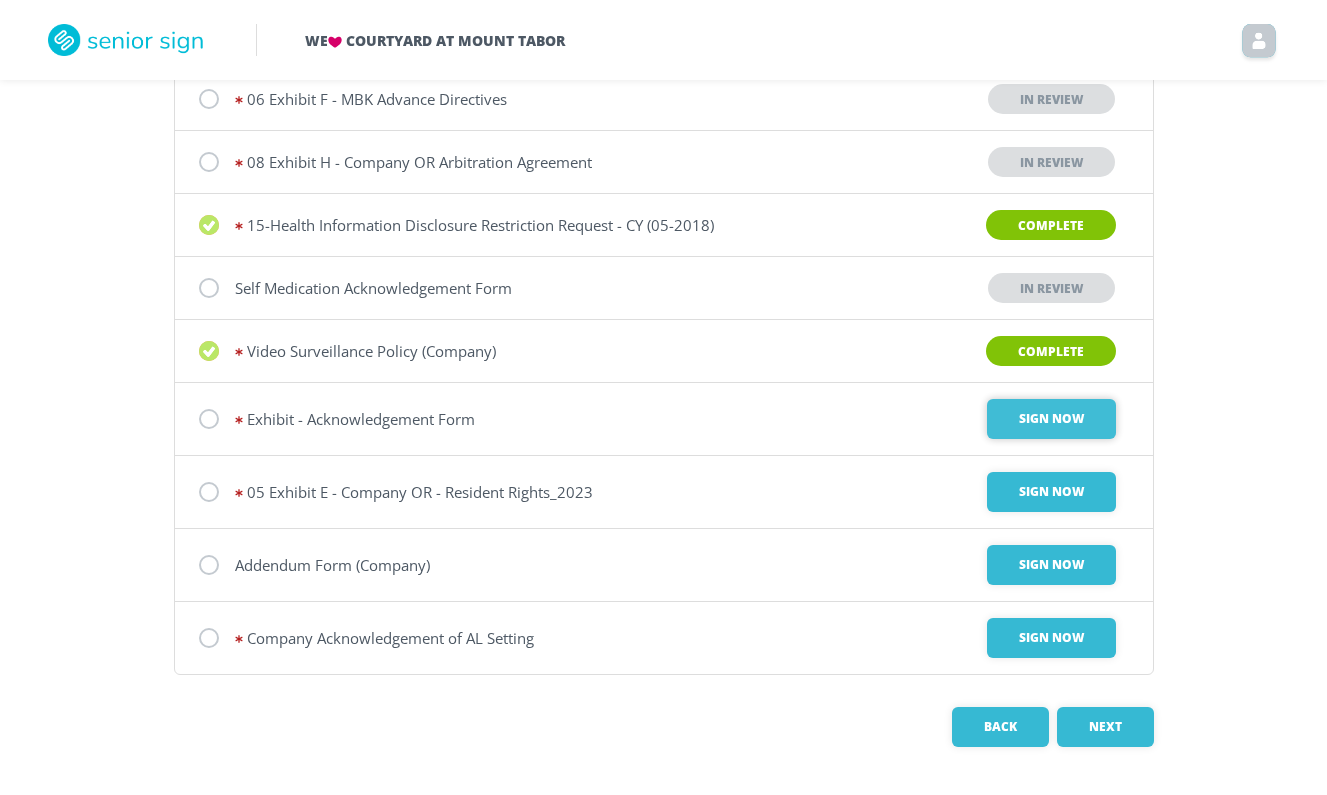 scroll, scrollTop: 479, scrollLeft: 0, axis: vertical 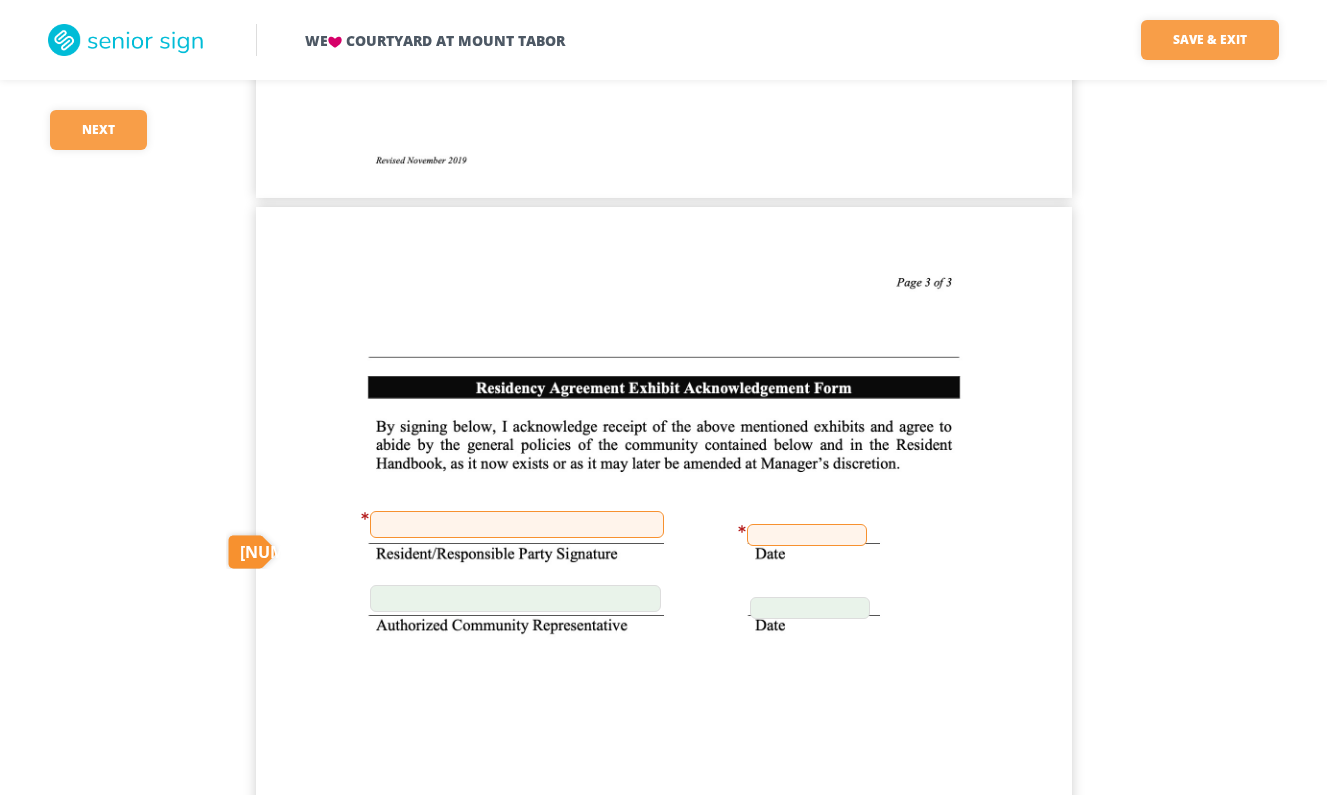 click at bounding box center (517, 524) 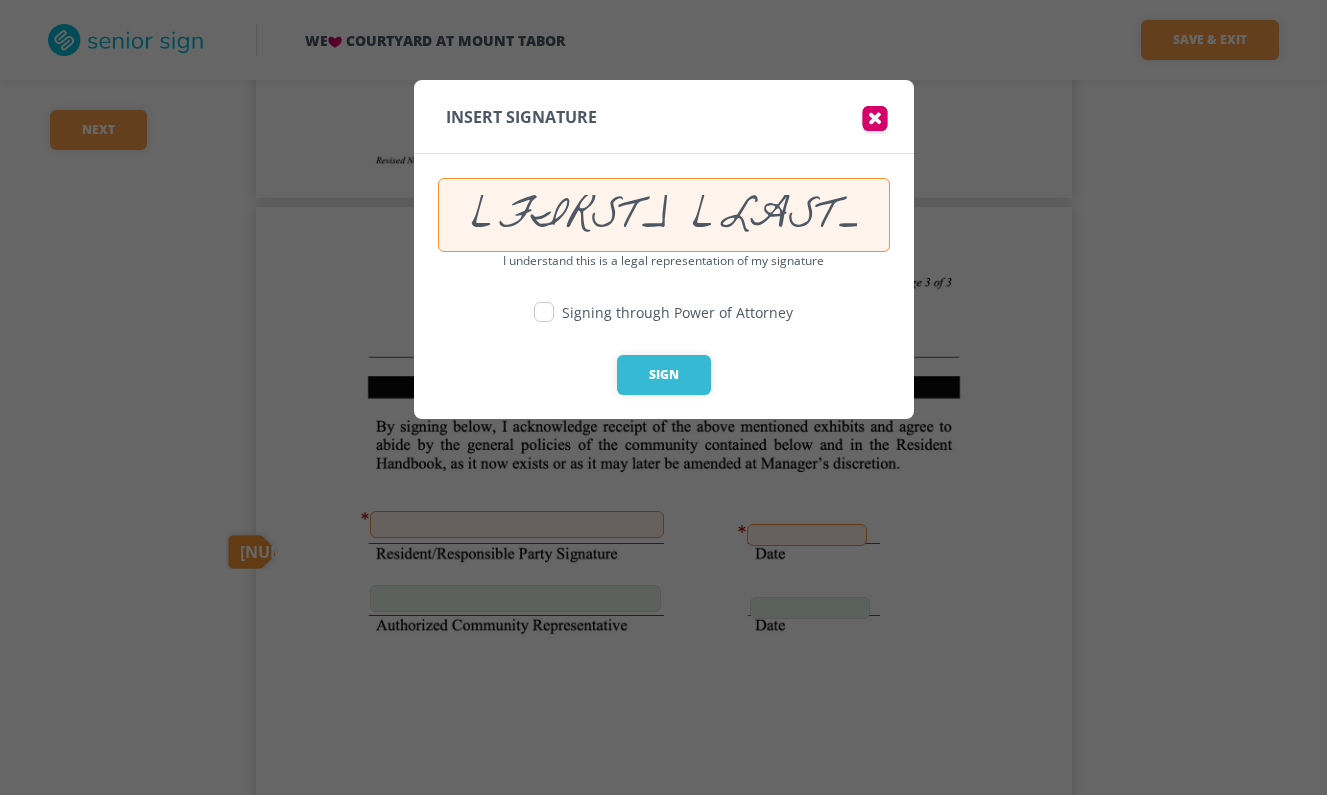 click at bounding box center (544, 312) 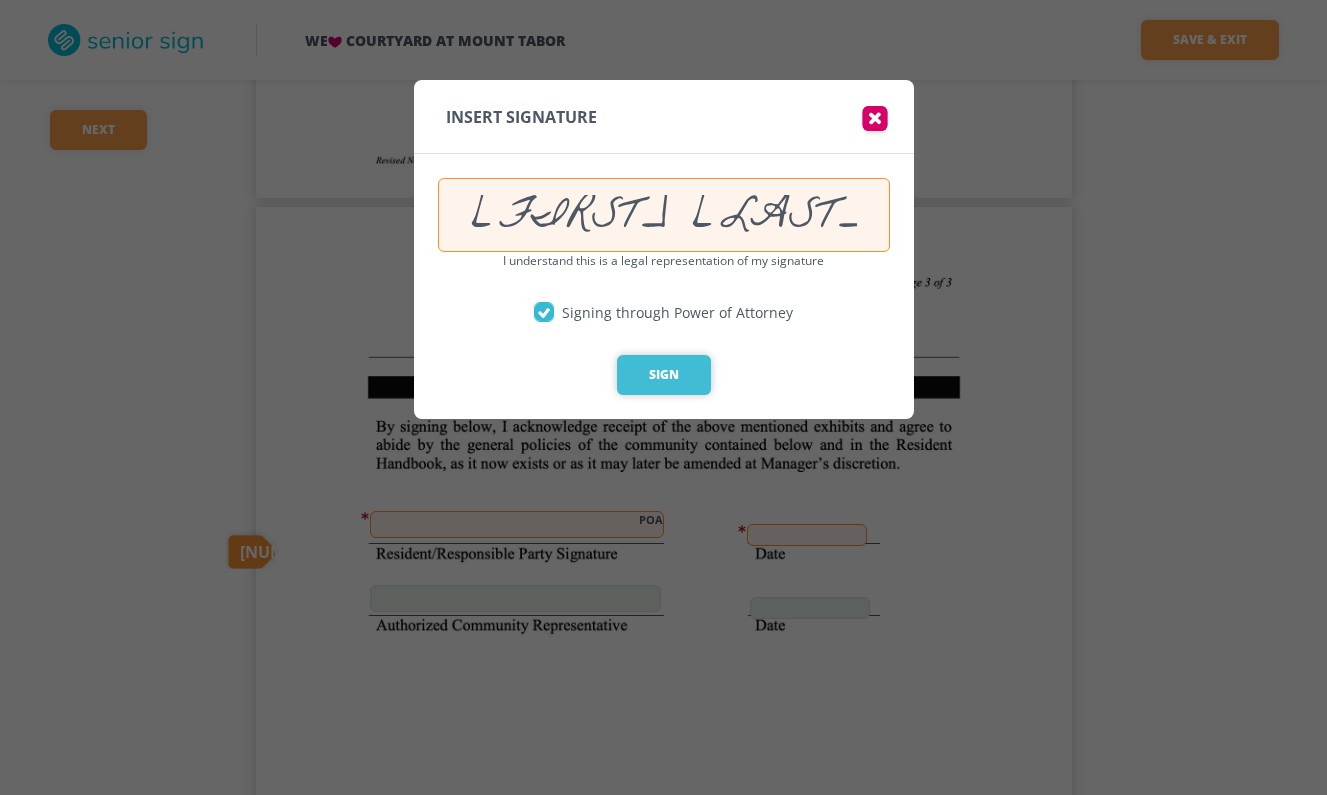 click on "Sign" at bounding box center [664, 375] 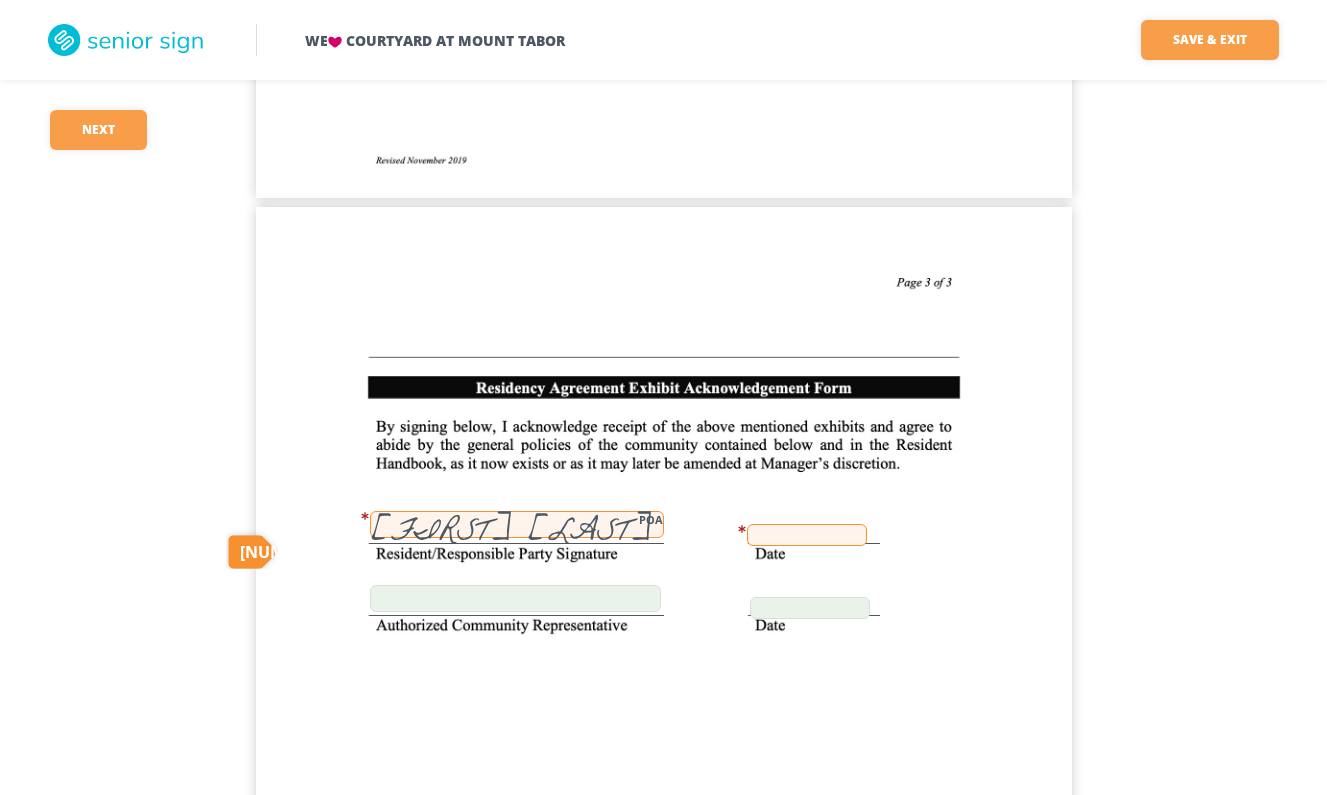 click at bounding box center [807, 535] 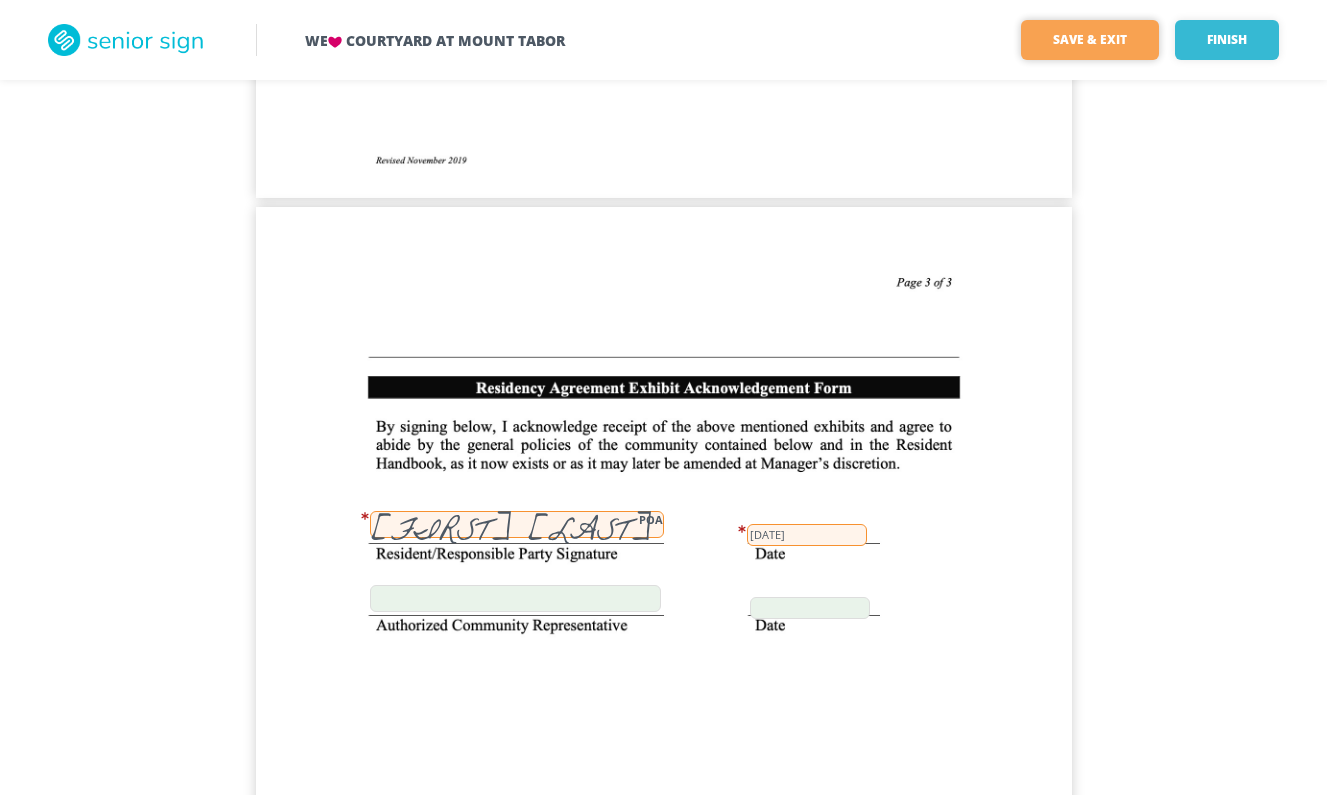 click on "Save & Exit" at bounding box center (1090, 40) 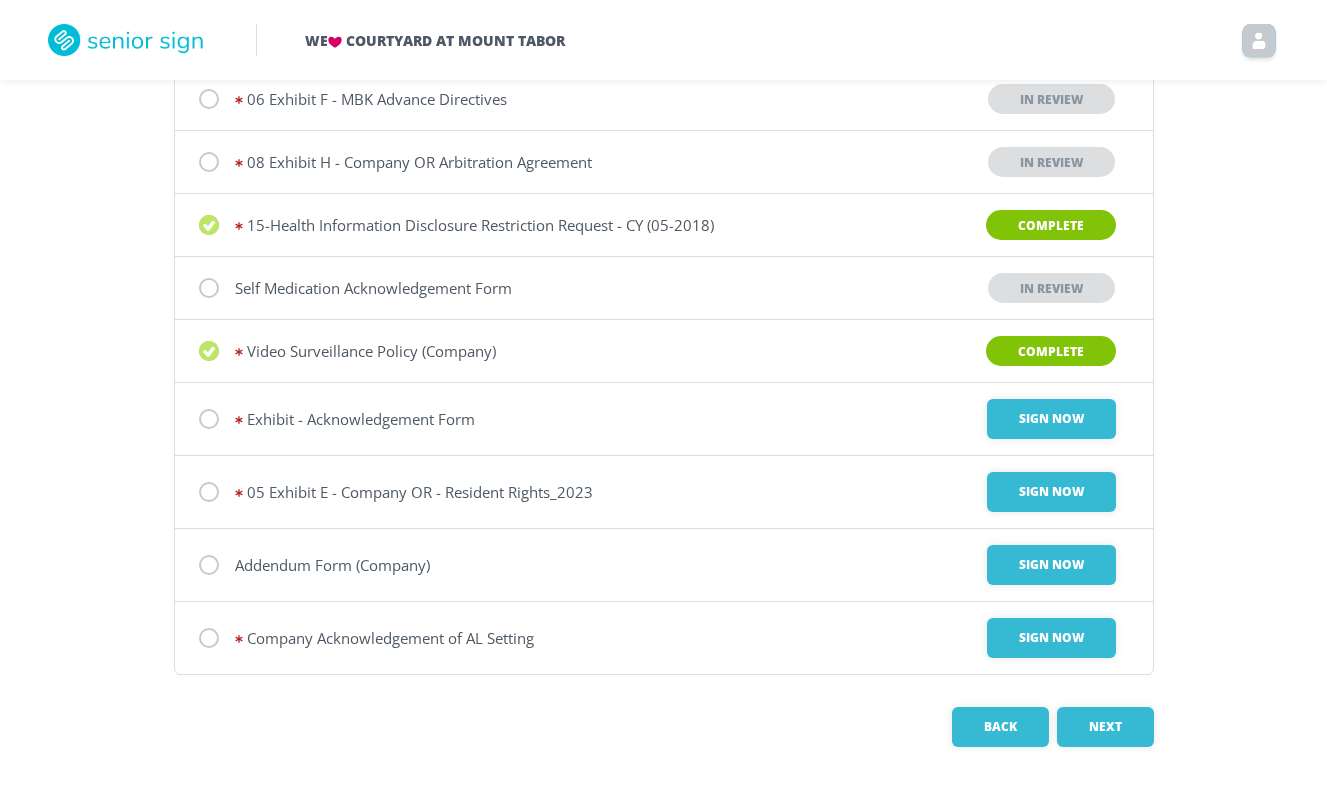 scroll, scrollTop: 479, scrollLeft: 0, axis: vertical 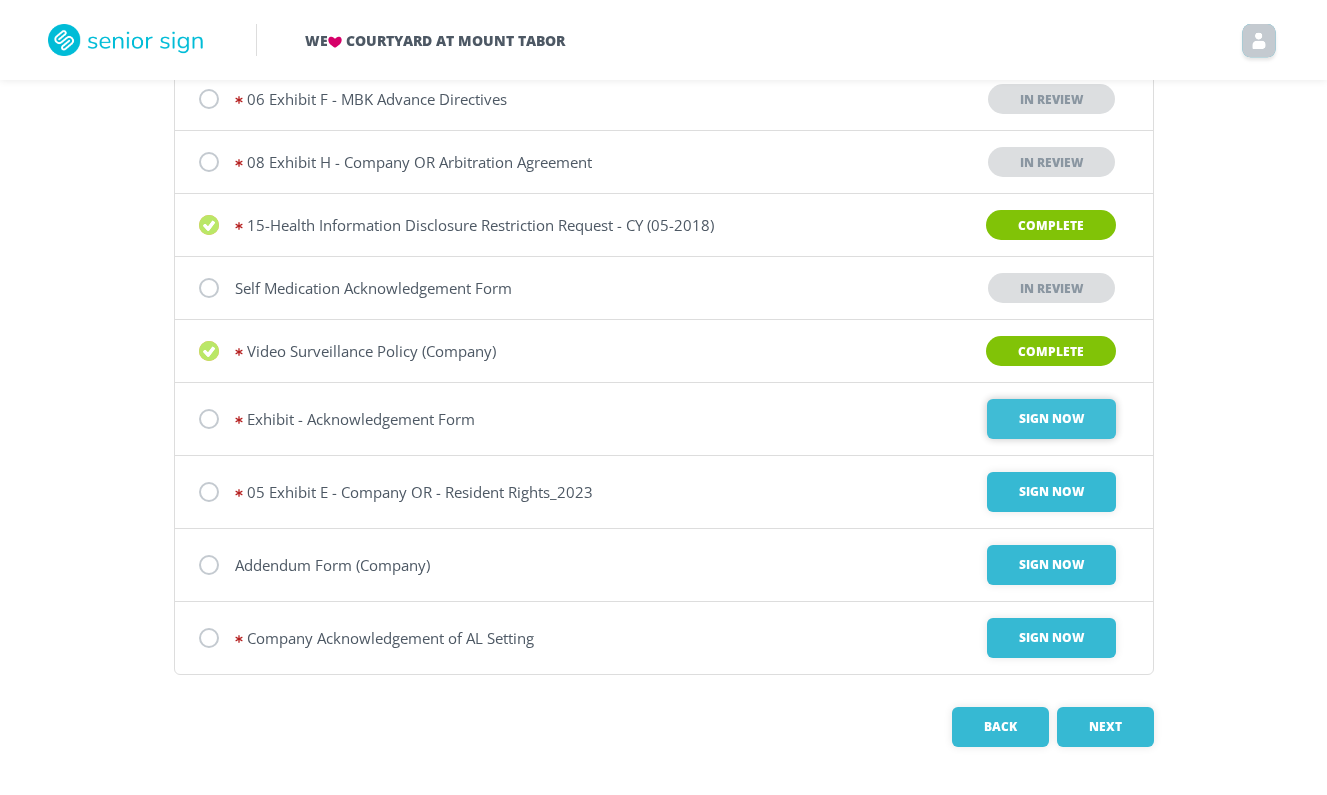 click on "Sign Now" at bounding box center [1051, 419] 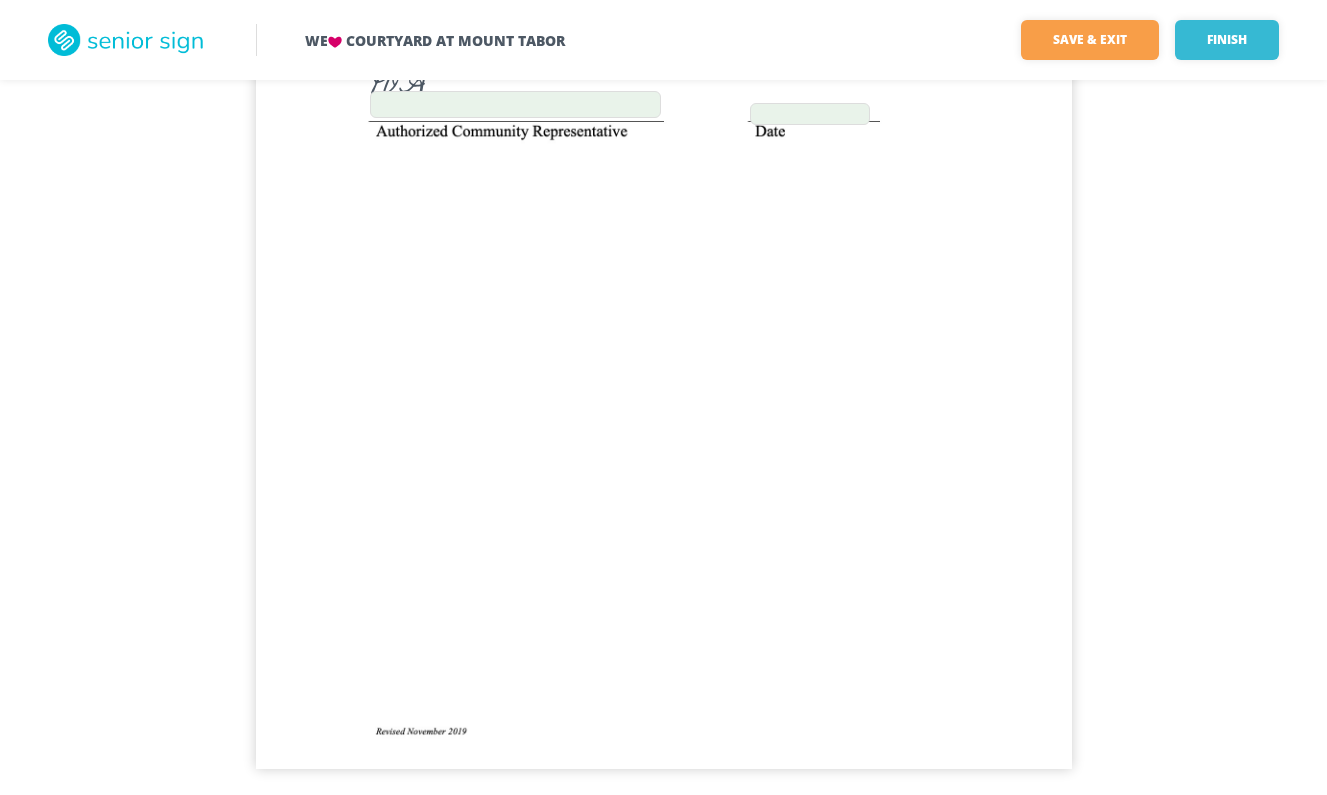 scroll, scrollTop: 2566, scrollLeft: 0, axis: vertical 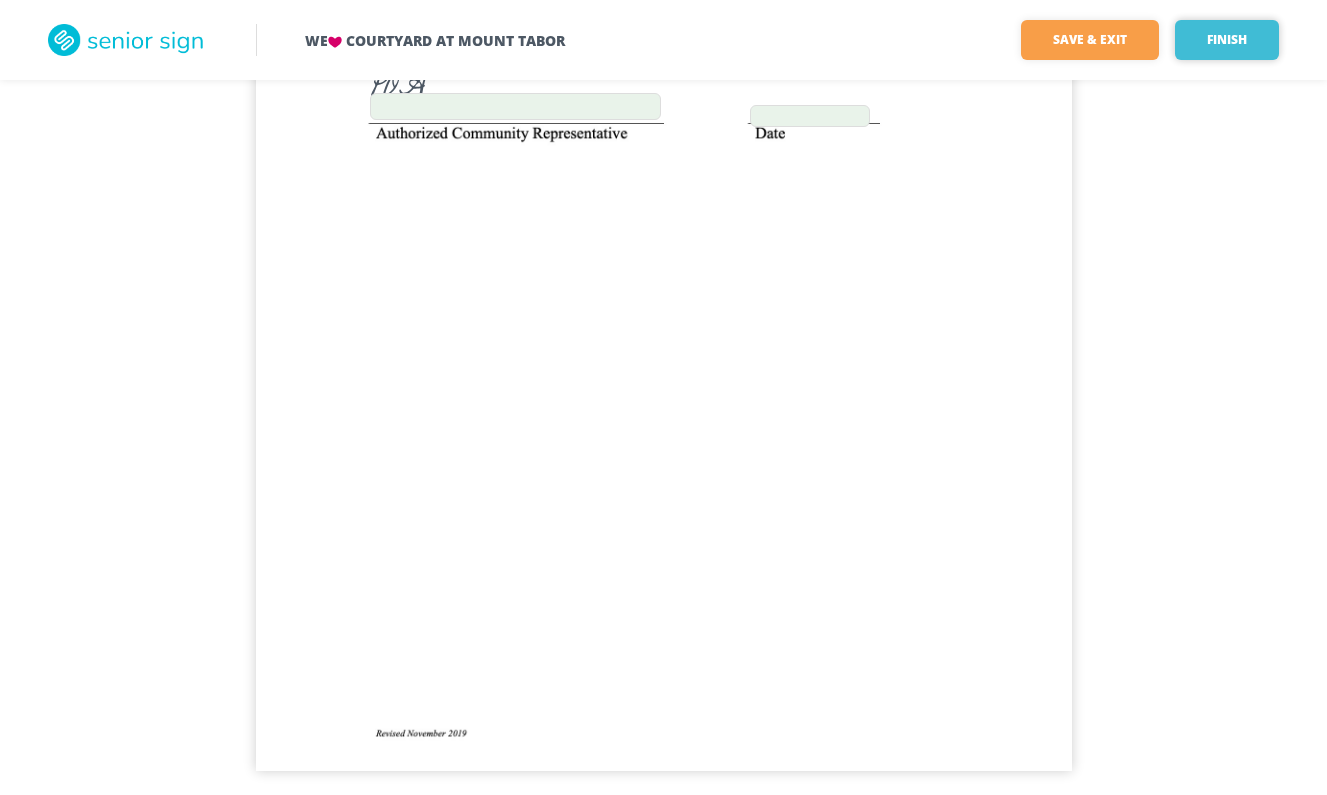 click on "Finish" at bounding box center [1227, 40] 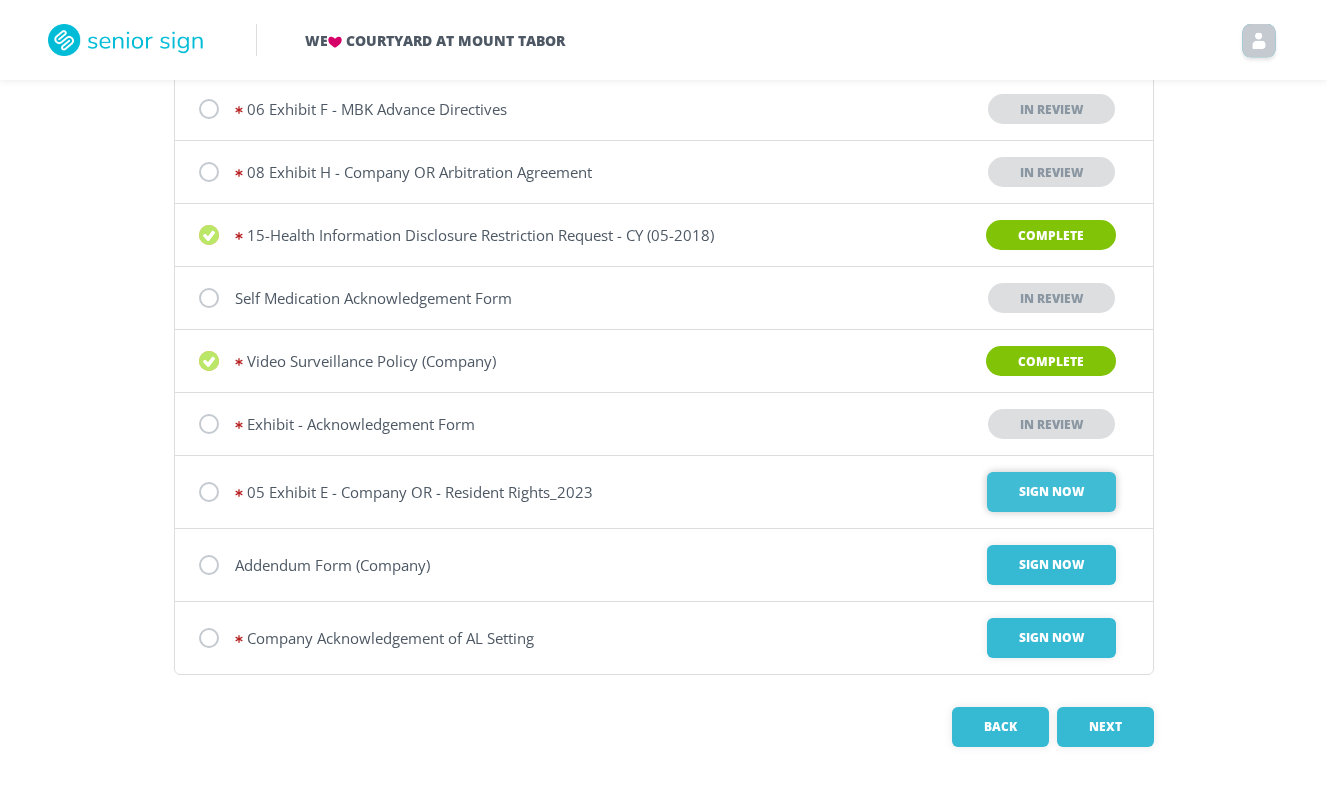 scroll, scrollTop: 469, scrollLeft: 0, axis: vertical 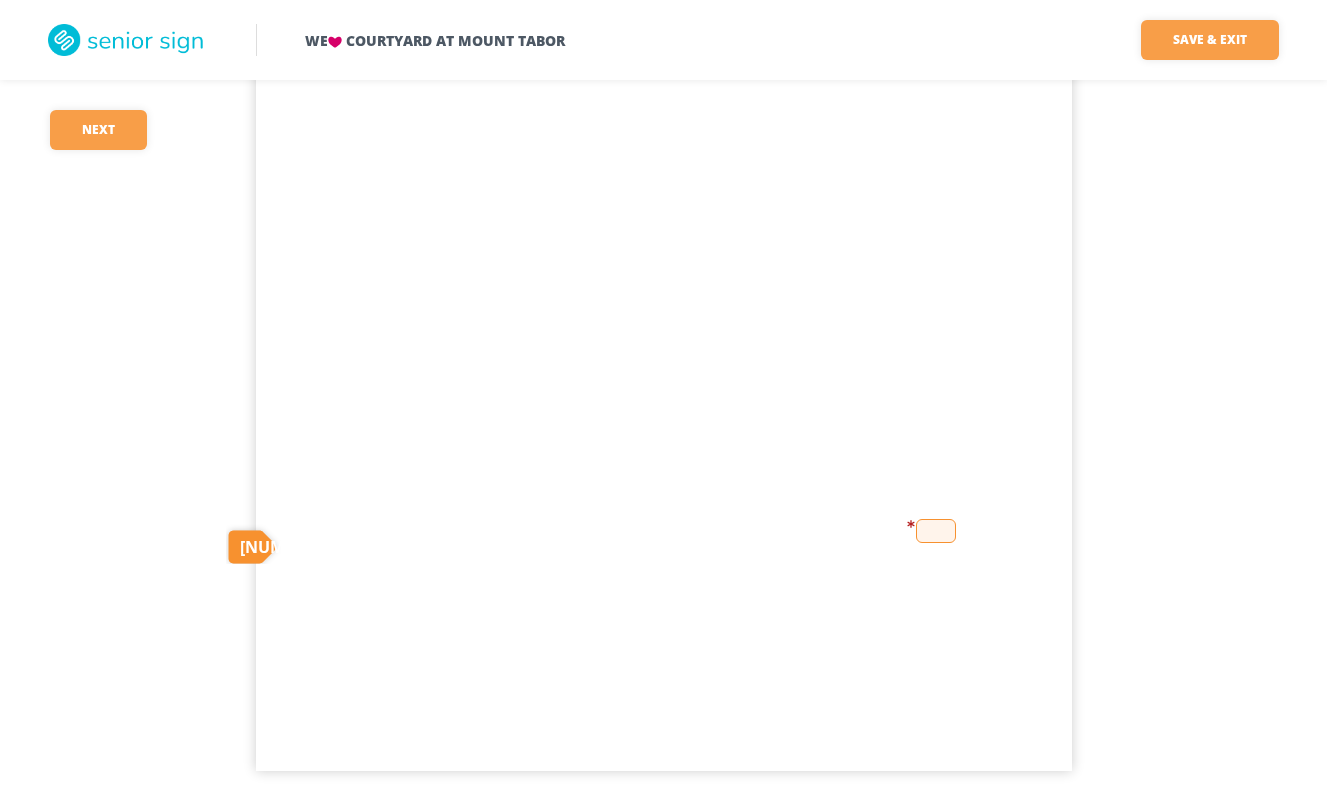click at bounding box center (936, 531) 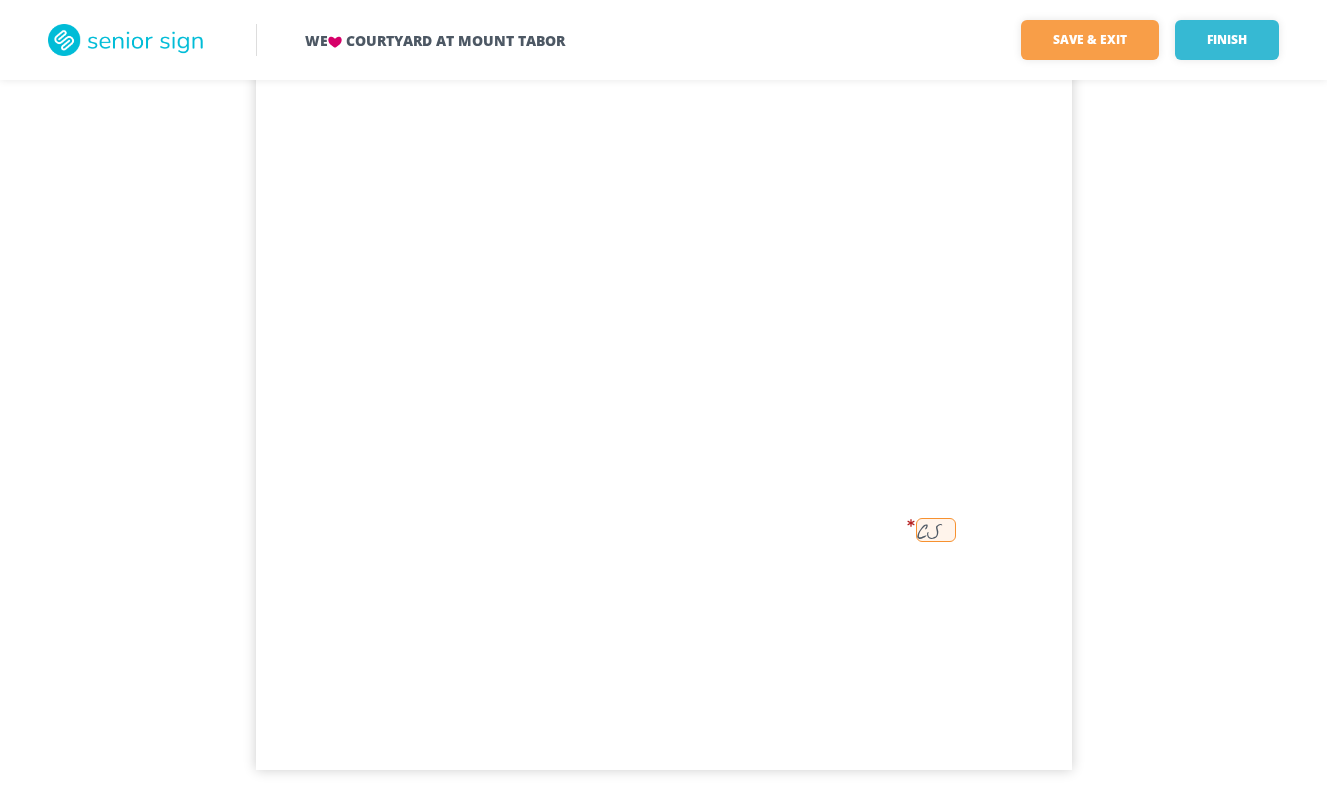 scroll, scrollTop: 1501, scrollLeft: 0, axis: vertical 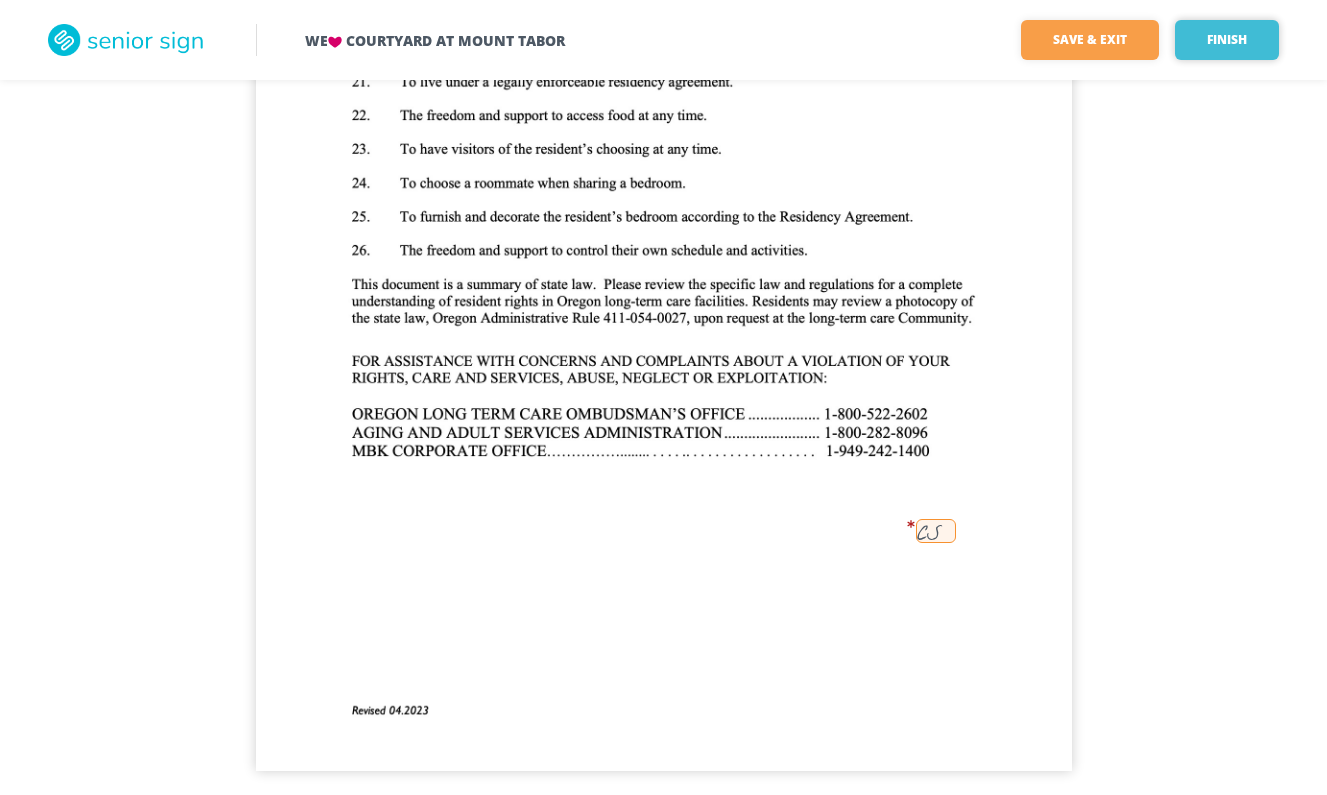 click on "Finish" at bounding box center (1227, 40) 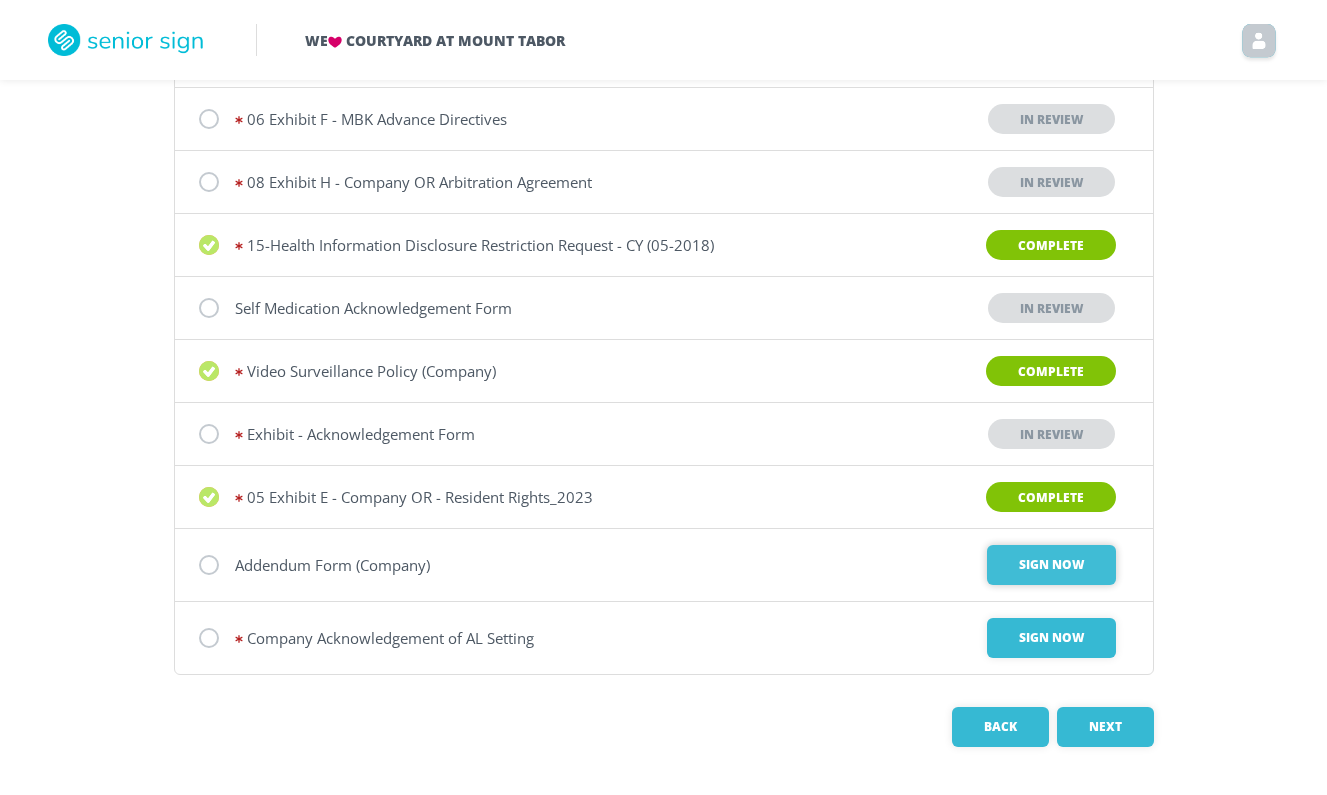 scroll, scrollTop: 459, scrollLeft: 0, axis: vertical 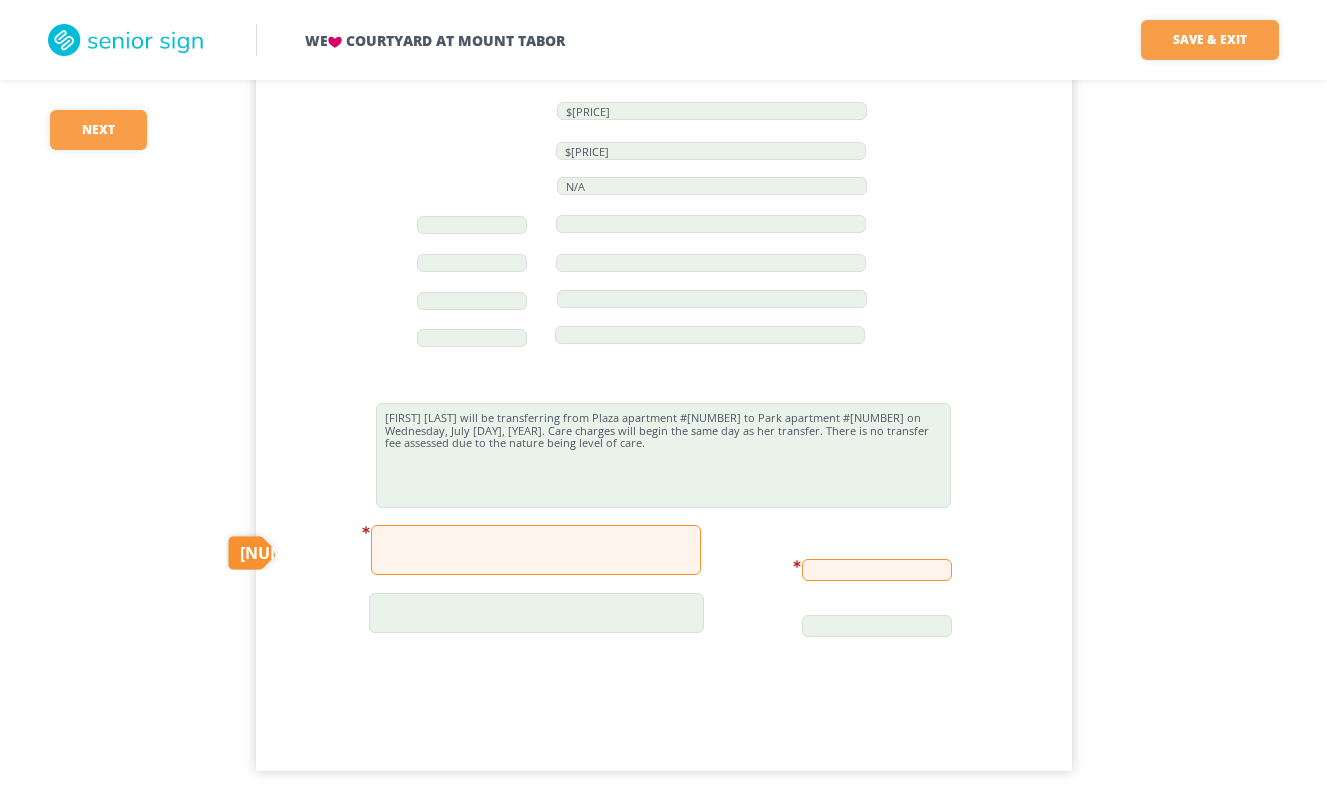 click at bounding box center (536, 550) 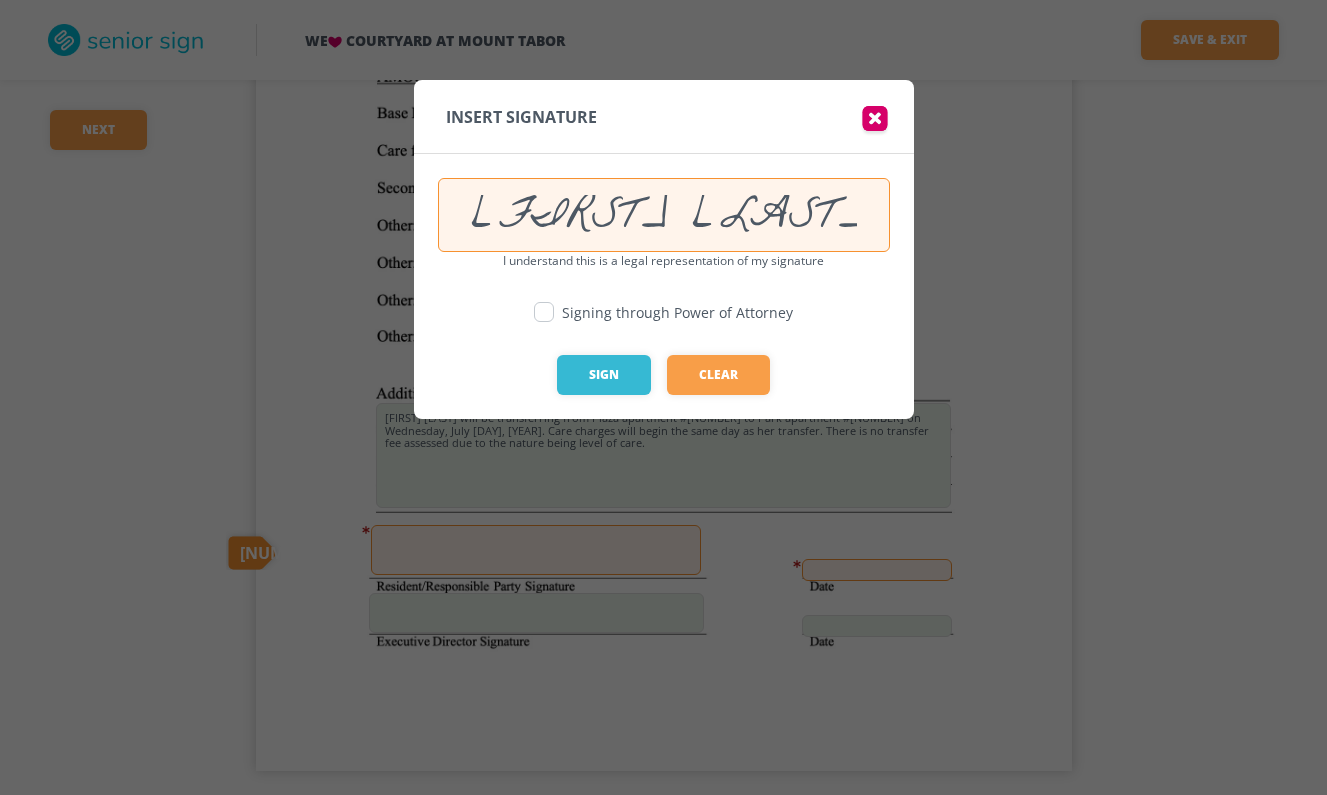 click at bounding box center [544, 312] 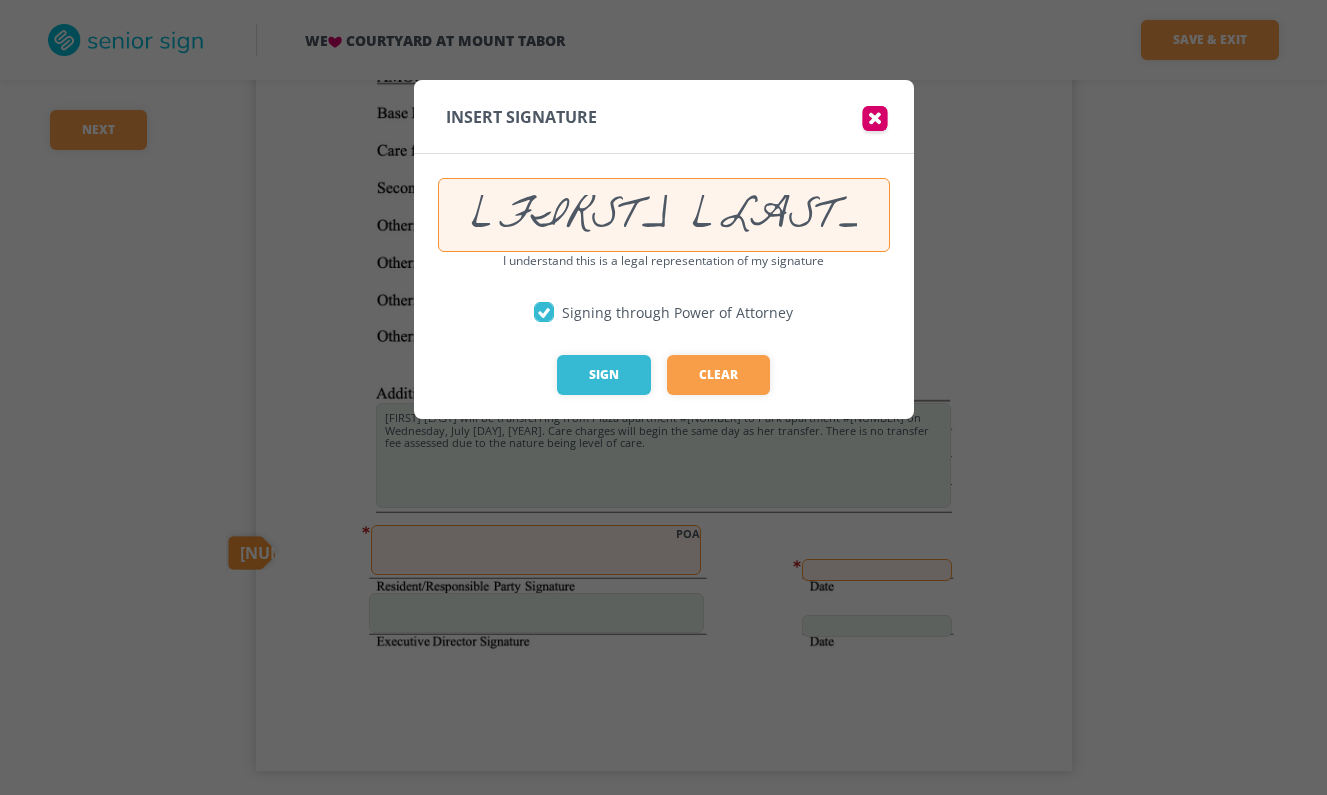 click at bounding box center (544, 313) 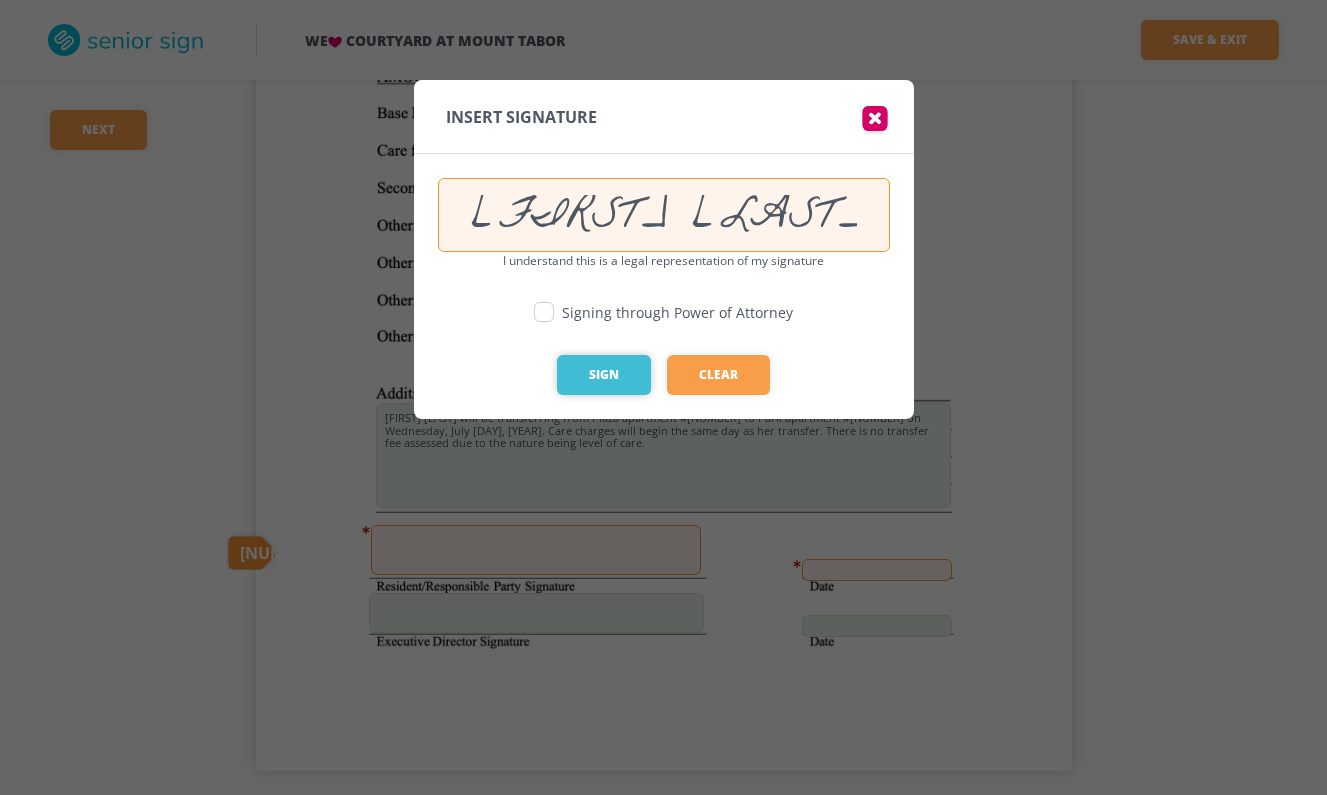 click on "Sign" at bounding box center [604, 375] 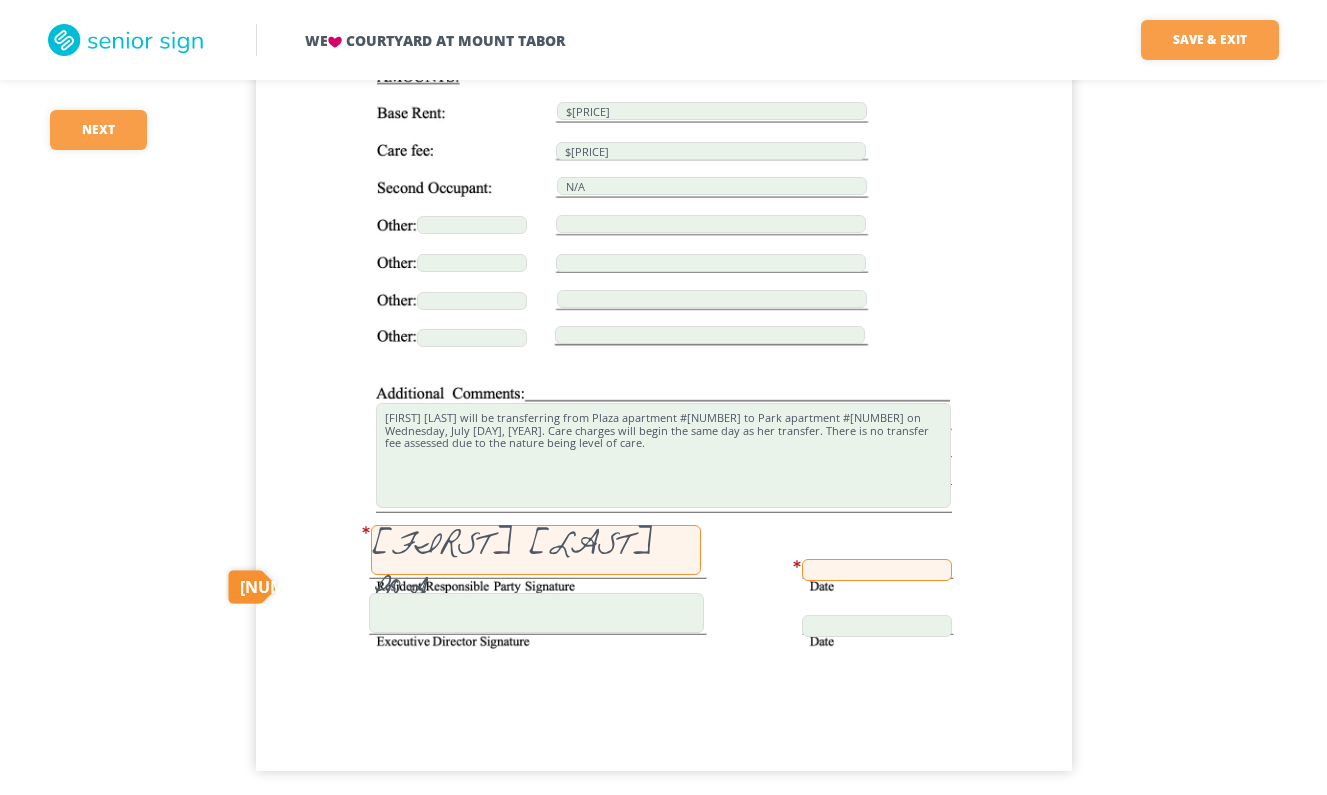 click at bounding box center [877, 570] 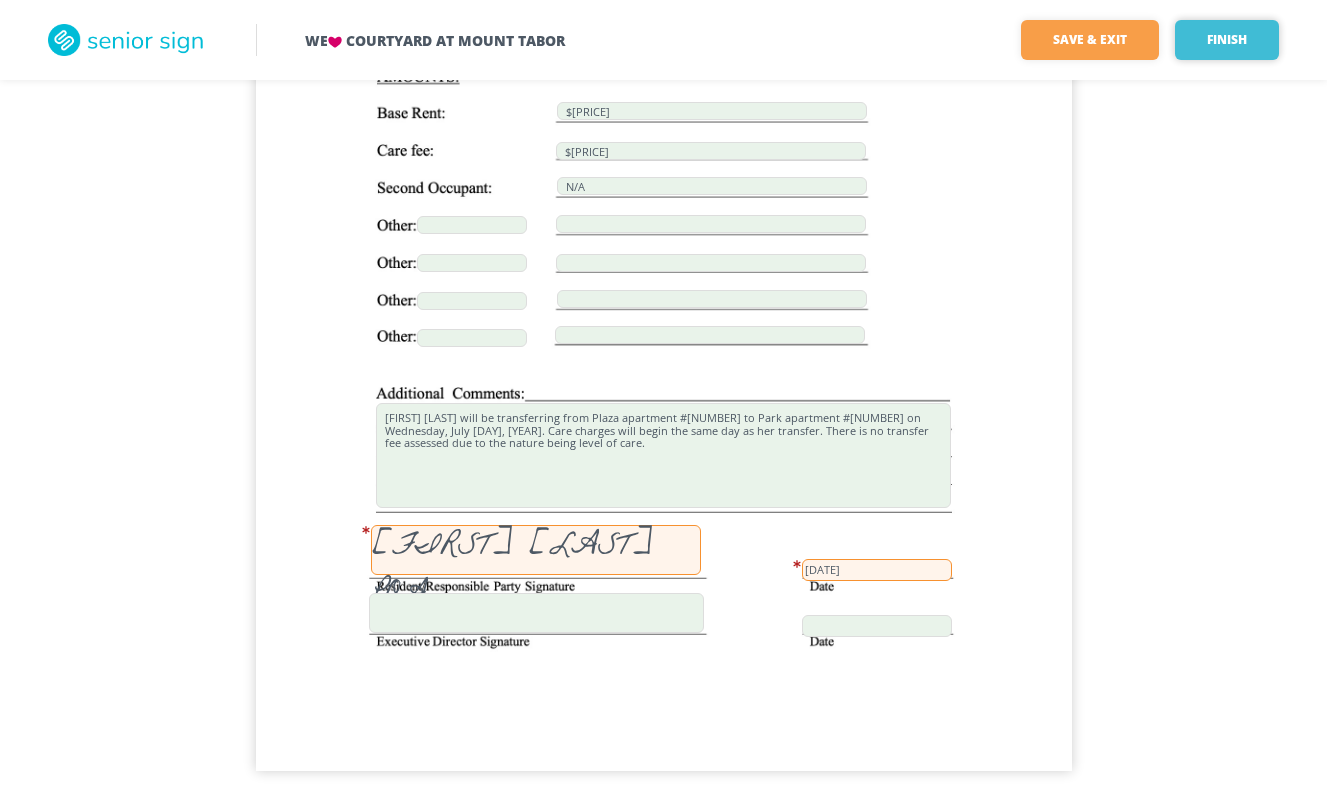 click on "Finish" at bounding box center (1227, 40) 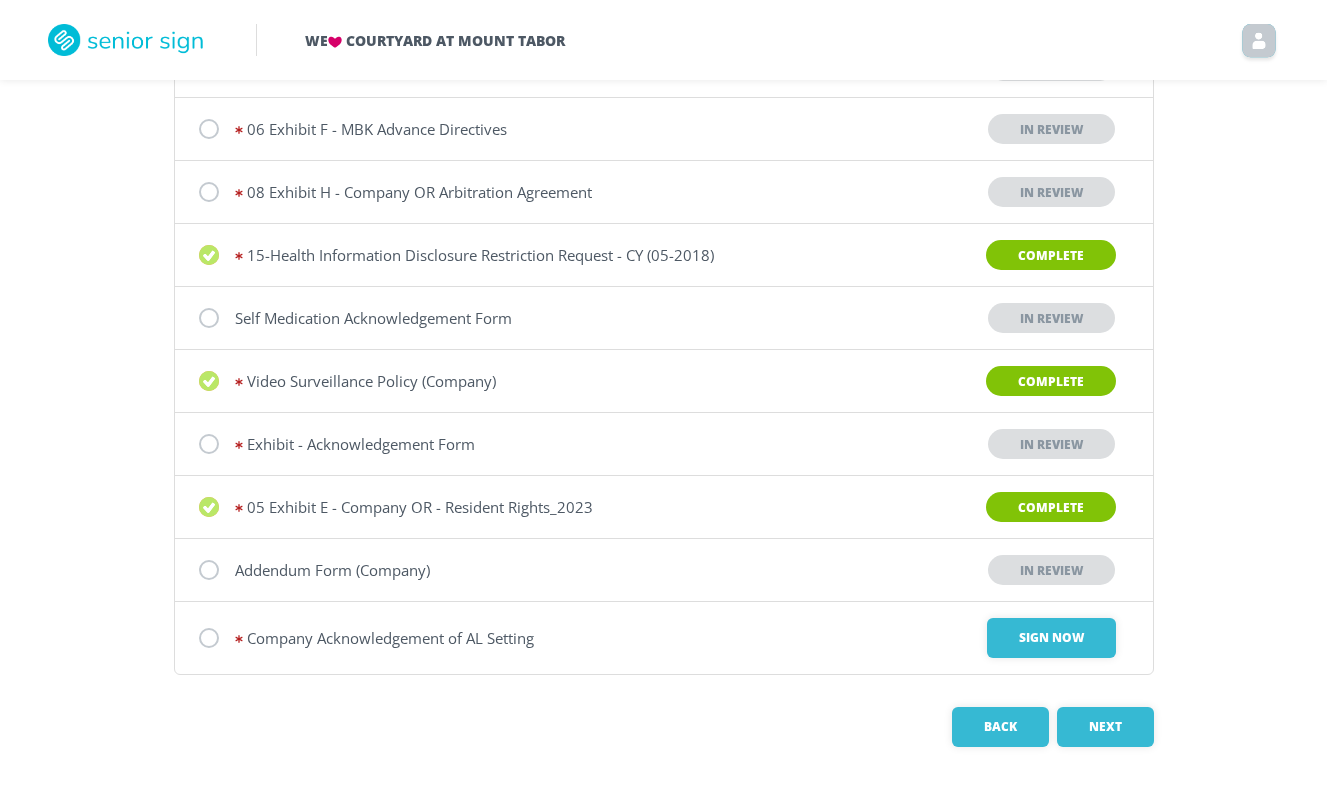 scroll, scrollTop: 449, scrollLeft: 0, axis: vertical 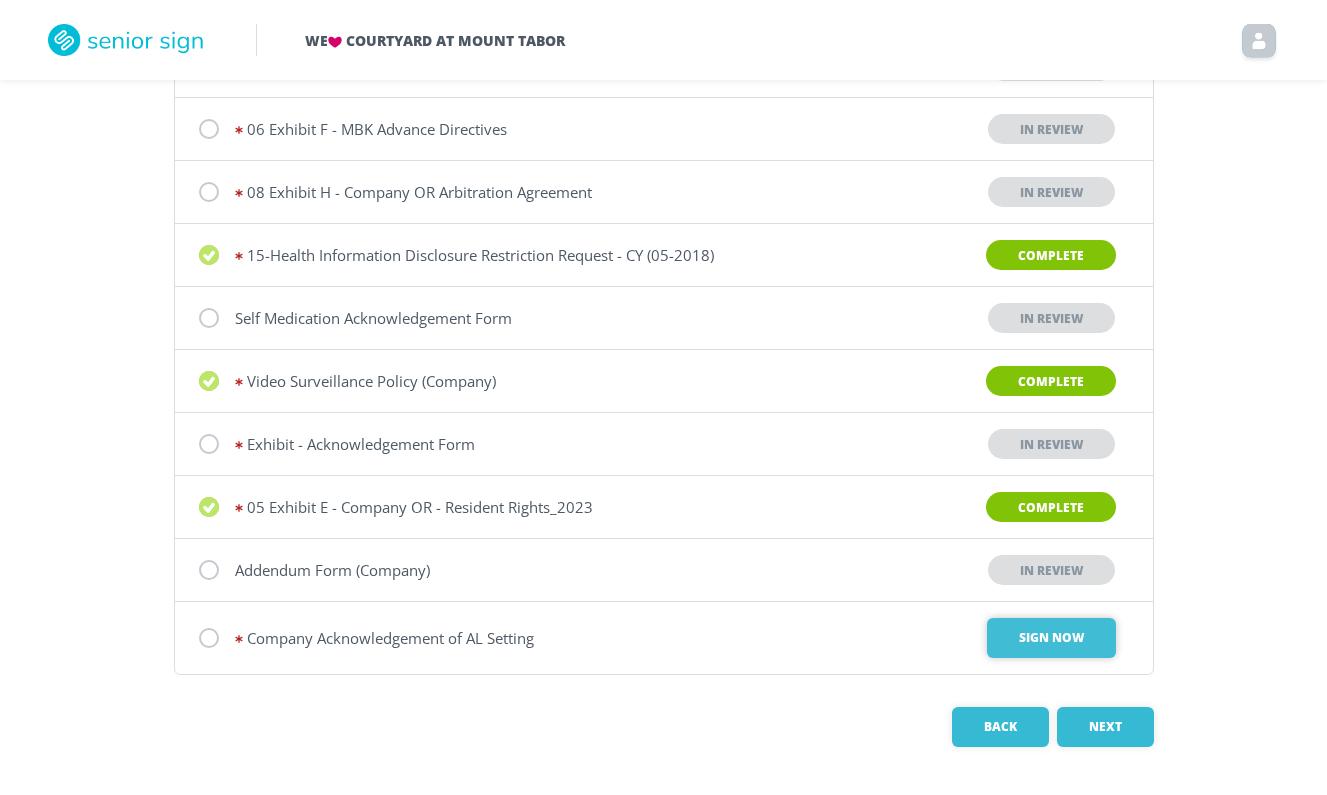 click on "Sign Now" at bounding box center (1051, 638) 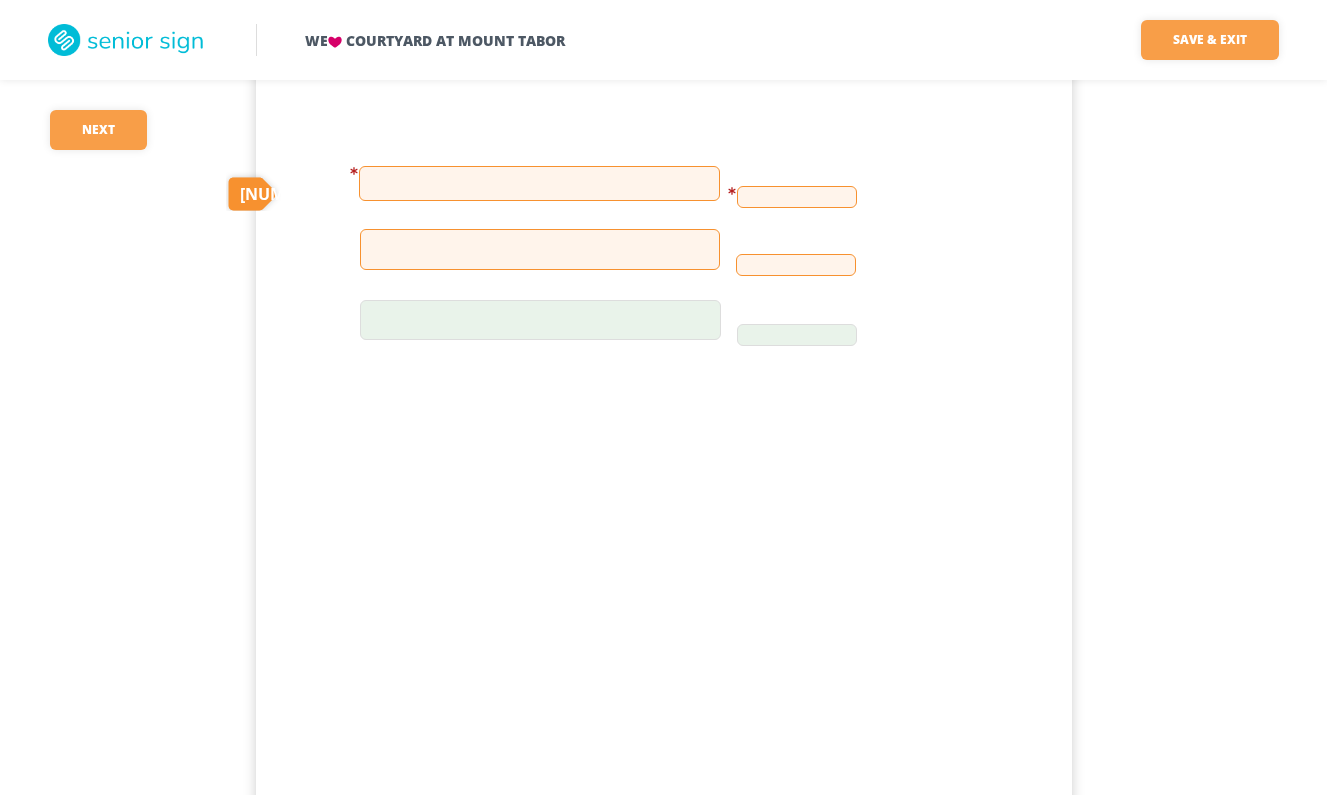 scroll, scrollTop: 2445, scrollLeft: 0, axis: vertical 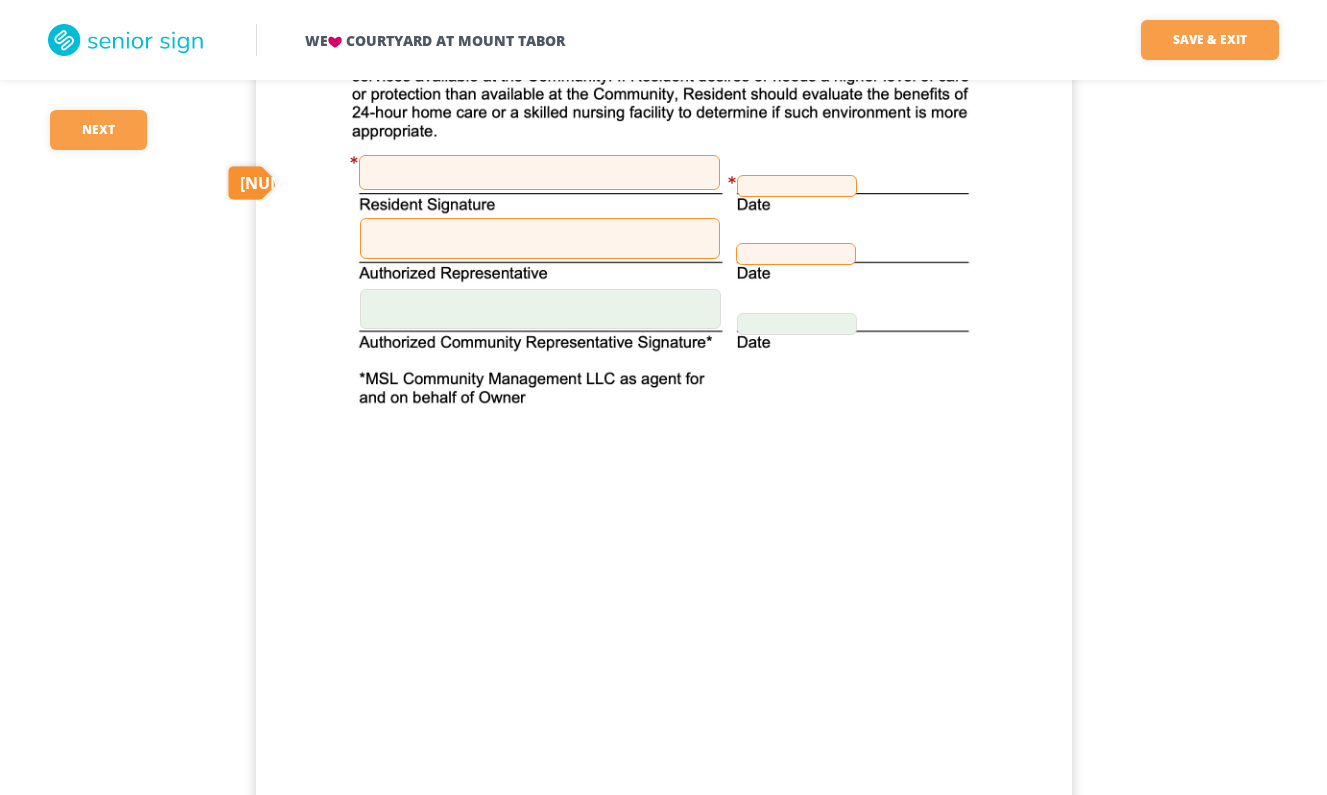 click at bounding box center (539, 172) 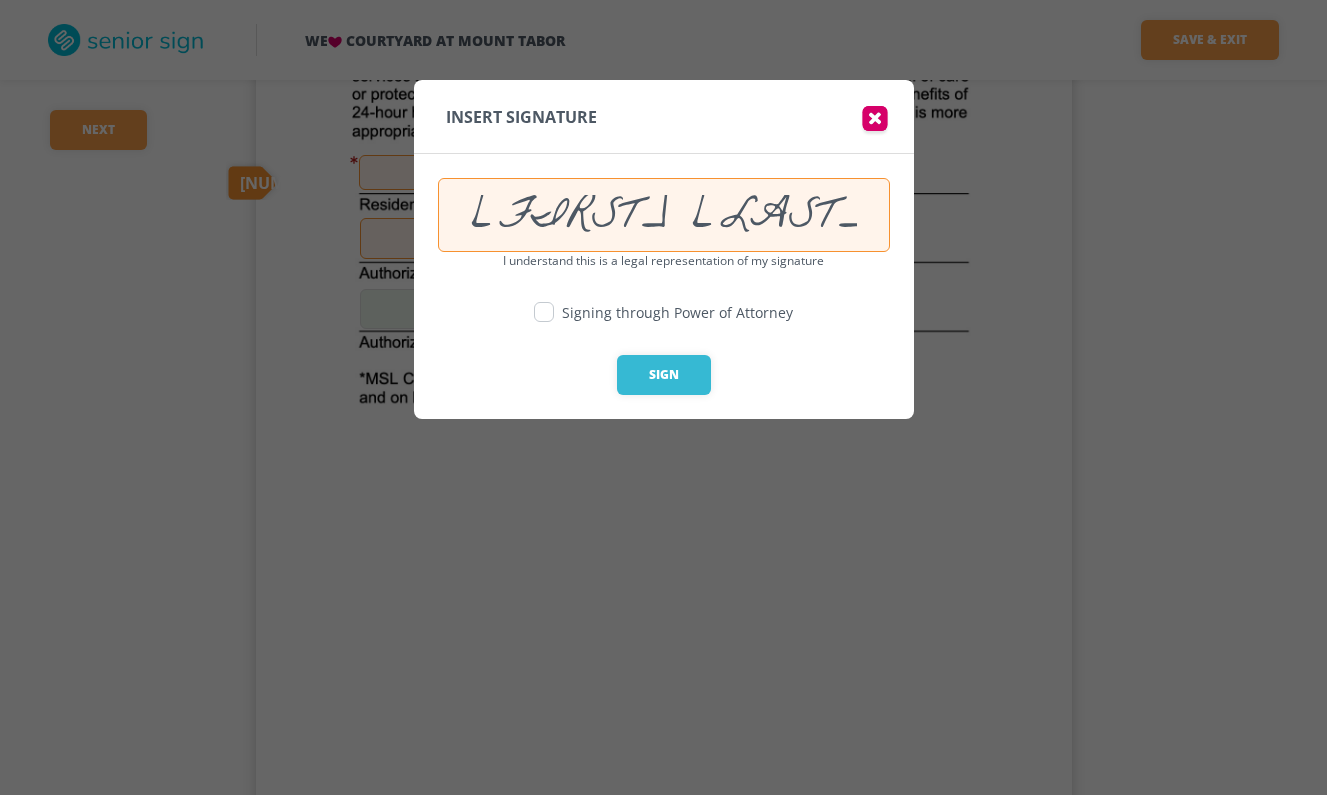 click at bounding box center [544, 312] 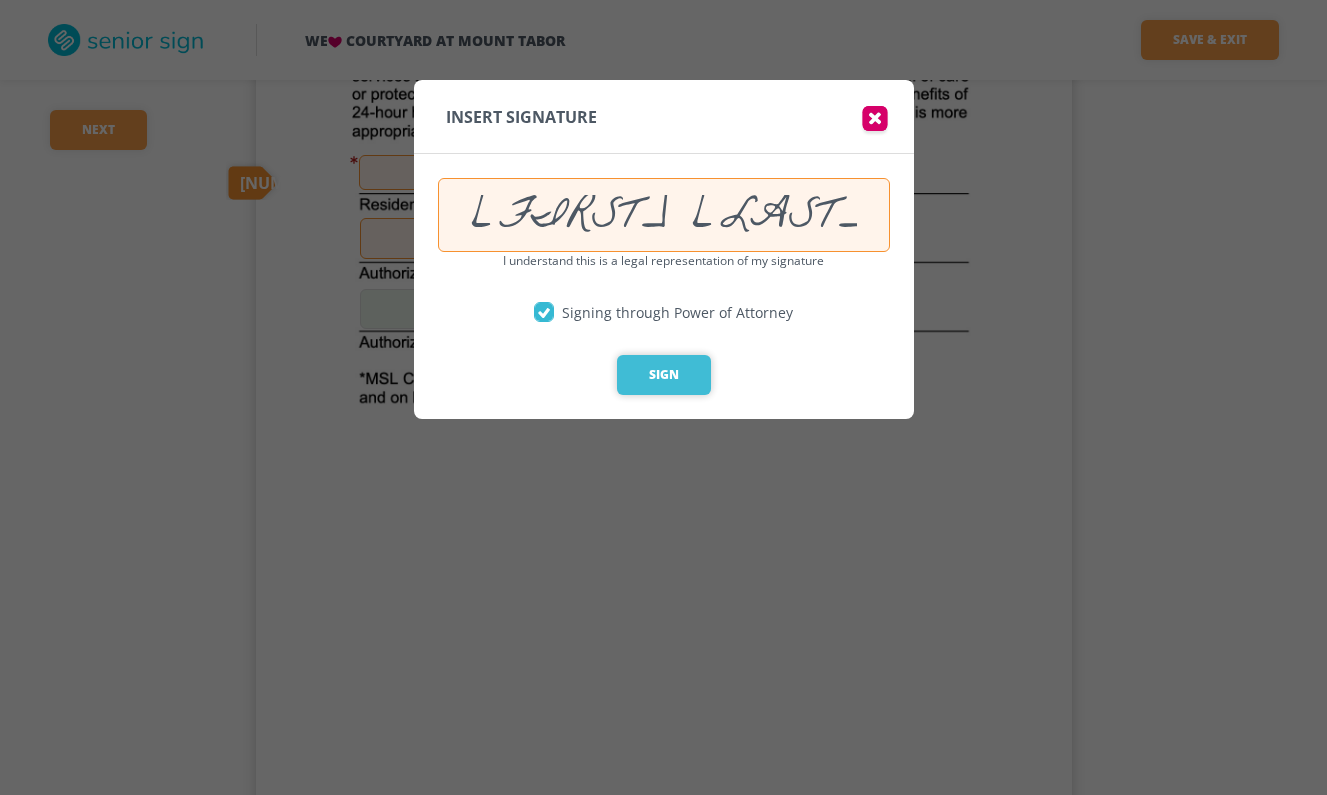 click on "Sign" at bounding box center [664, 375] 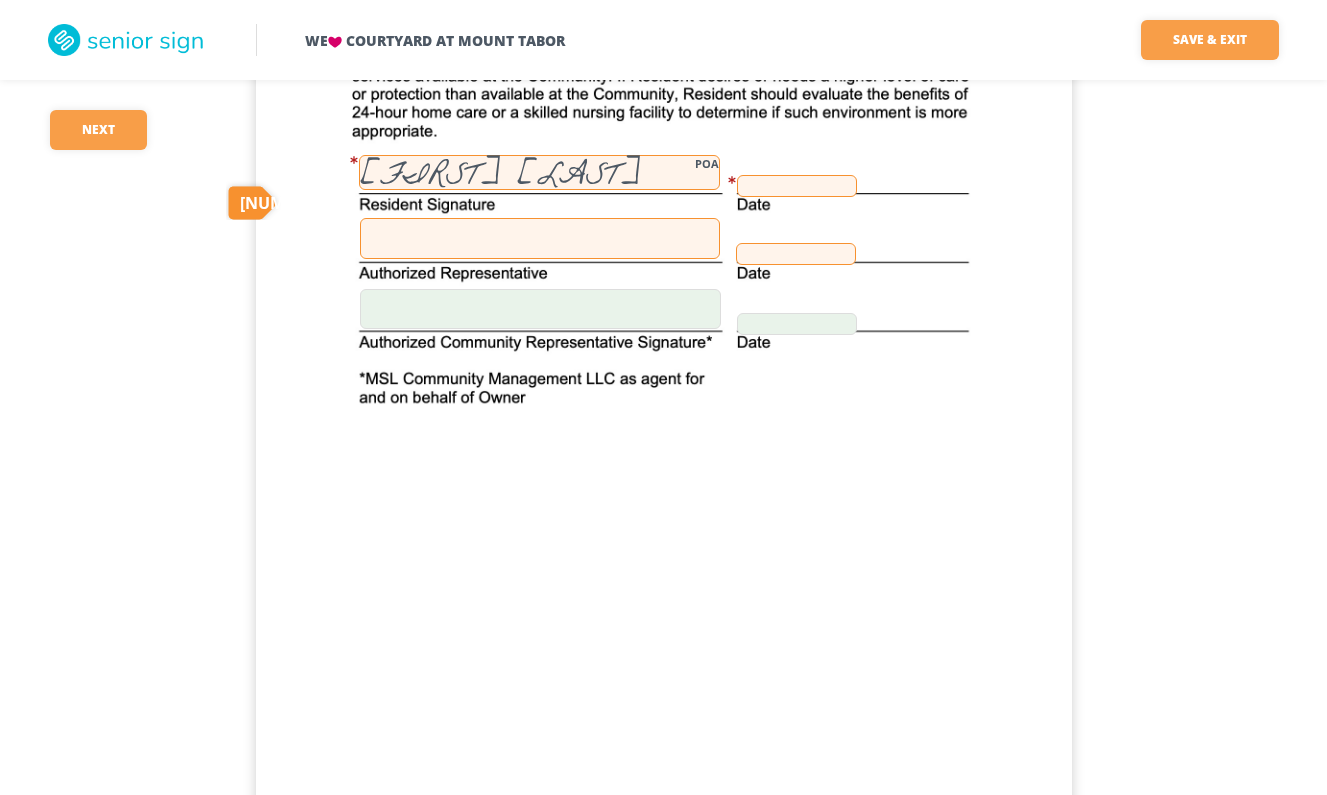 click at bounding box center [797, 186] 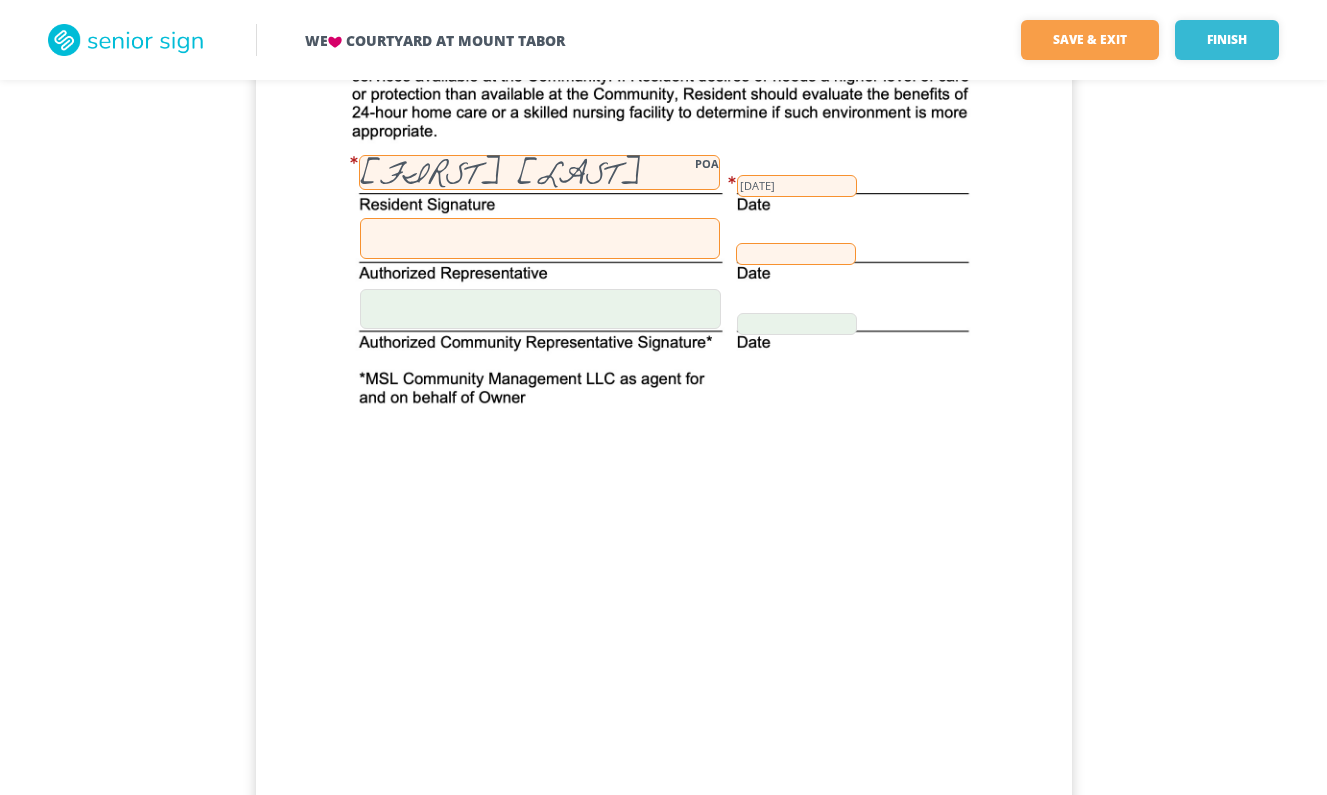 click at bounding box center [540, 238] 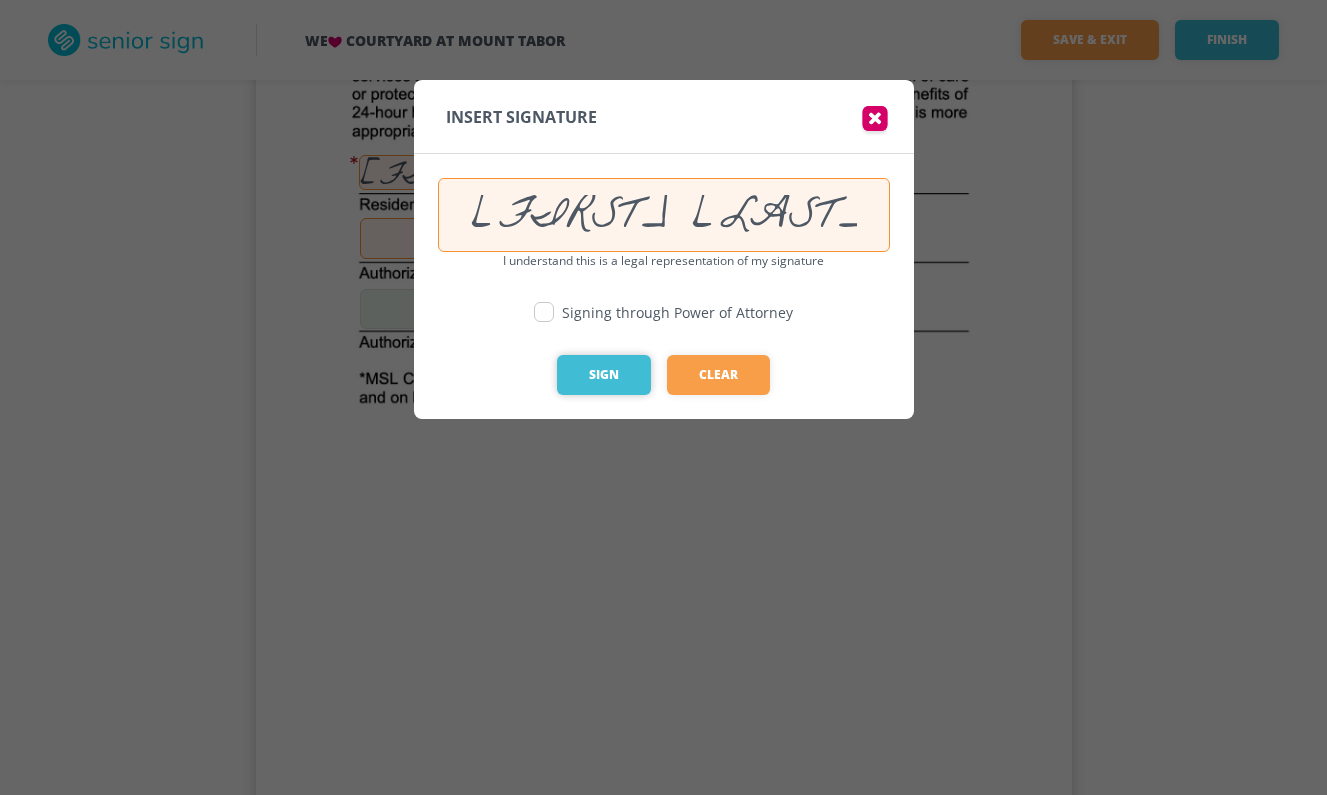 click on "Sign" at bounding box center (604, 375) 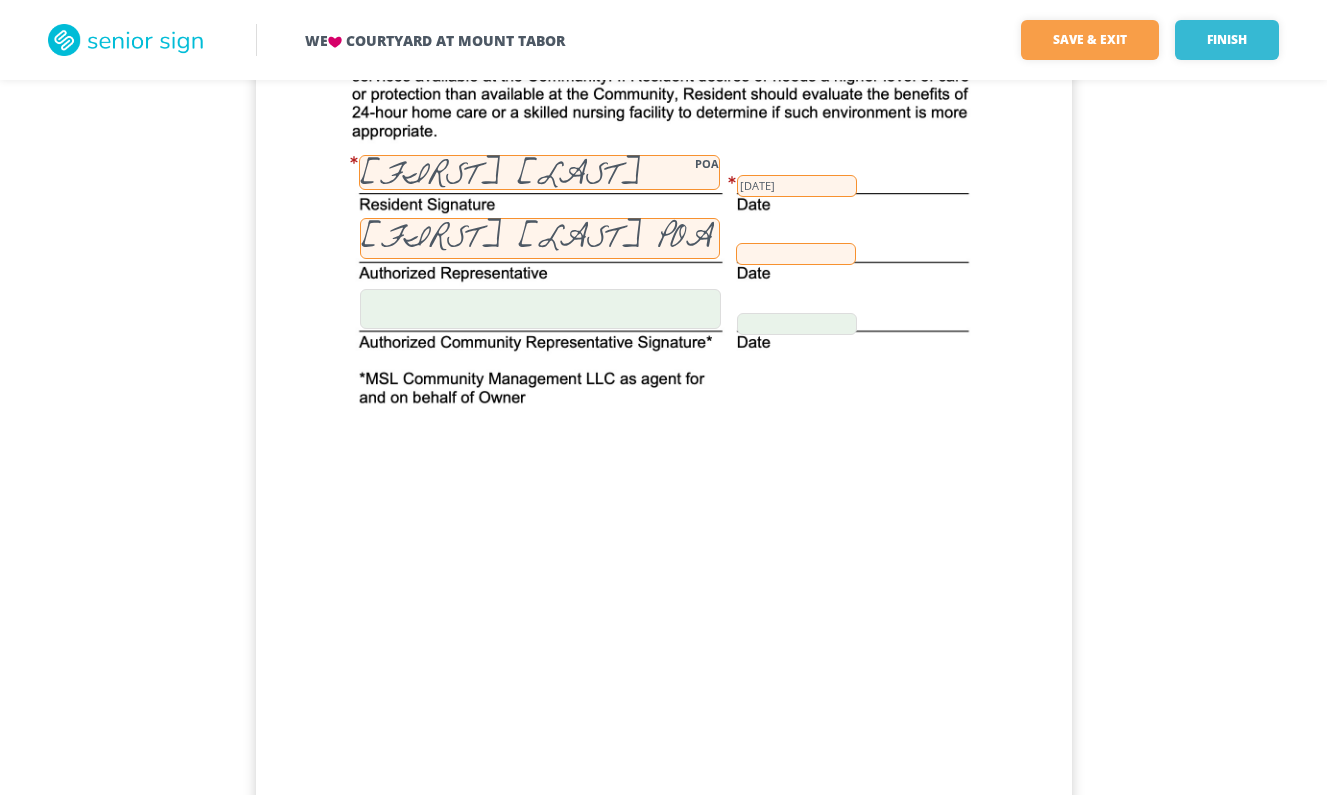 click at bounding box center (796, 254) 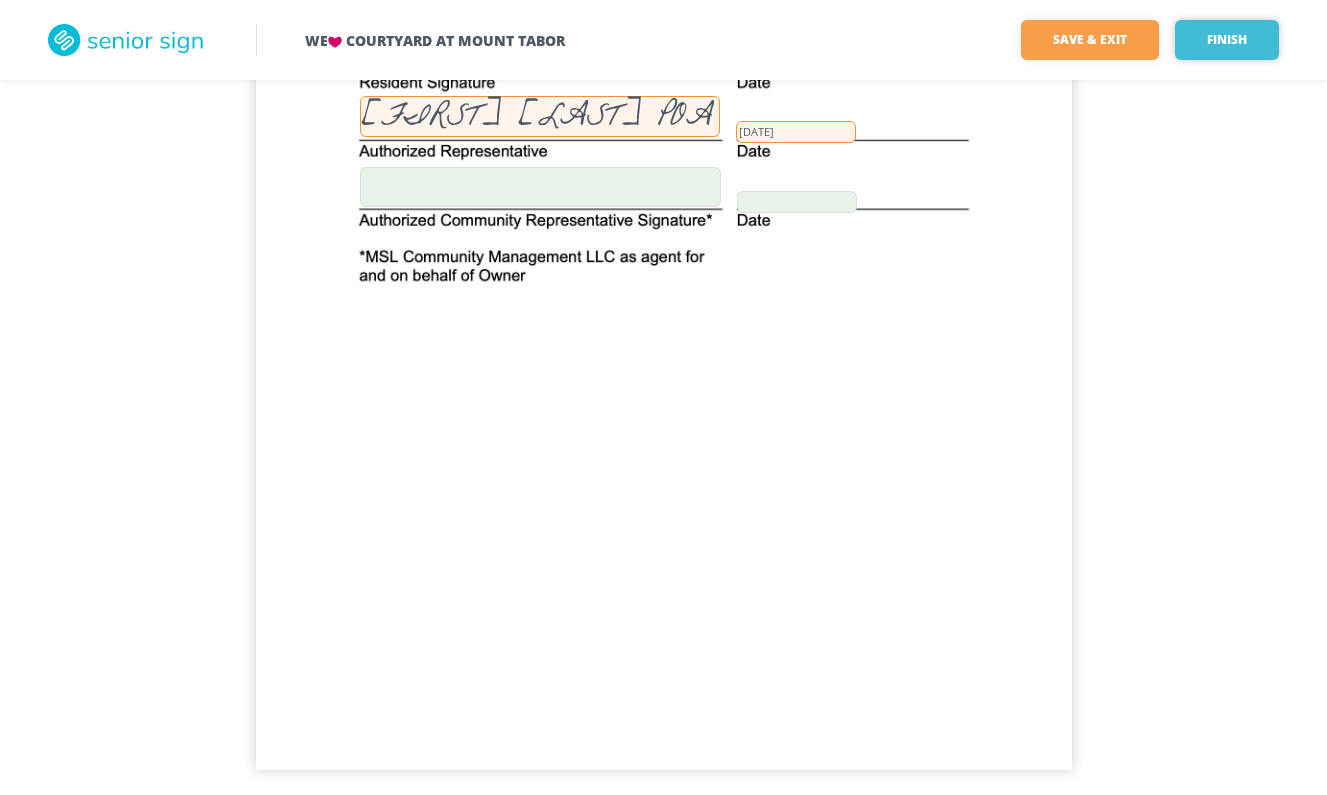 scroll, scrollTop: 2566, scrollLeft: 0, axis: vertical 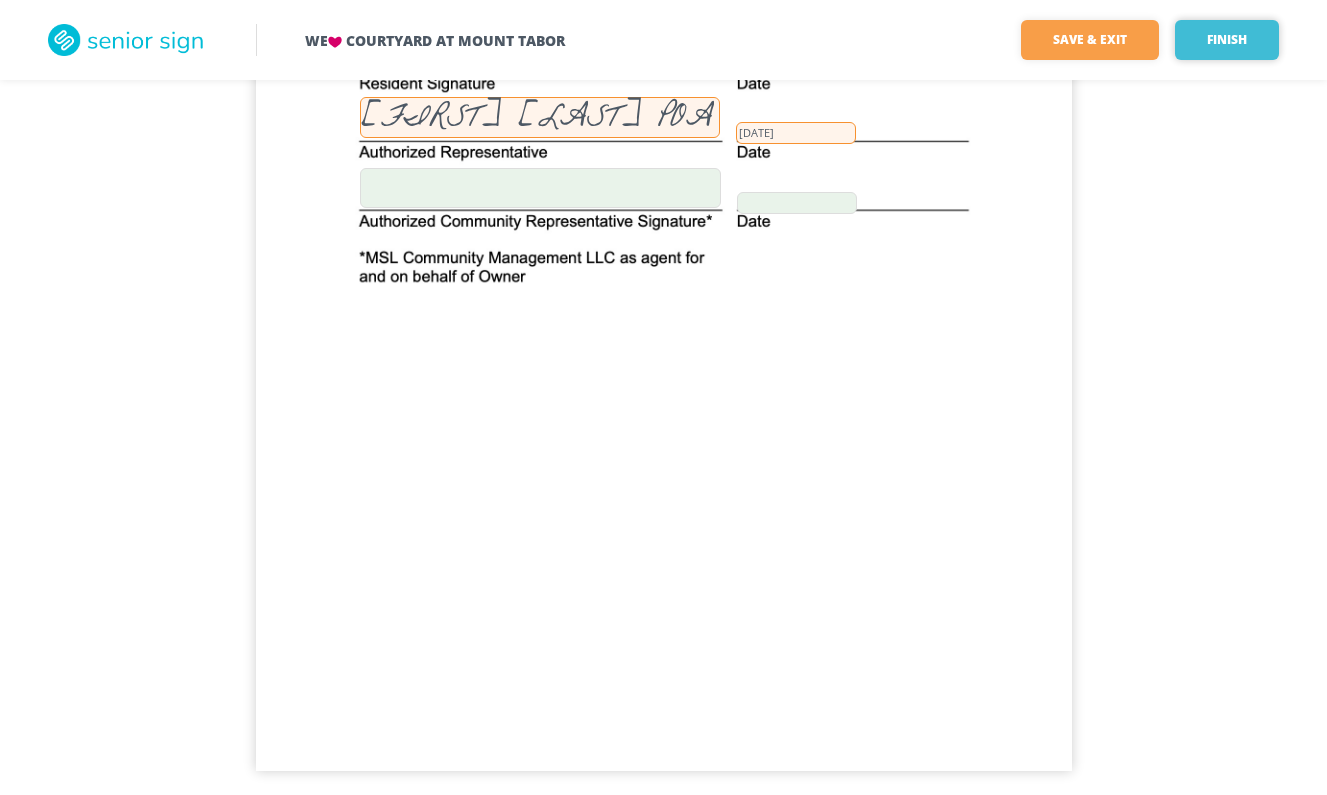 click on "Finish" at bounding box center [1227, 40] 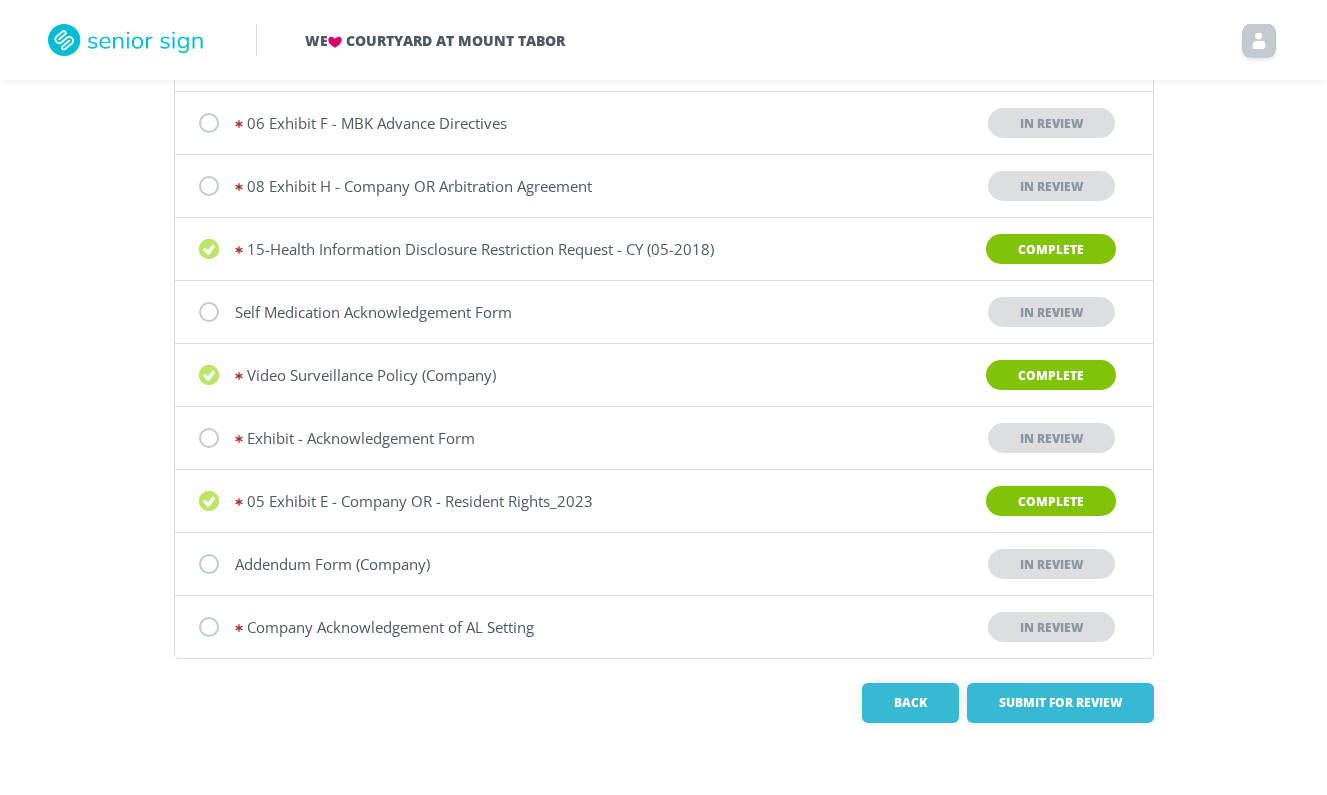scroll, scrollTop: 474, scrollLeft: 0, axis: vertical 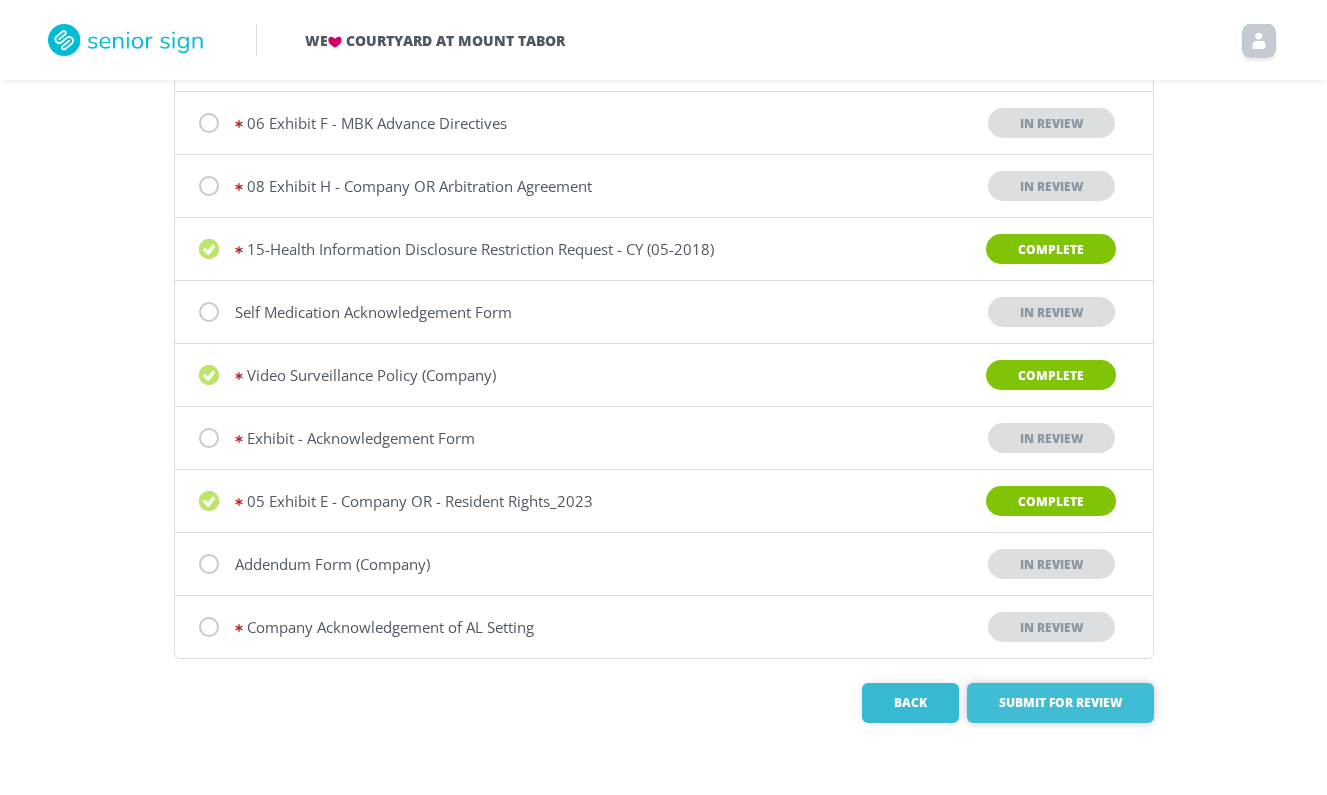click on "Submit for Review" at bounding box center (1060, 703) 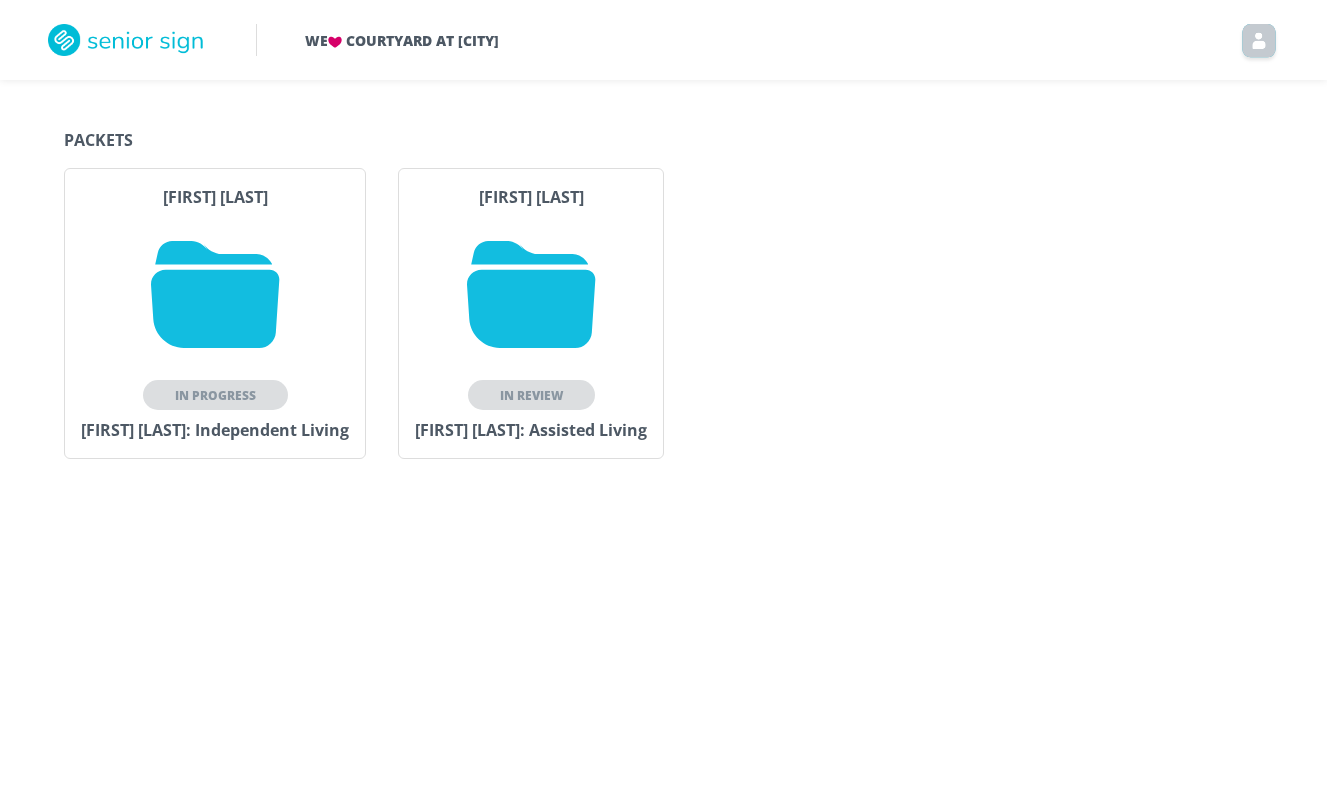 scroll, scrollTop: 0, scrollLeft: 0, axis: both 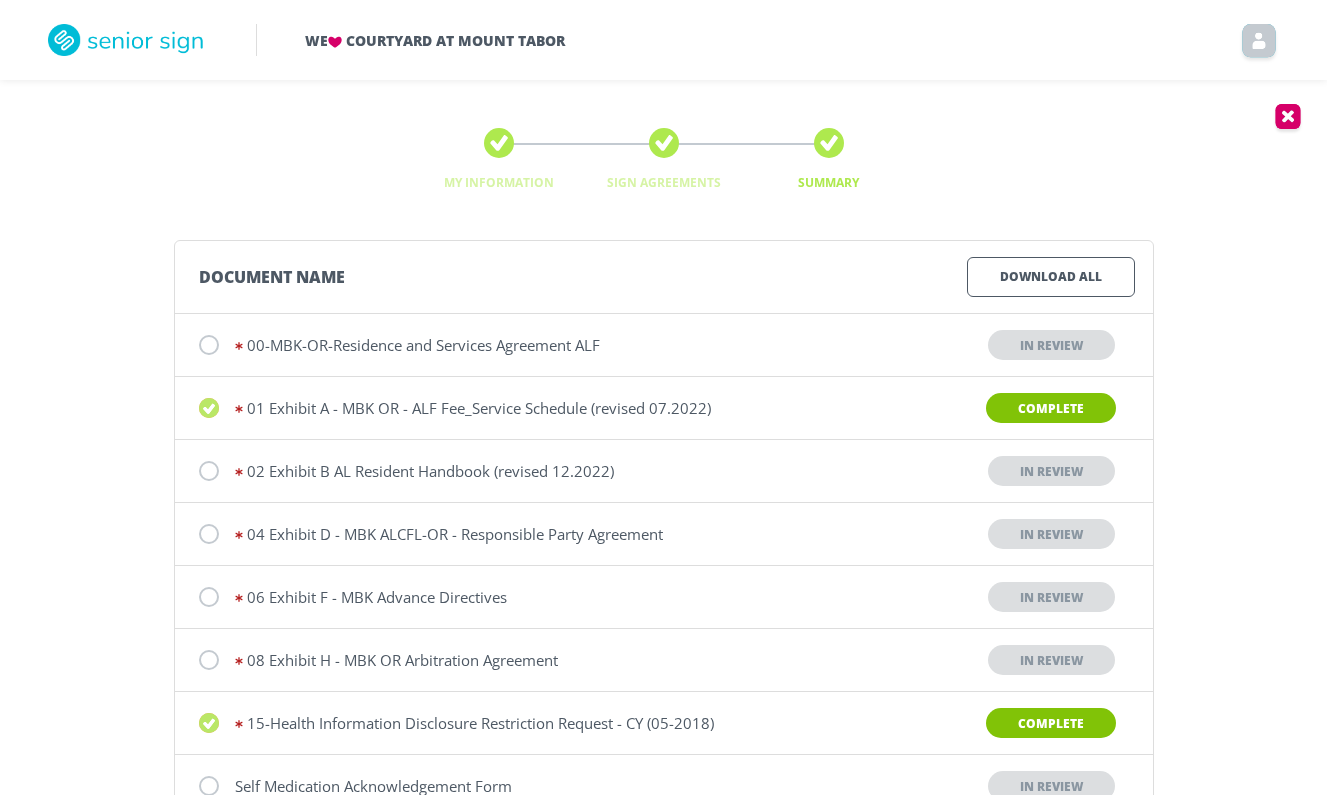 click at bounding box center (499, 142) 